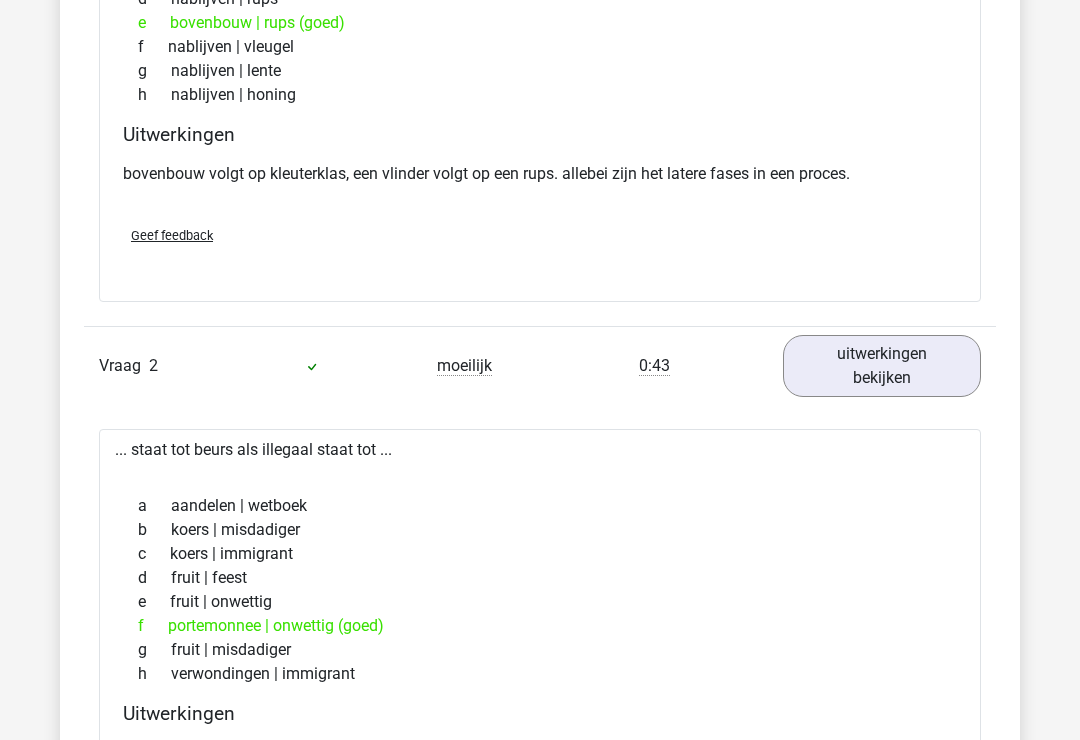 scroll, scrollTop: 0, scrollLeft: 0, axis: both 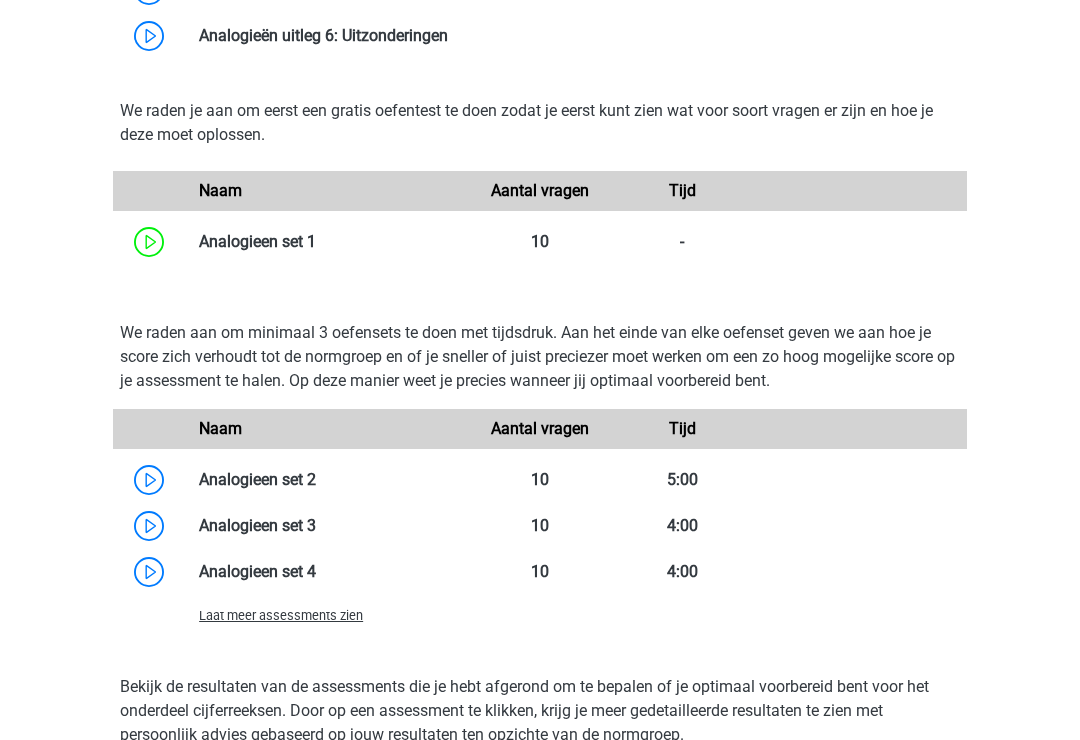 click at bounding box center [316, 479] 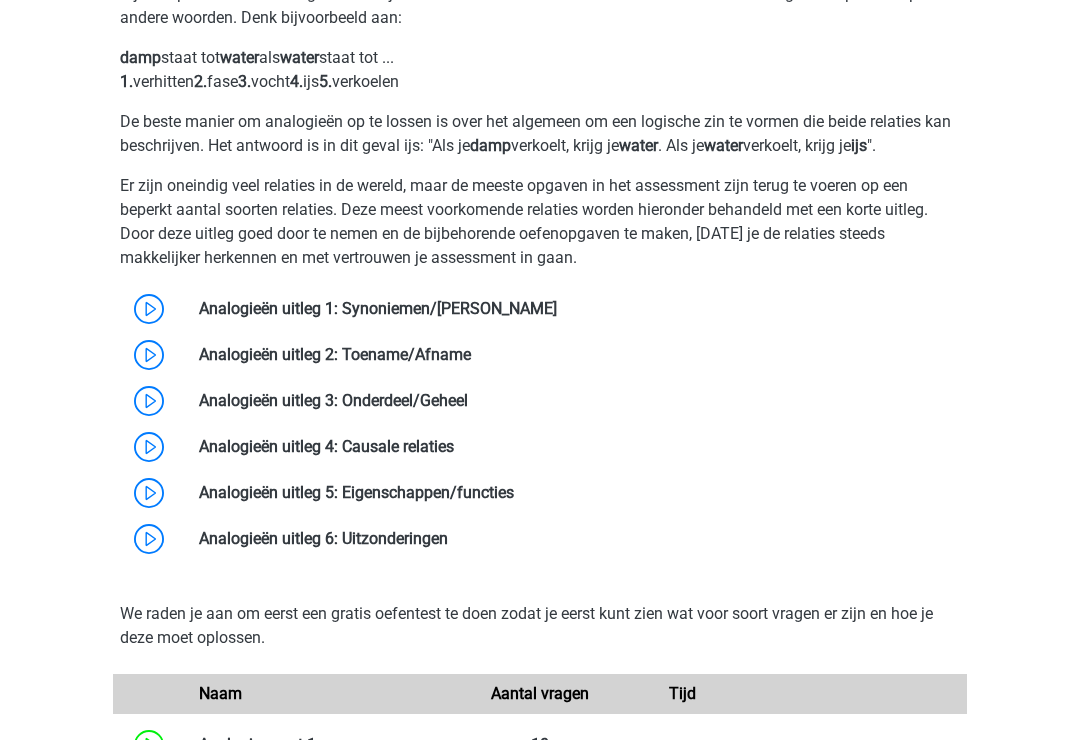scroll, scrollTop: 1488, scrollLeft: 0, axis: vertical 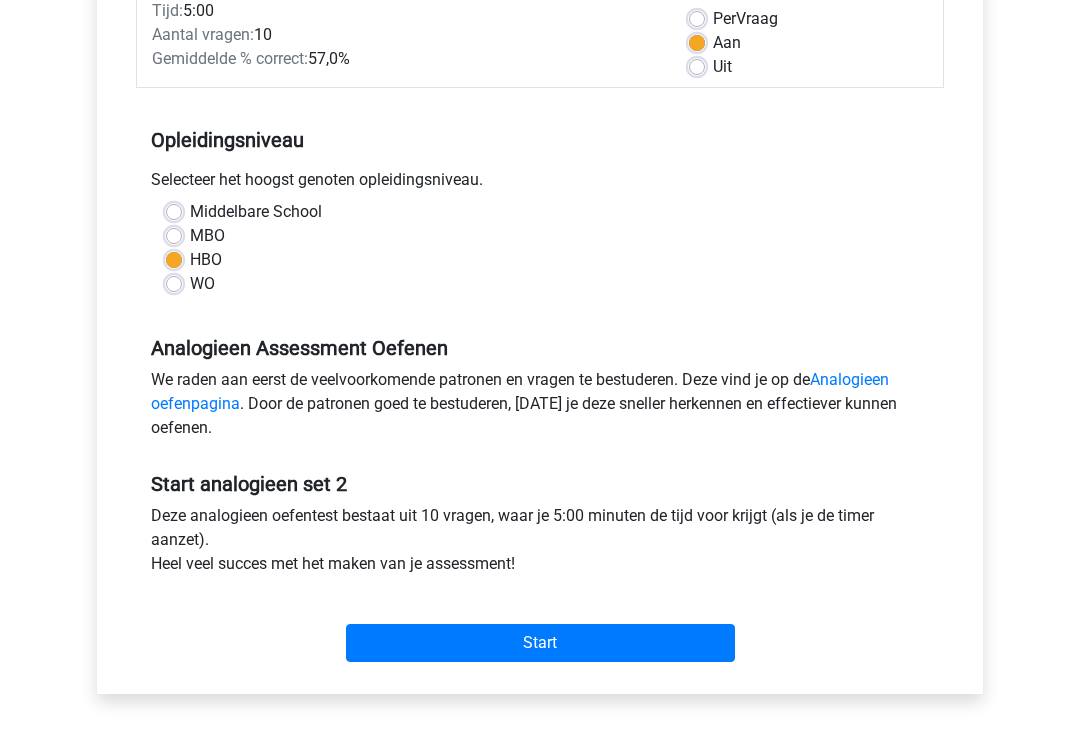 click on "Start" at bounding box center [540, 644] 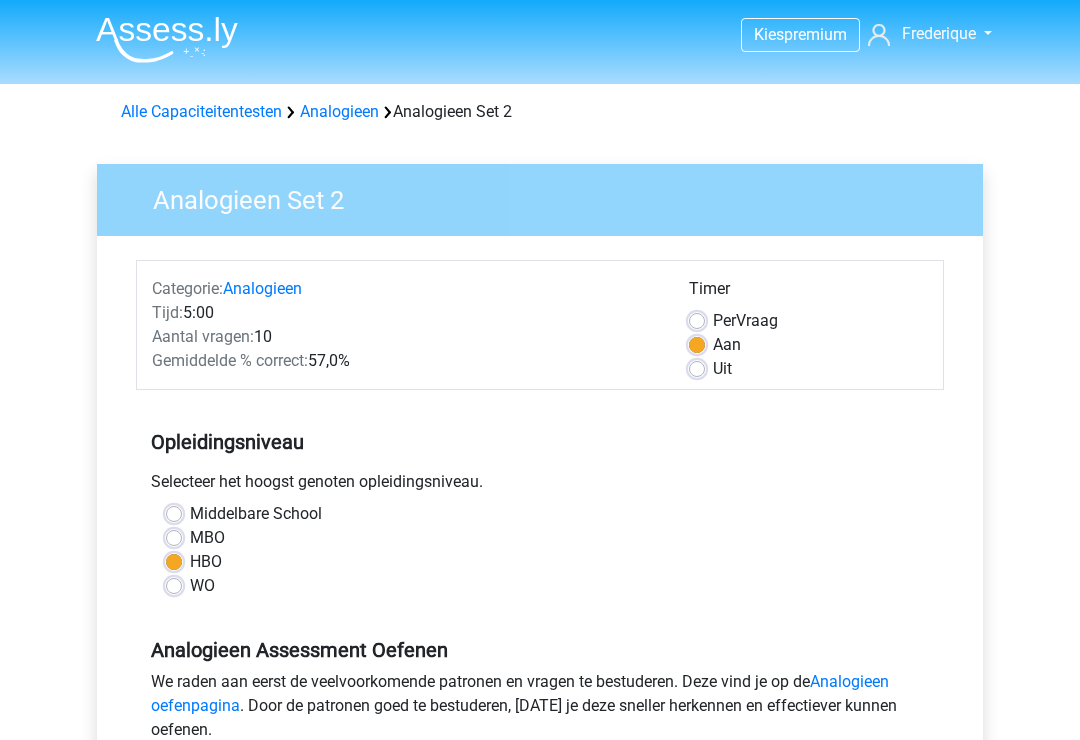 scroll, scrollTop: 332, scrollLeft: 0, axis: vertical 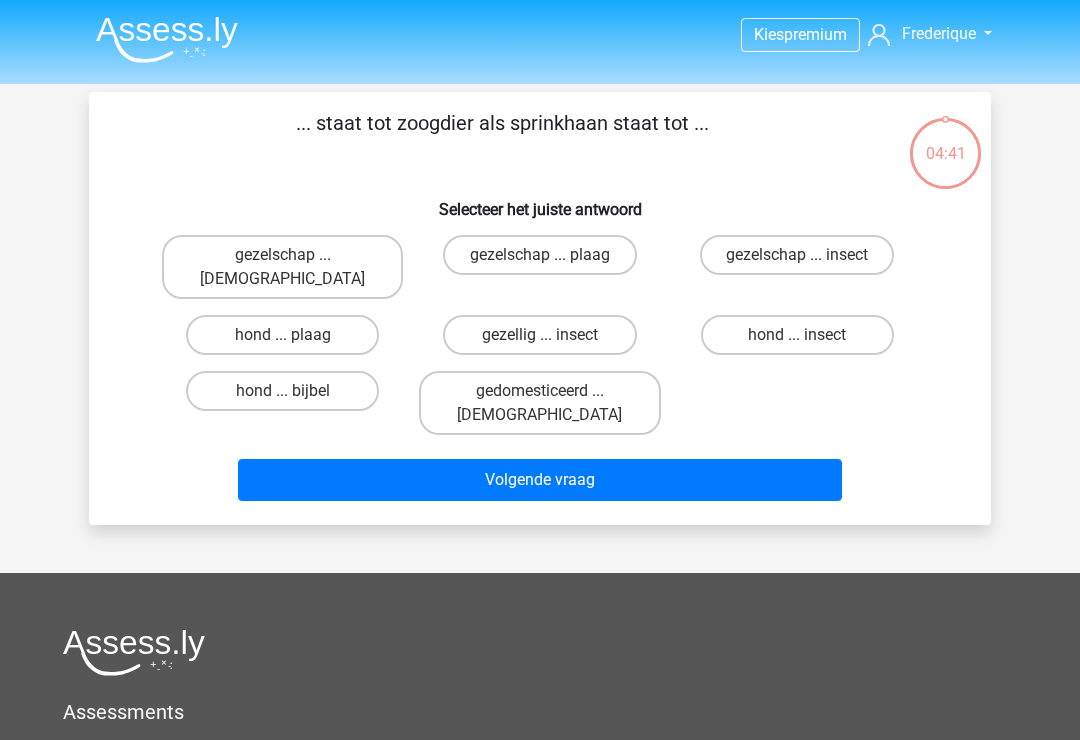 click on "hond ... insect" at bounding box center (803, 341) 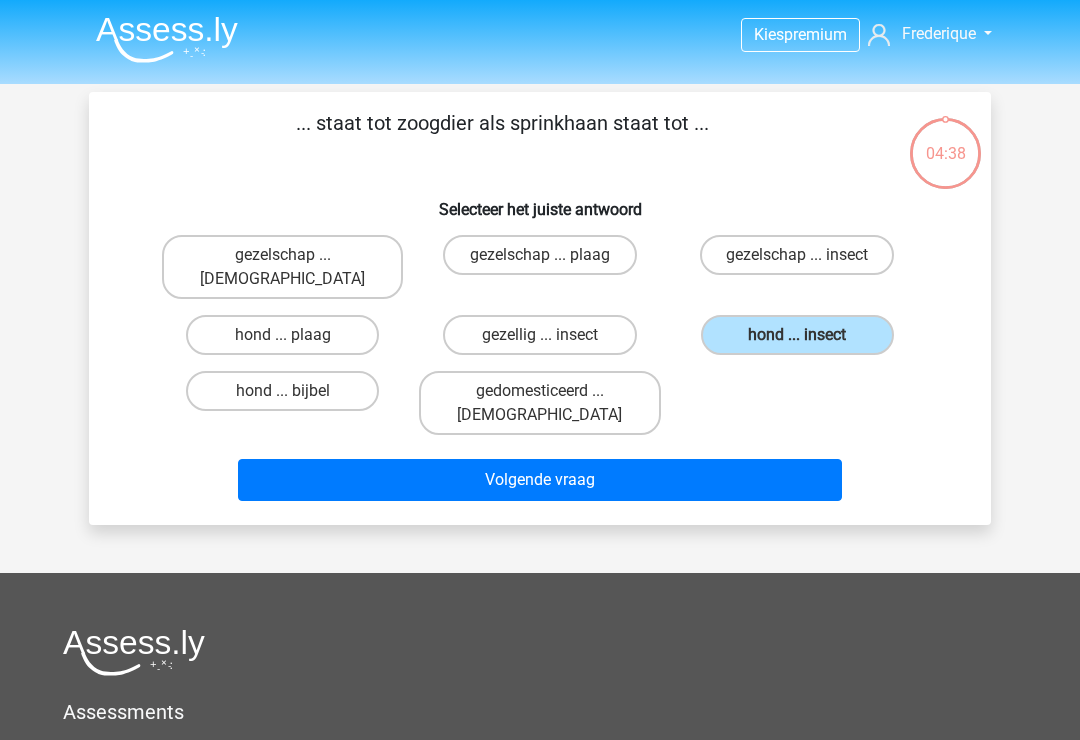 click on "Volgende vraag" at bounding box center [540, 480] 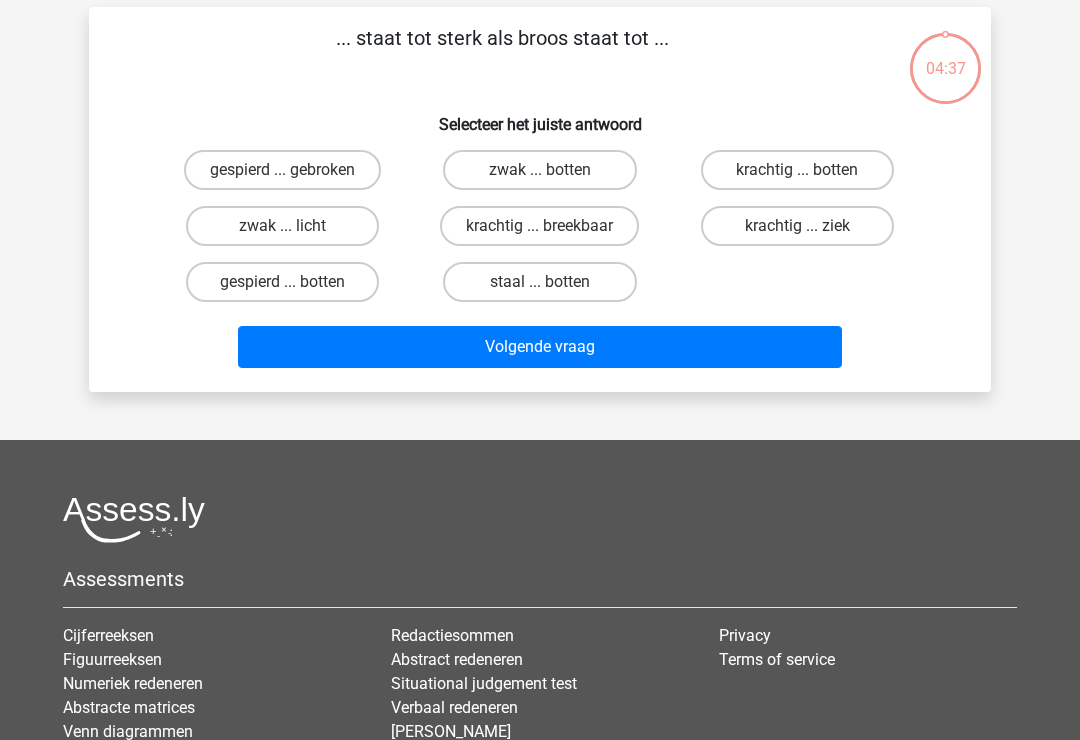 scroll, scrollTop: 92, scrollLeft: 0, axis: vertical 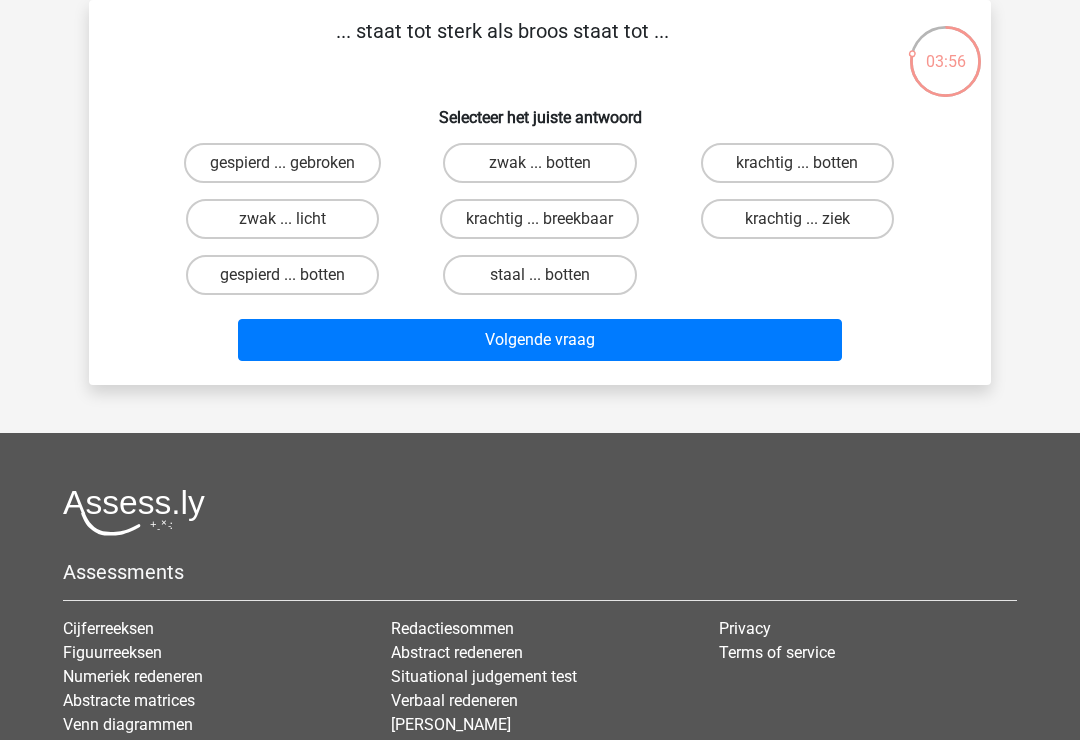 click on "krachtig ... breekbaar" at bounding box center [539, 219] 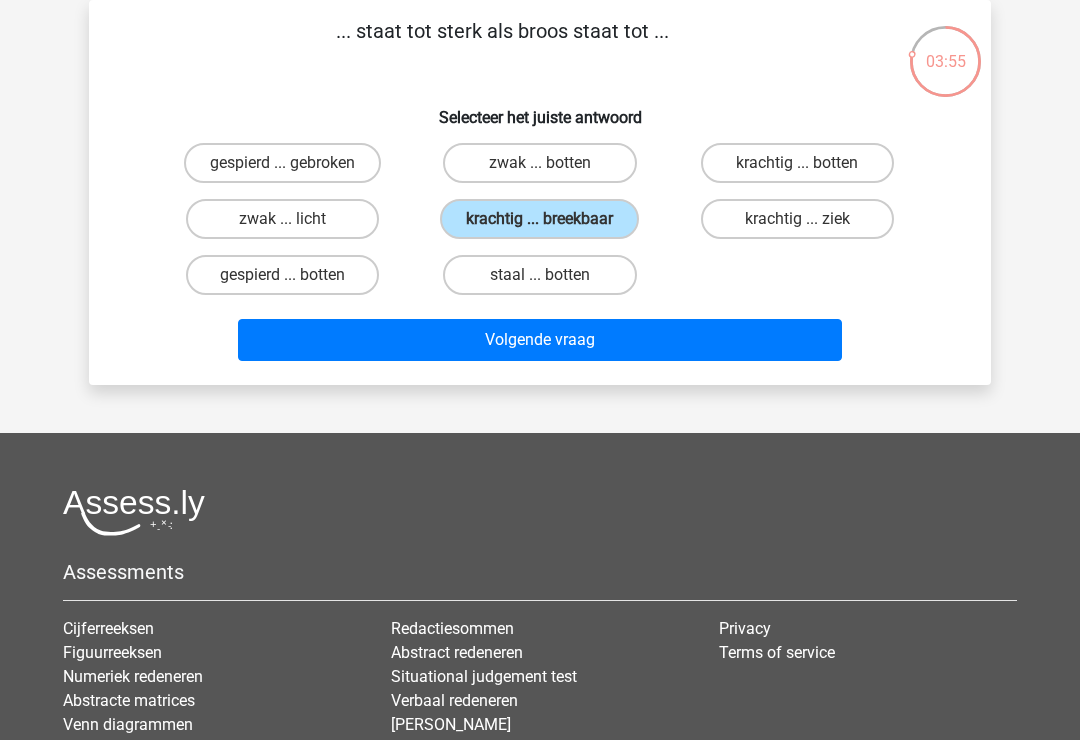 click on "Volgende vraag" at bounding box center (540, 340) 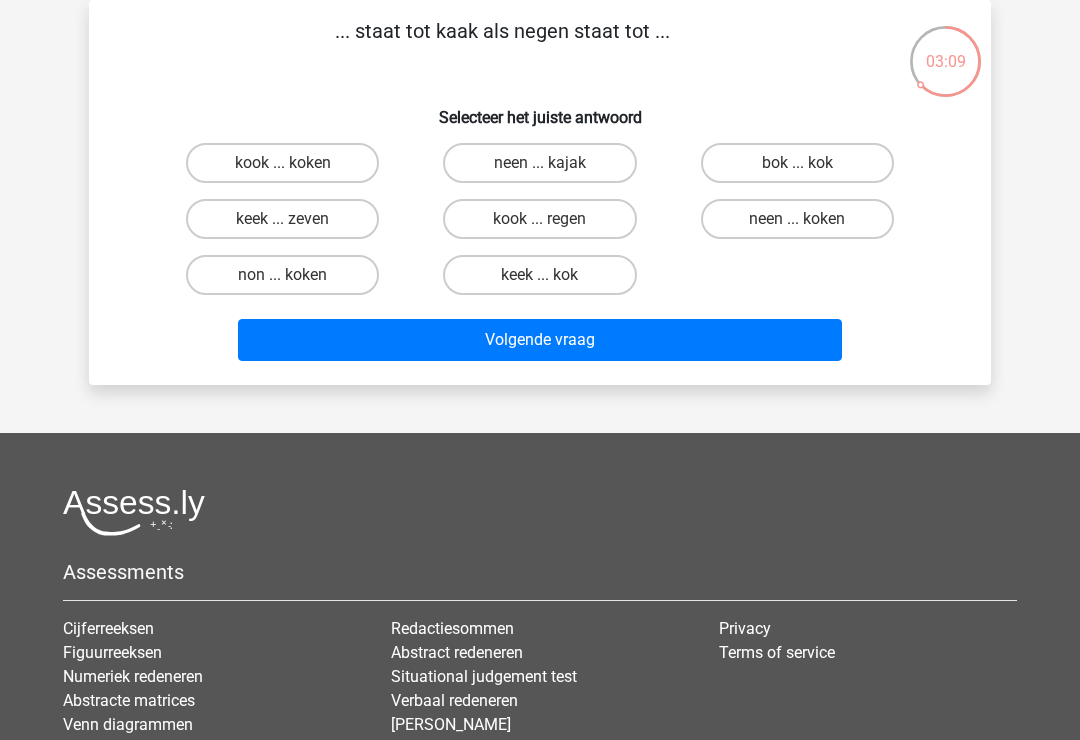 click on "keek ... zeven" at bounding box center (282, 219) 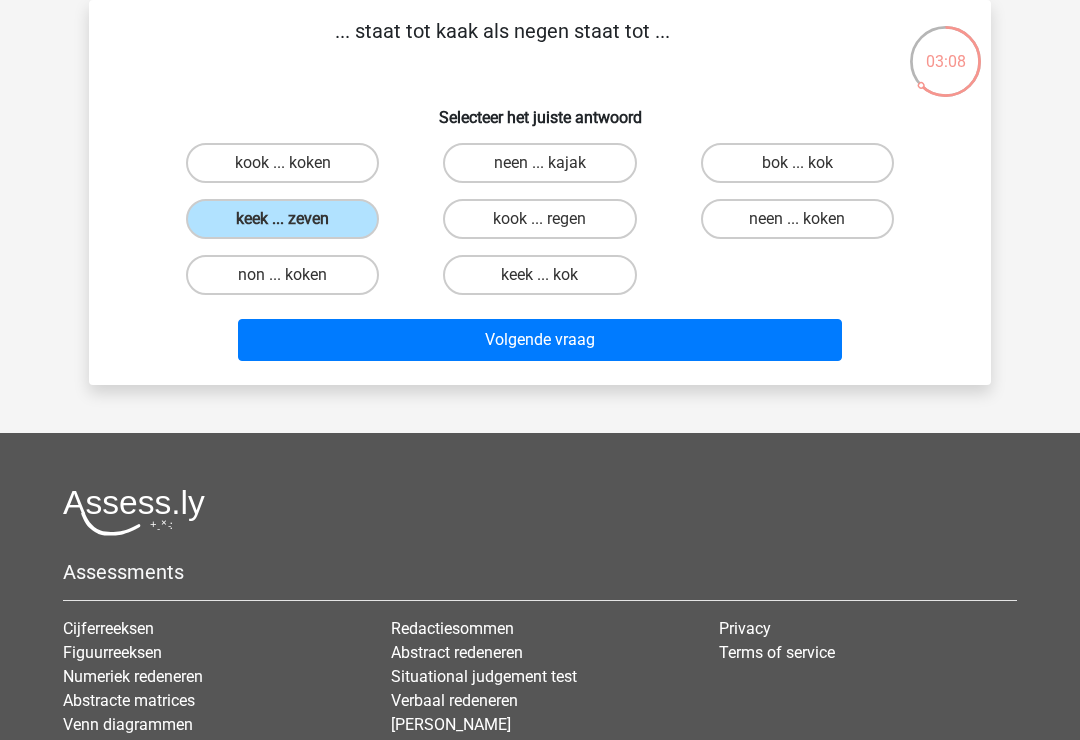 click on "Volgende vraag" at bounding box center [540, 340] 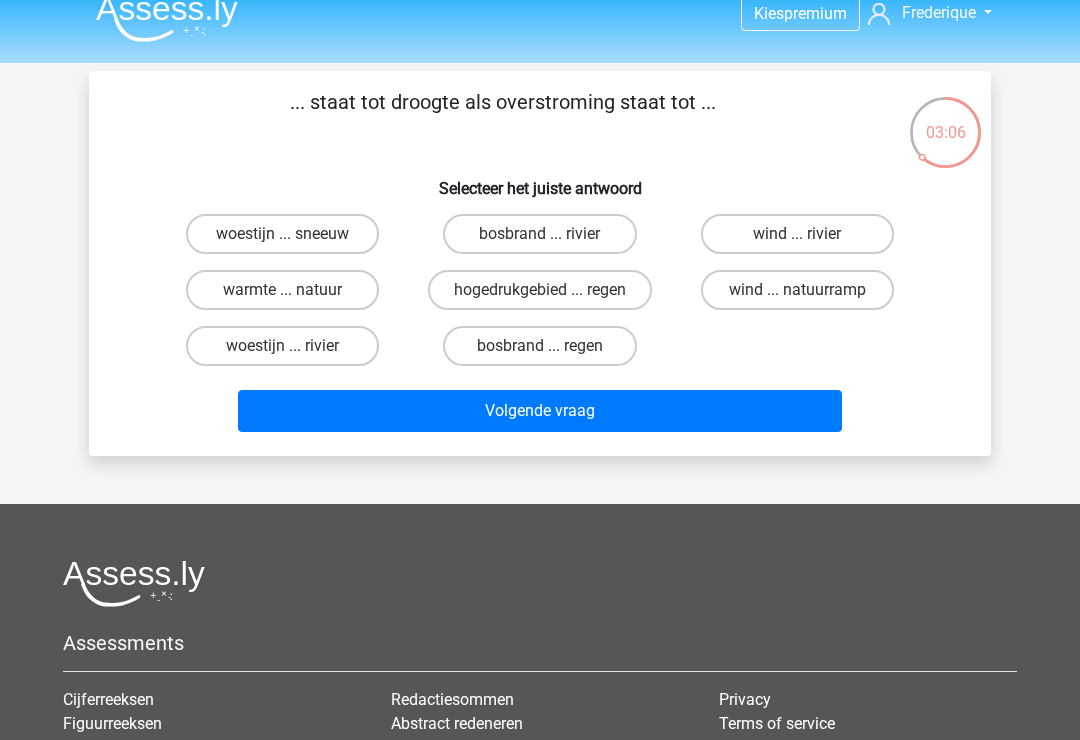 scroll, scrollTop: 23, scrollLeft: 0, axis: vertical 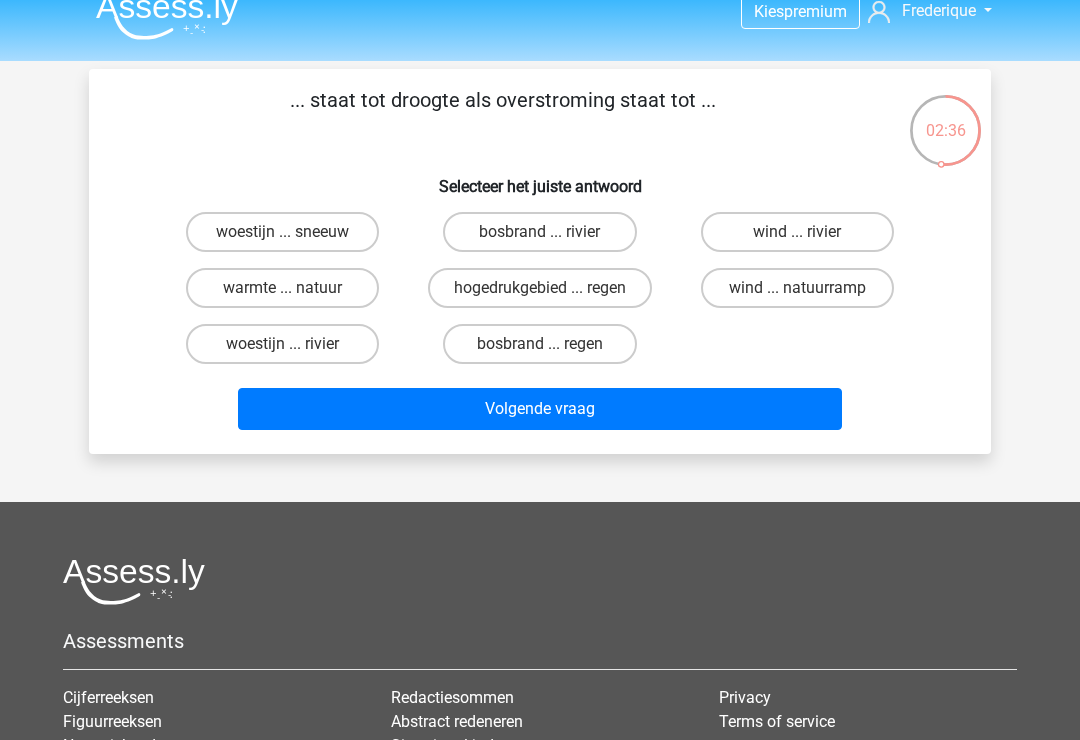 click on "bosbrand ... regen" at bounding box center (539, 344) 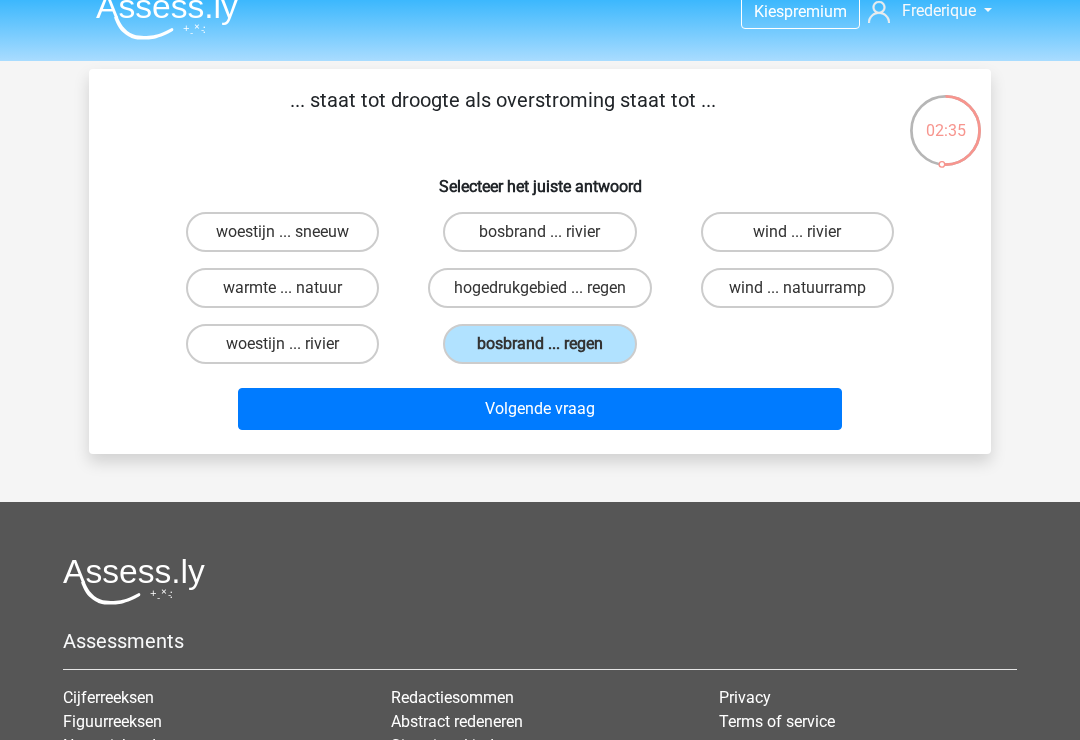 click on "Volgende vraag" at bounding box center [540, 409] 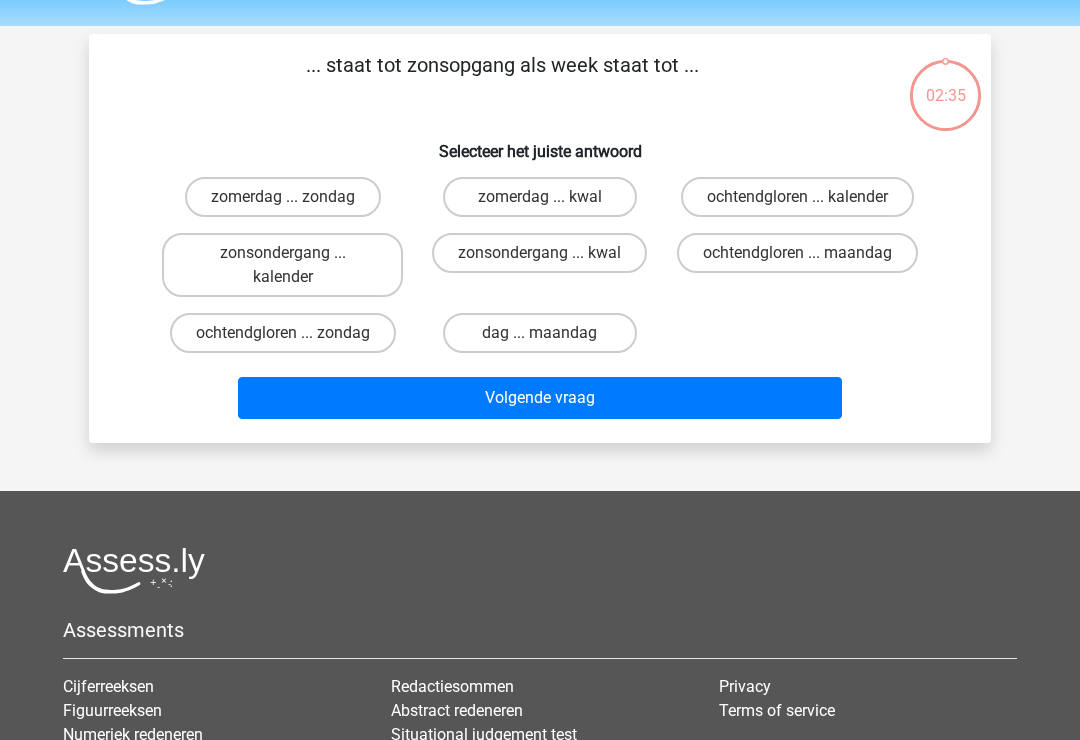 scroll, scrollTop: 92, scrollLeft: 0, axis: vertical 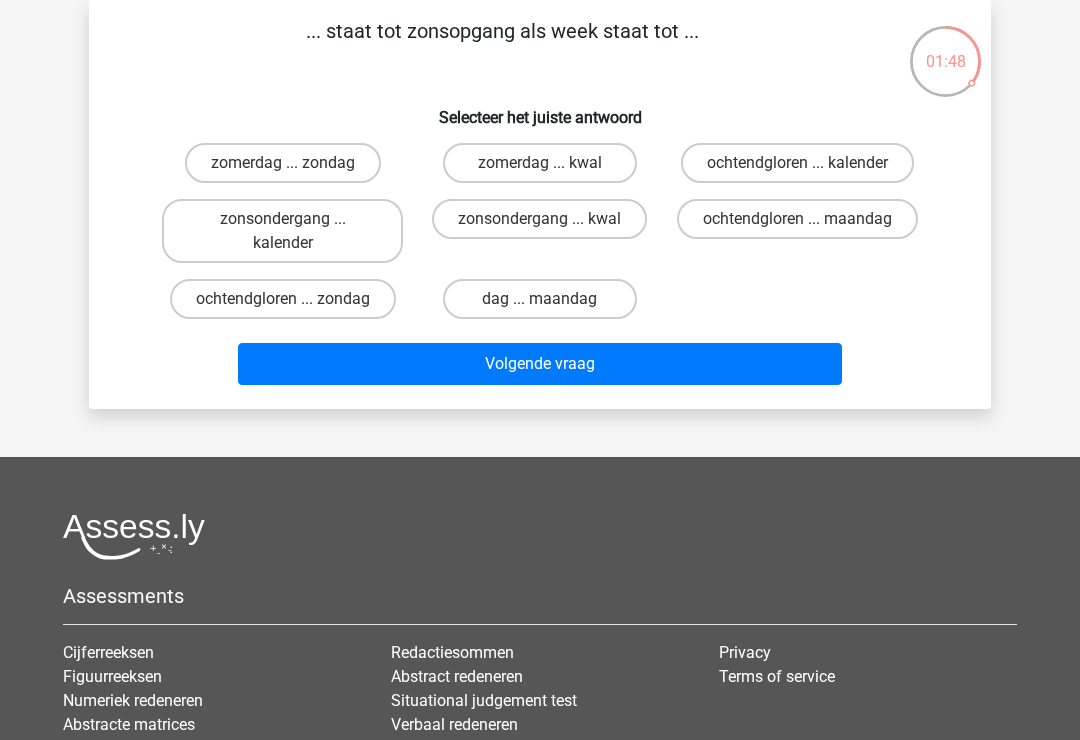 click on "ochtendgloren ... kalender" at bounding box center [797, 163] 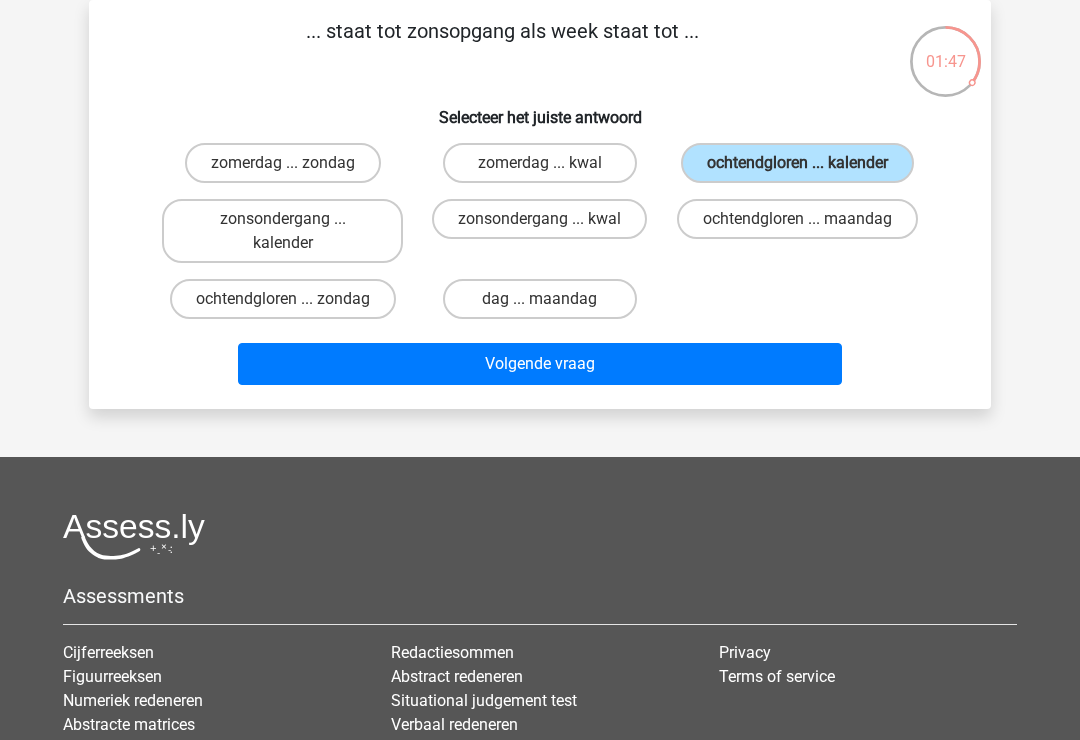 click on "Volgende vraag" at bounding box center [540, 364] 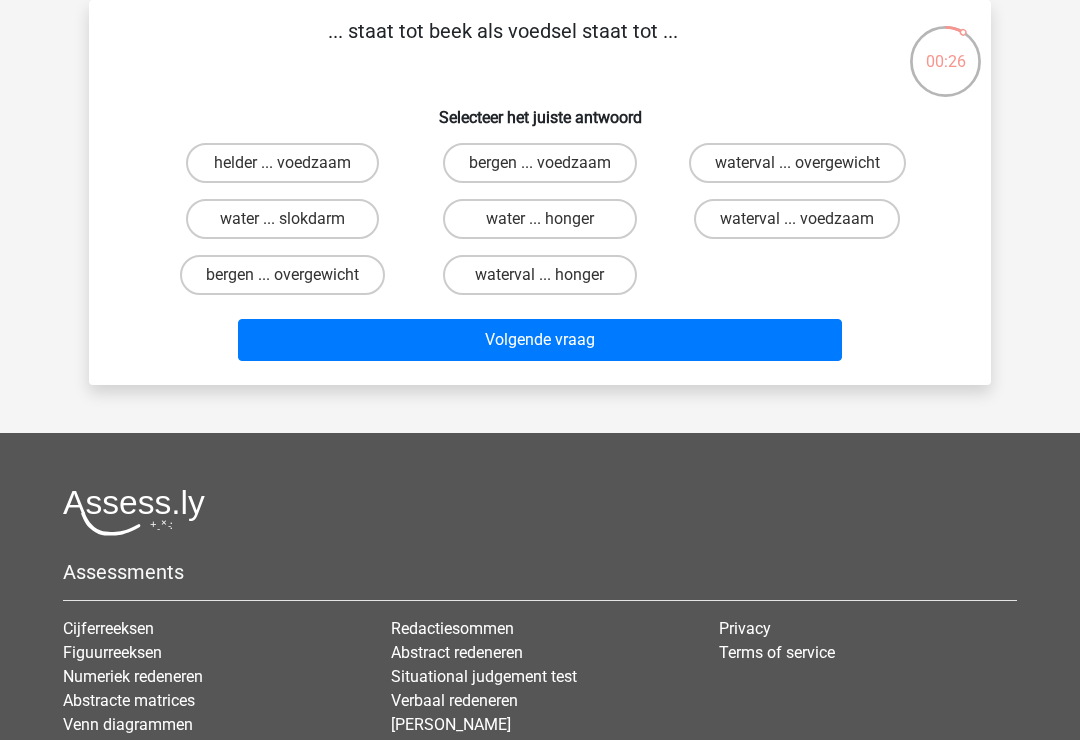 click on "waterval ... voedzaam" at bounding box center (803, 225) 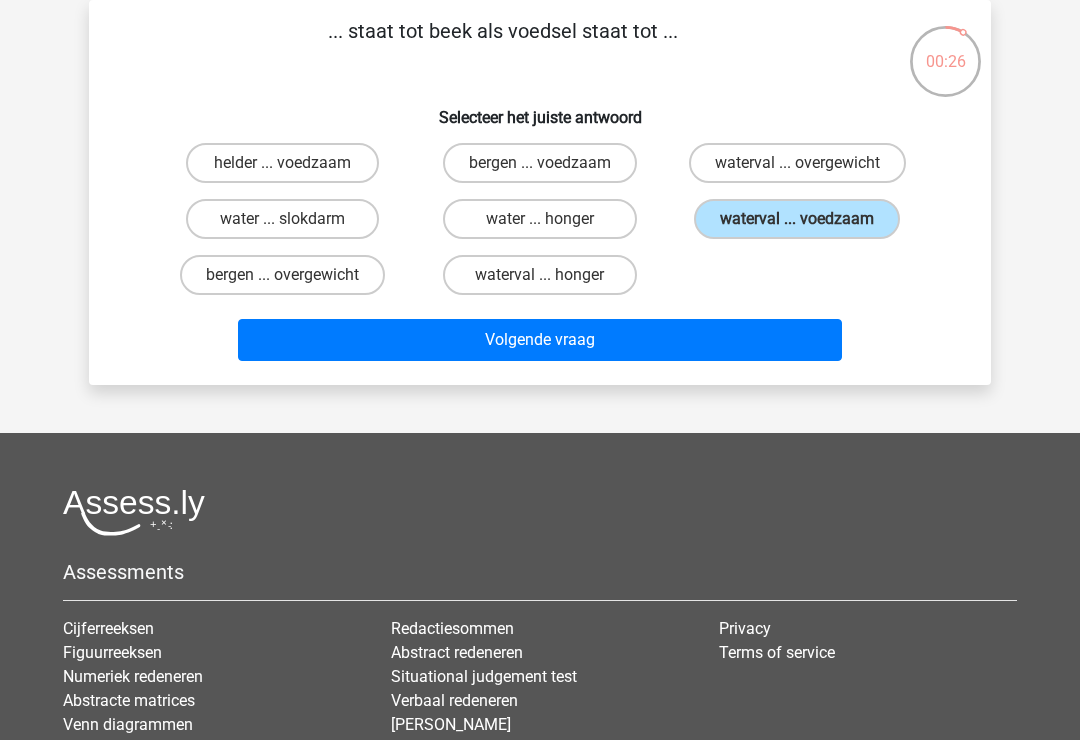 click on "Volgende vraag" at bounding box center [540, 340] 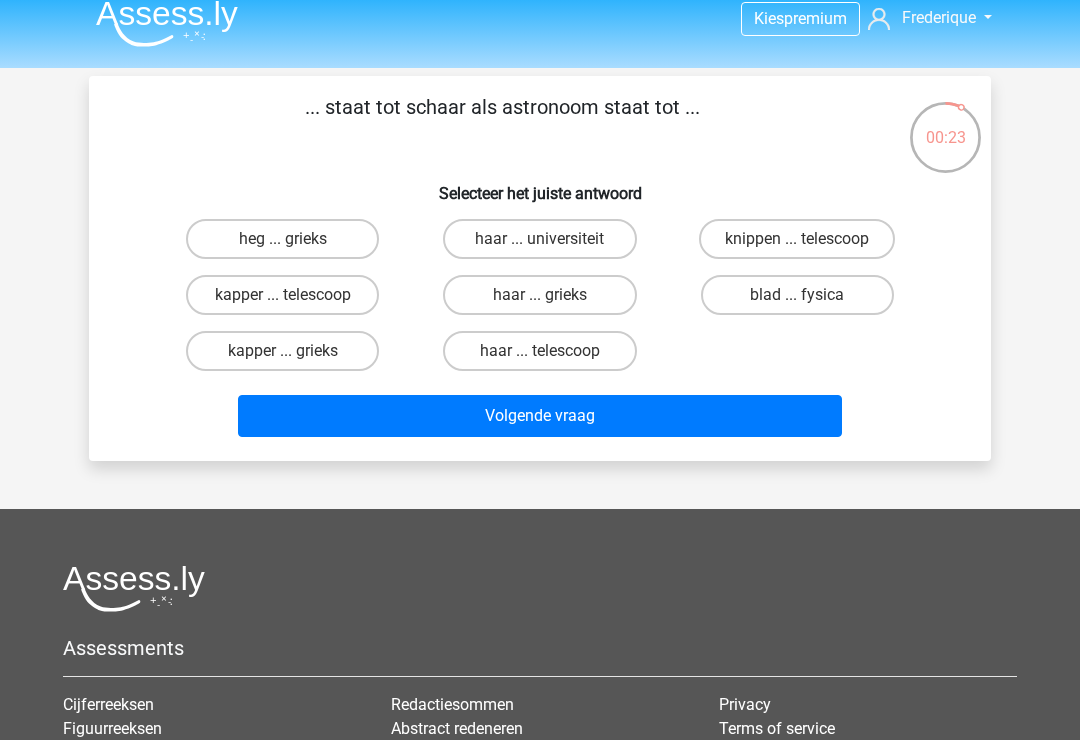 scroll, scrollTop: 15, scrollLeft: 0, axis: vertical 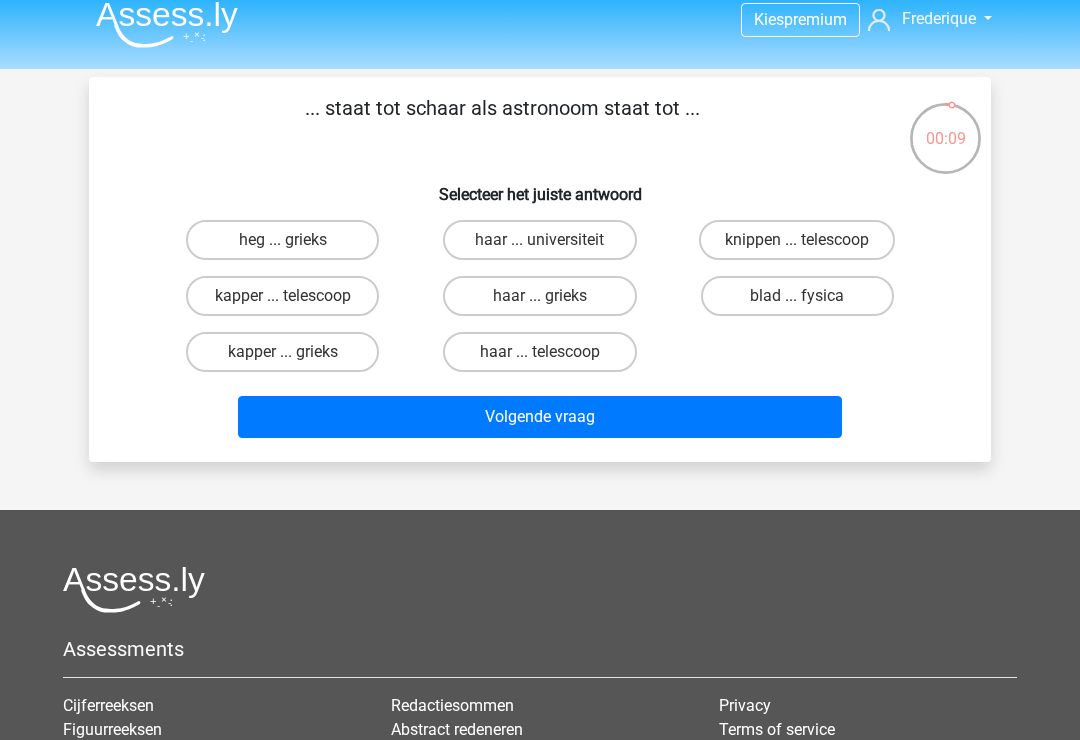 click on "knippen ... telescoop" at bounding box center (797, 240) 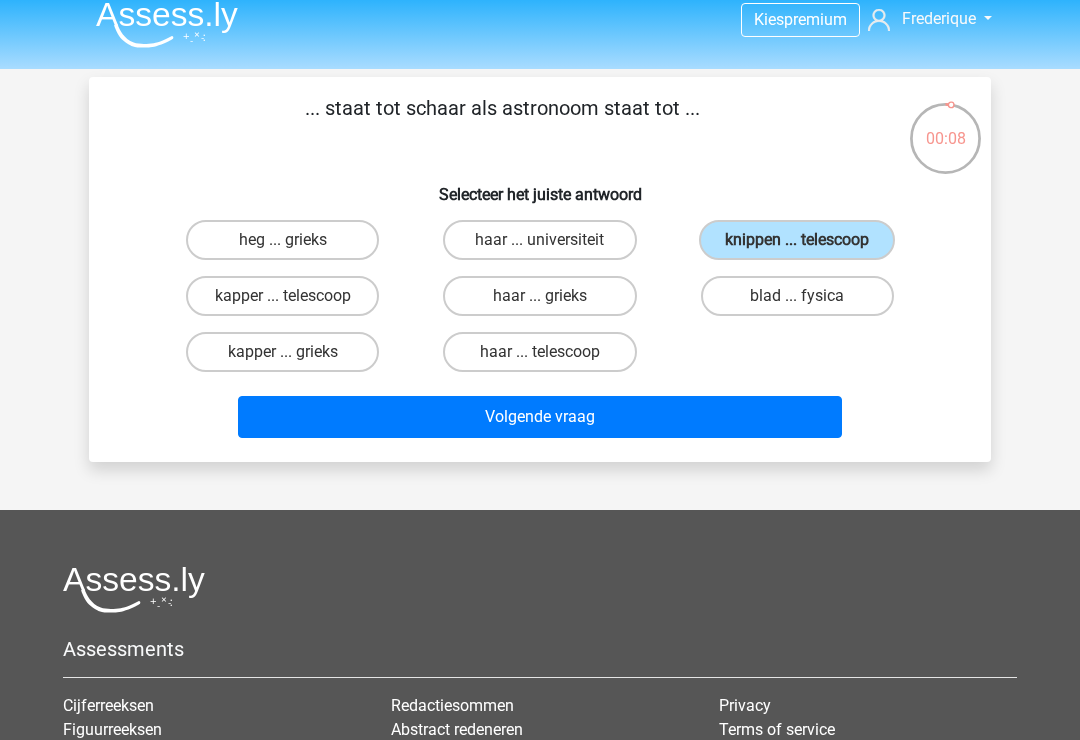 click on "Volgende vraag" at bounding box center (540, 417) 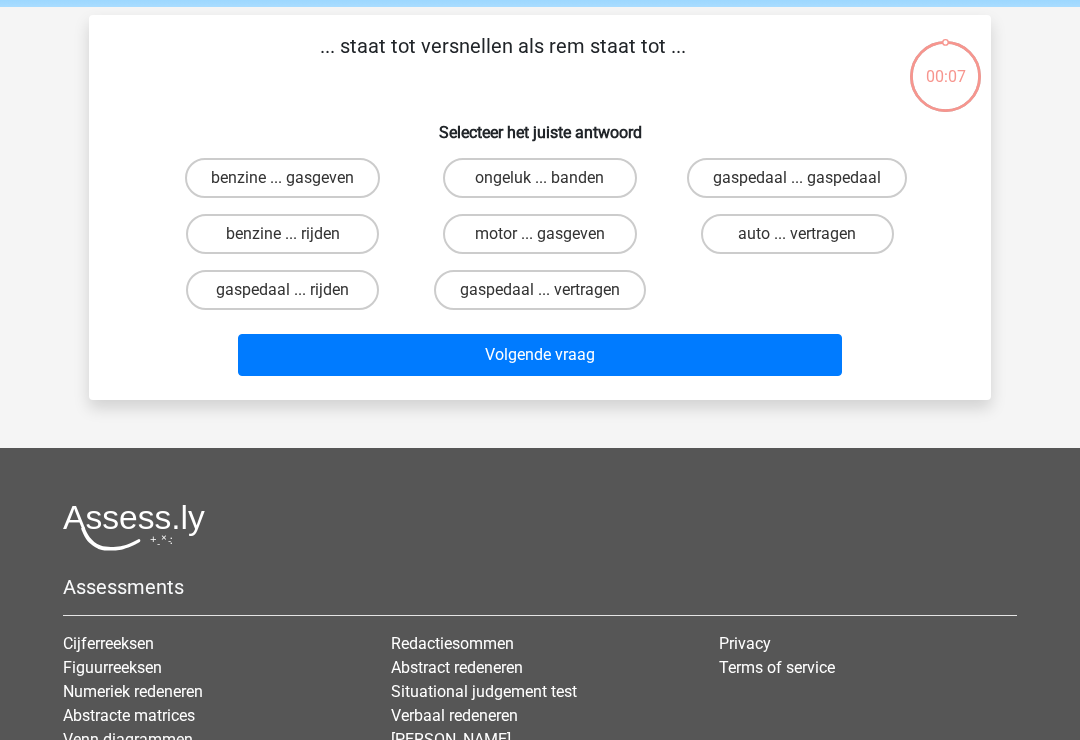 scroll, scrollTop: 92, scrollLeft: 0, axis: vertical 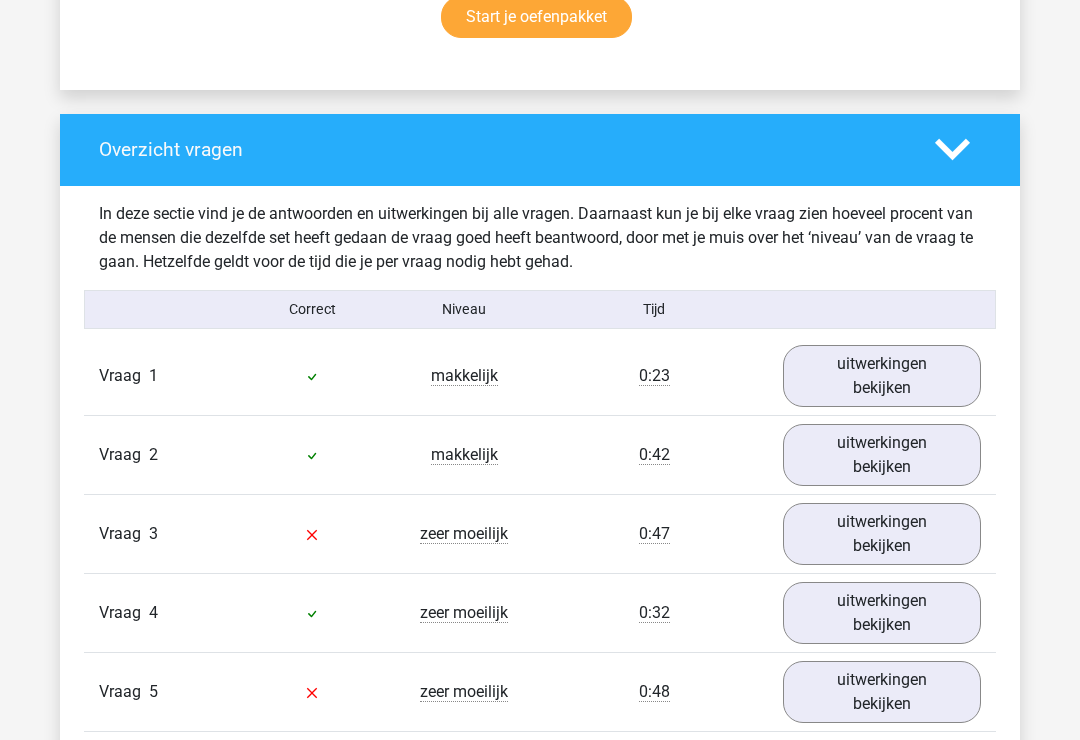 click on "uitwerkingen bekijken" at bounding box center [882, 376] 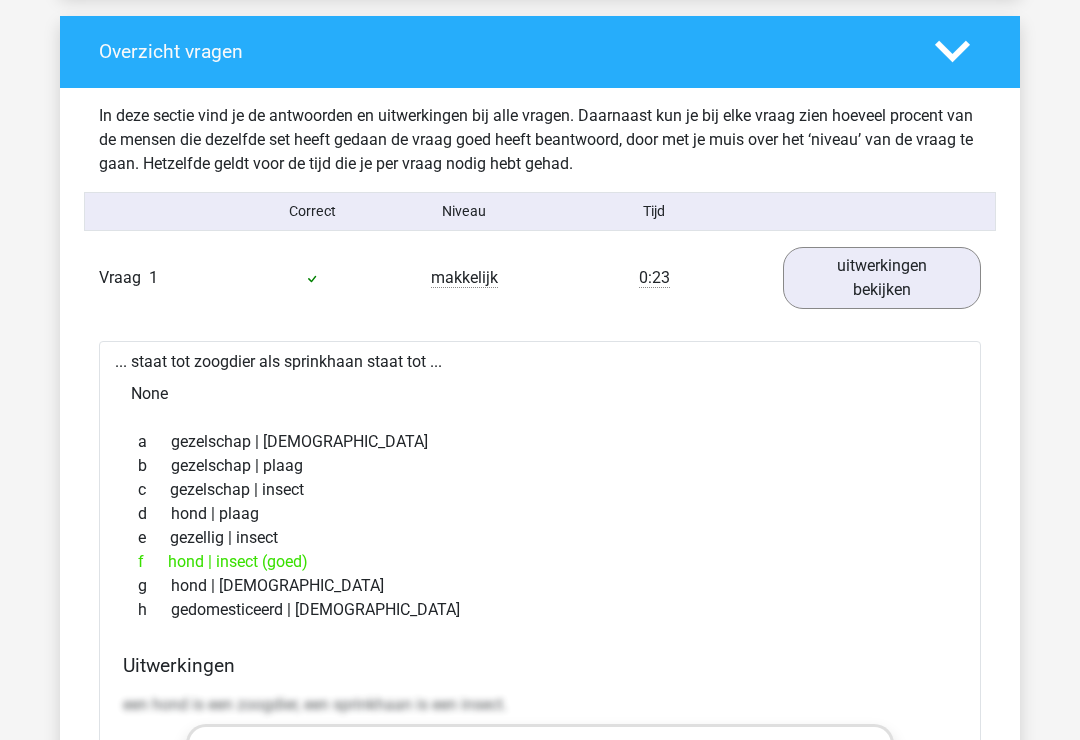 click on "uitwerkingen bekijken" at bounding box center (882, 279) 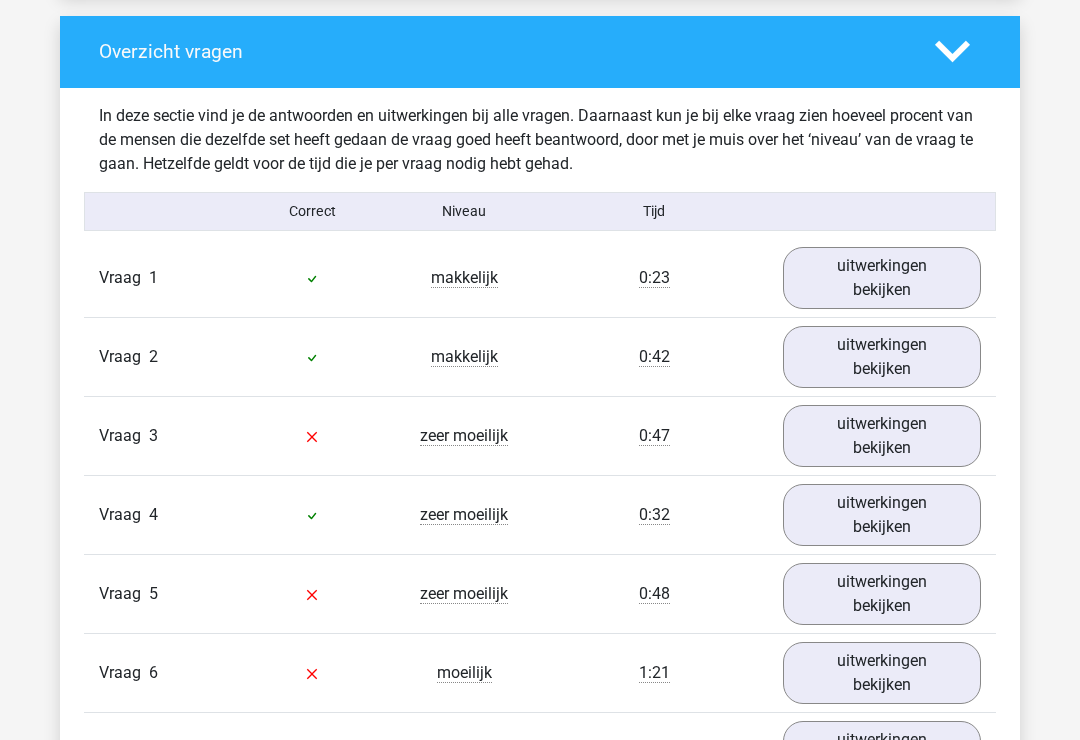 click on "uitwerkingen bekijken" at bounding box center [882, 357] 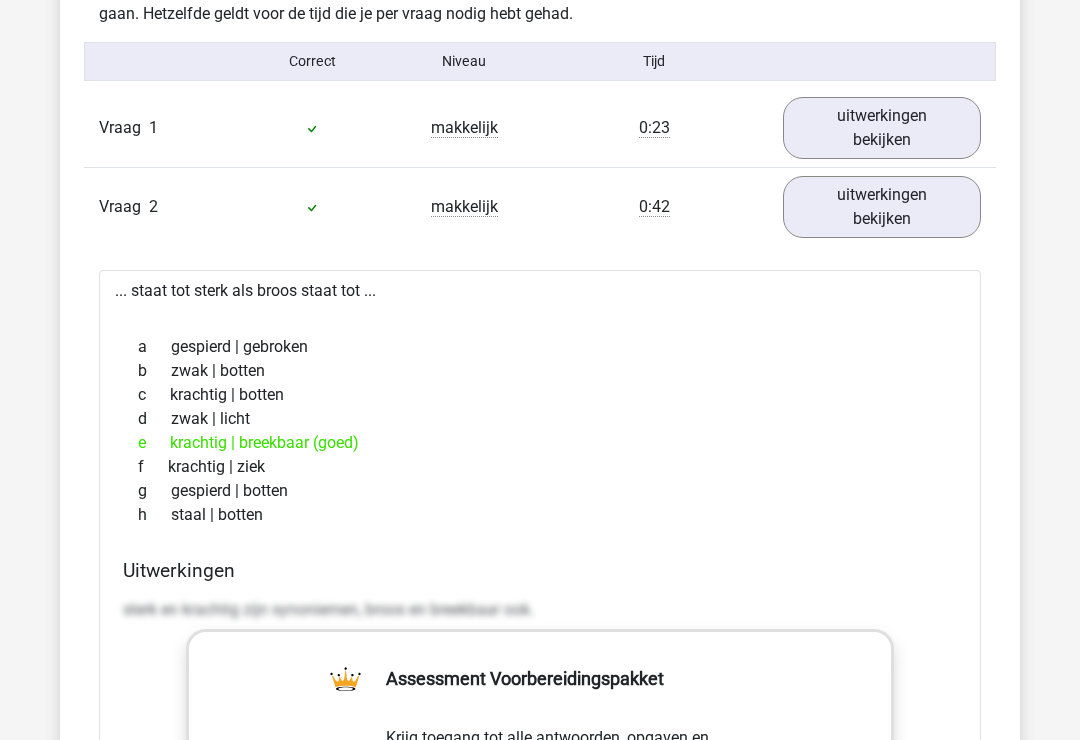 scroll, scrollTop: 1632, scrollLeft: 0, axis: vertical 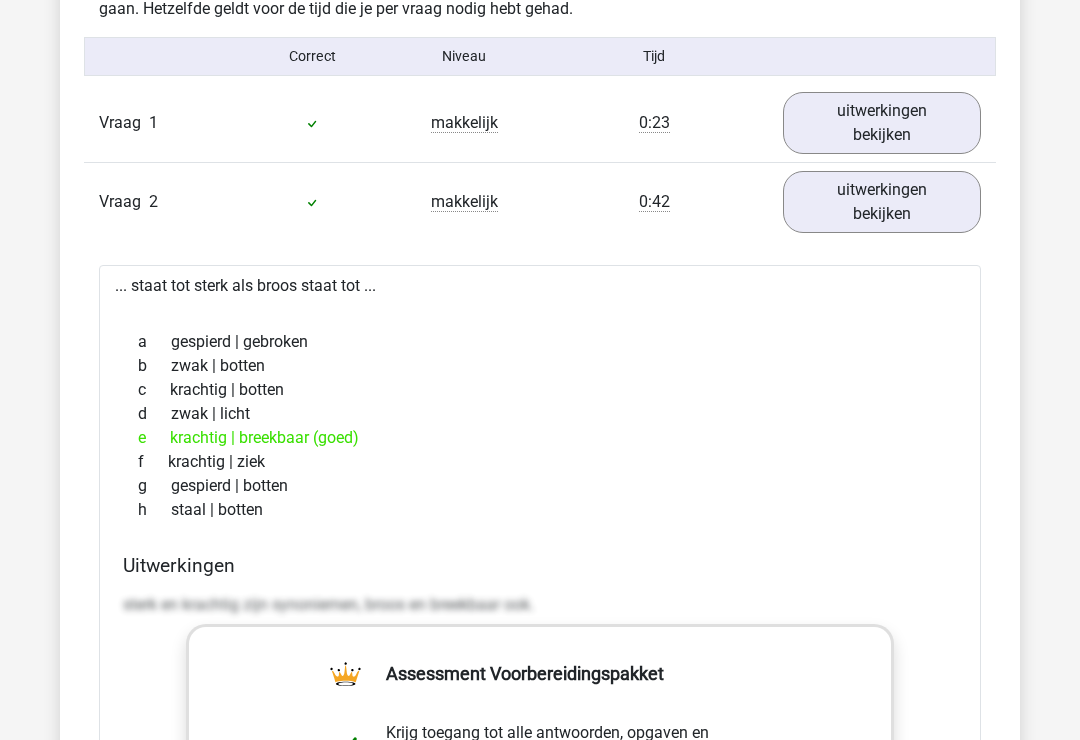 click on "uitwerkingen bekijken" at bounding box center (882, 202) 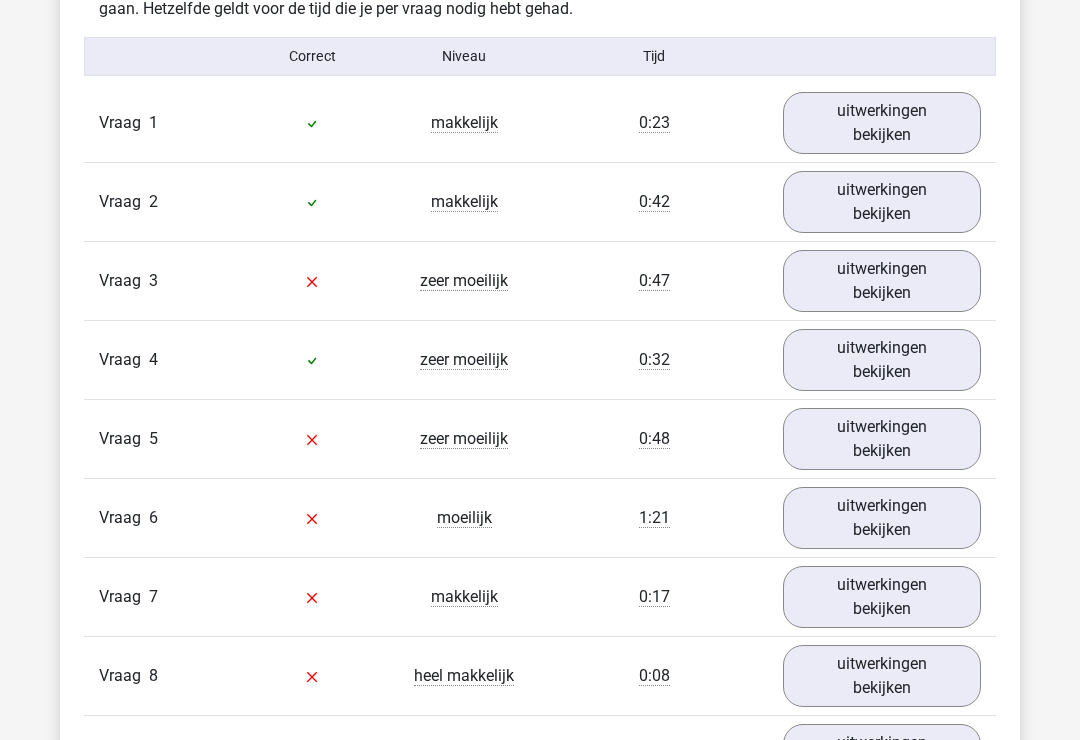 click on "uitwerkingen bekijken" at bounding box center [882, 281] 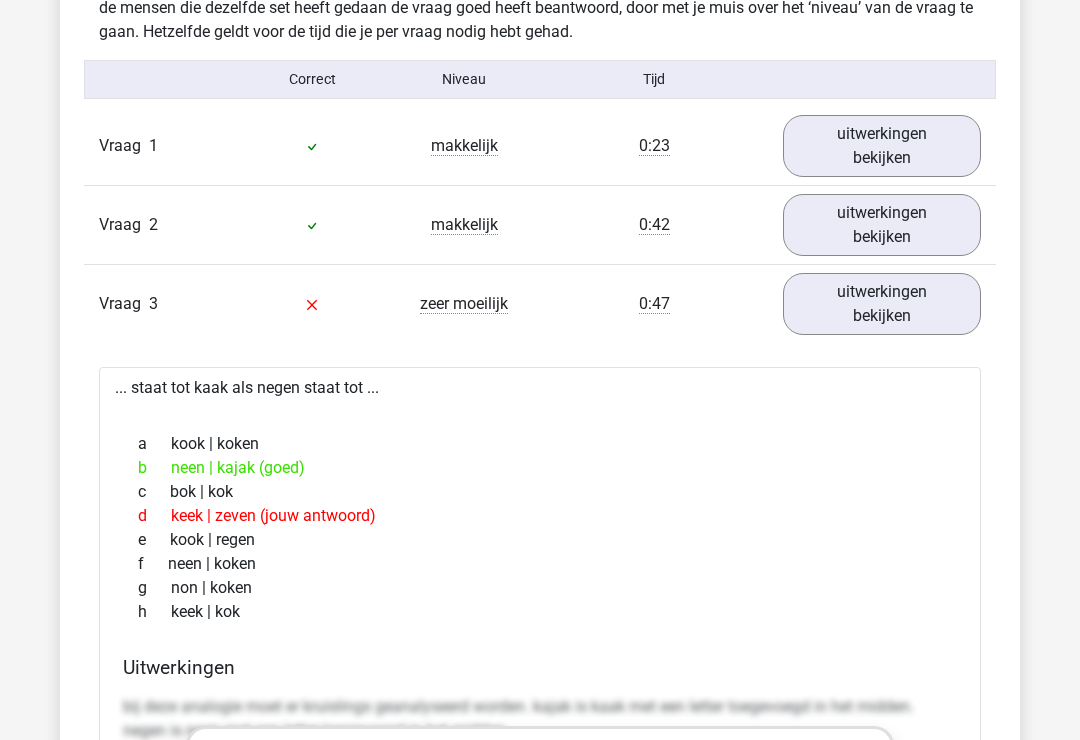 scroll, scrollTop: 1605, scrollLeft: 0, axis: vertical 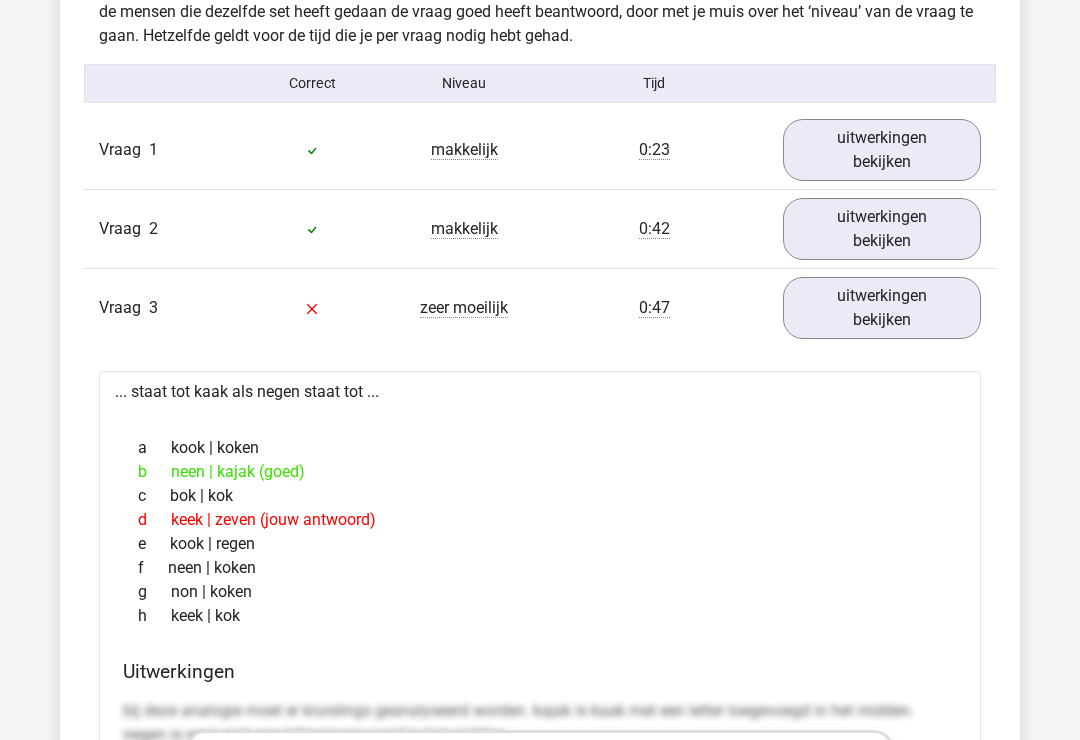 click on "uitwerkingen bekijken" at bounding box center [882, 308] 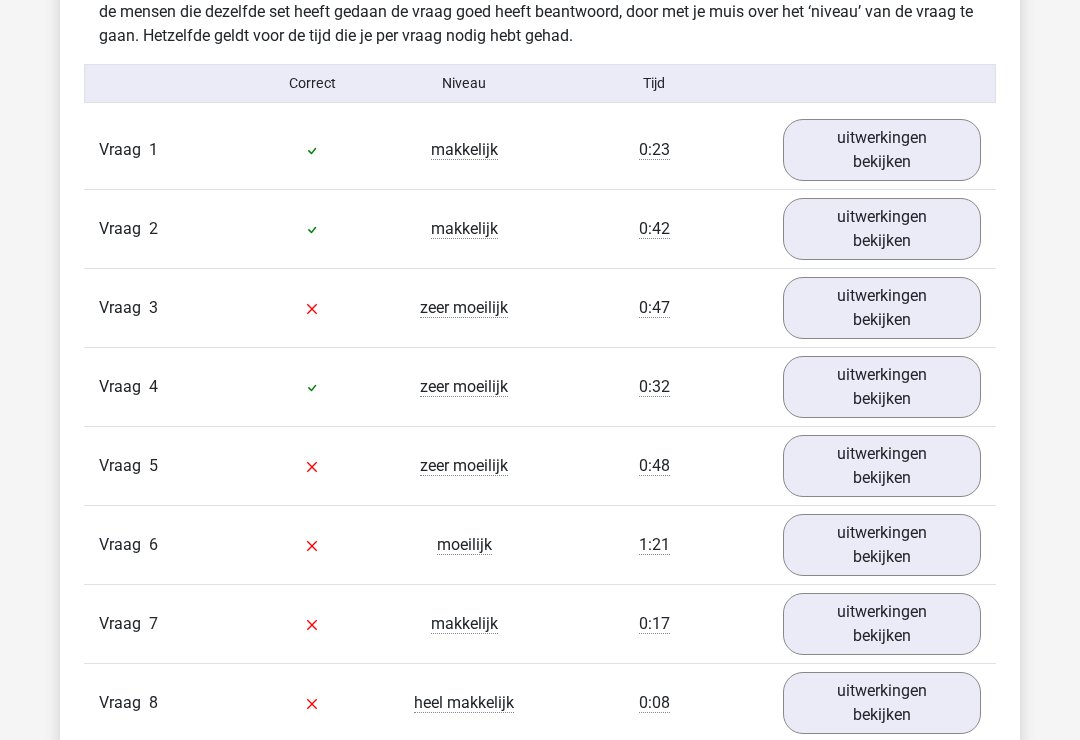 click on "uitwerkingen bekijken" at bounding box center (882, 387) 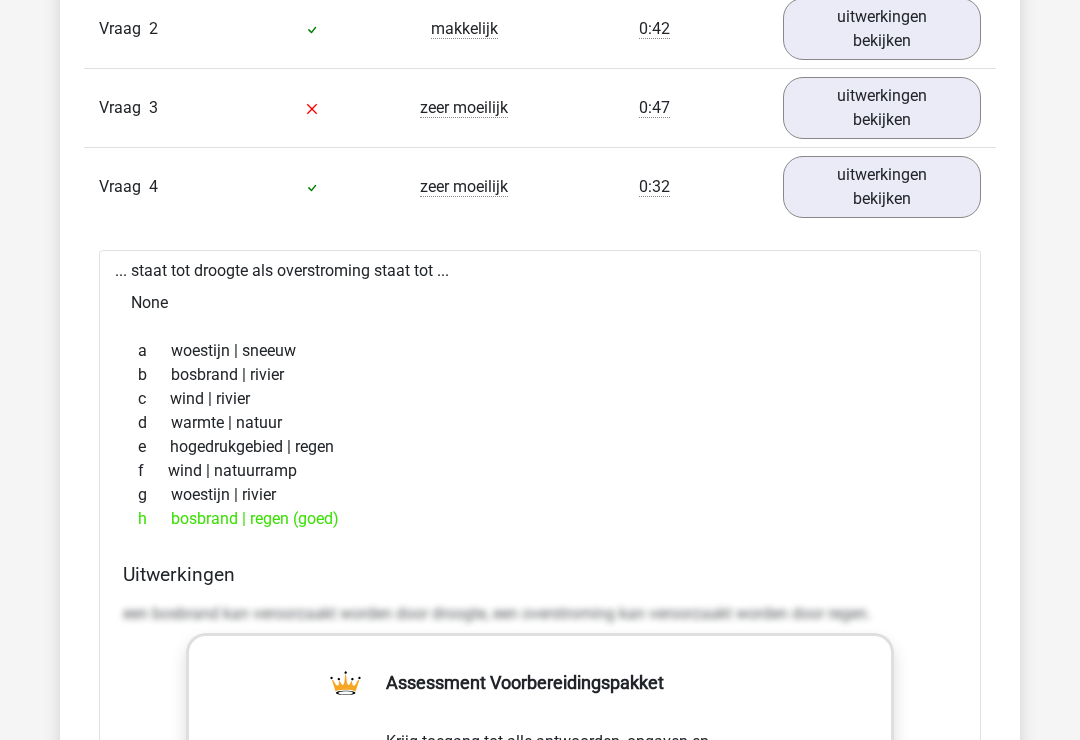 scroll, scrollTop: 1805, scrollLeft: 0, axis: vertical 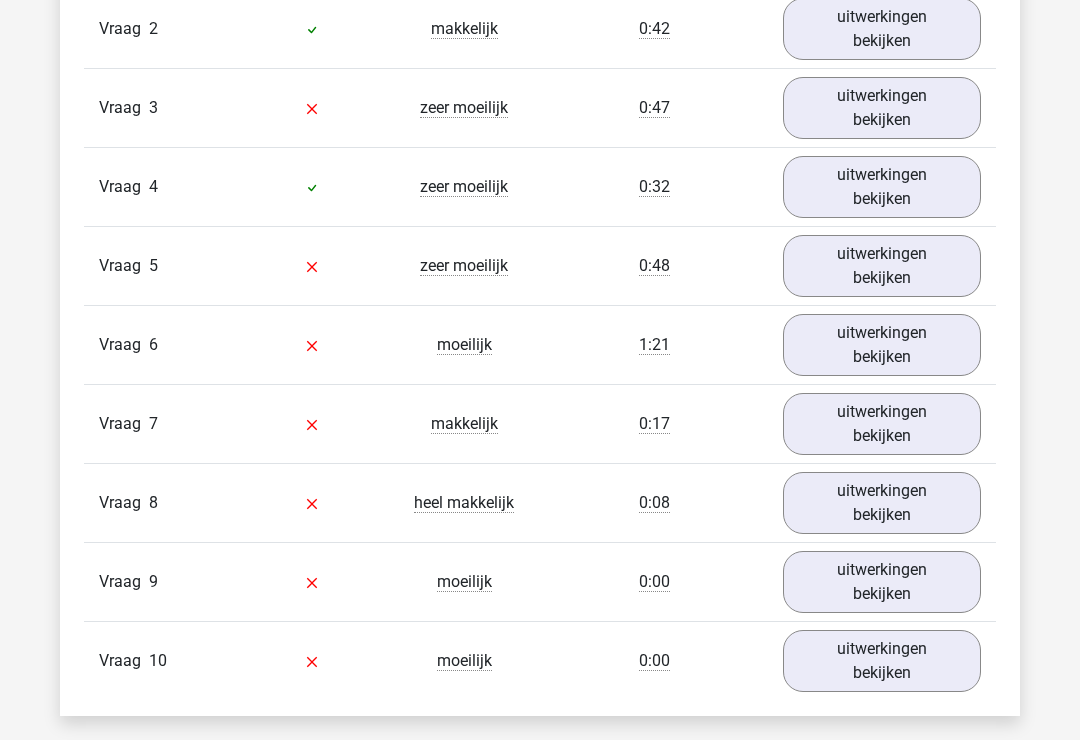 click on "uitwerkingen bekijken" at bounding box center [882, 266] 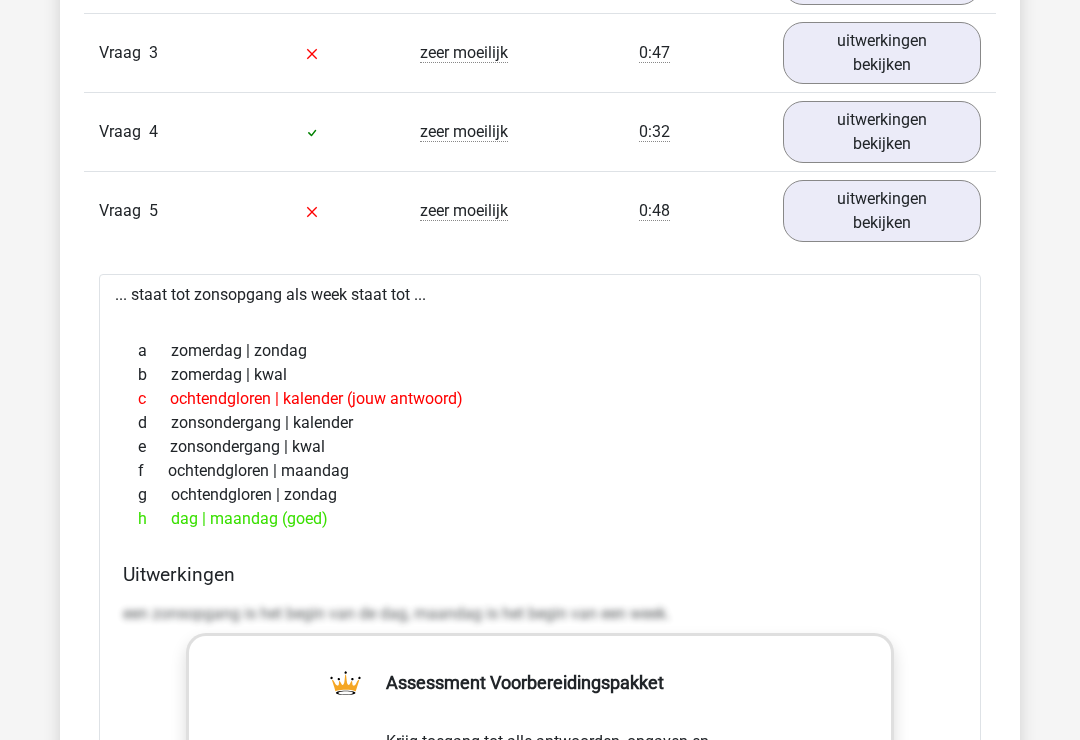 scroll, scrollTop: 1935, scrollLeft: 0, axis: vertical 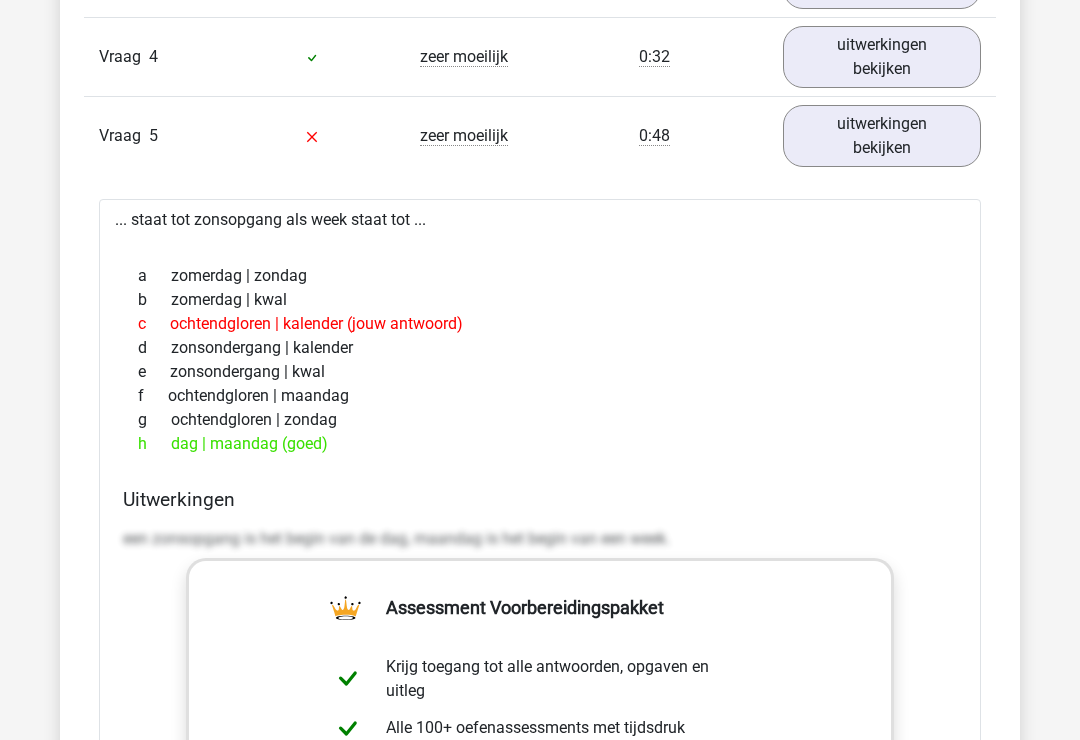 click on "uitwerkingen bekijken" at bounding box center (882, 136) 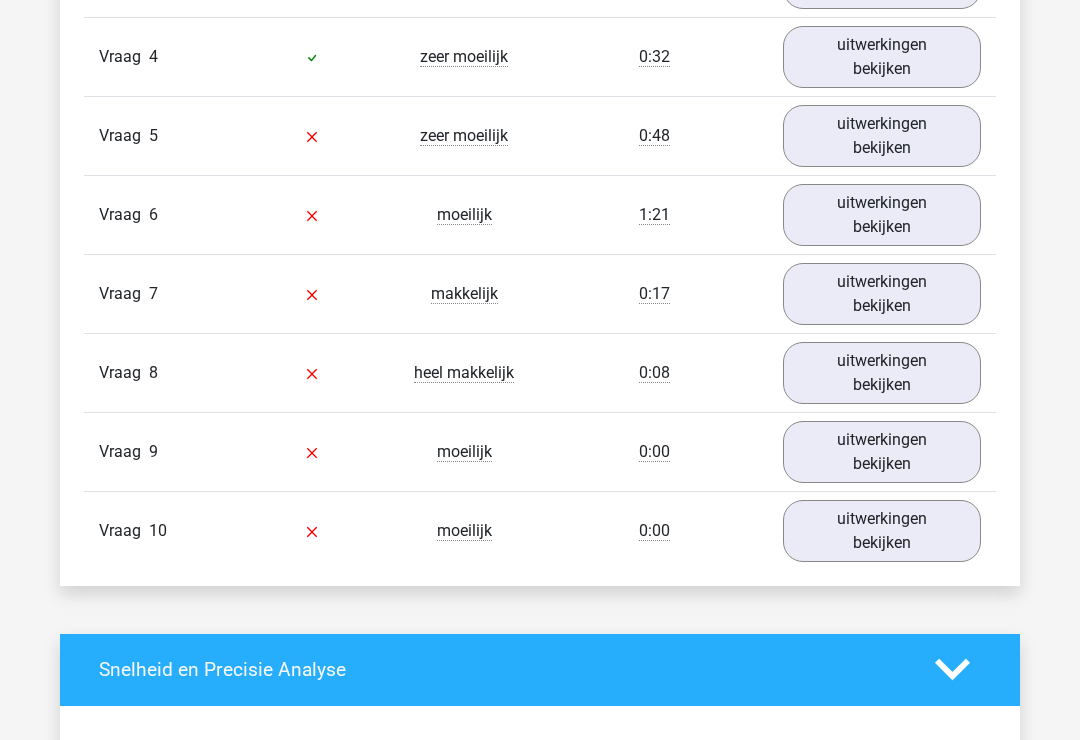 click on "uitwerkingen bekijken" at bounding box center [882, 215] 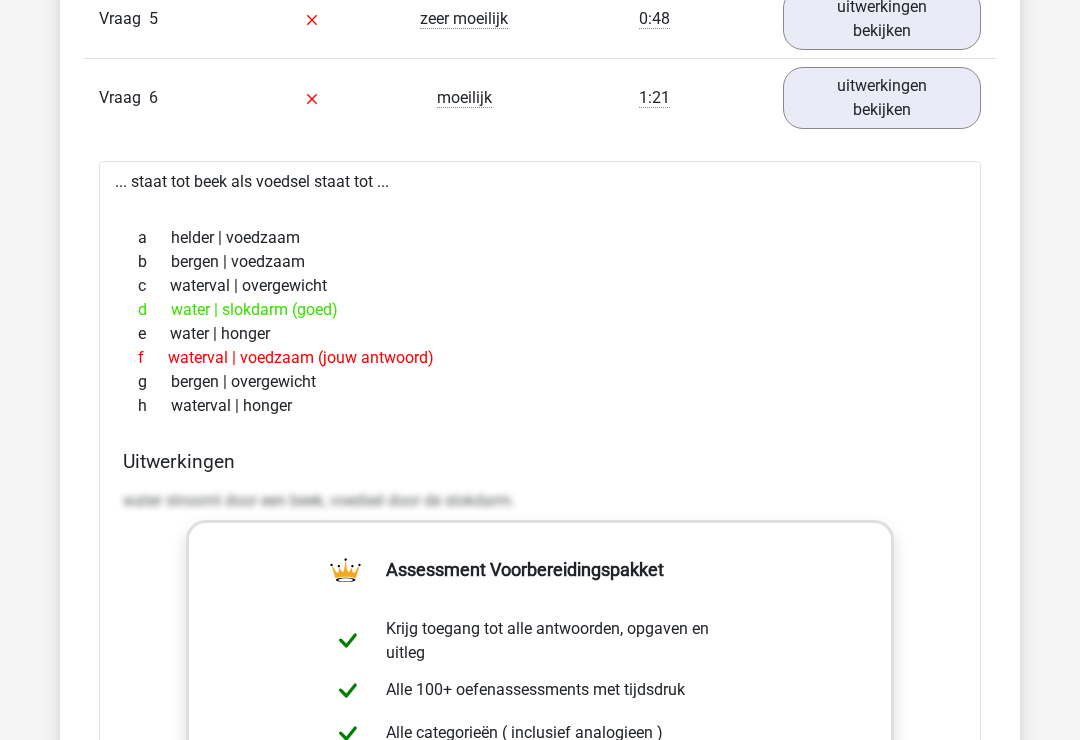 scroll, scrollTop: 2053, scrollLeft: 0, axis: vertical 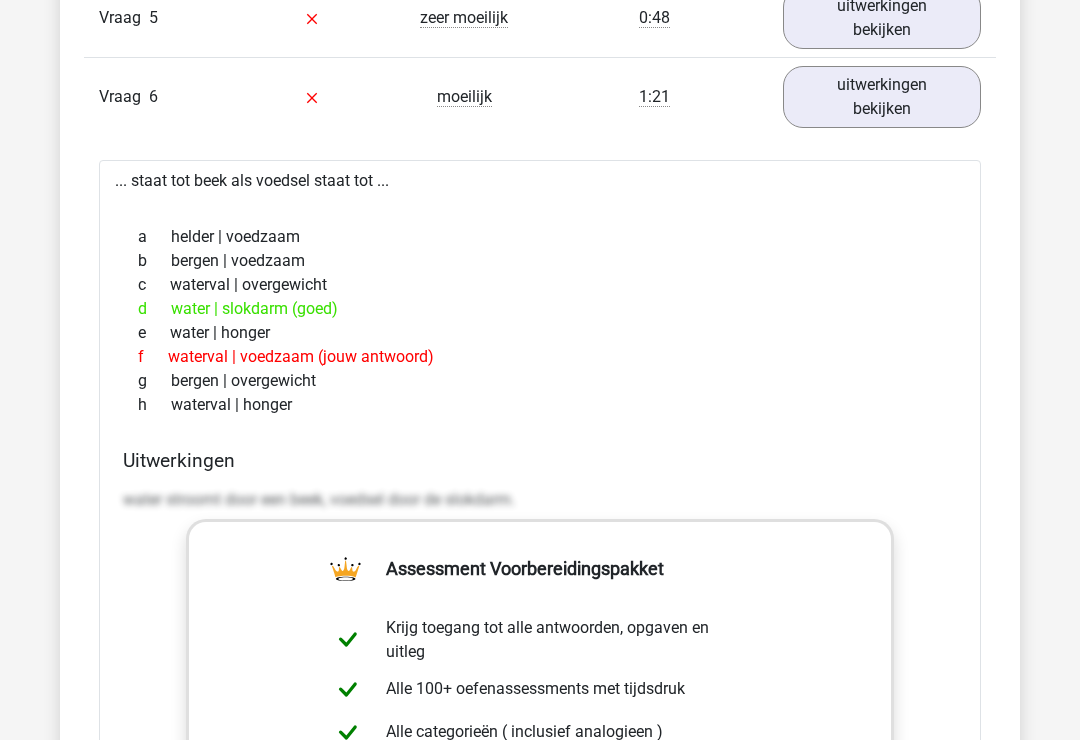 click on "uitwerkingen bekijken" at bounding box center (882, 97) 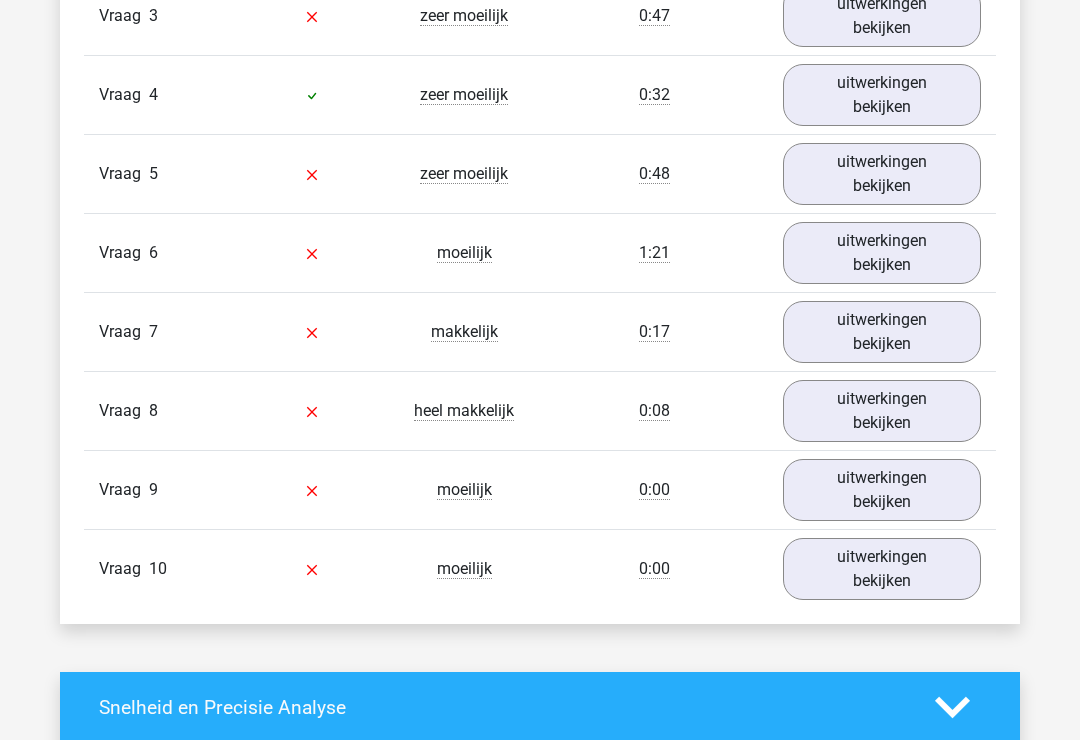 click on "uitwerkingen bekijken" at bounding box center [882, 175] 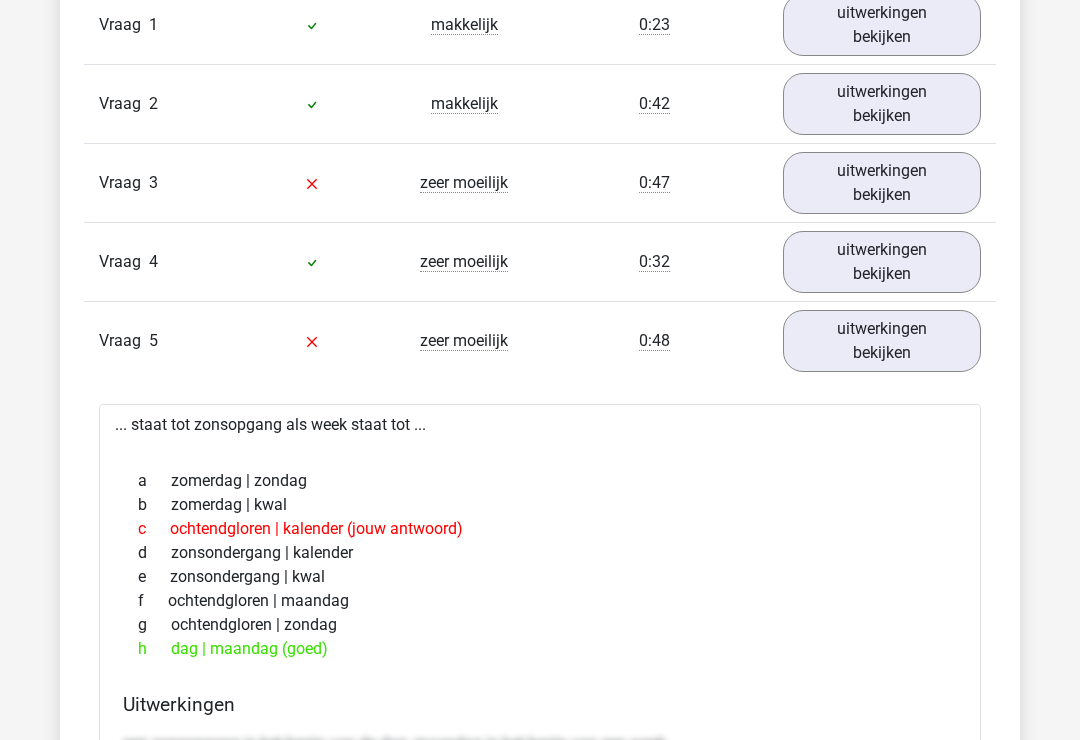 click on "uitwerkingen bekijken" at bounding box center (882, 342) 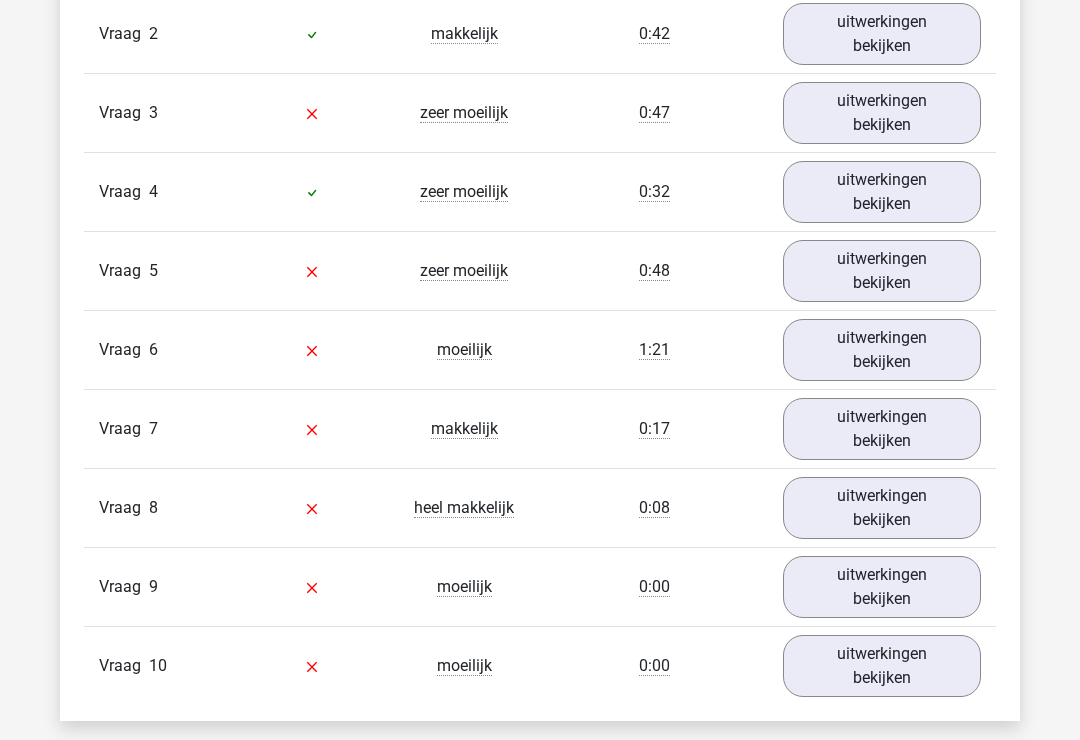 scroll, scrollTop: 1889, scrollLeft: 0, axis: vertical 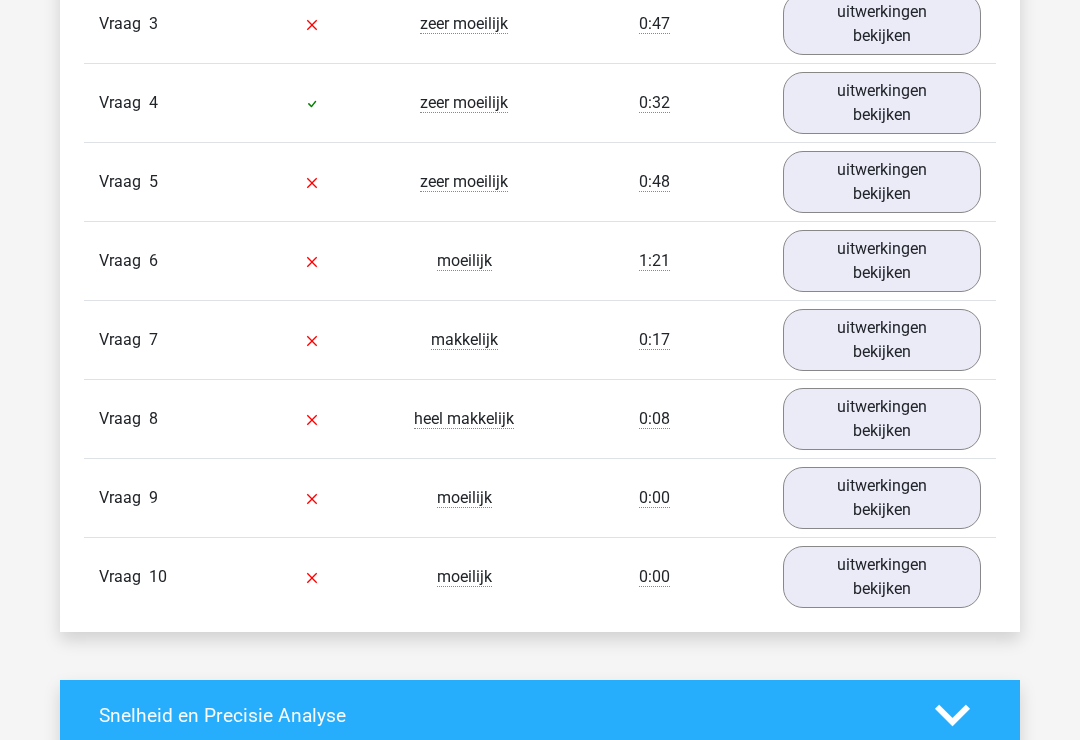 click on "uitwerkingen bekijken" at bounding box center (882, 261) 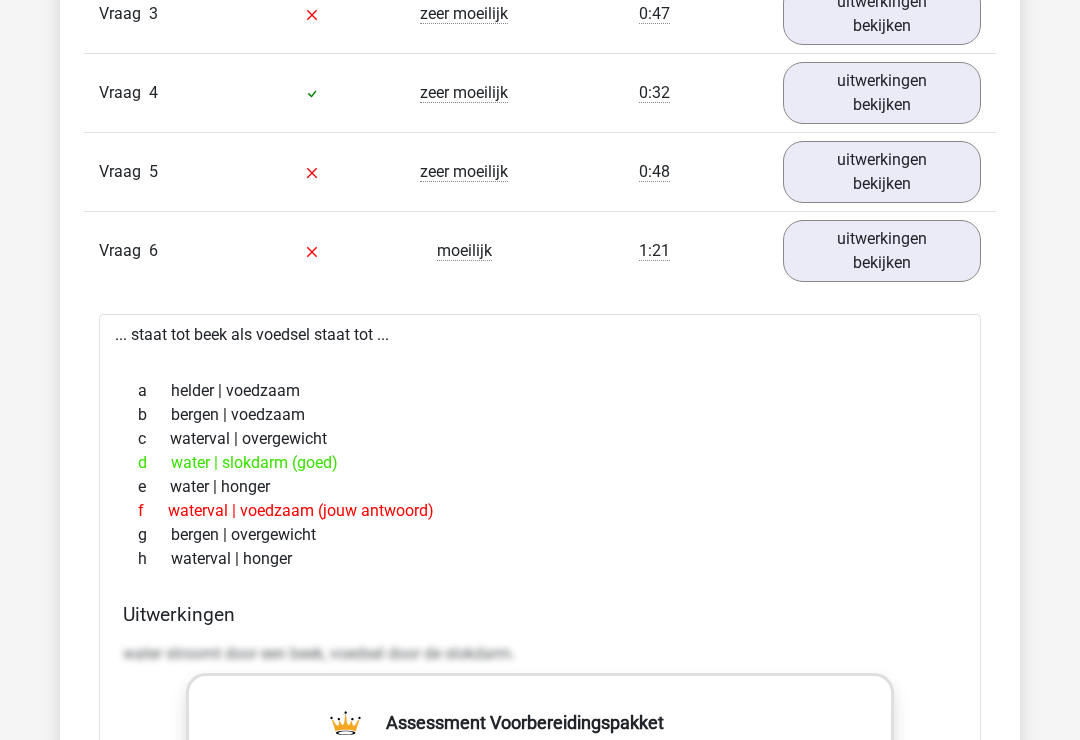scroll, scrollTop: 1898, scrollLeft: 0, axis: vertical 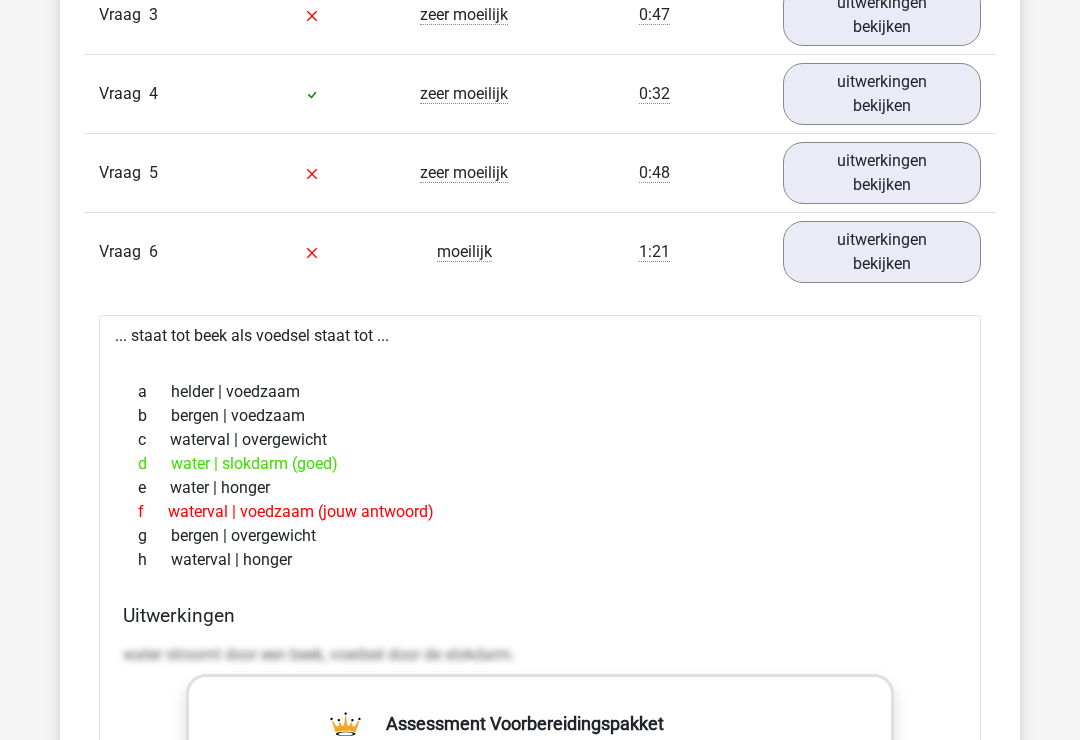 click on "uitwerkingen bekijken" at bounding box center (882, 252) 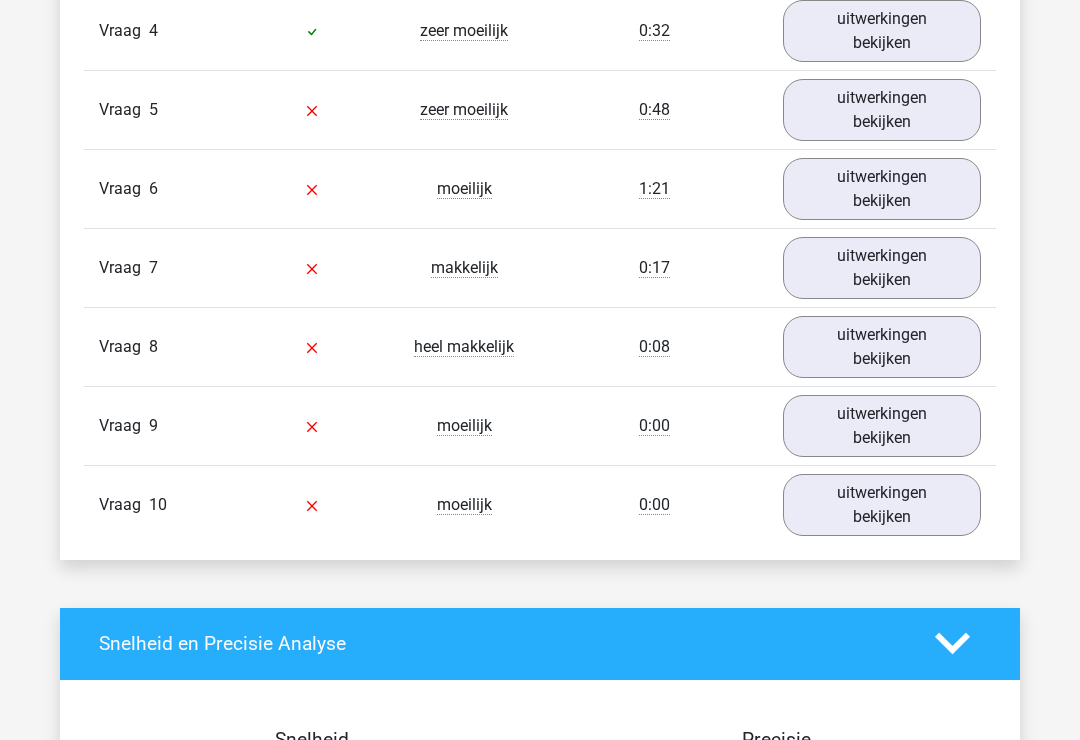 click on "uitwerkingen bekijken" at bounding box center [882, 269] 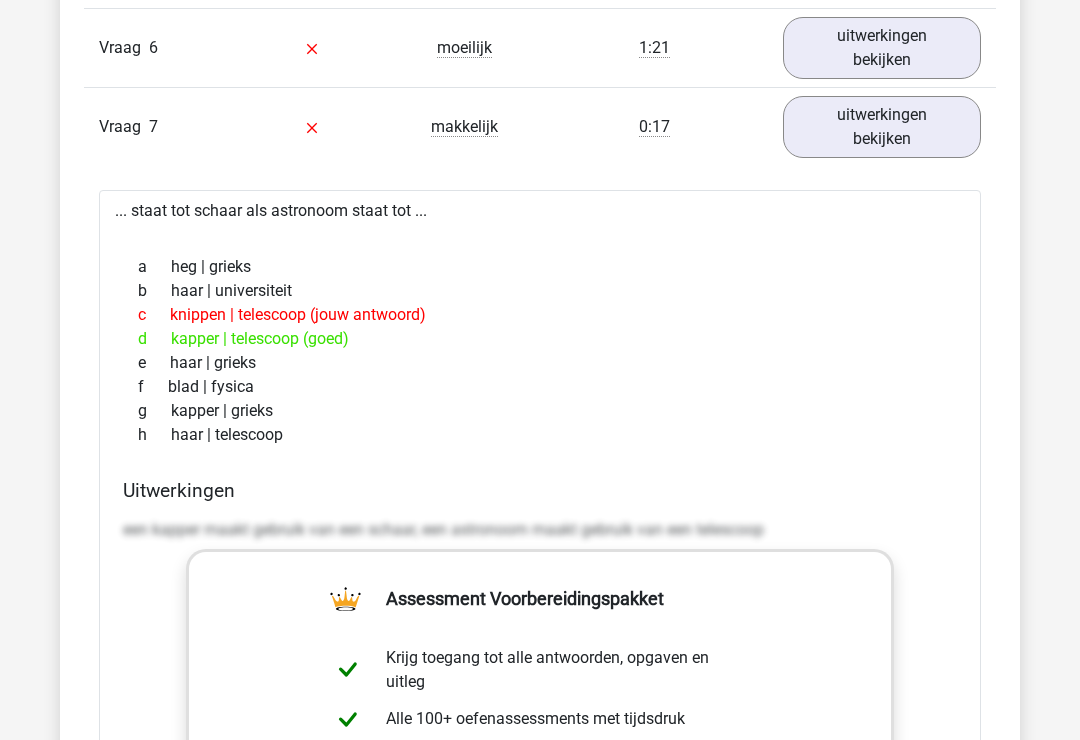 scroll, scrollTop: 2104, scrollLeft: 0, axis: vertical 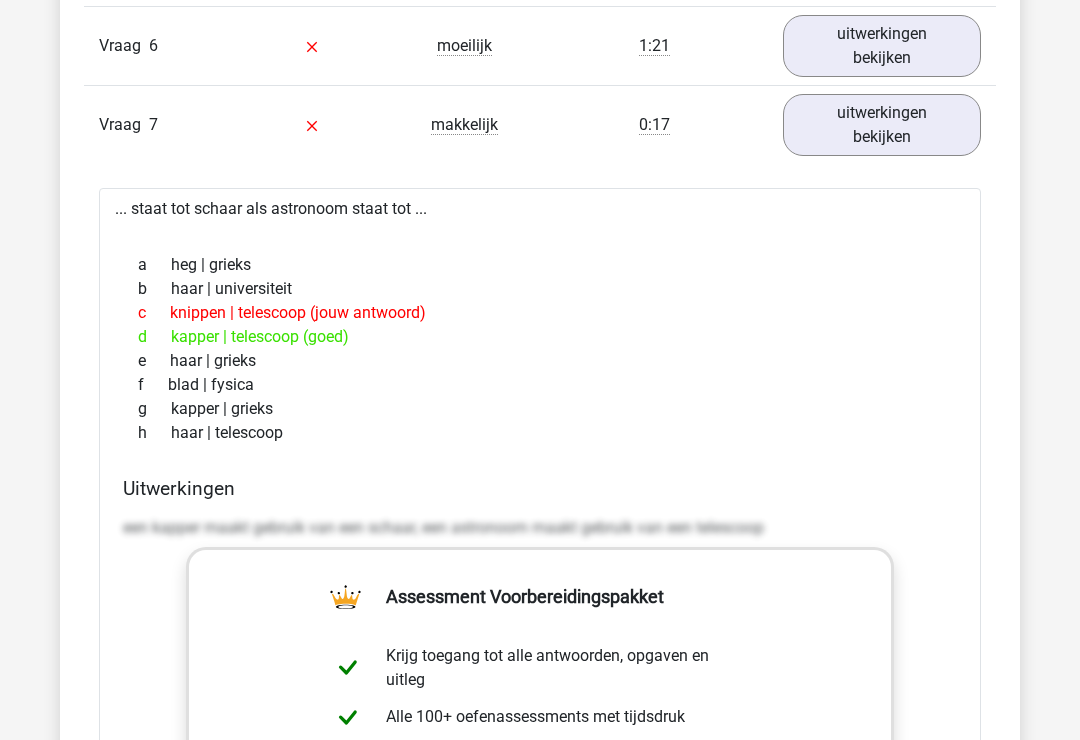 click on "uitwerkingen bekijken" at bounding box center [882, 125] 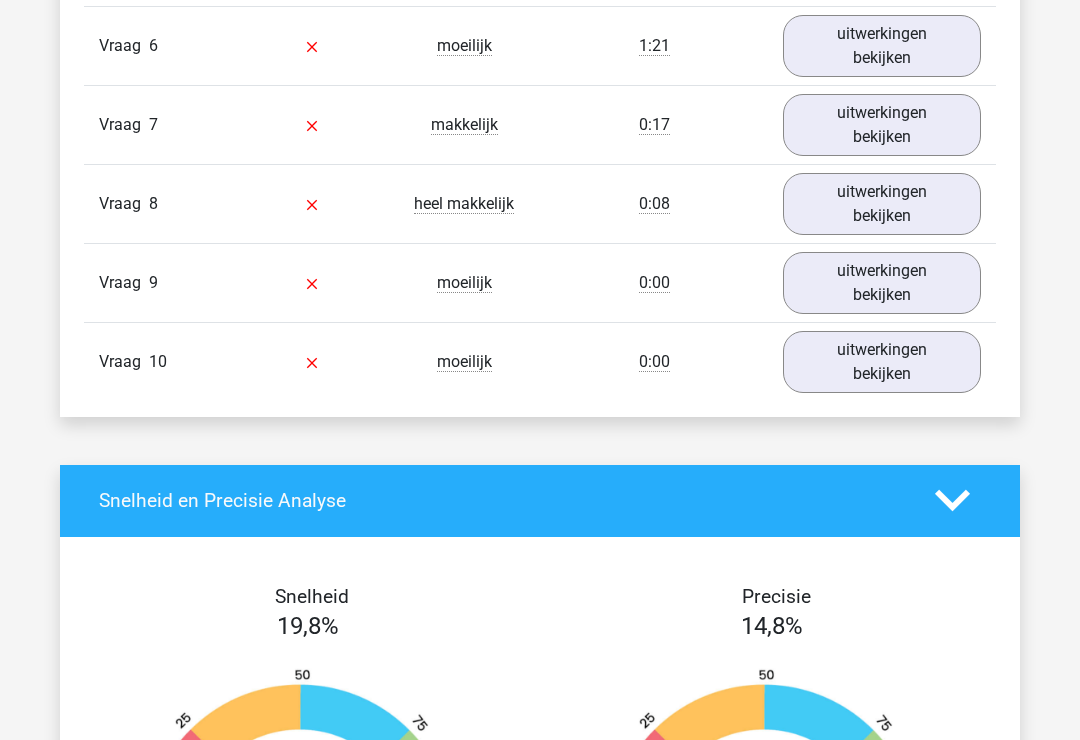 click on "uitwerkingen bekijken" at bounding box center (882, 204) 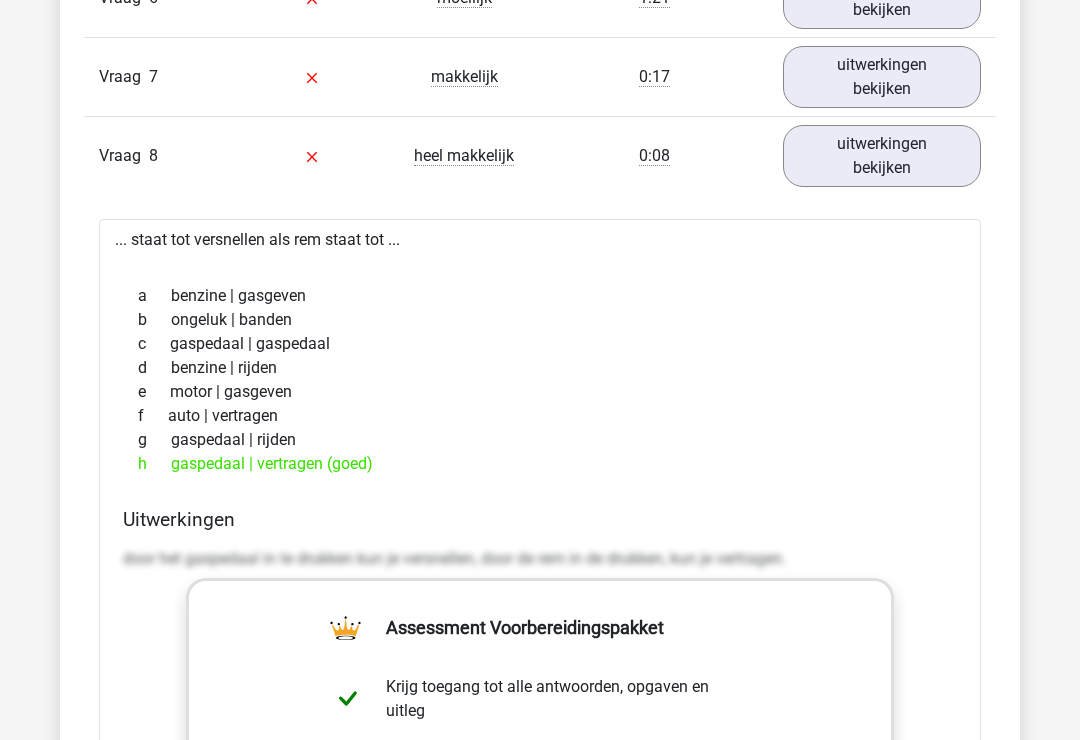 scroll, scrollTop: 2197, scrollLeft: 0, axis: vertical 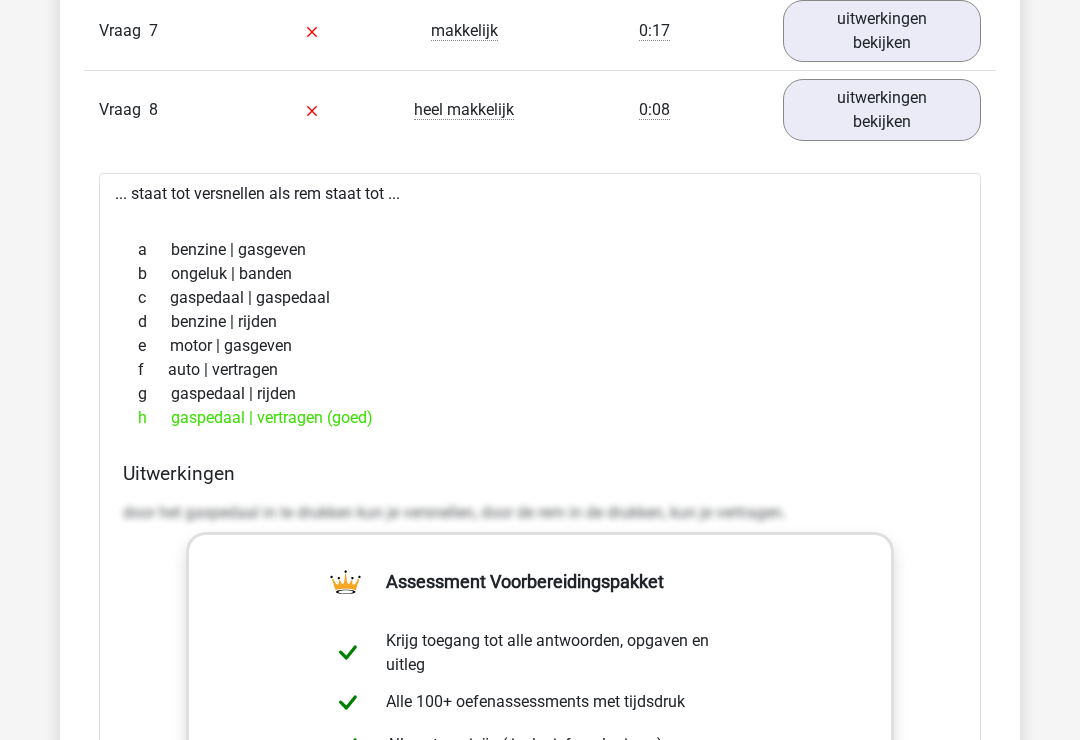 click on "uitwerkingen bekijken" at bounding box center [882, 111] 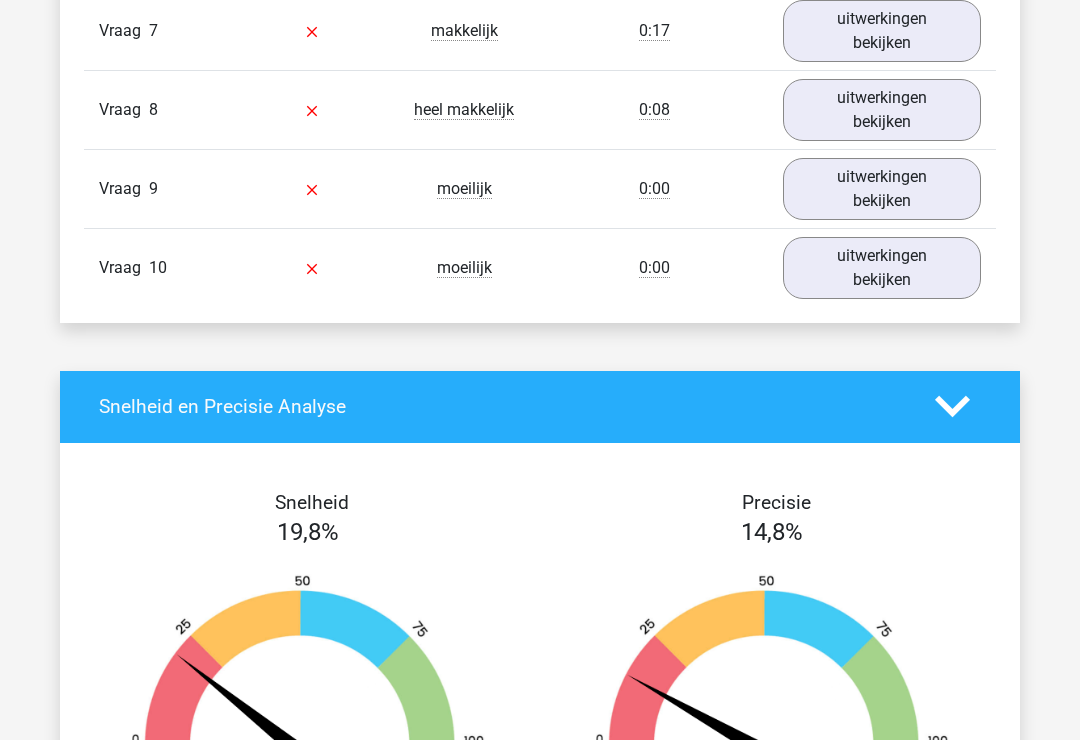 click on "uitwerkingen bekijken" at bounding box center [882, 189] 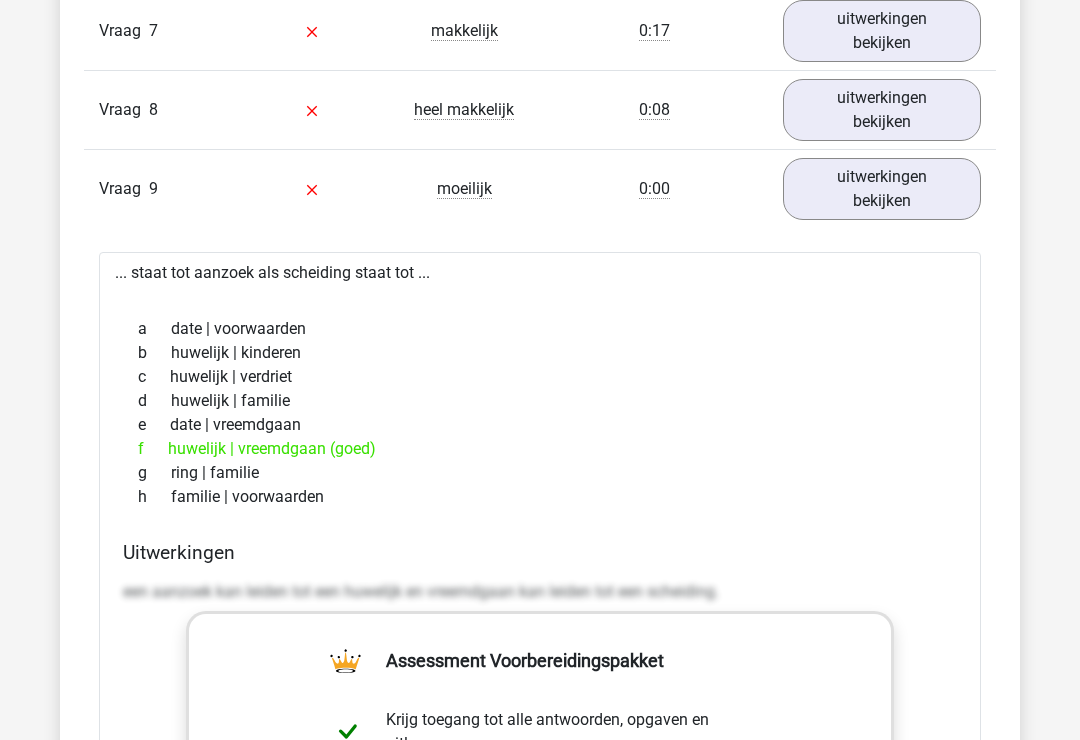 click on "uitwerkingen bekijken" at bounding box center (882, 189) 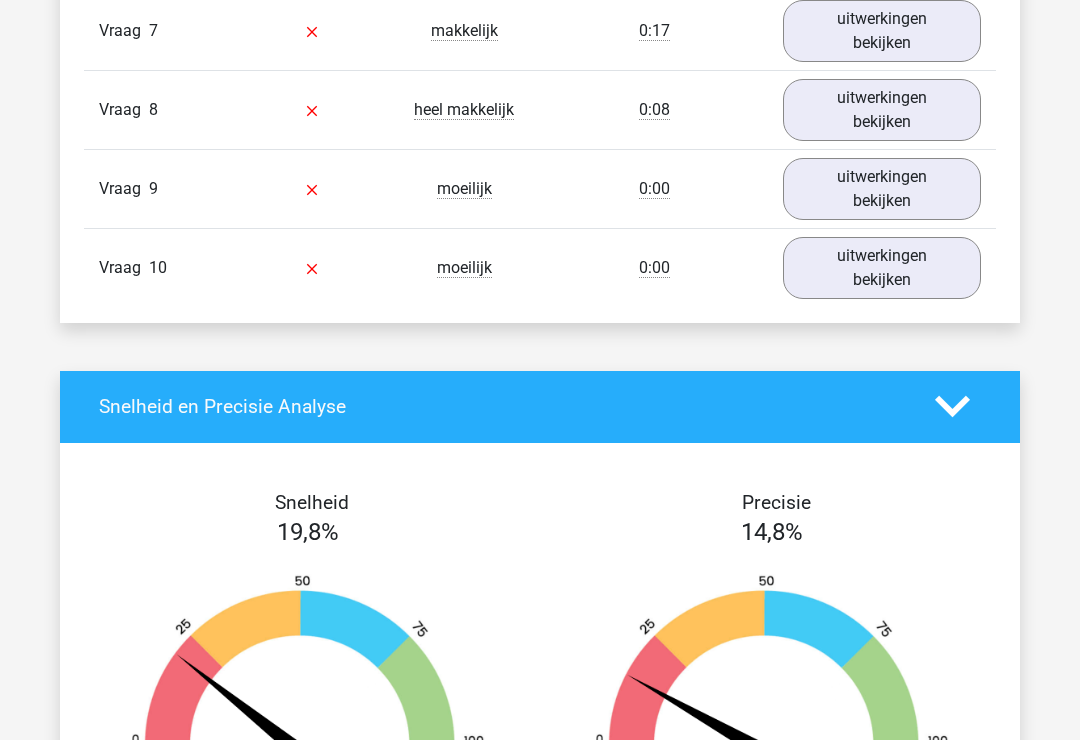 click on "uitwerkingen bekijken" at bounding box center (882, 268) 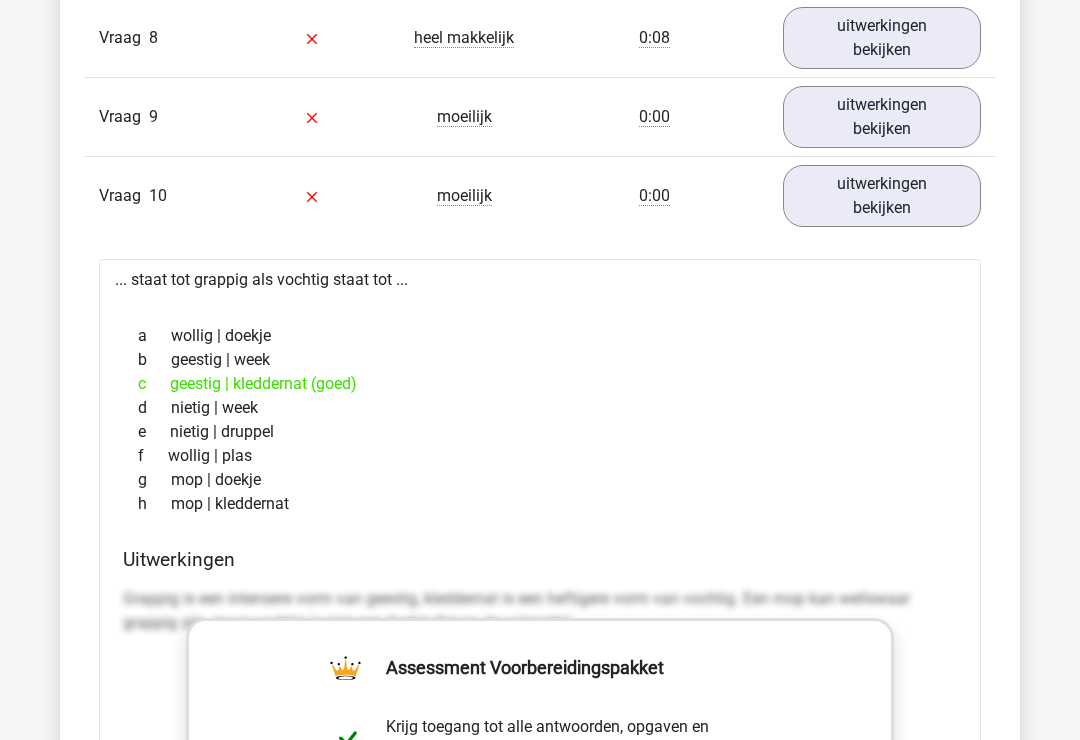 scroll, scrollTop: 2284, scrollLeft: 0, axis: vertical 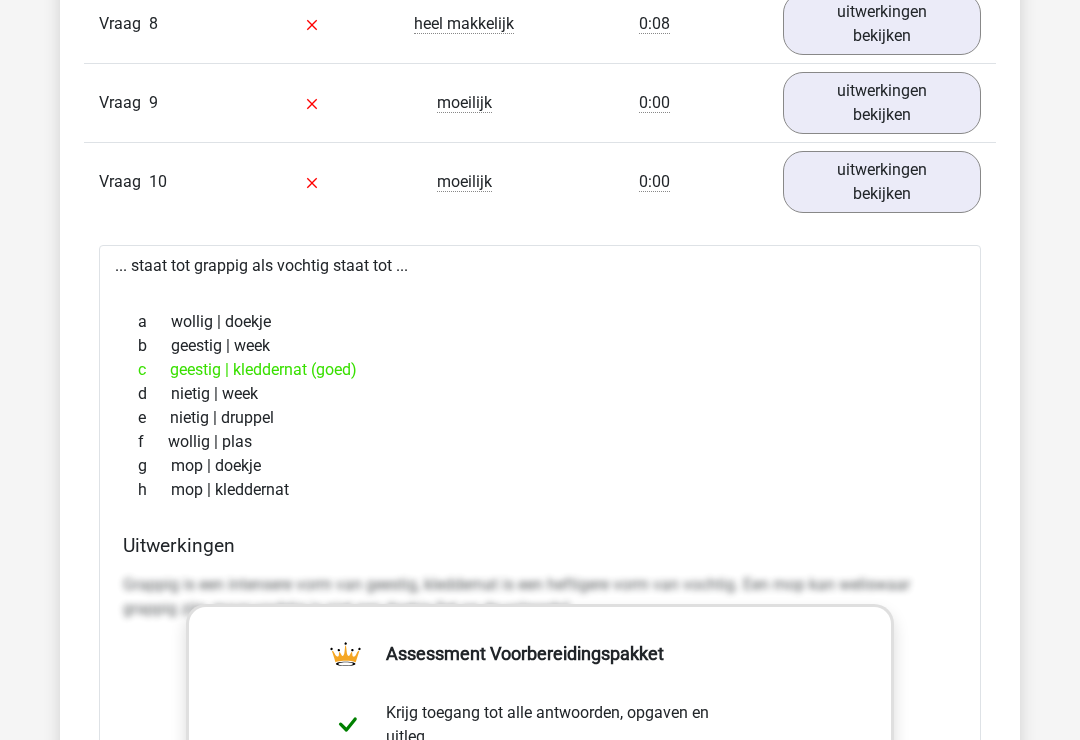 click on "uitwerkingen bekijken" at bounding box center (882, 182) 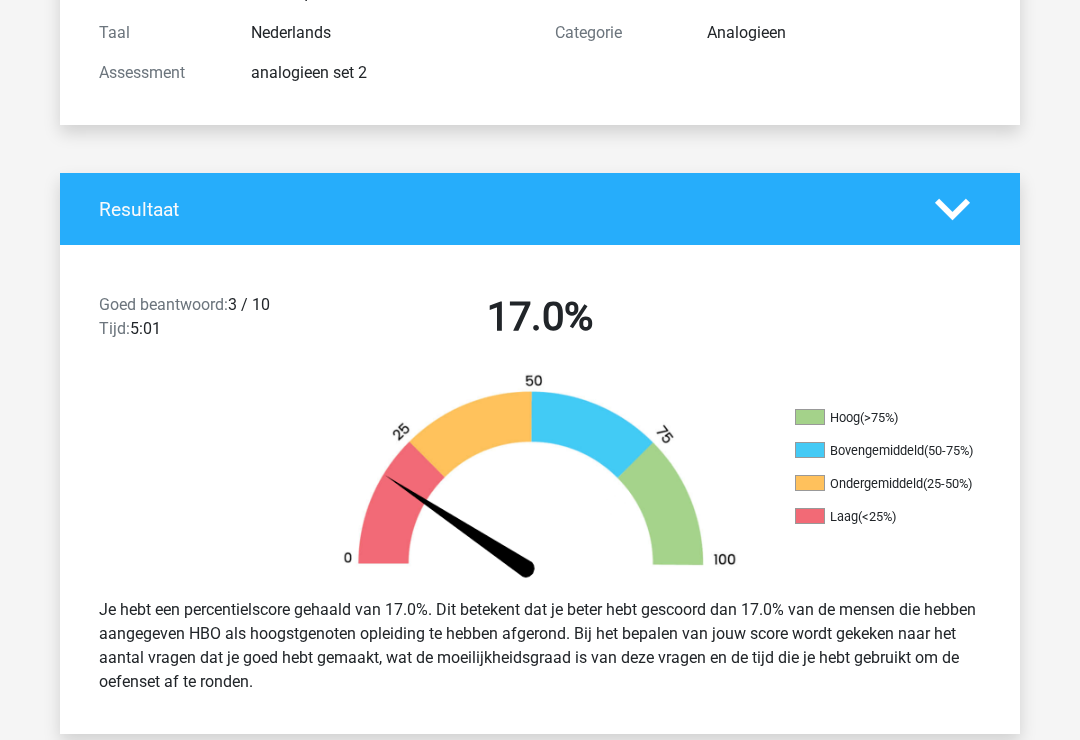 scroll, scrollTop: 0, scrollLeft: 0, axis: both 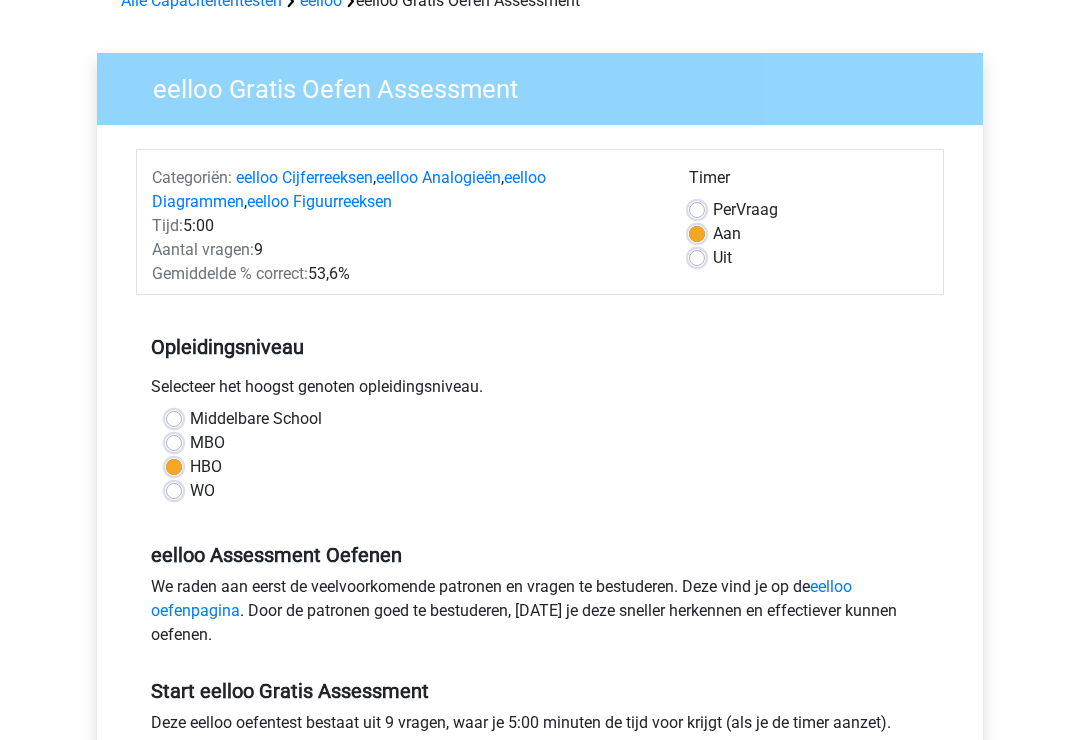 click on "eelloo Figuurreeksen" at bounding box center [319, 201] 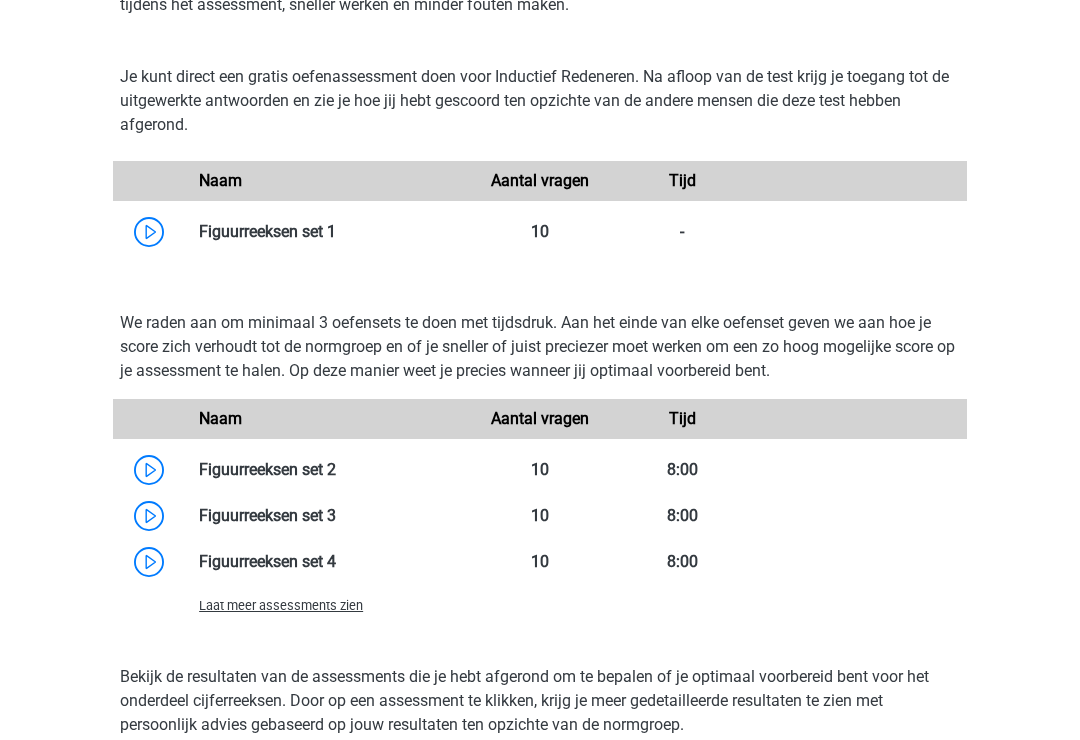 scroll, scrollTop: 1671, scrollLeft: 0, axis: vertical 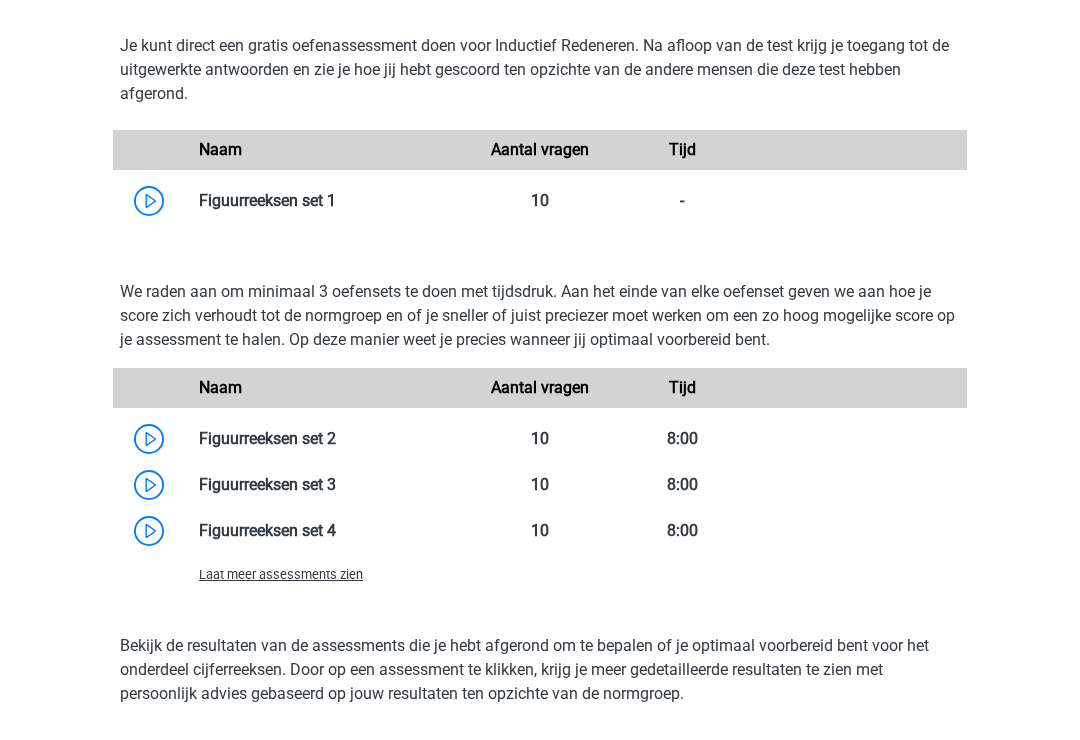 click at bounding box center (336, 200) 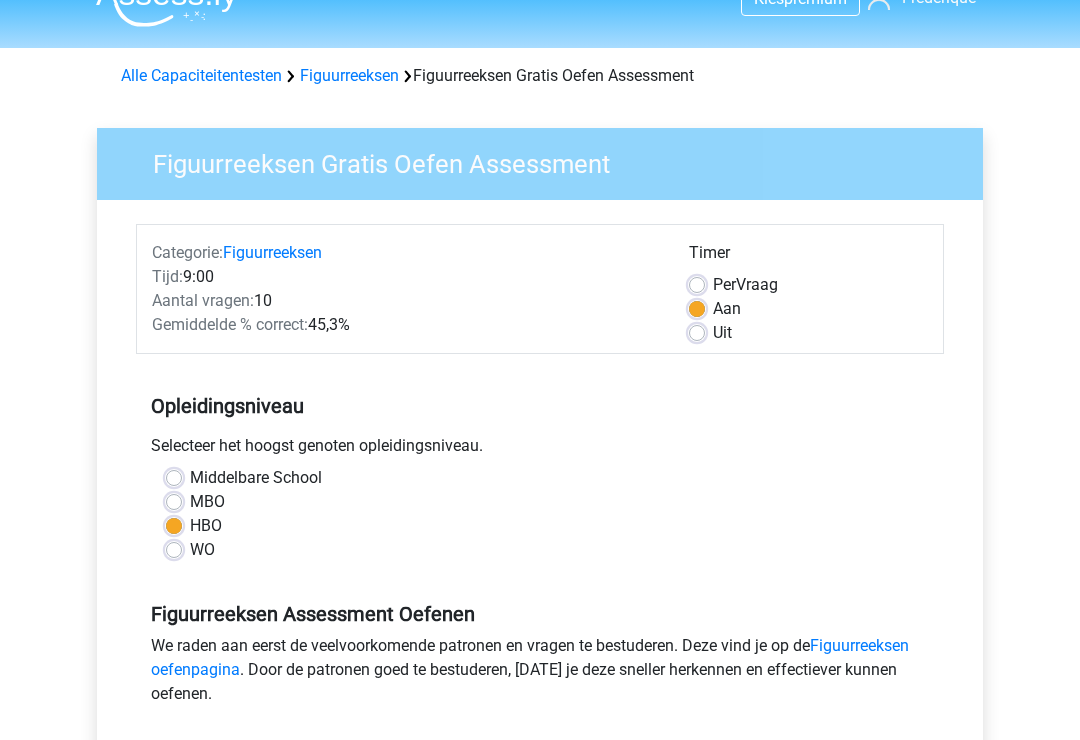 scroll, scrollTop: 0, scrollLeft: 0, axis: both 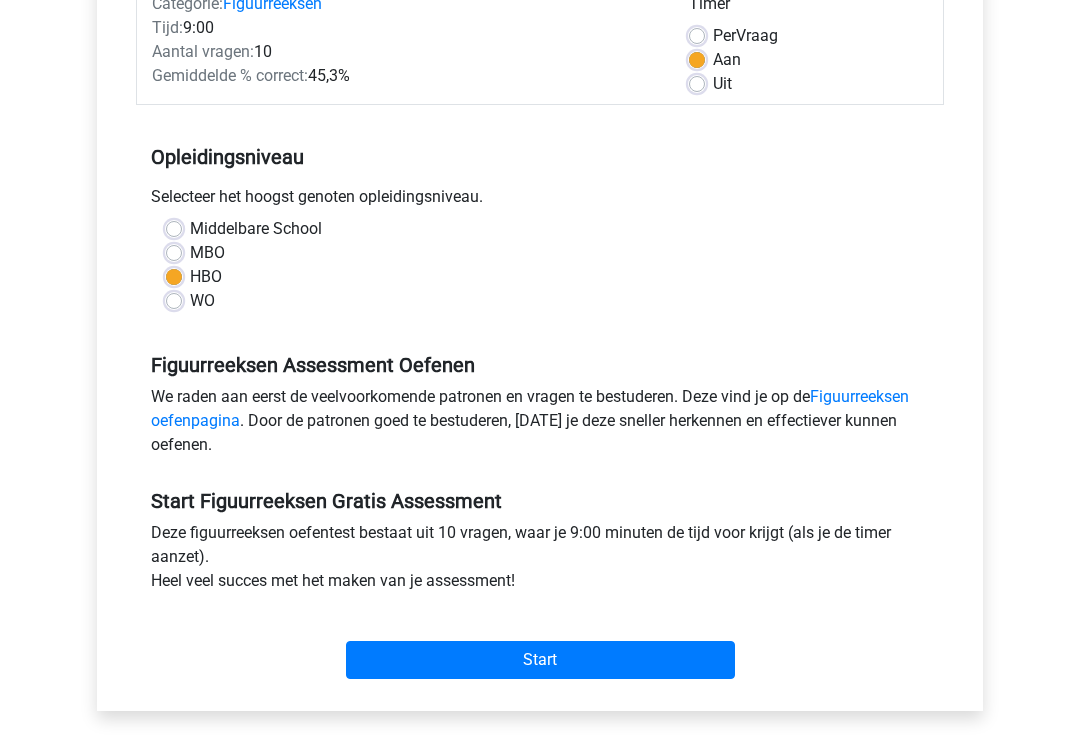 click on "Start" at bounding box center [540, 660] 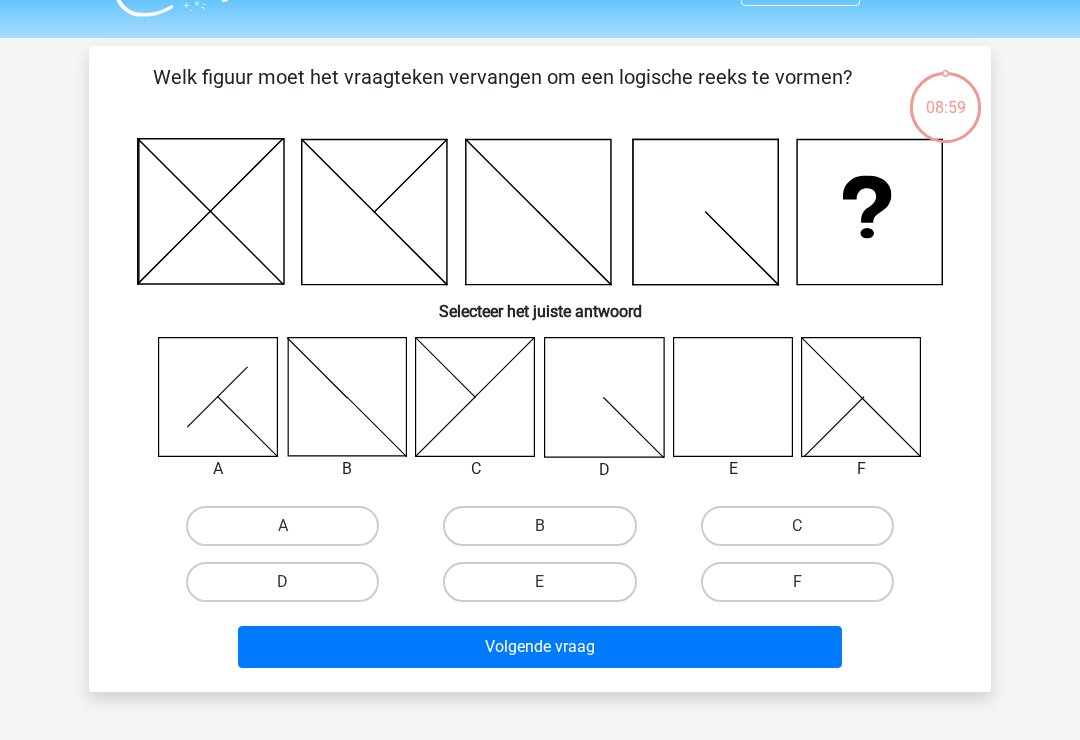 scroll, scrollTop: 45, scrollLeft: 0, axis: vertical 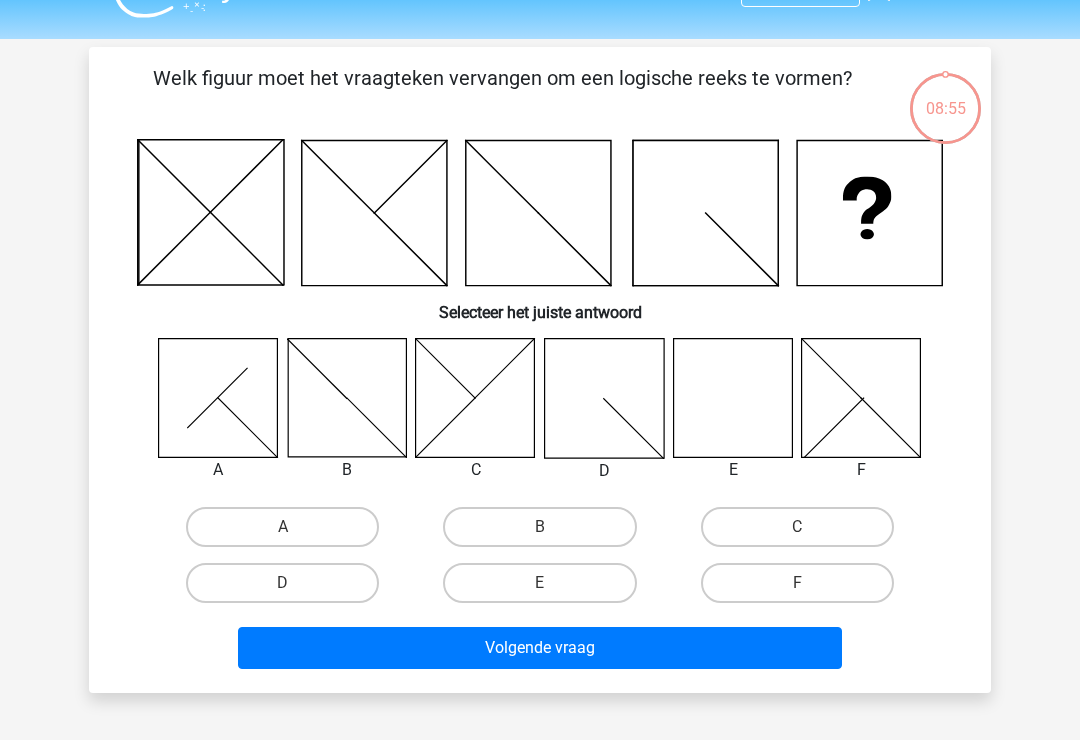 click 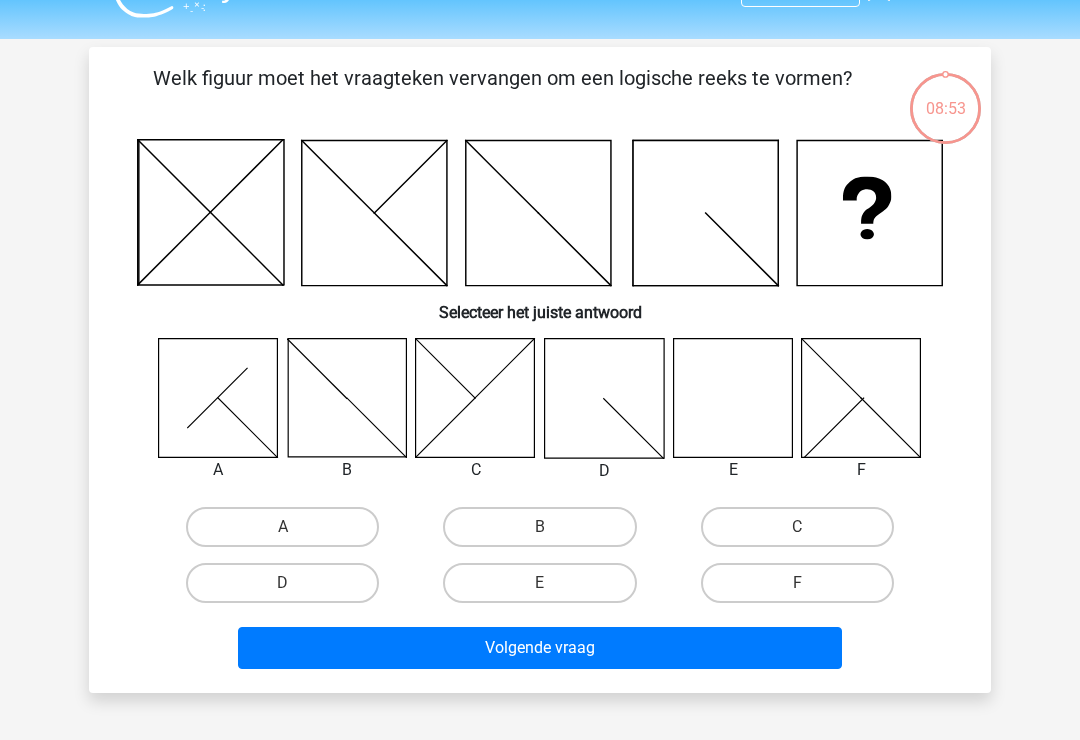 click on "E" at bounding box center (539, 583) 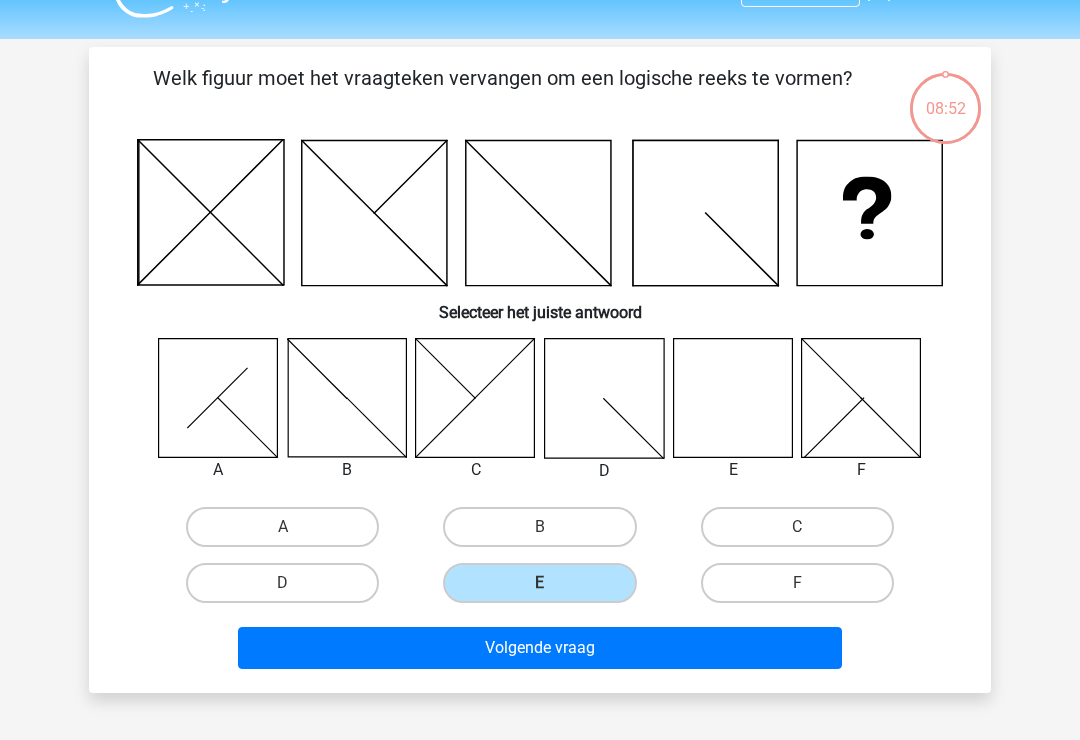 click on "Volgende vraag" at bounding box center [540, 648] 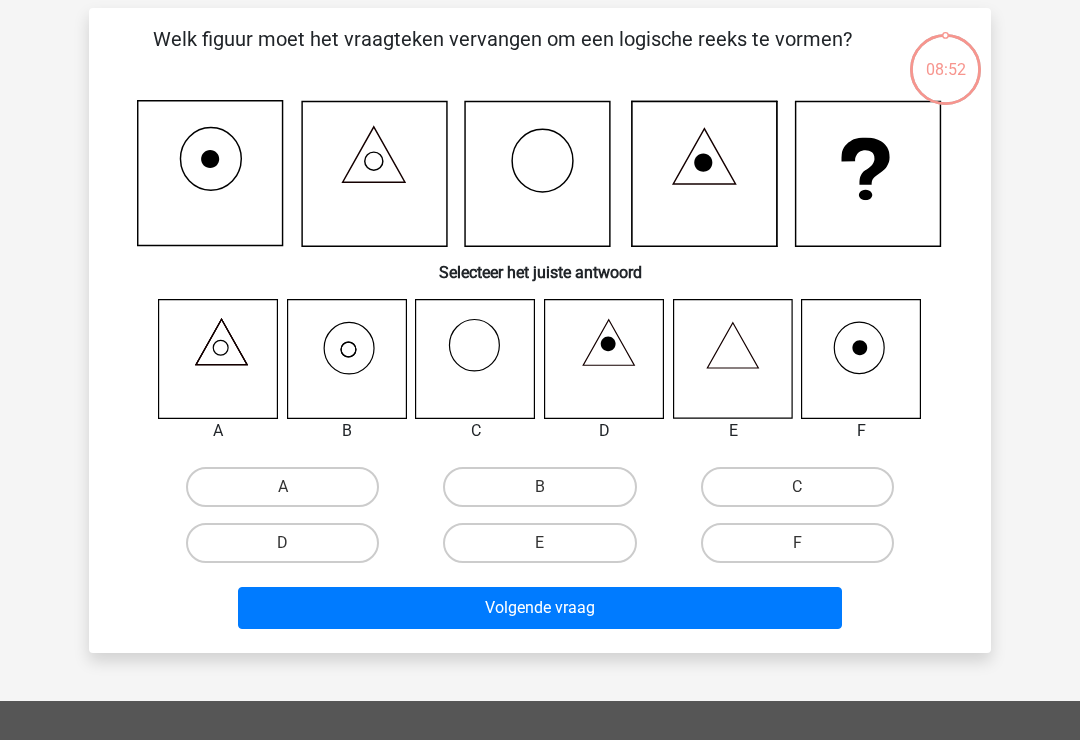 scroll, scrollTop: 92, scrollLeft: 0, axis: vertical 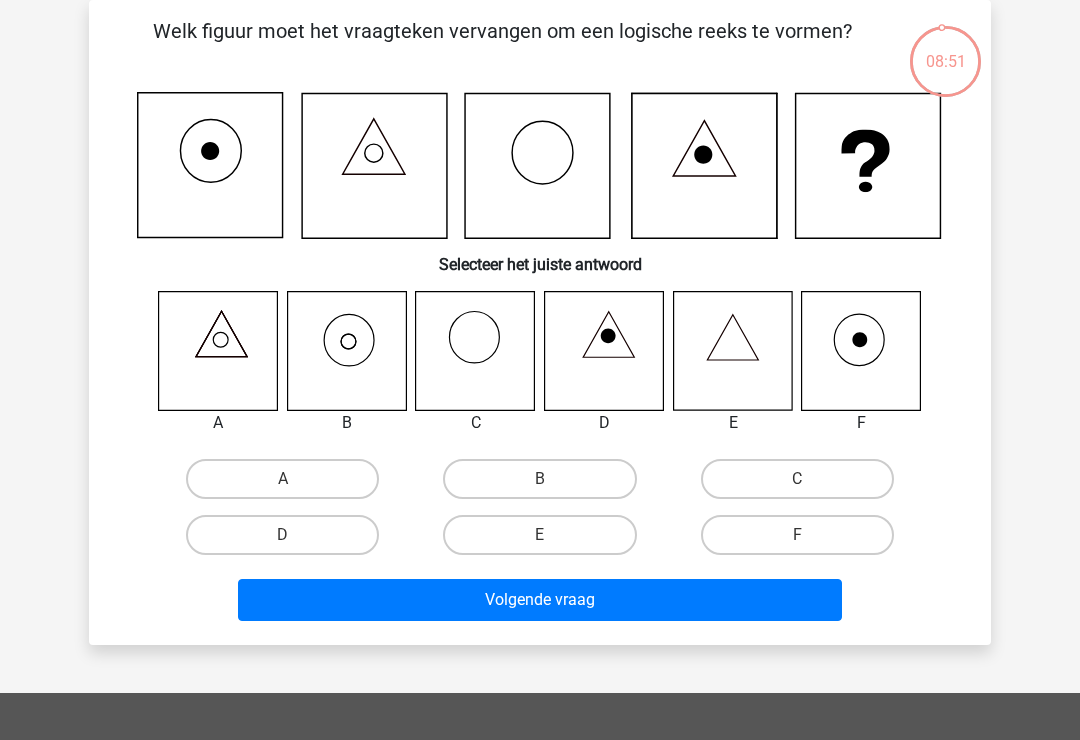 click on "Volgende vraag" at bounding box center [540, 600] 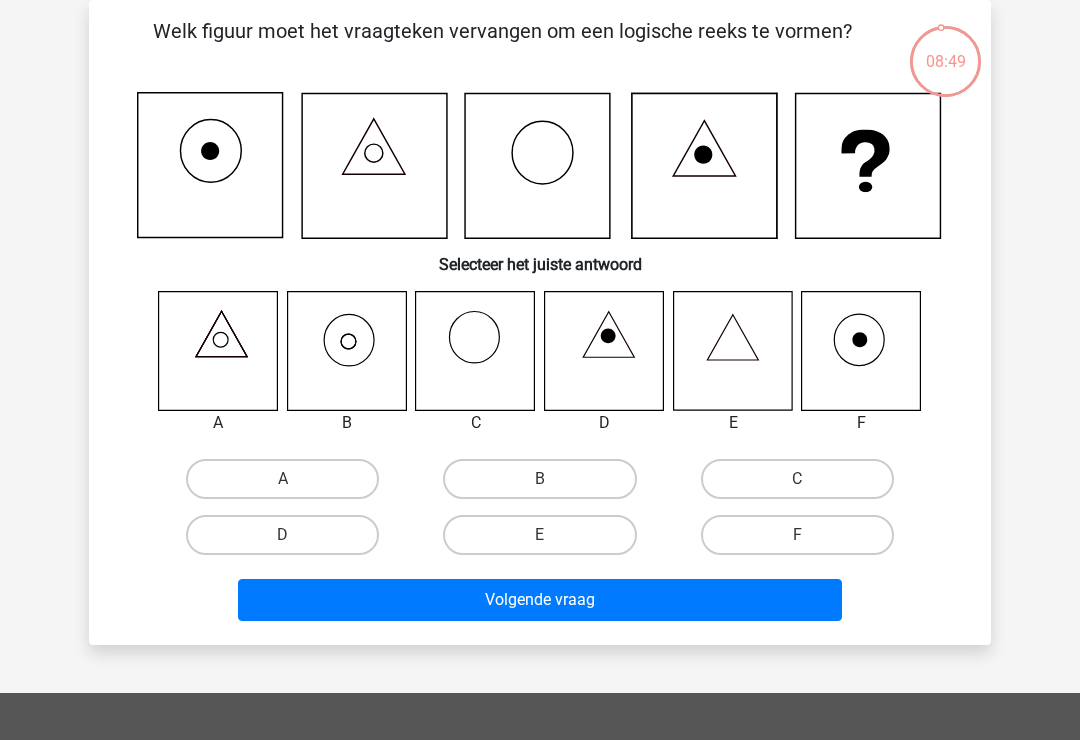 click on "E" at bounding box center (539, 535) 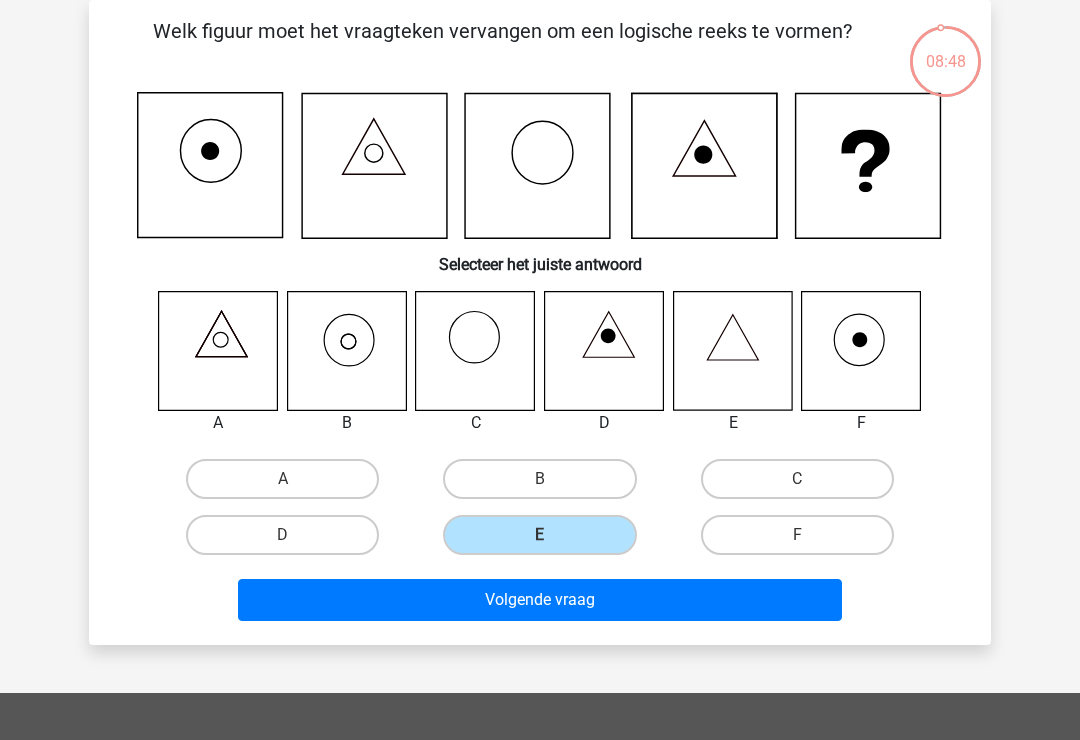 click on "Volgende vraag" at bounding box center (540, 600) 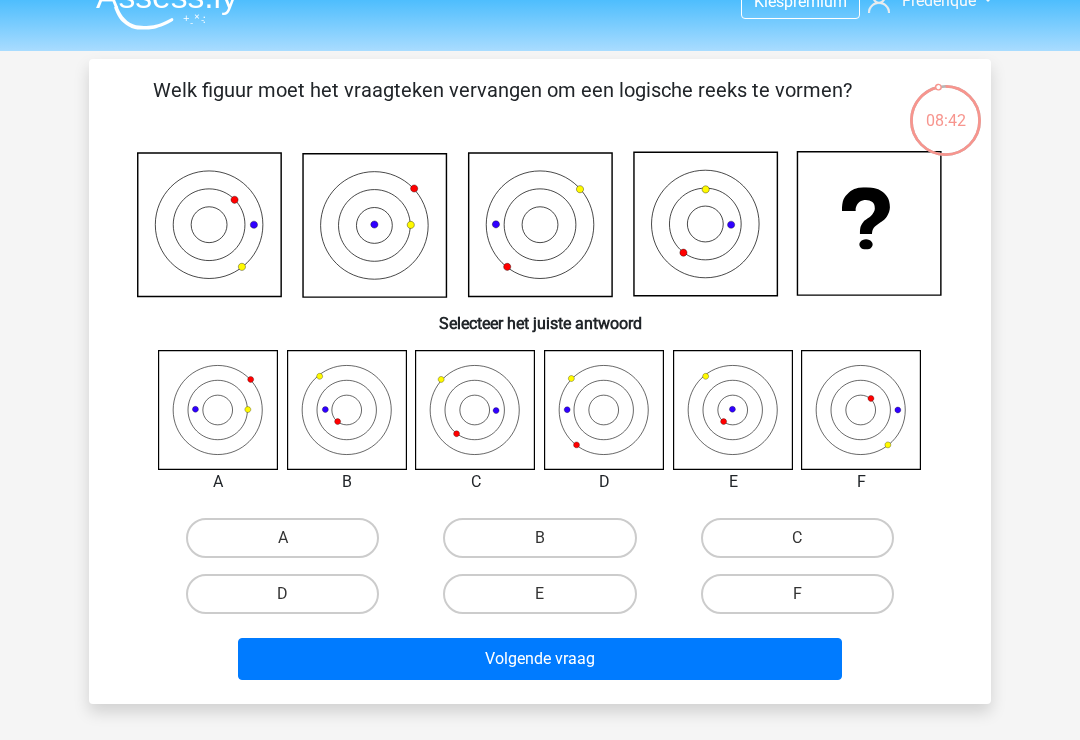 scroll, scrollTop: 37, scrollLeft: 0, axis: vertical 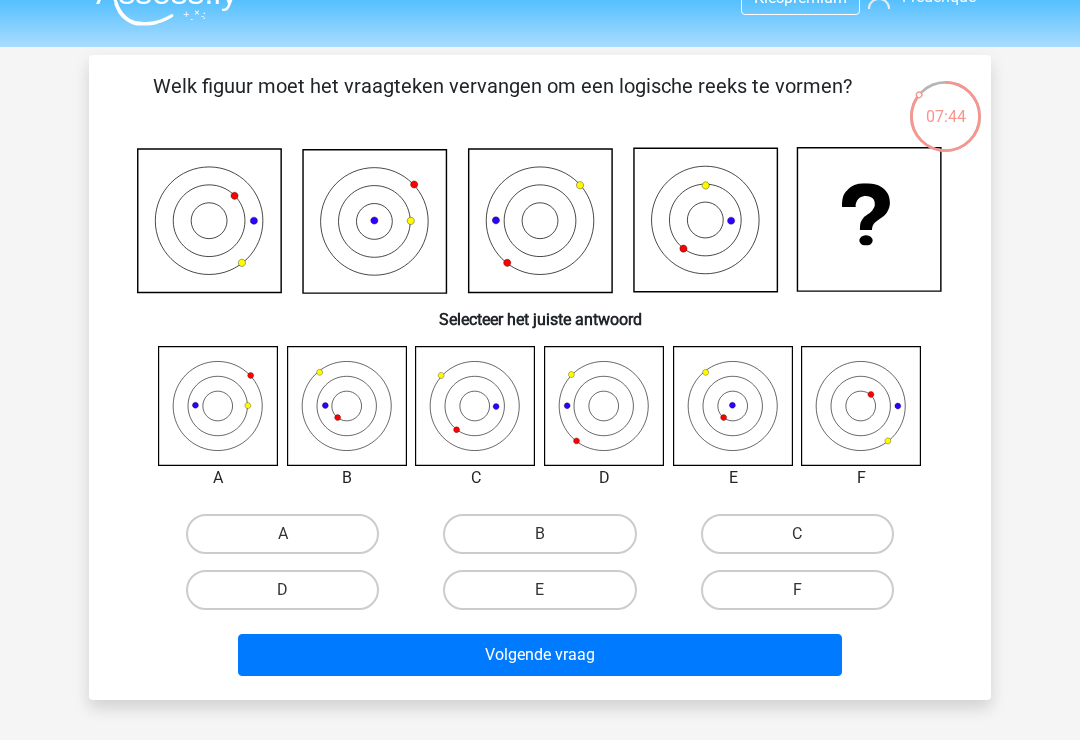 click on "A" at bounding box center (282, 534) 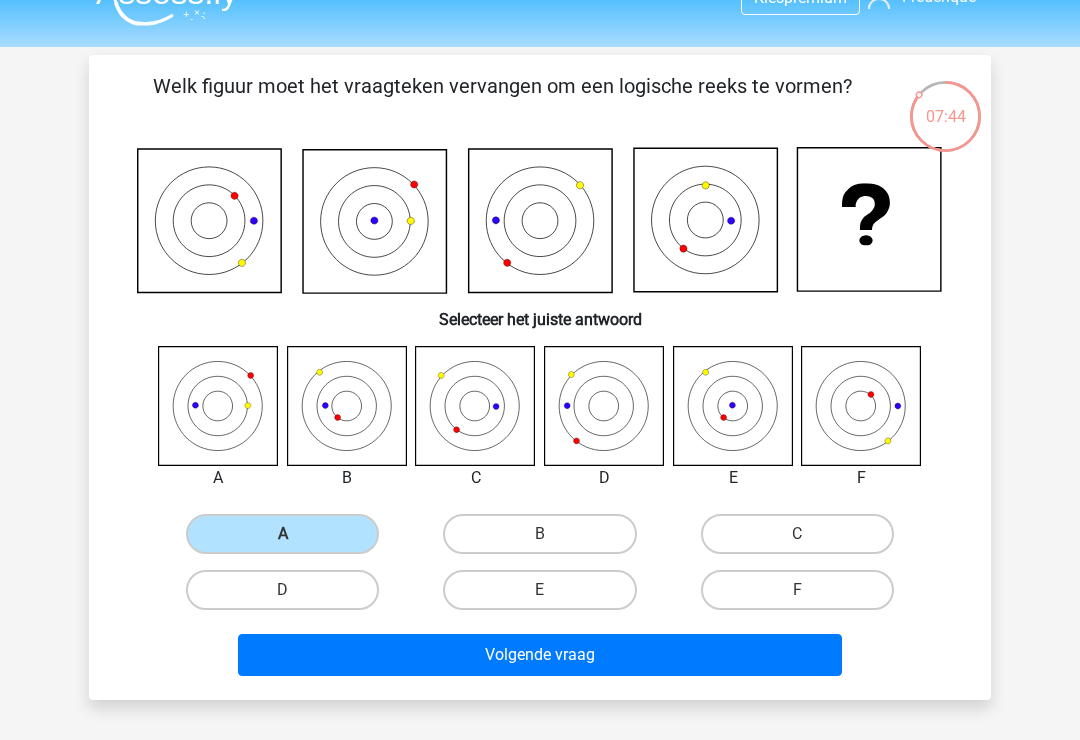 click on "Volgende vraag" at bounding box center [540, 655] 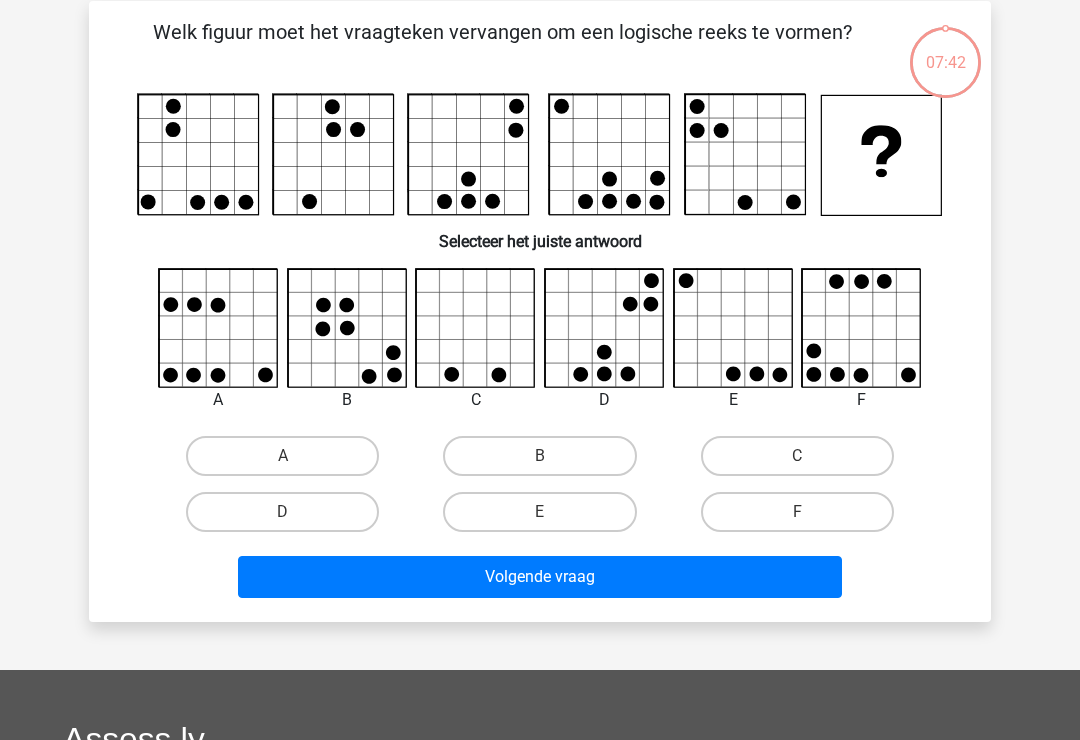 scroll, scrollTop: 92, scrollLeft: 0, axis: vertical 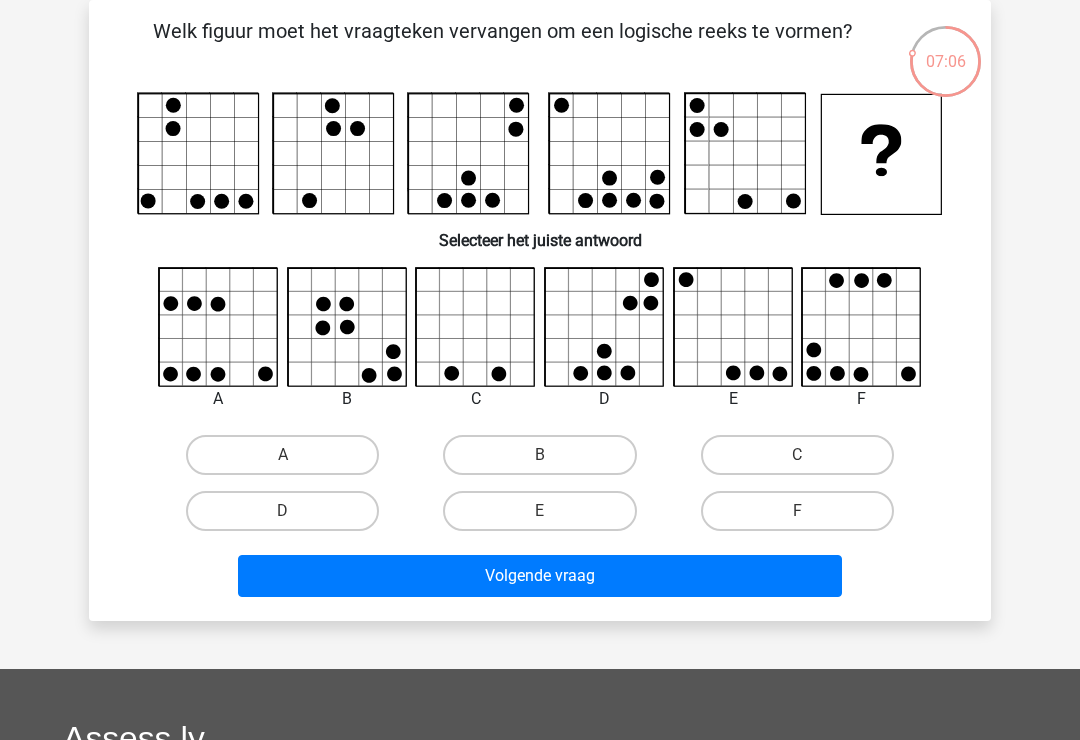 click on "F" at bounding box center [797, 511] 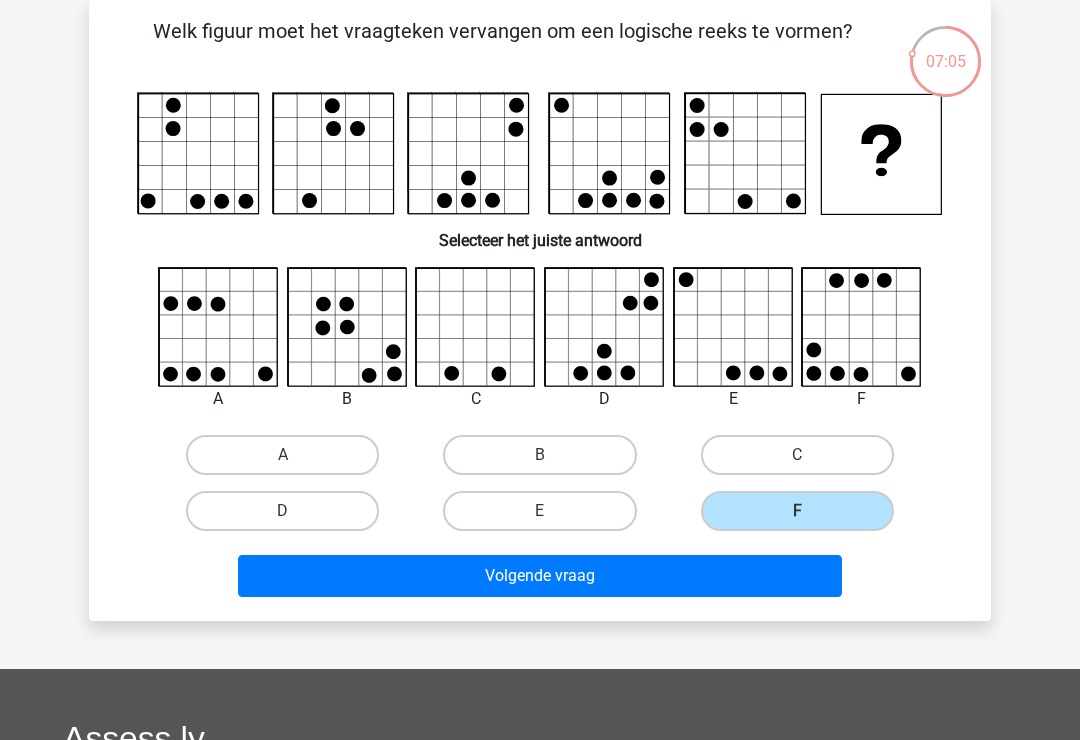 click on "Volgende vraag" at bounding box center [540, 576] 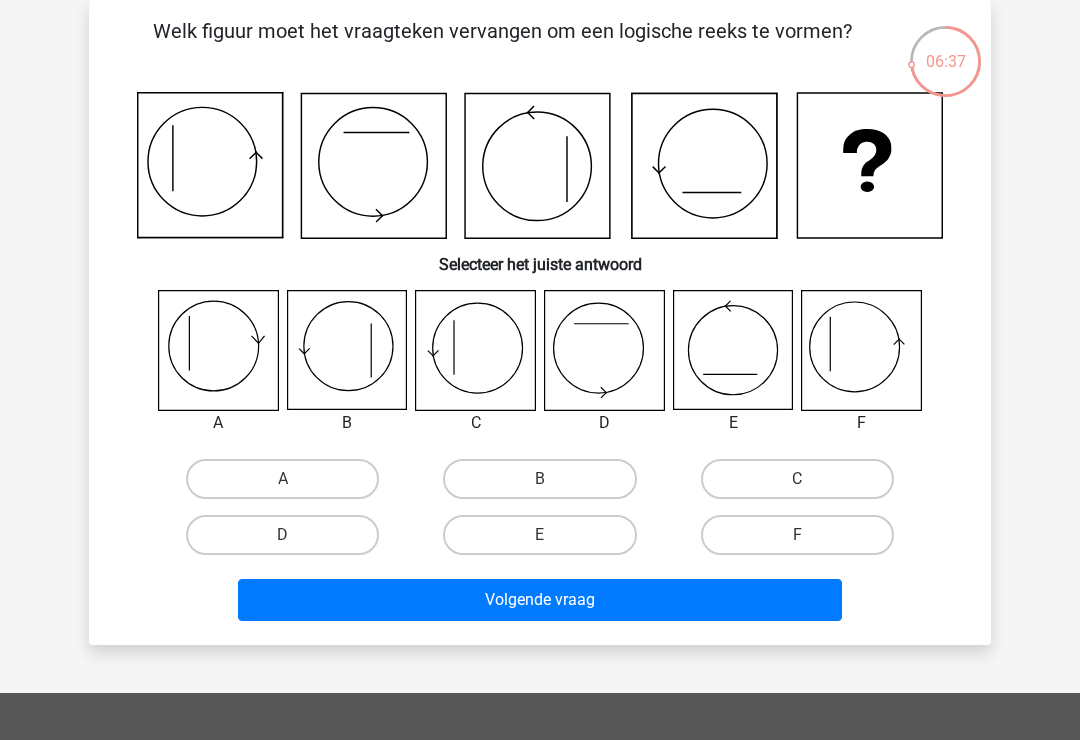 click on "C" at bounding box center (797, 479) 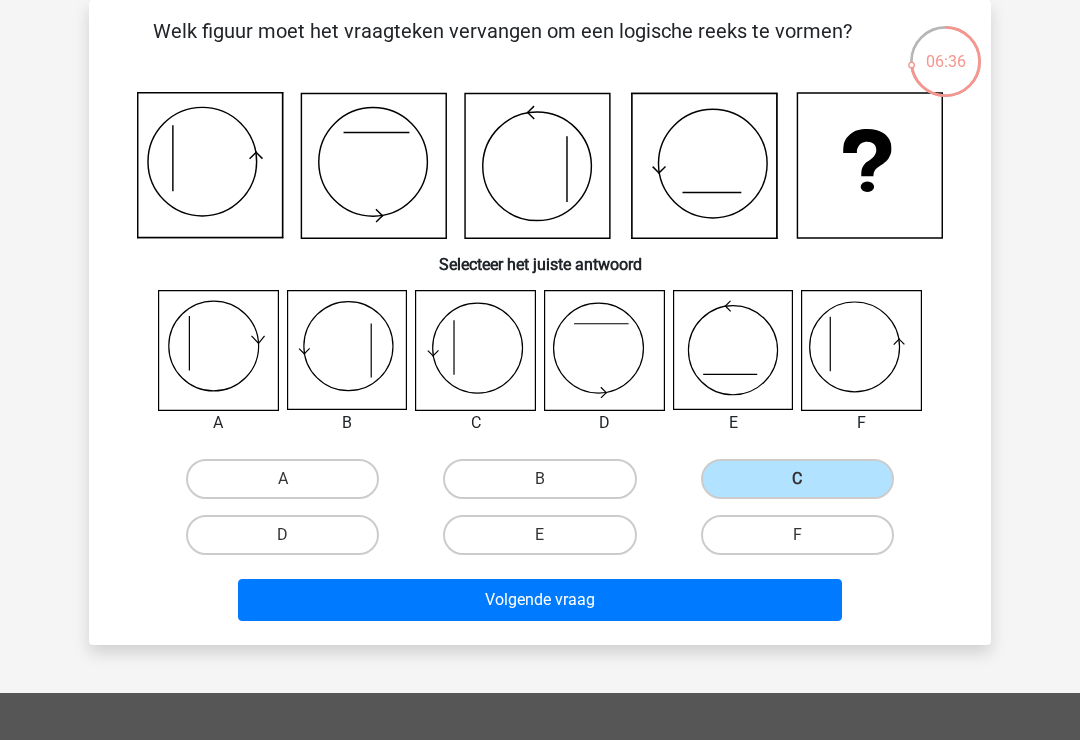 click on "Volgende vraag" at bounding box center (540, 600) 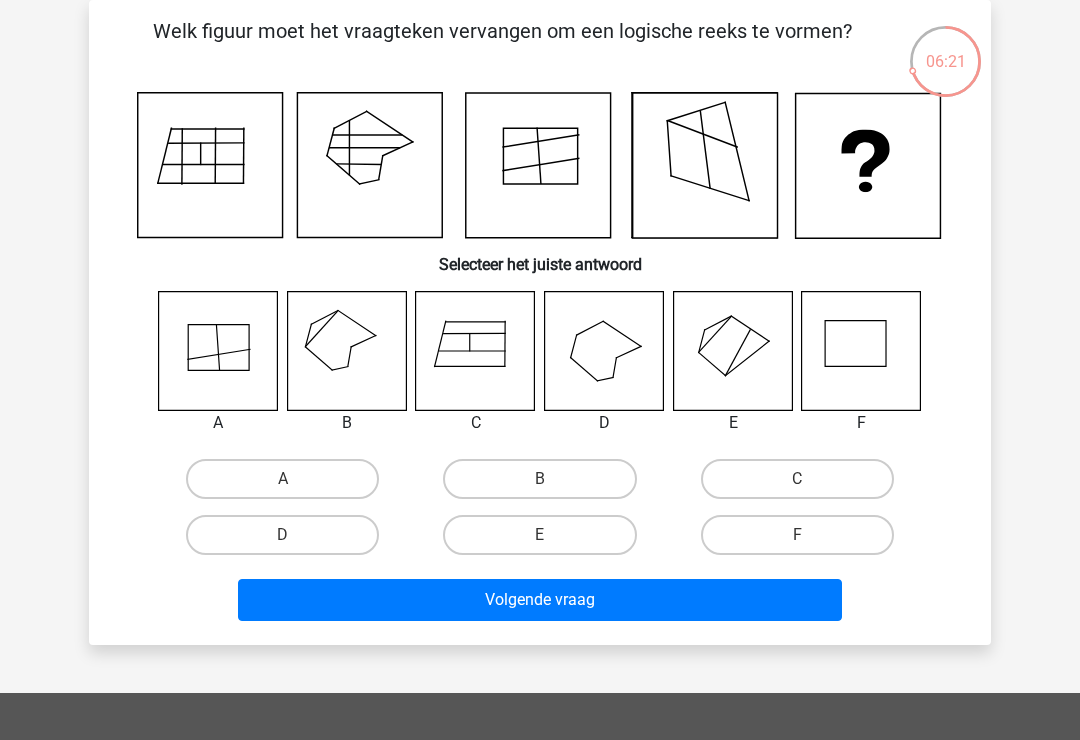 click 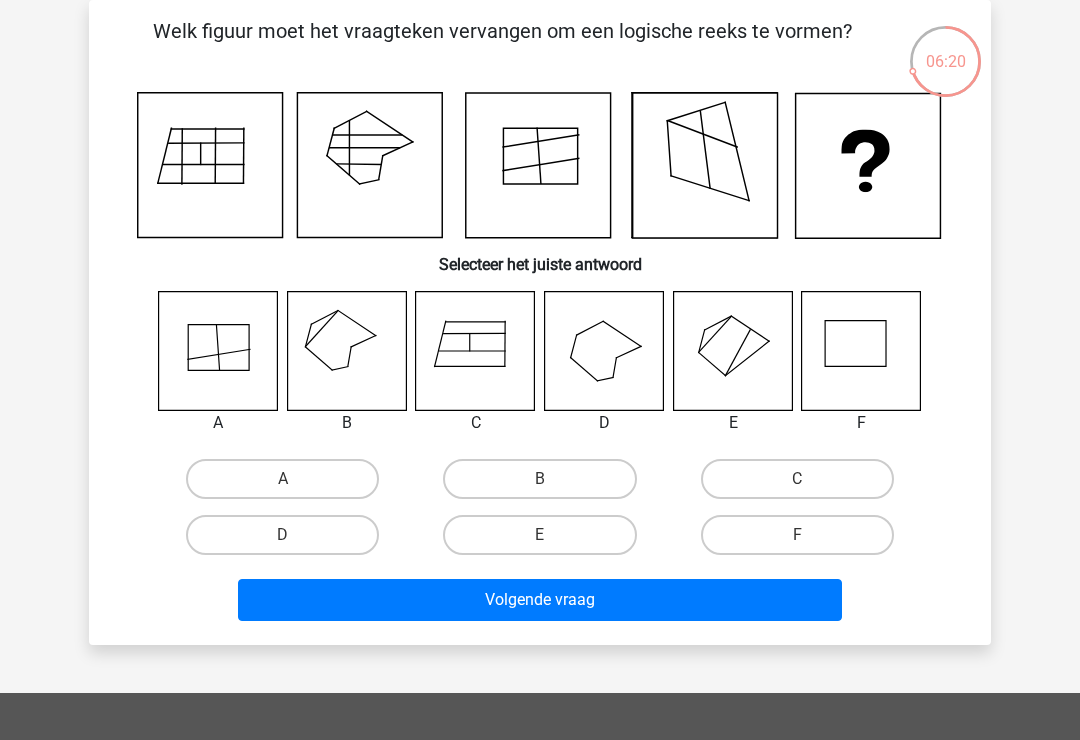 click on "B" at bounding box center (539, 479) 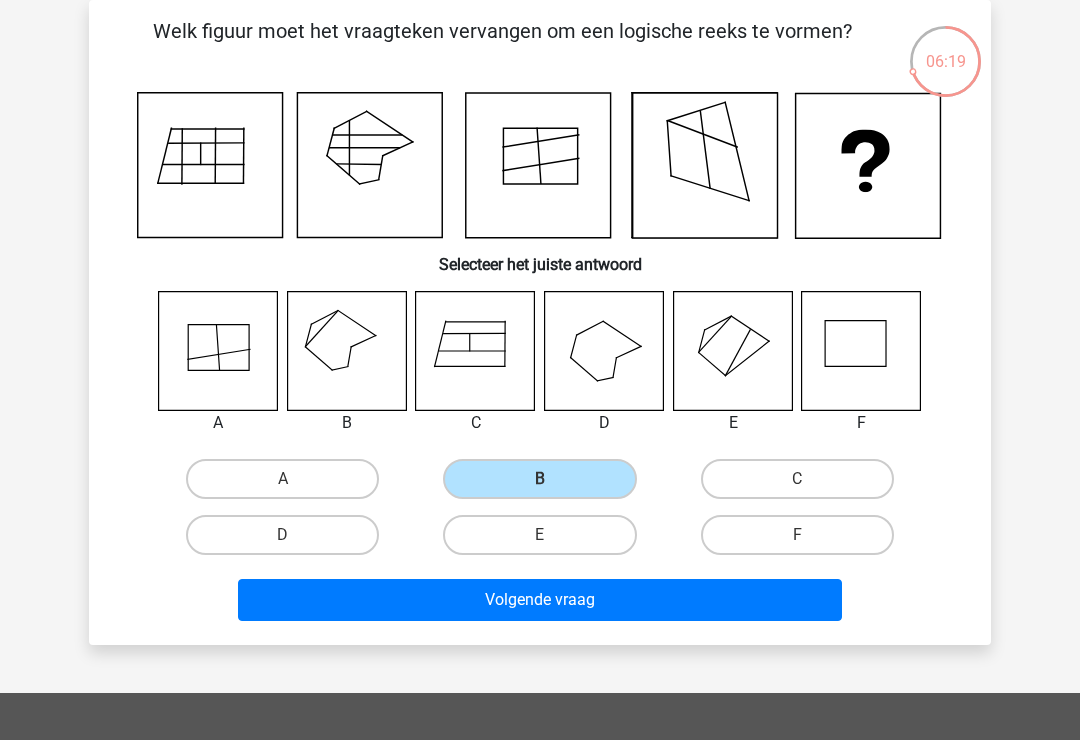 click on "Volgende vraag" at bounding box center [540, 600] 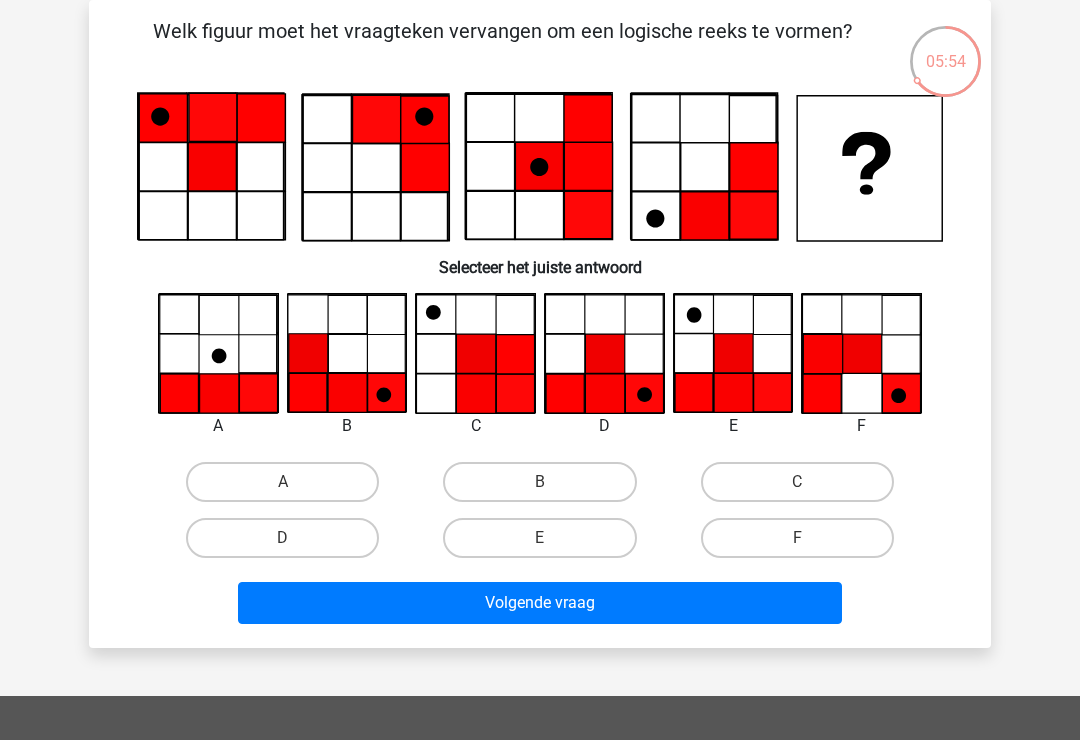 click 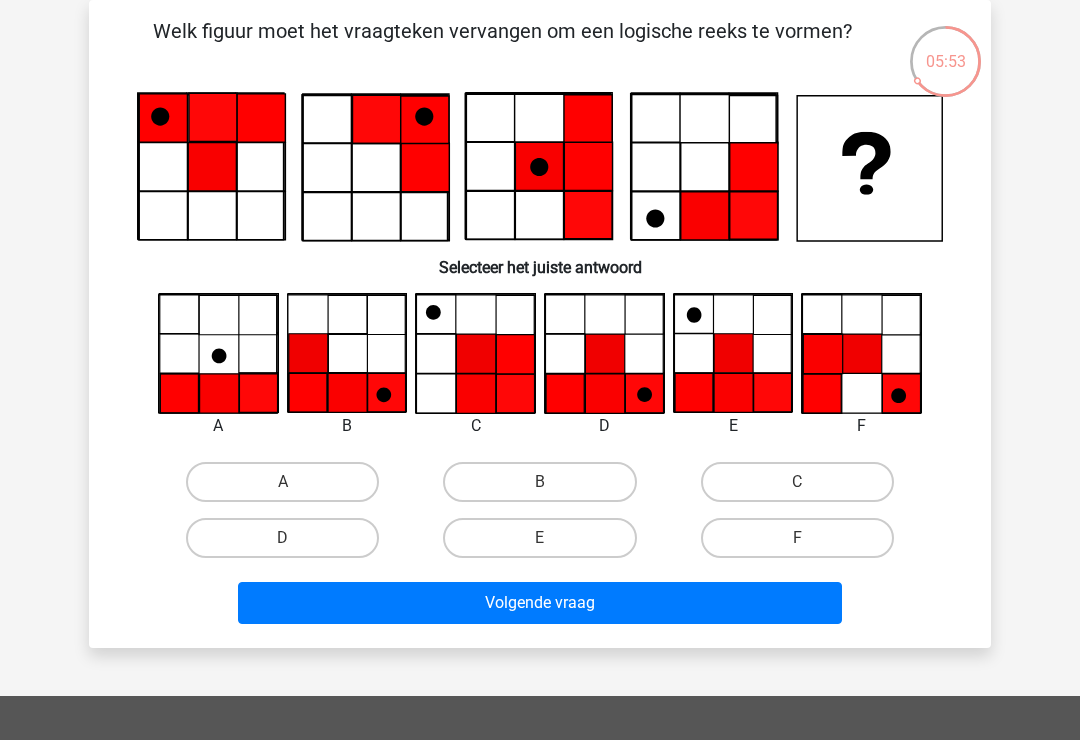 click on "D" at bounding box center (282, 538) 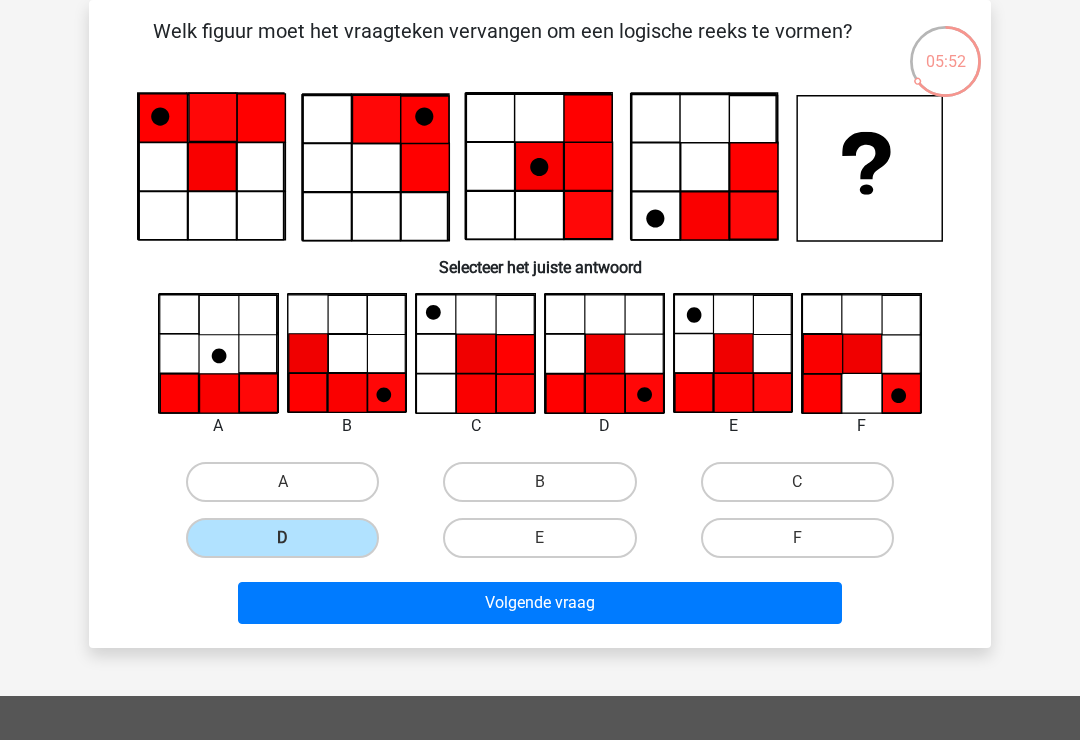 click on "Volgende vraag" at bounding box center [540, 603] 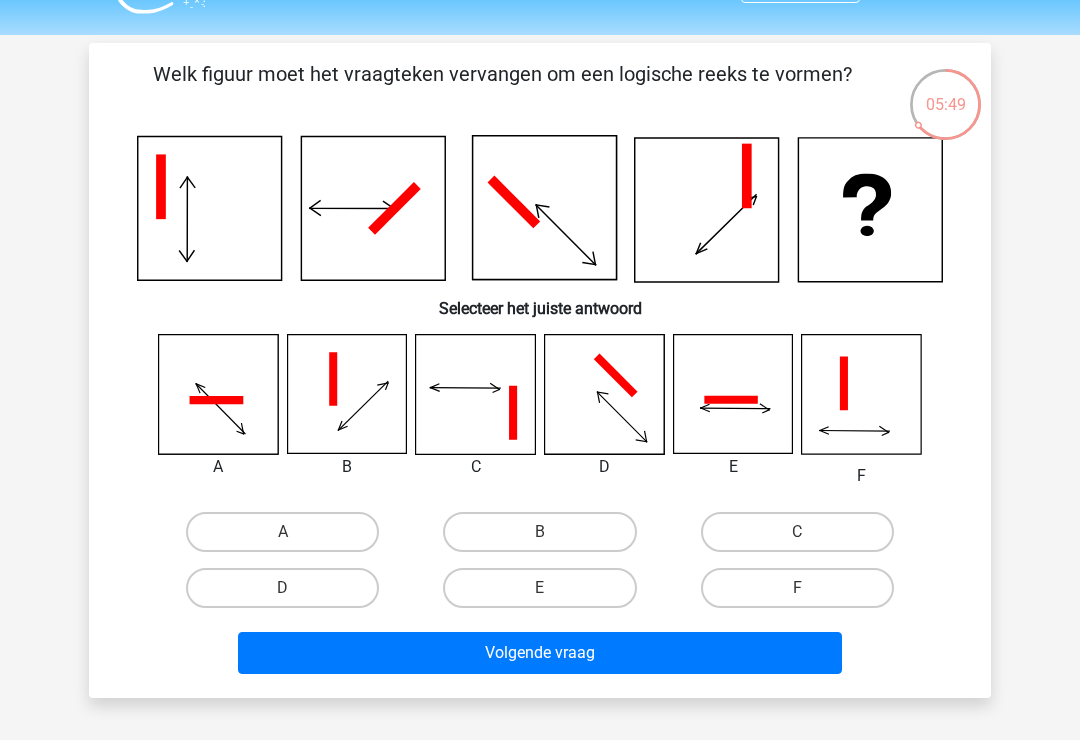 scroll, scrollTop: 50, scrollLeft: 0, axis: vertical 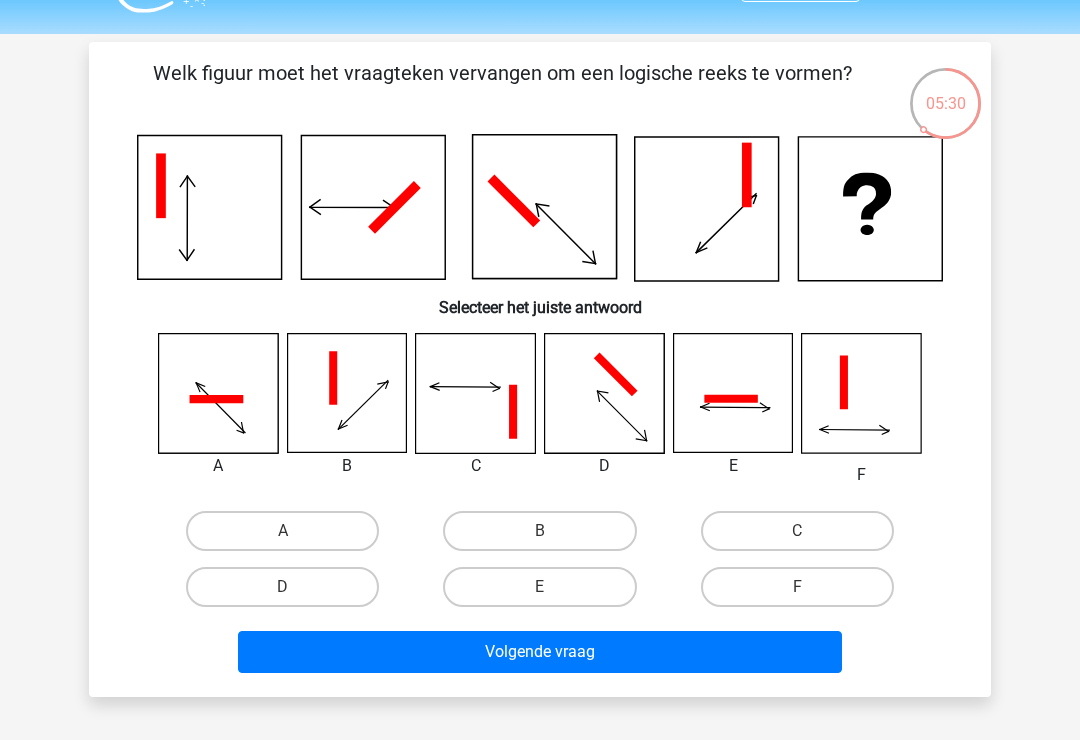 click on "E" at bounding box center (539, 587) 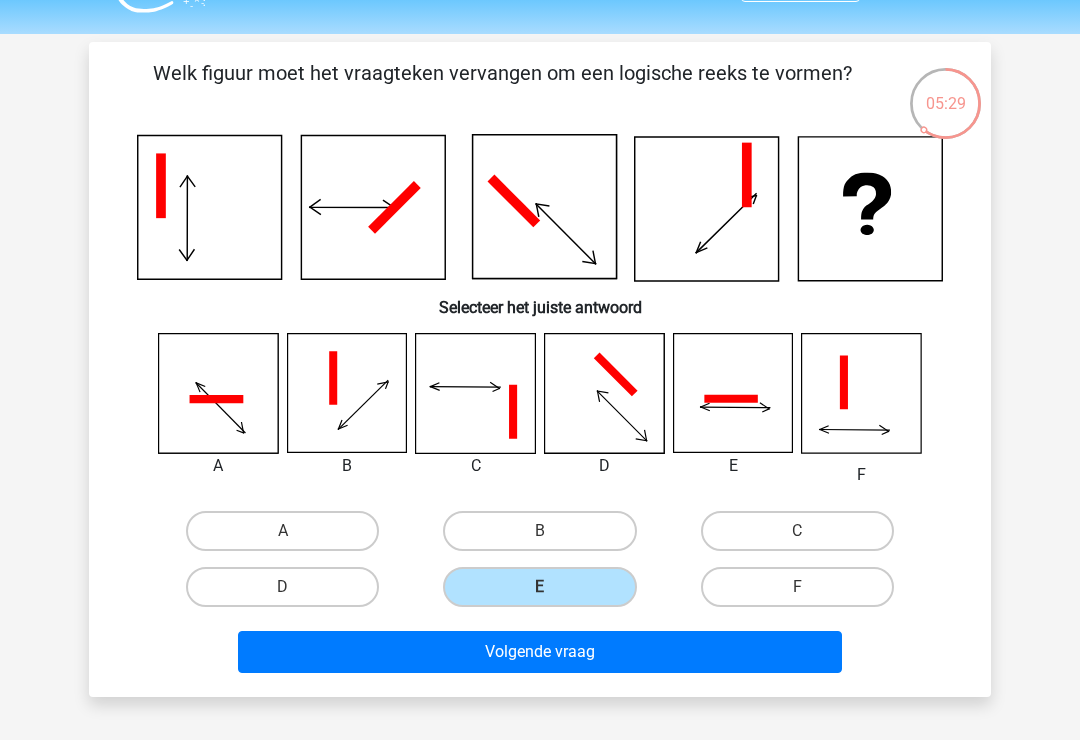 click on "Volgende vraag" at bounding box center (540, 652) 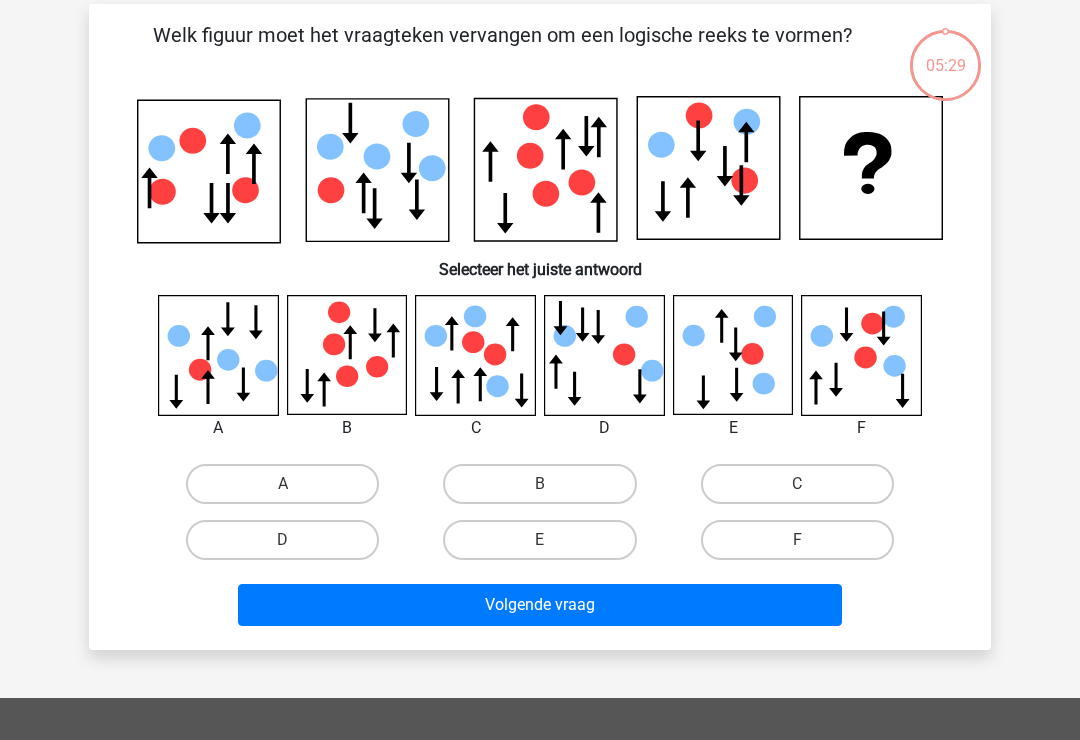 scroll, scrollTop: 92, scrollLeft: 0, axis: vertical 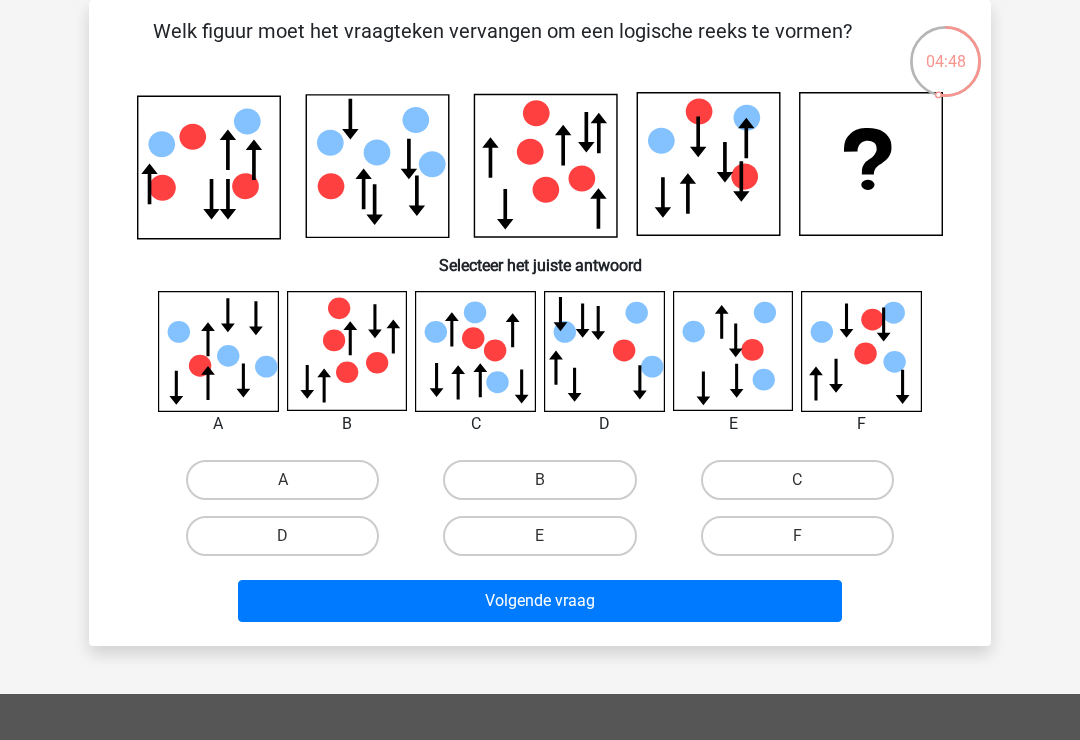 click on "C" at bounding box center (797, 480) 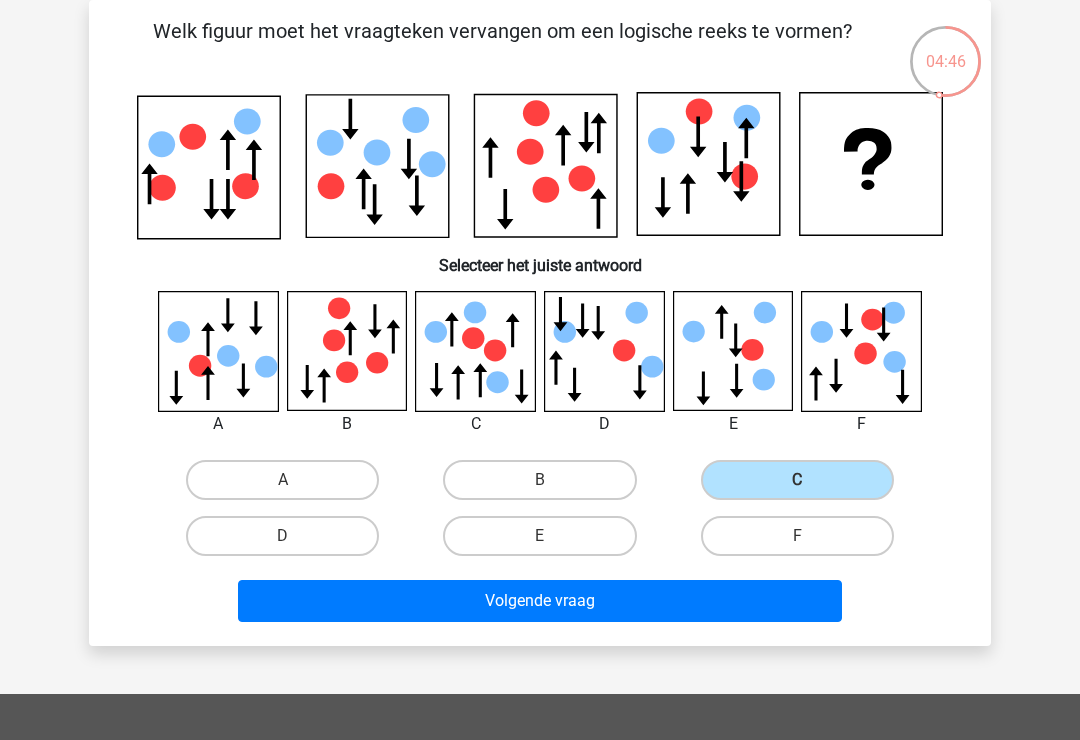 click on "Volgende vraag" at bounding box center [540, 601] 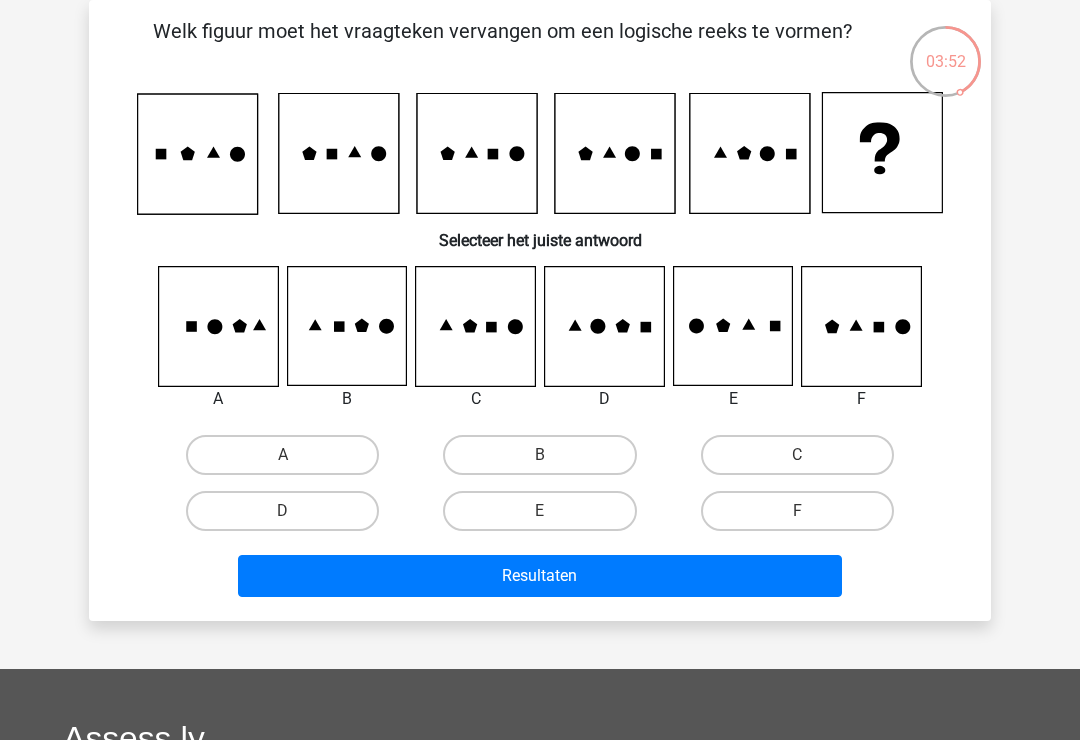click on "D" at bounding box center (282, 511) 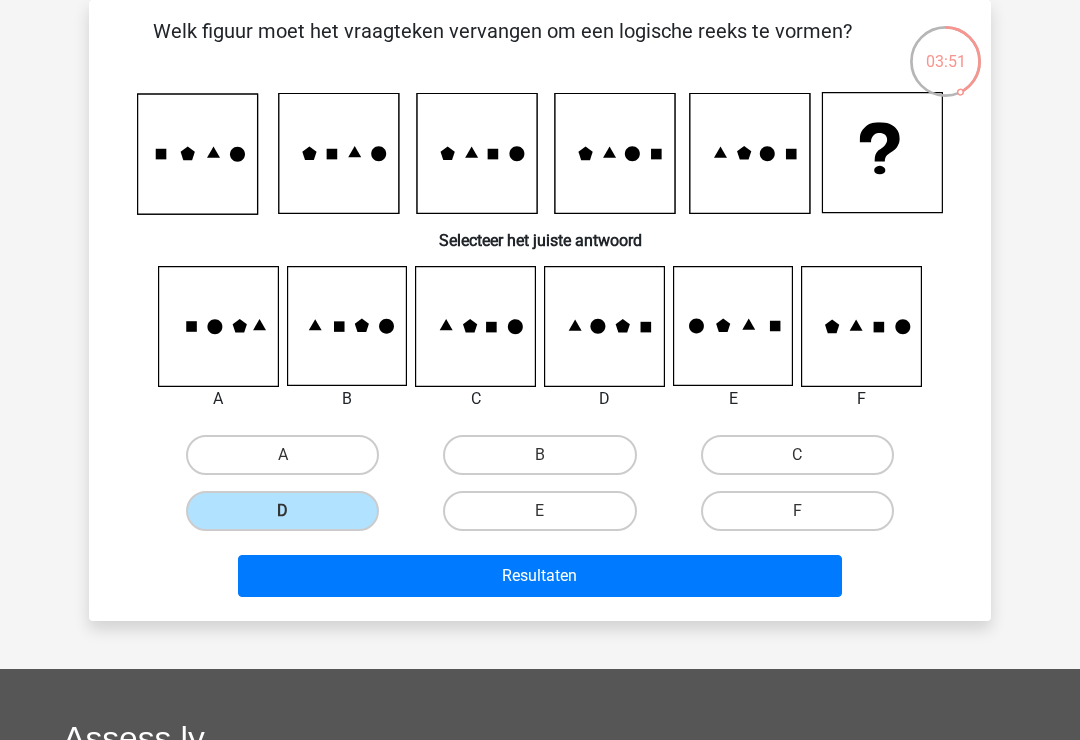 click on "Resultaten" at bounding box center [540, 576] 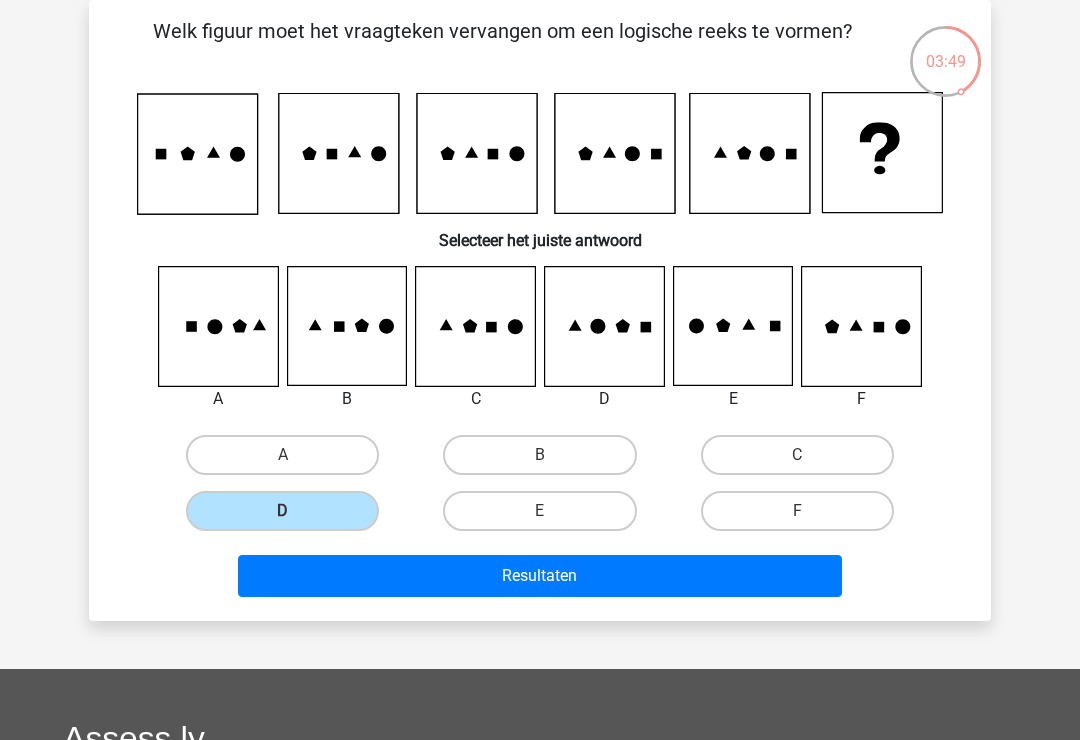 scroll, scrollTop: 123, scrollLeft: 0, axis: vertical 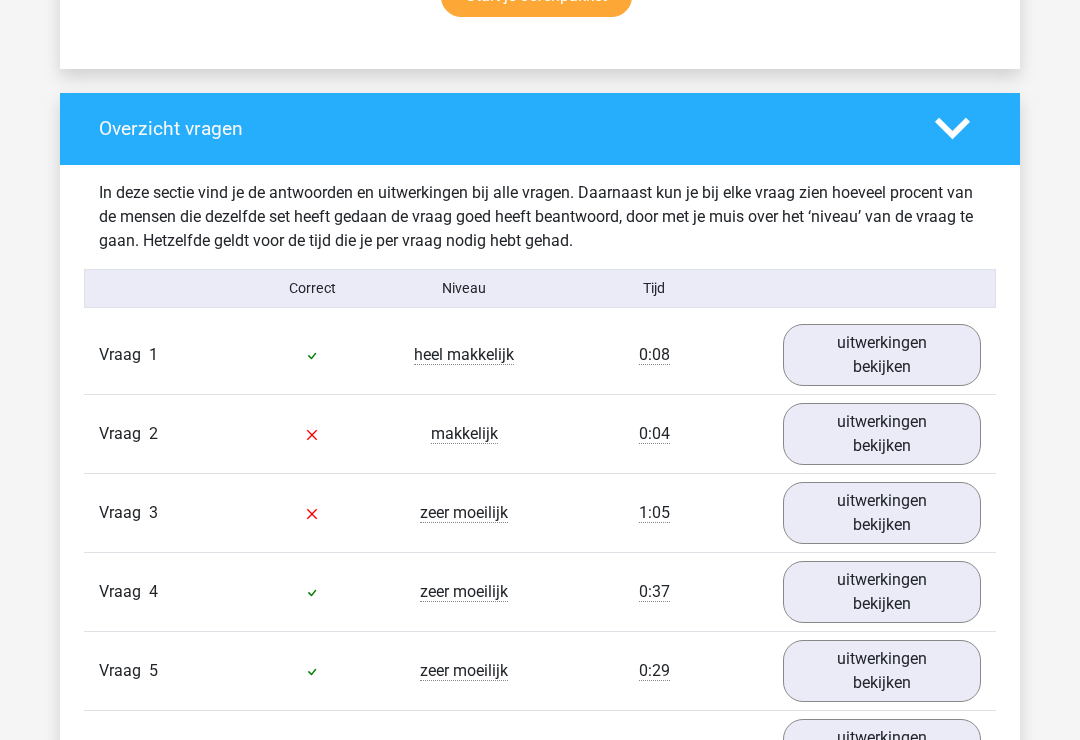 click on "uitwerkingen bekijken" at bounding box center [882, 356] 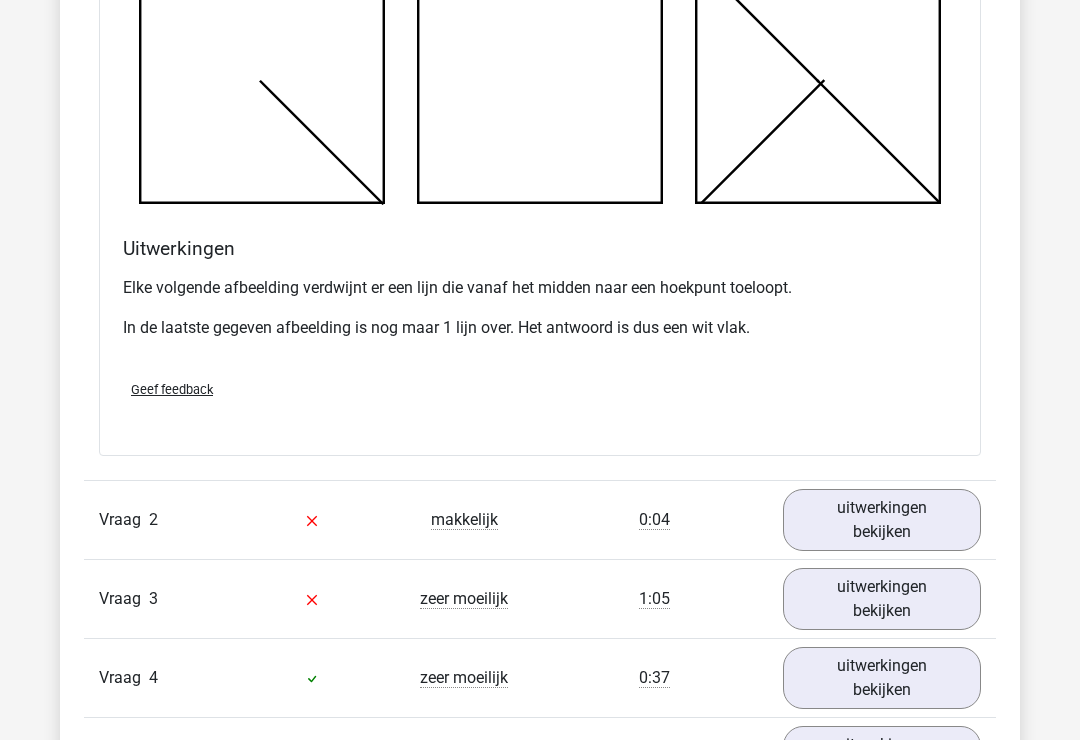 scroll, scrollTop: 2450, scrollLeft: 0, axis: vertical 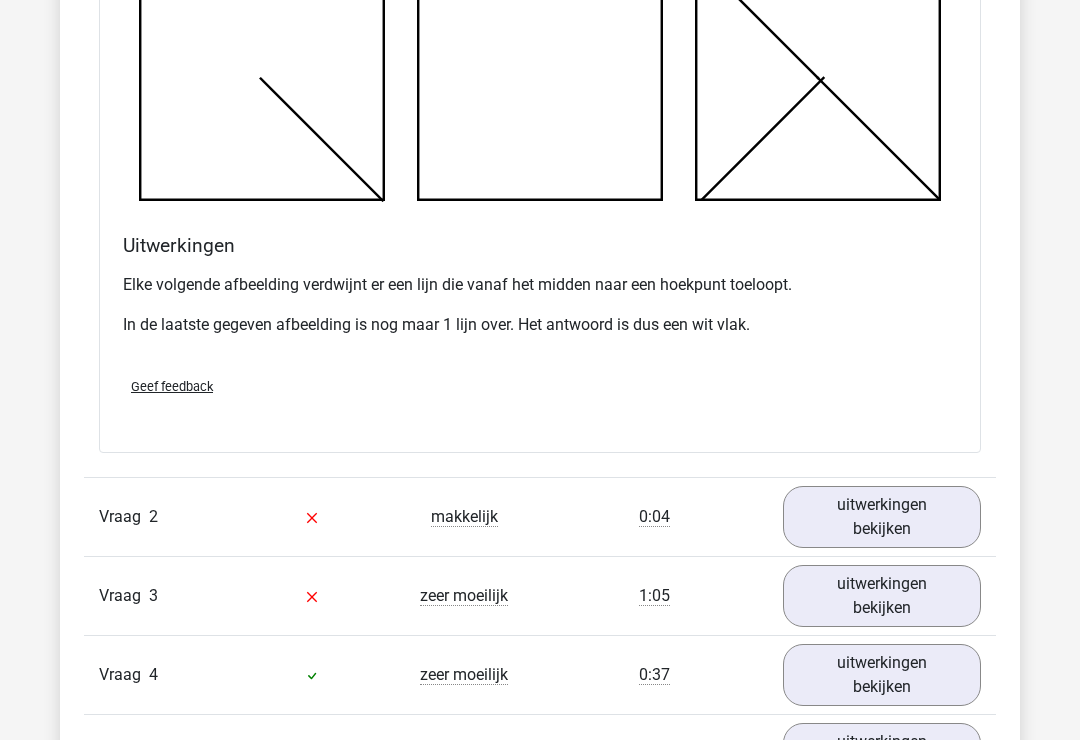 click on "uitwerkingen bekijken" at bounding box center [882, 518] 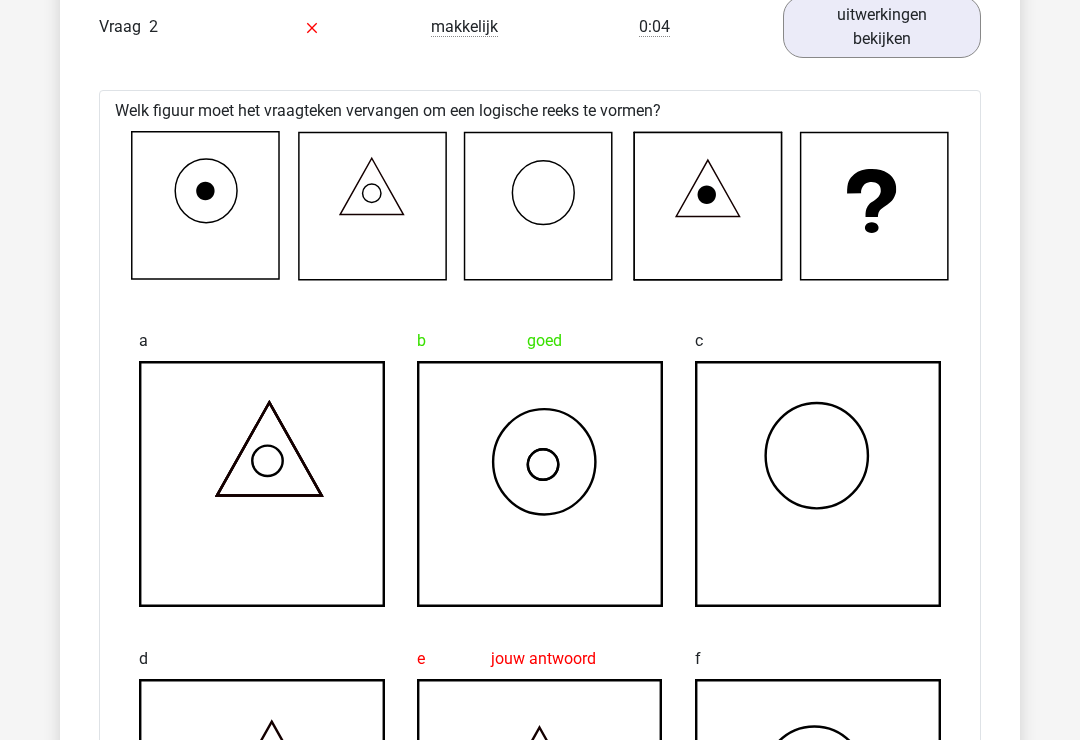 scroll, scrollTop: 2939, scrollLeft: 0, axis: vertical 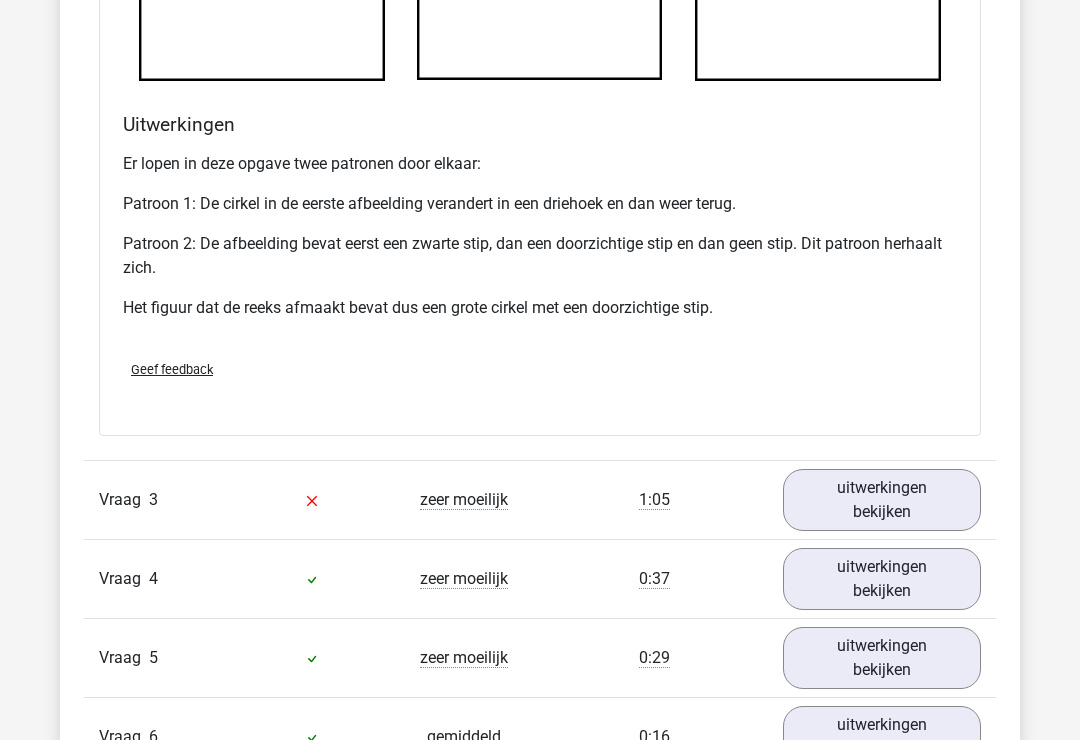 click on "uitwerkingen bekijken" at bounding box center (882, 500) 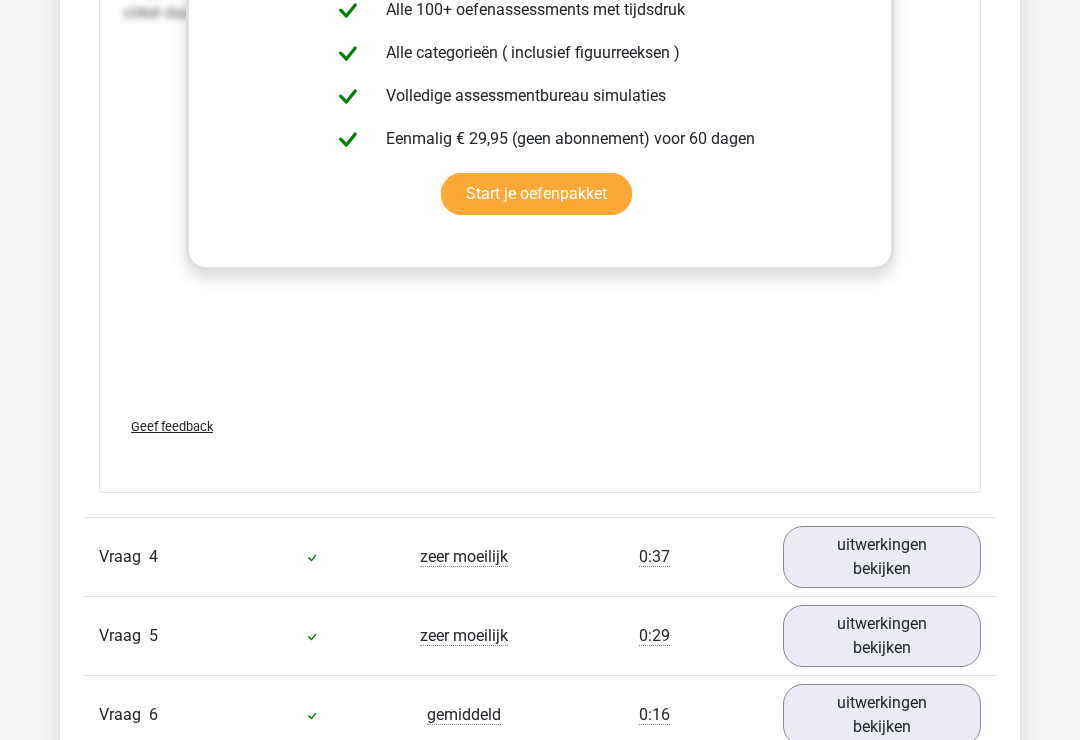 click on "uitwerkingen bekijken" at bounding box center (882, 558) 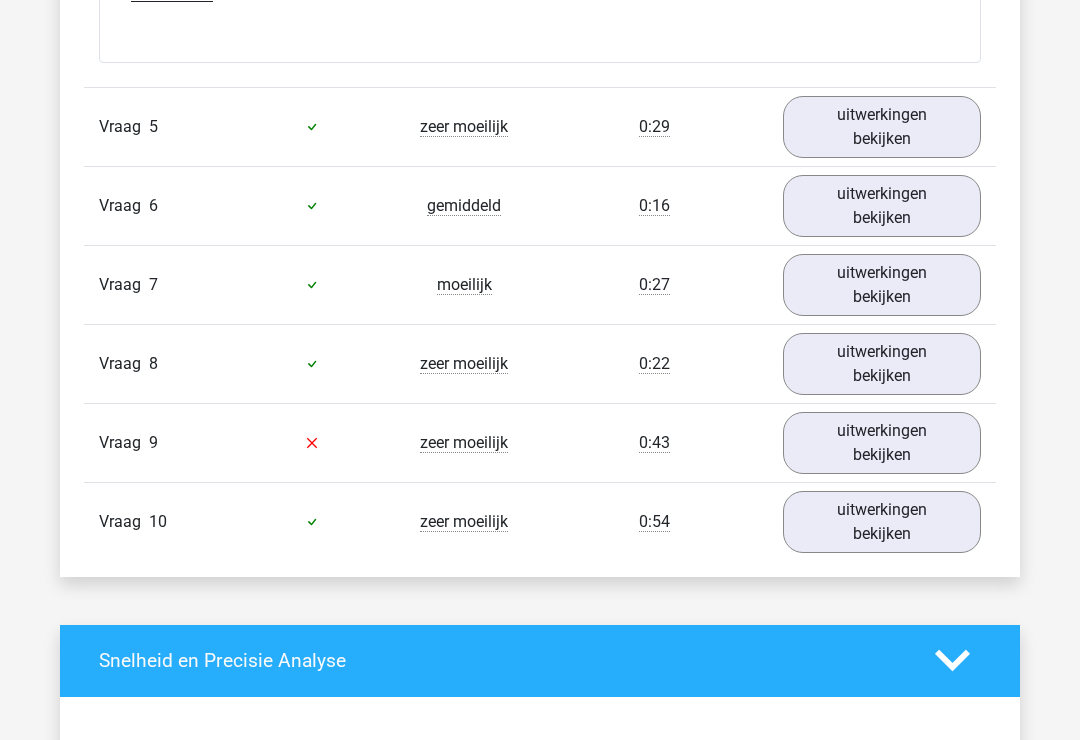 scroll, scrollTop: 7196, scrollLeft: 0, axis: vertical 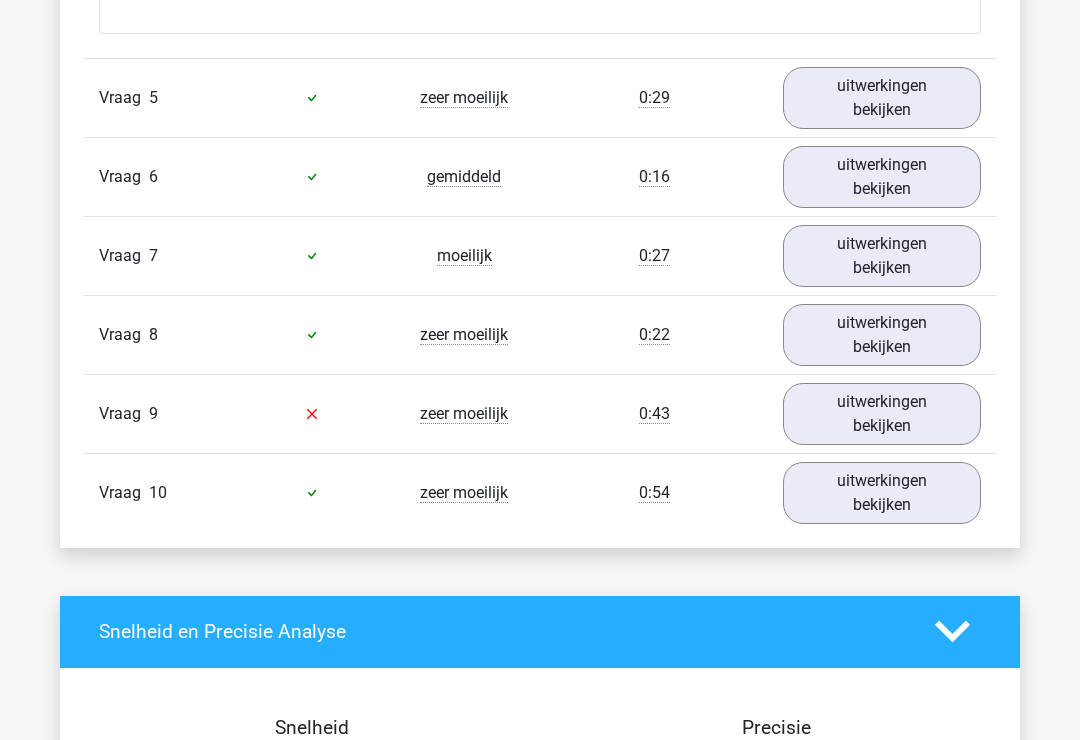 click on "uitwerkingen bekijken" at bounding box center [882, 98] 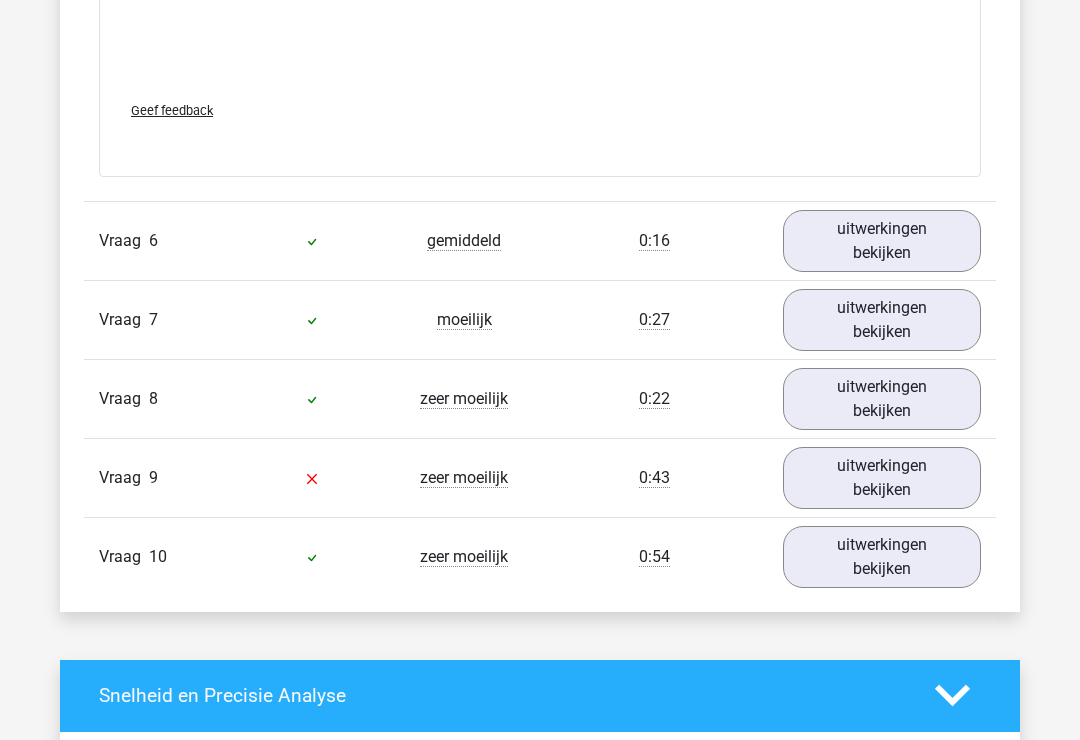 scroll, scrollTop: 8785, scrollLeft: 0, axis: vertical 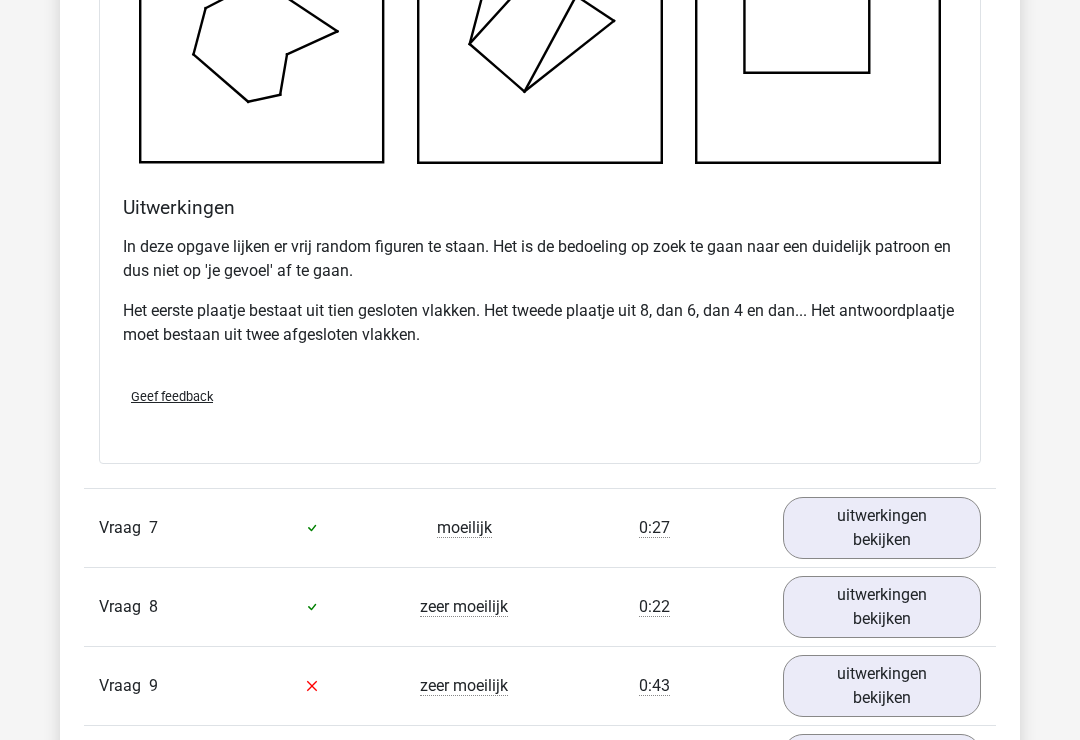 click on "uitwerkingen bekijken" at bounding box center [882, 528] 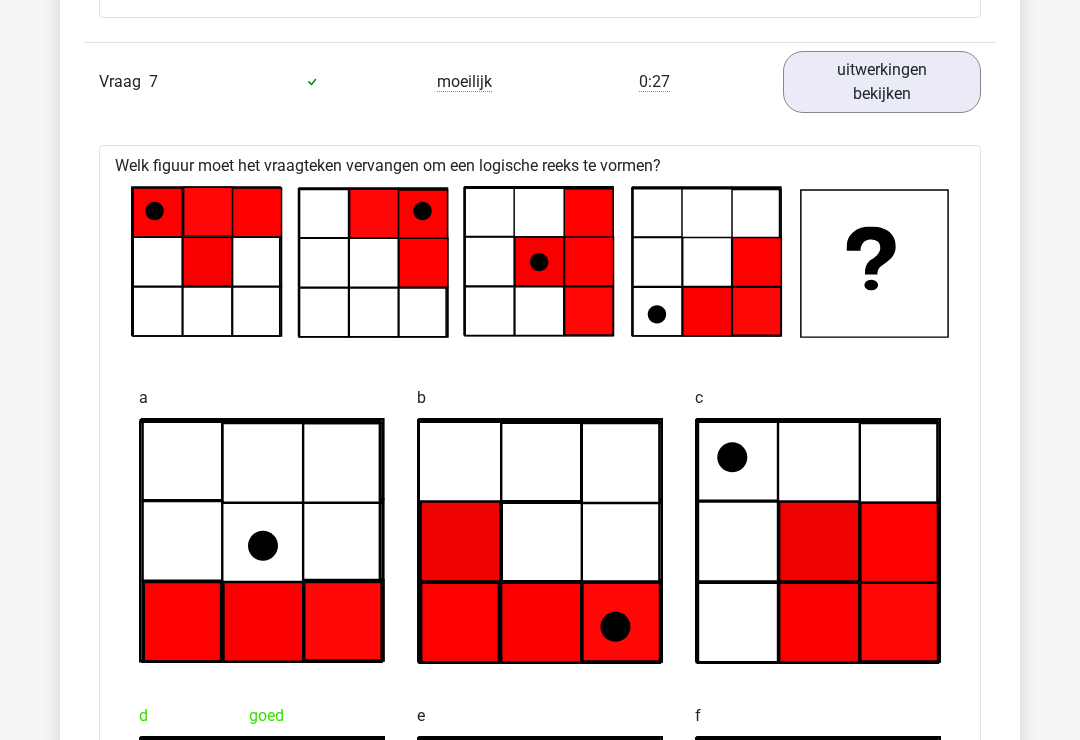 scroll, scrollTop: 10004, scrollLeft: 0, axis: vertical 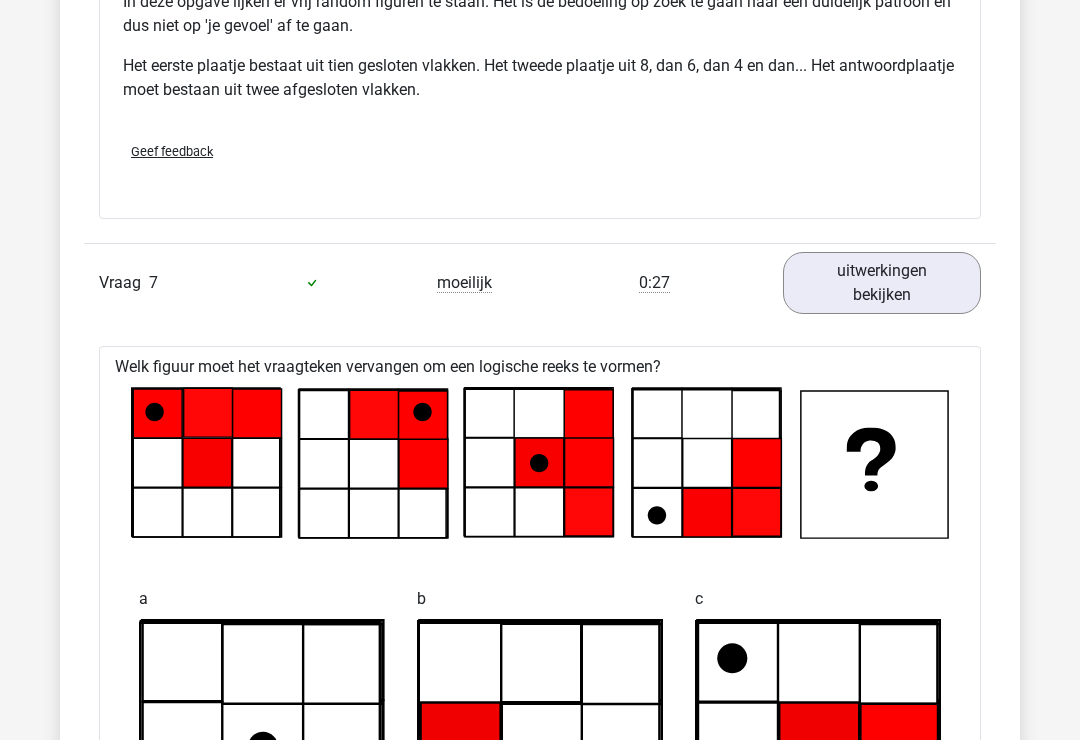 click on "uitwerkingen bekijken" at bounding box center (882, 283) 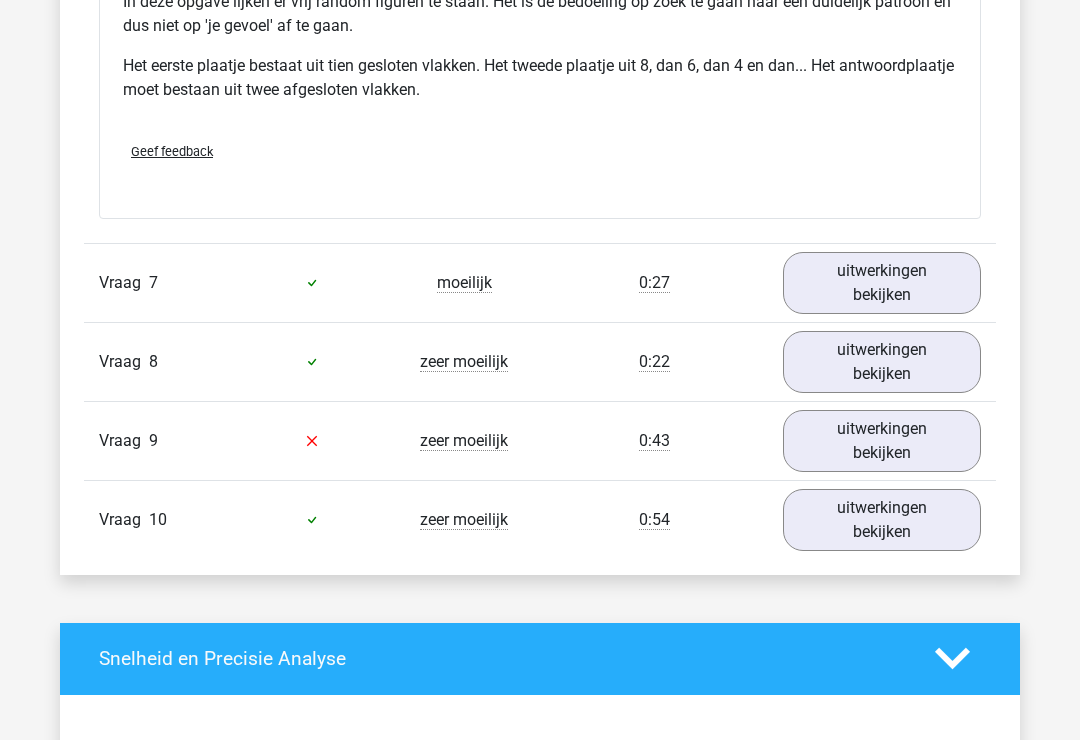 click on "uitwerkingen bekijken" at bounding box center [882, 362] 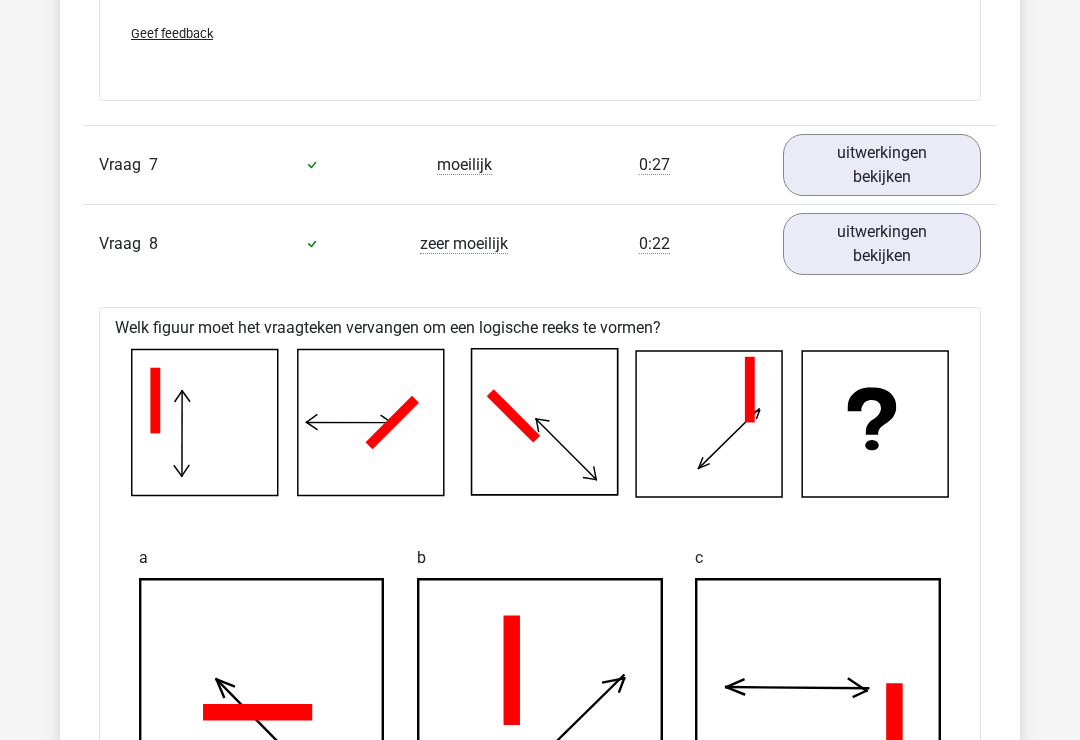 scroll, scrollTop: 10100, scrollLeft: 0, axis: vertical 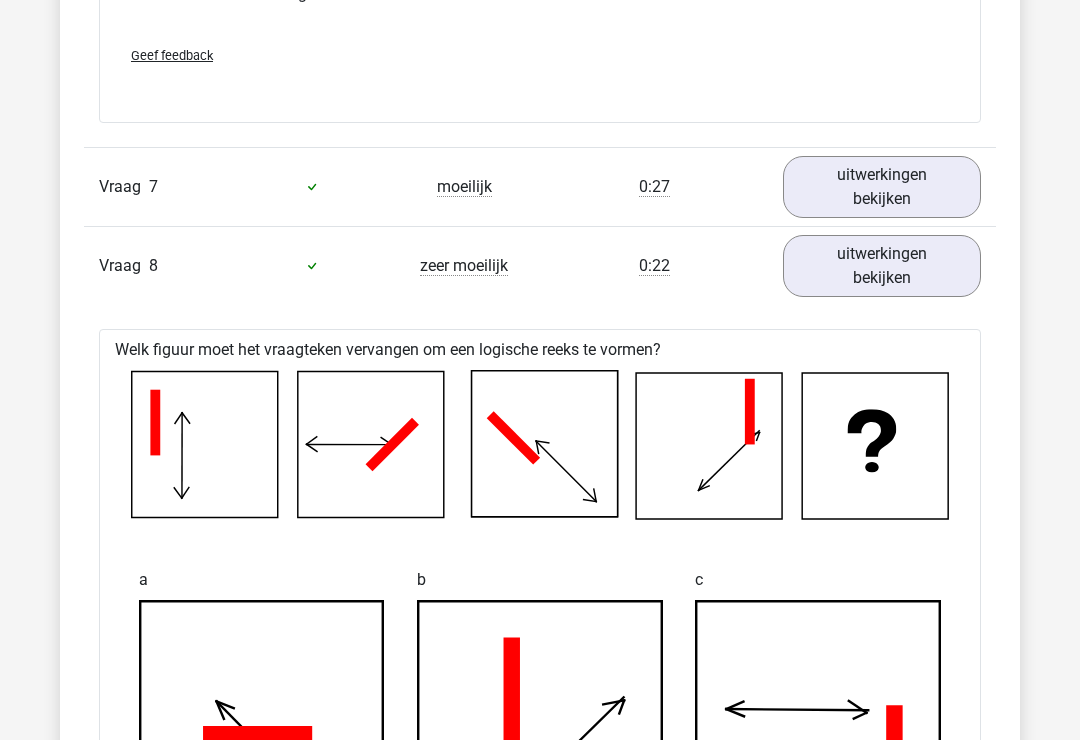 click on "uitwerkingen bekijken" at bounding box center [882, 187] 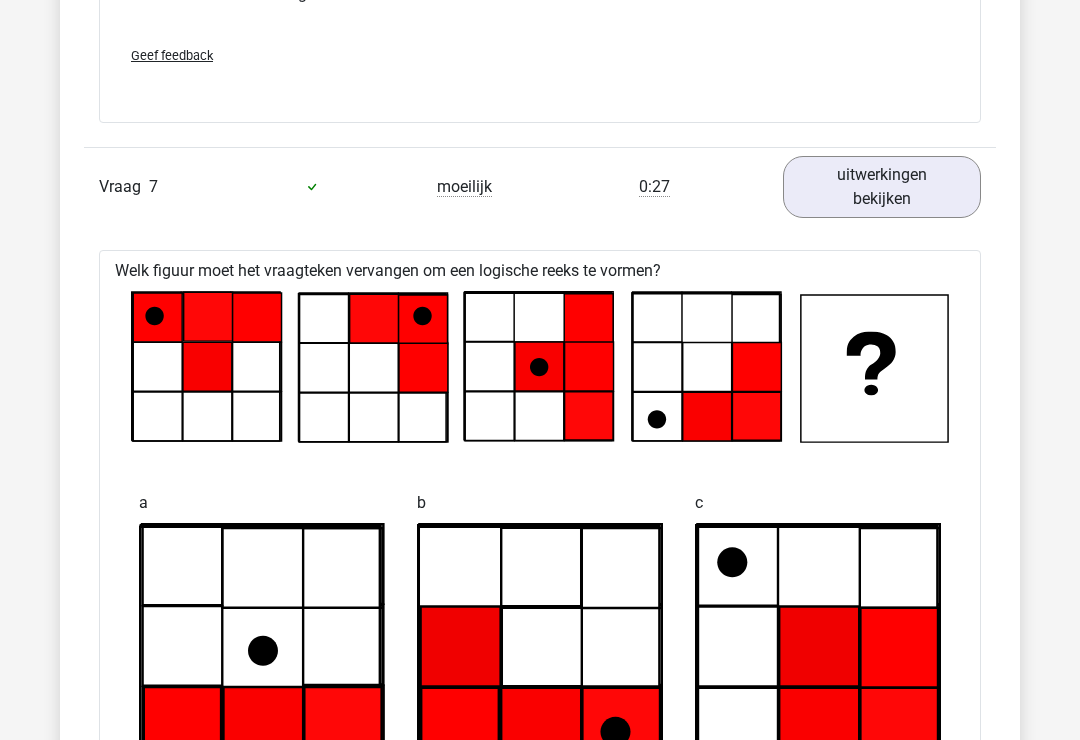 click on "uitwerkingen bekijken" at bounding box center (882, 187) 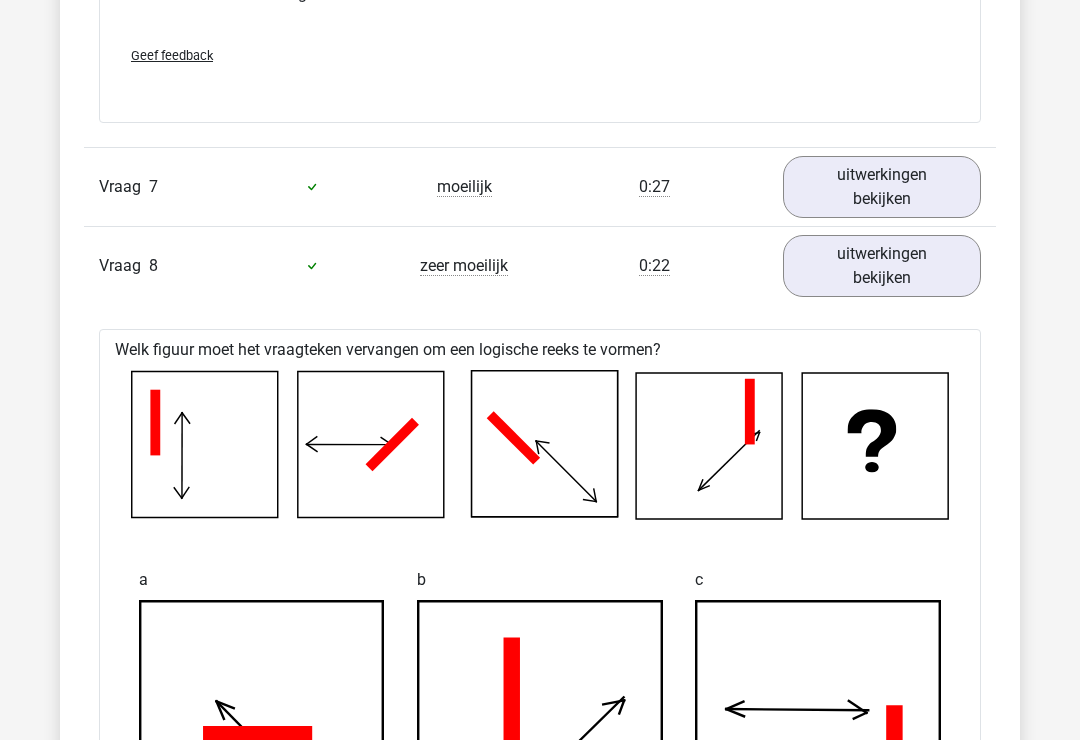 click on "uitwerkingen bekijken" at bounding box center [882, 266] 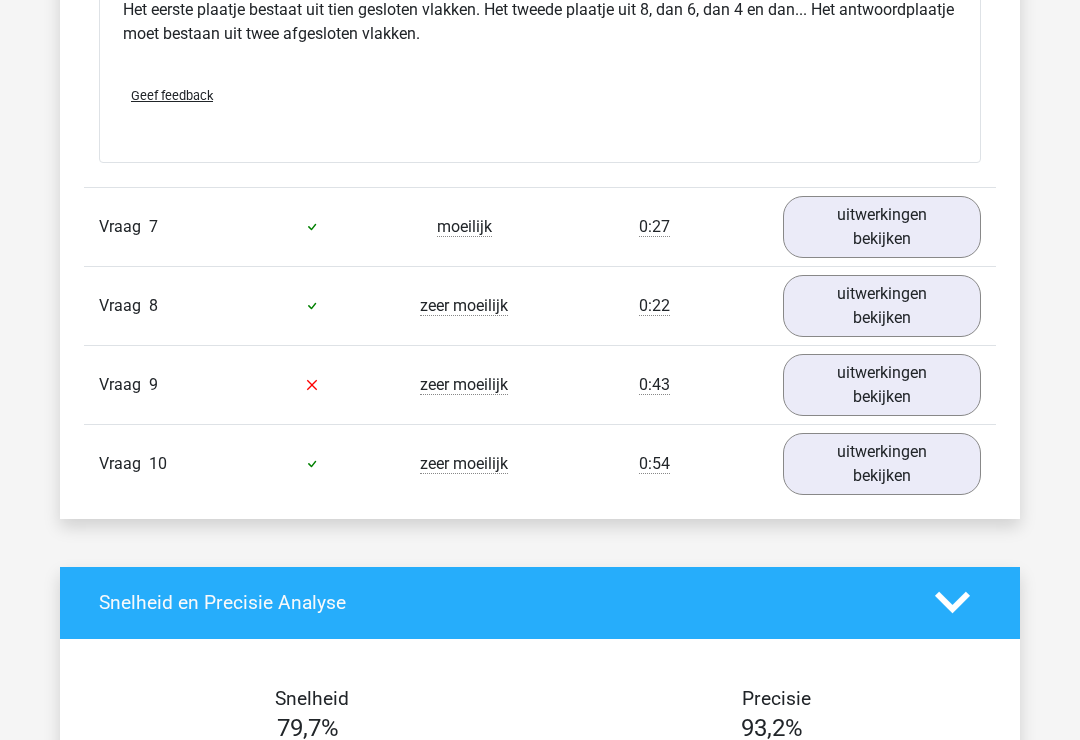 click on "uitwerkingen bekijken" at bounding box center [882, 465] 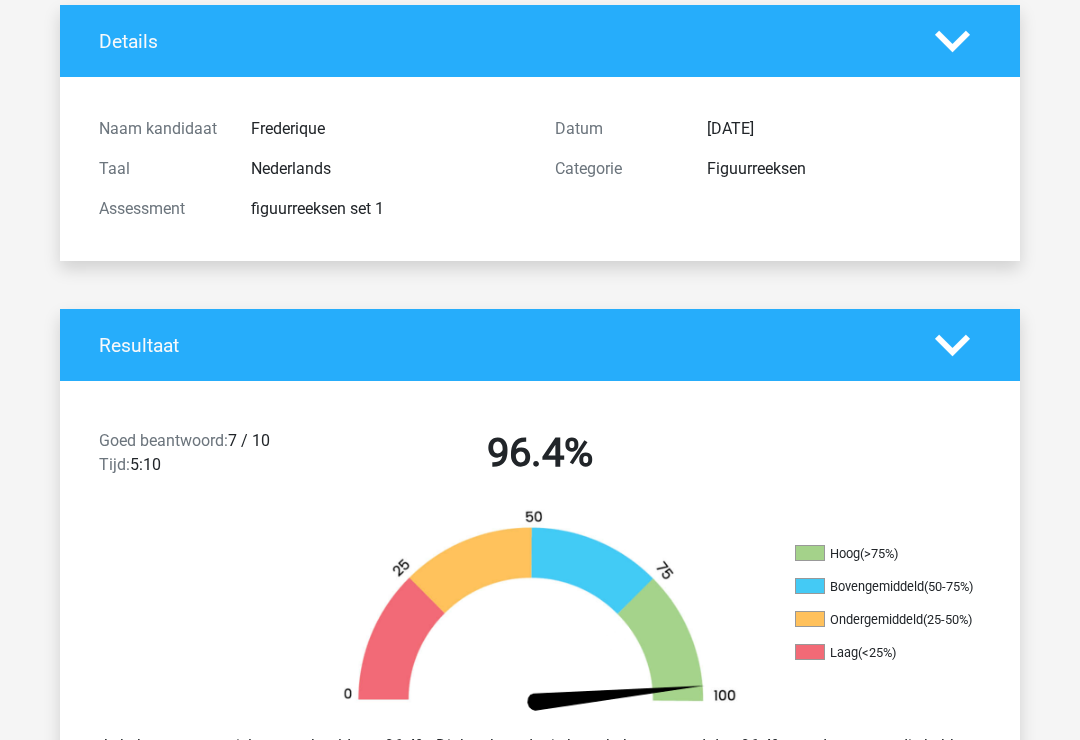 scroll, scrollTop: 0, scrollLeft: 0, axis: both 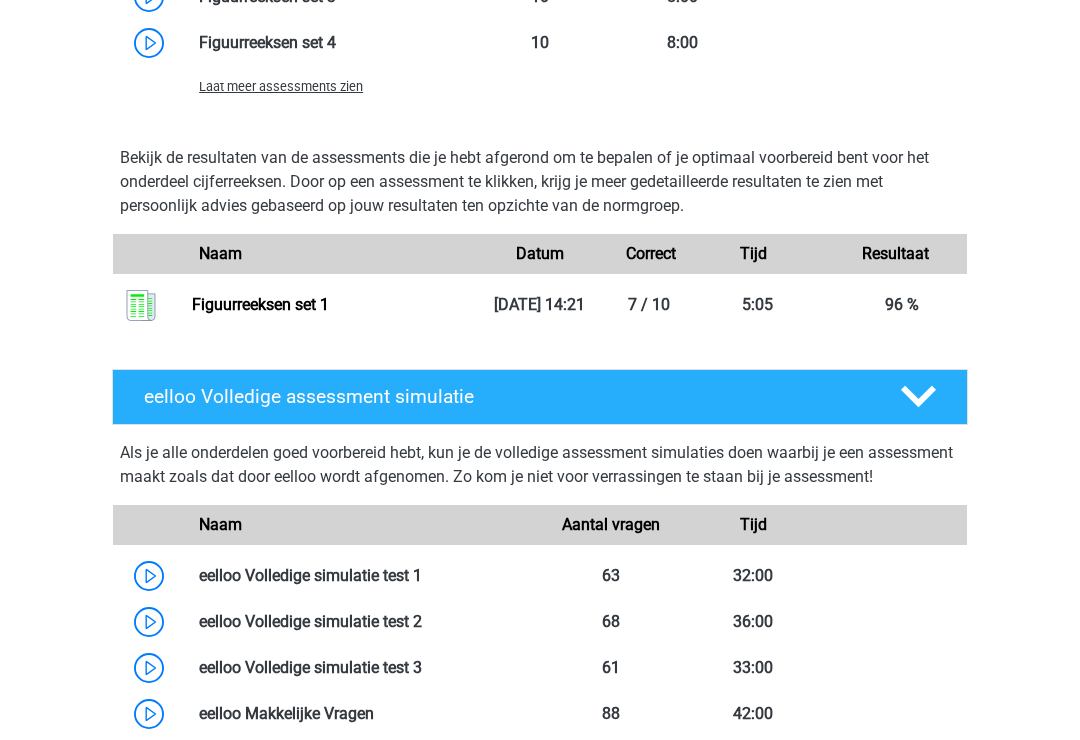 click at bounding box center (422, 621) 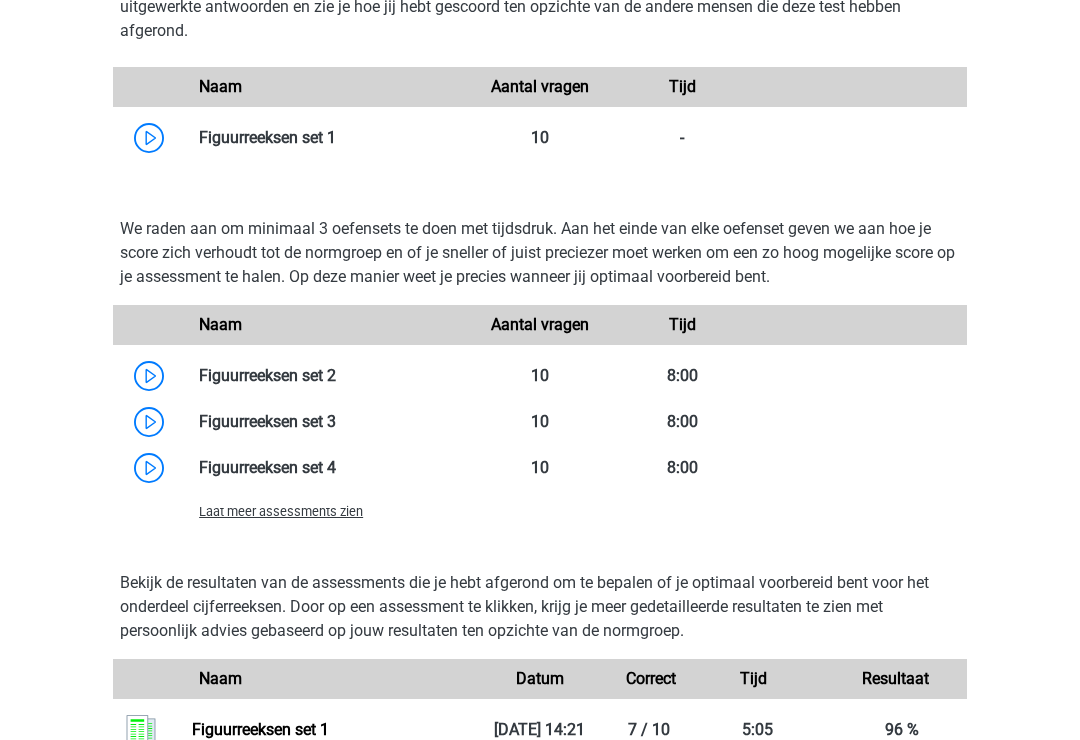 scroll, scrollTop: 1765, scrollLeft: 0, axis: vertical 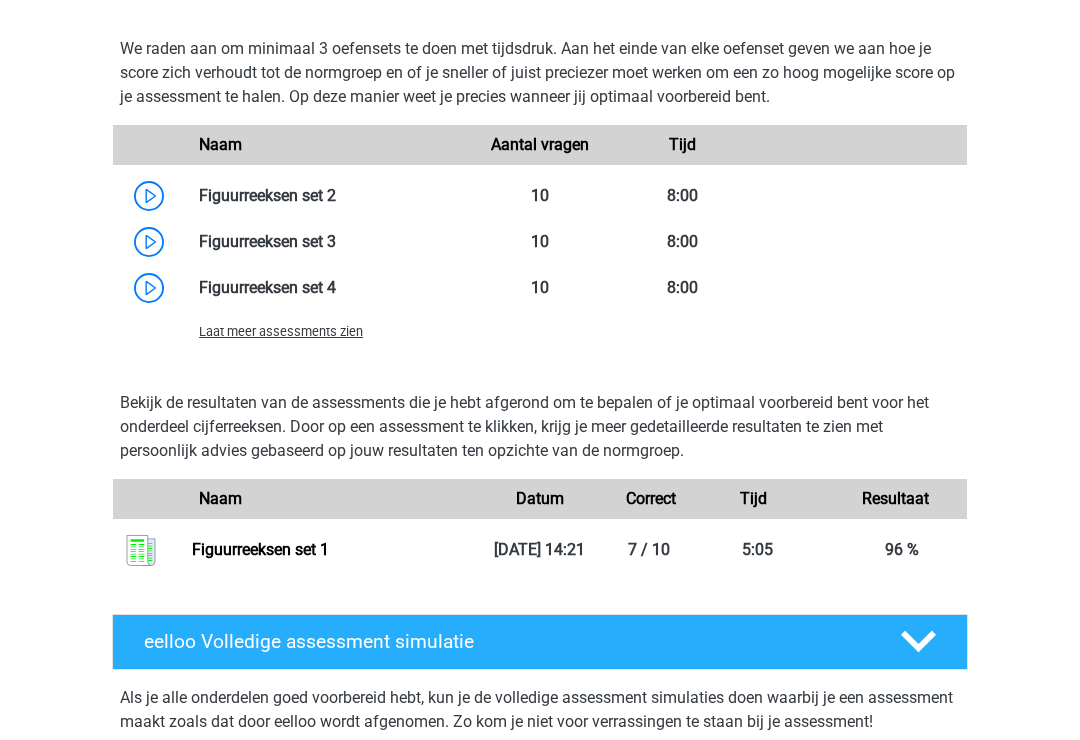 click at bounding box center (336, 241) 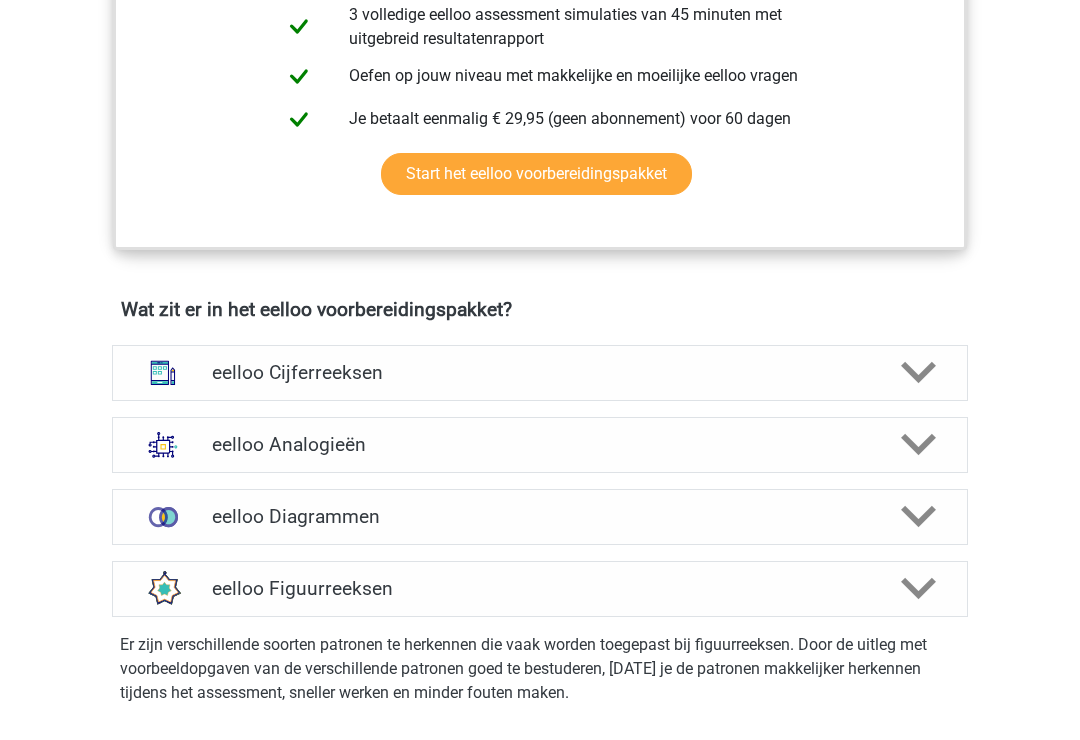 scroll, scrollTop: 1040, scrollLeft: 0, axis: vertical 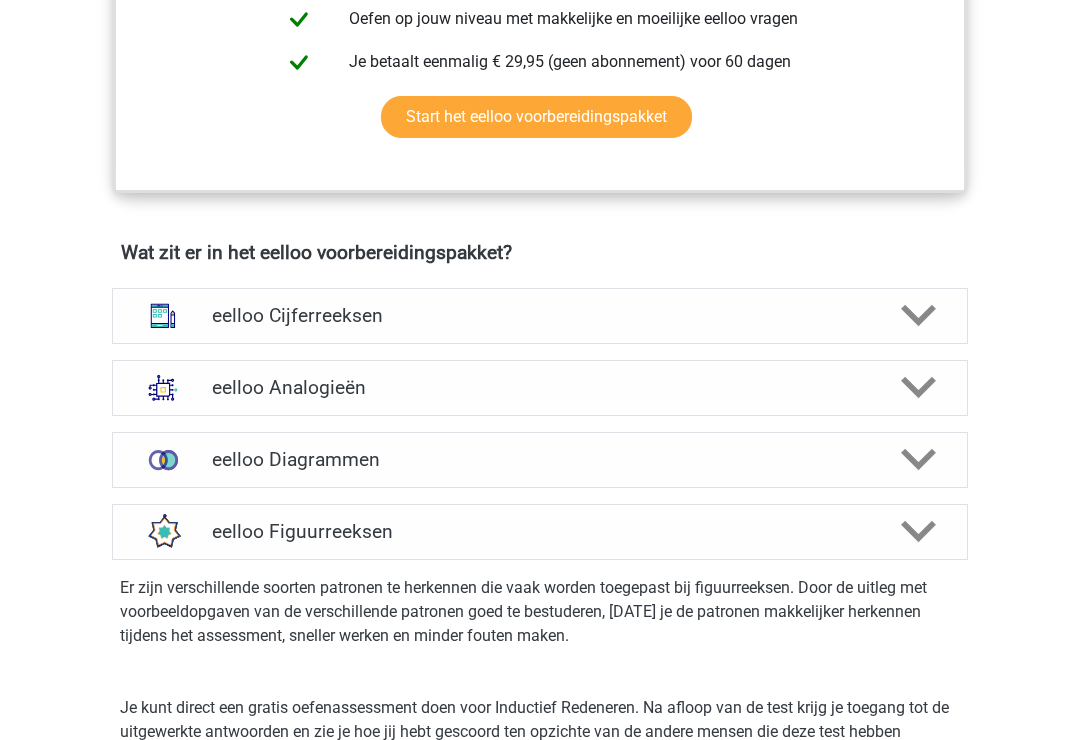click 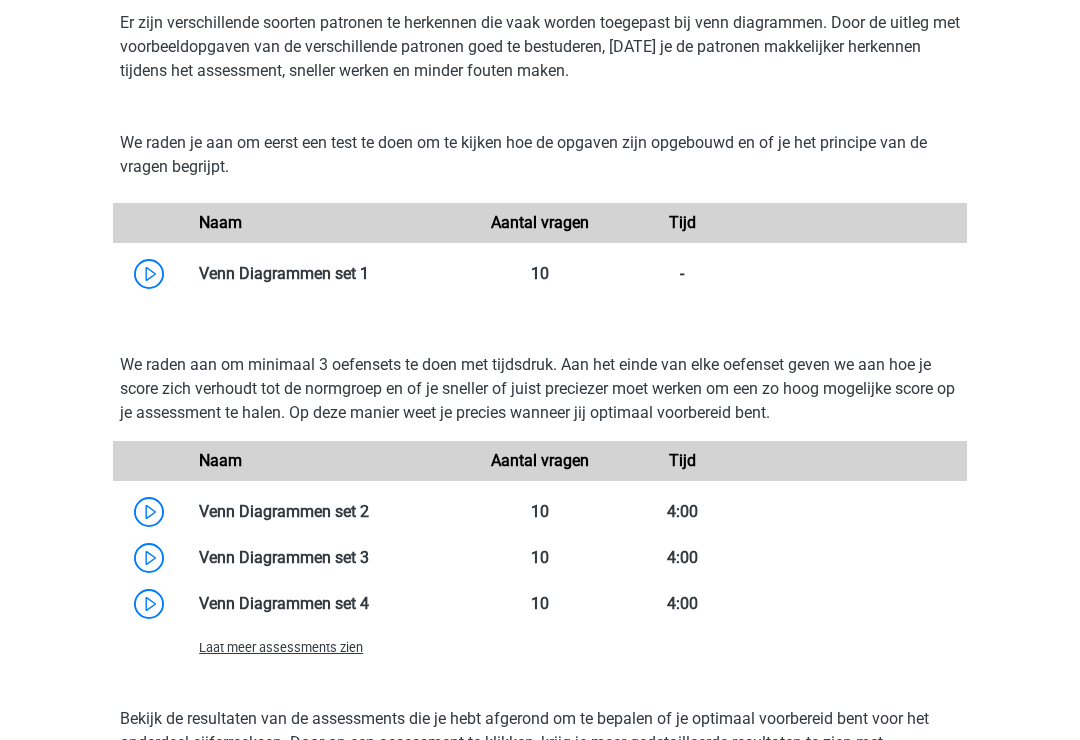 scroll, scrollTop: 1533, scrollLeft: 0, axis: vertical 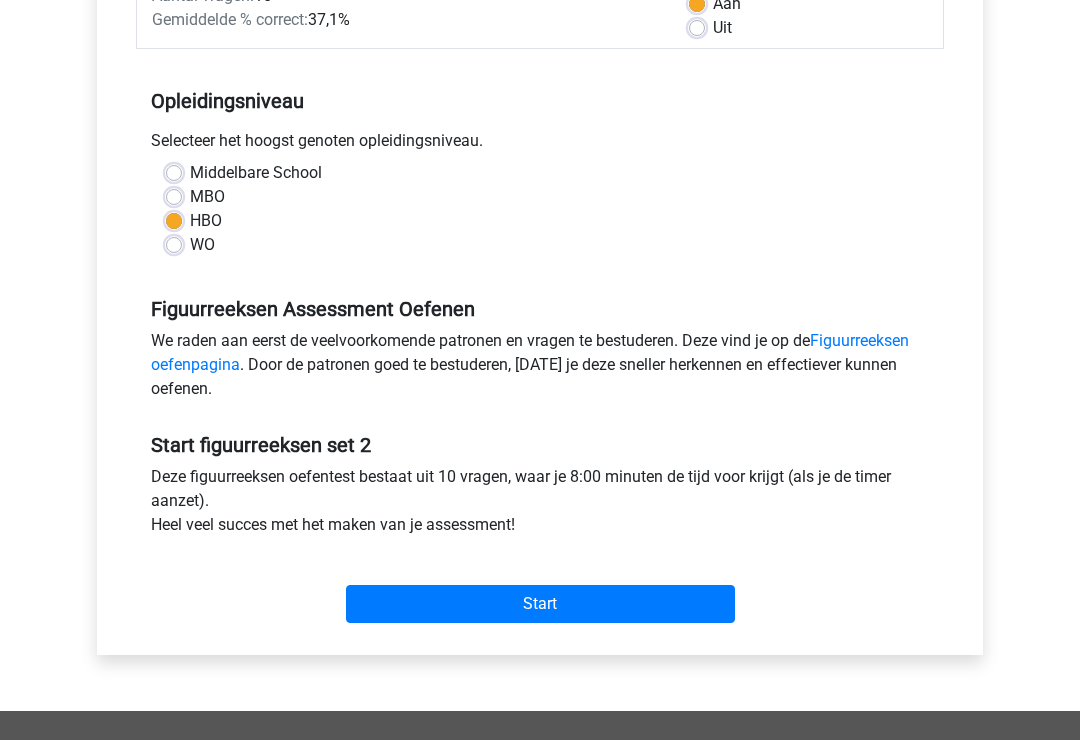 click on "Start" at bounding box center (540, 604) 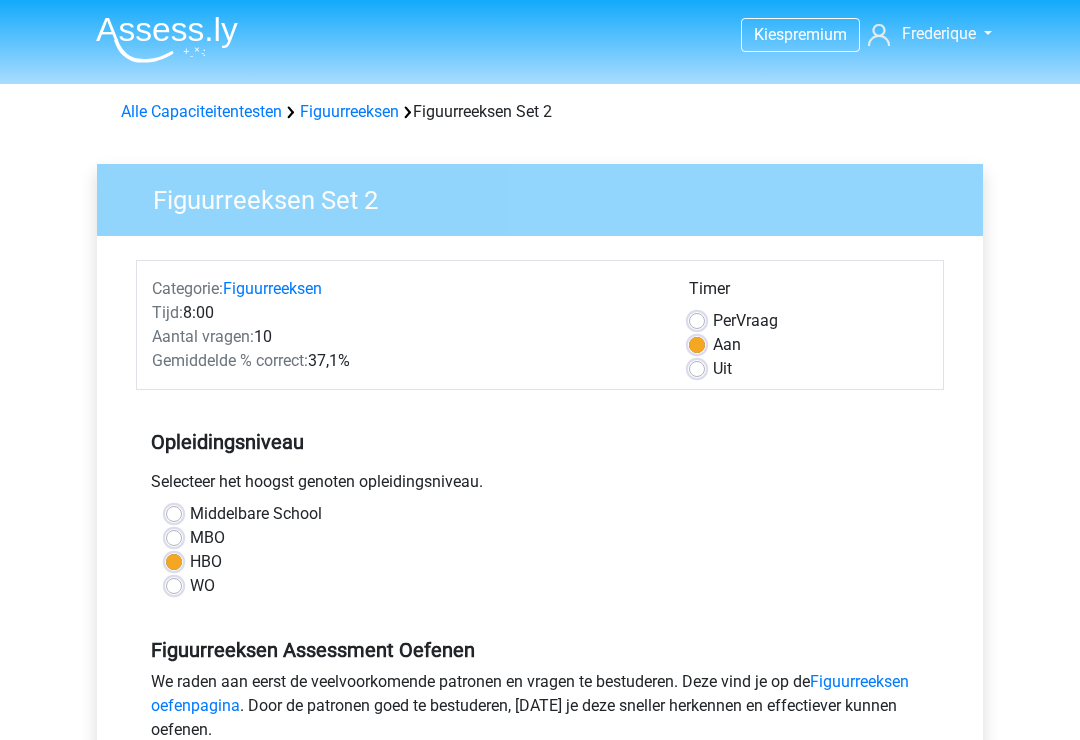 scroll, scrollTop: 372, scrollLeft: 0, axis: vertical 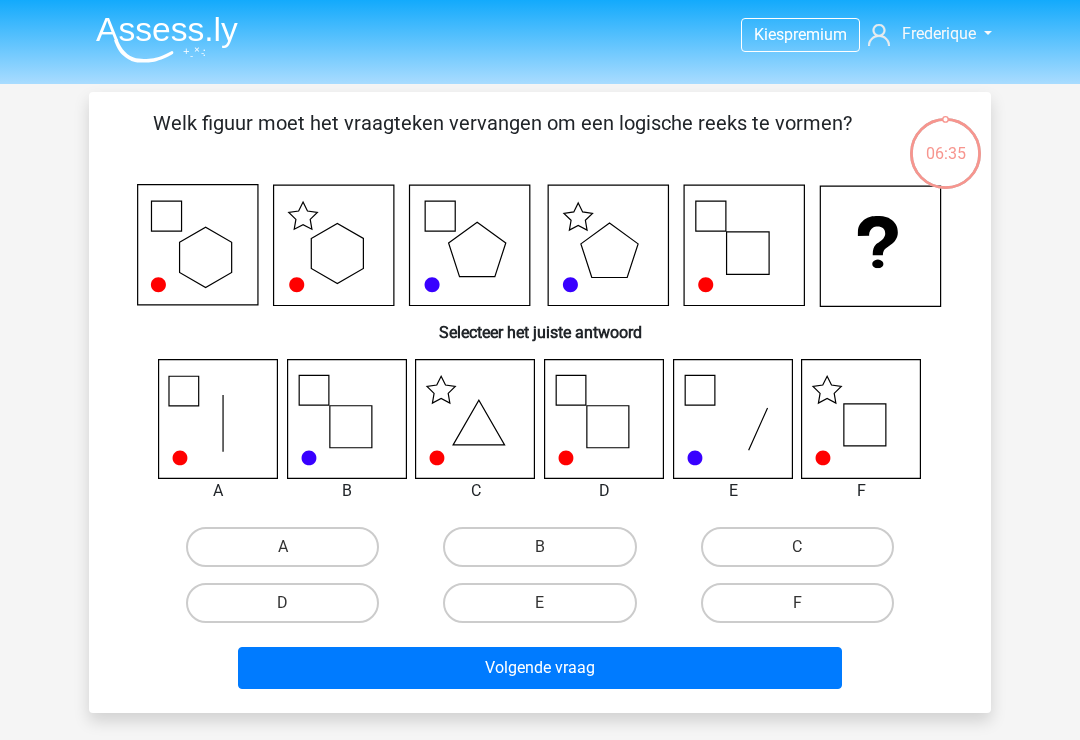 click on "D" at bounding box center [289, 609] 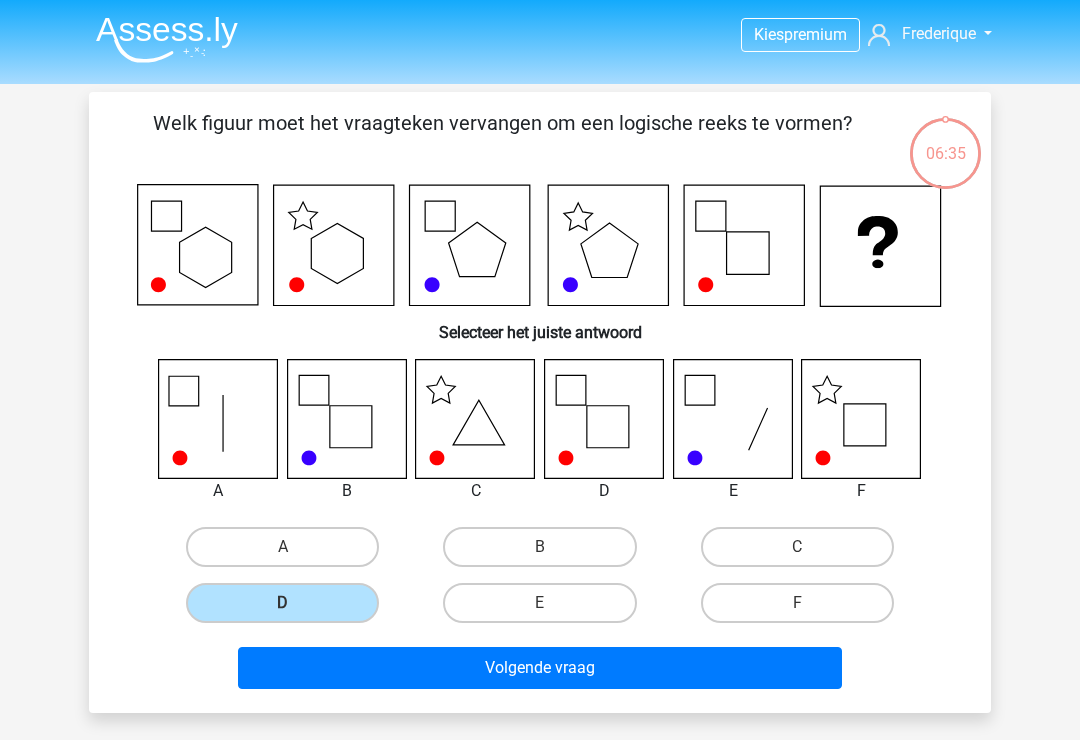 click on "Volgende vraag" at bounding box center [540, 668] 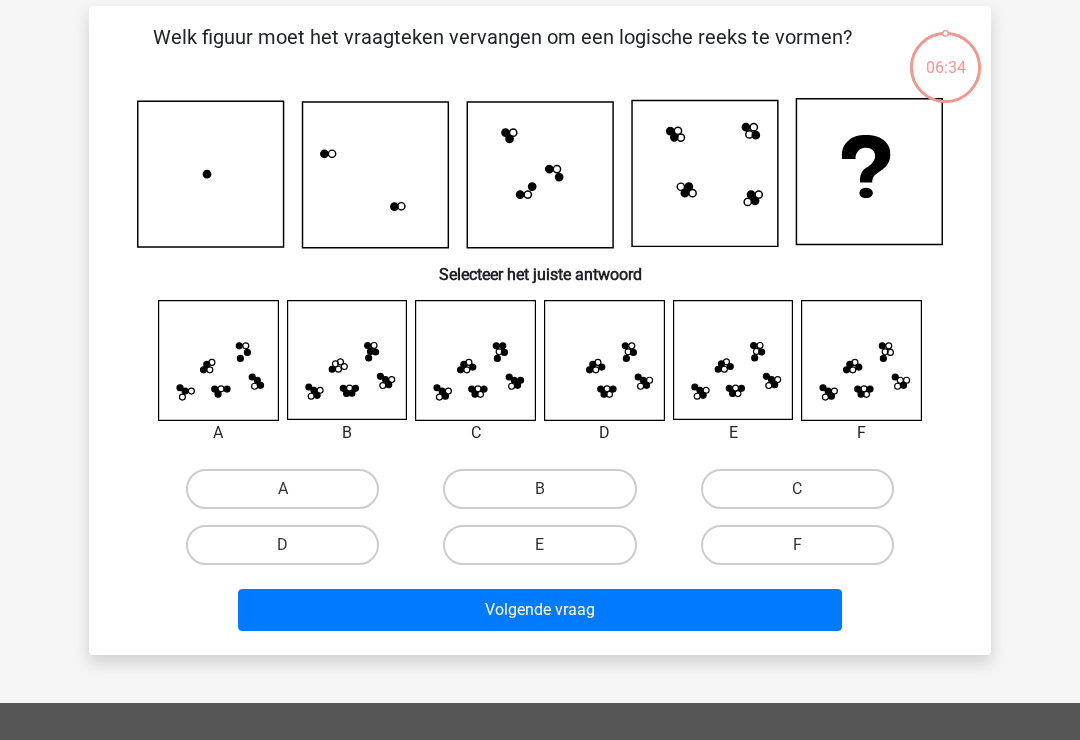 scroll, scrollTop: 92, scrollLeft: 0, axis: vertical 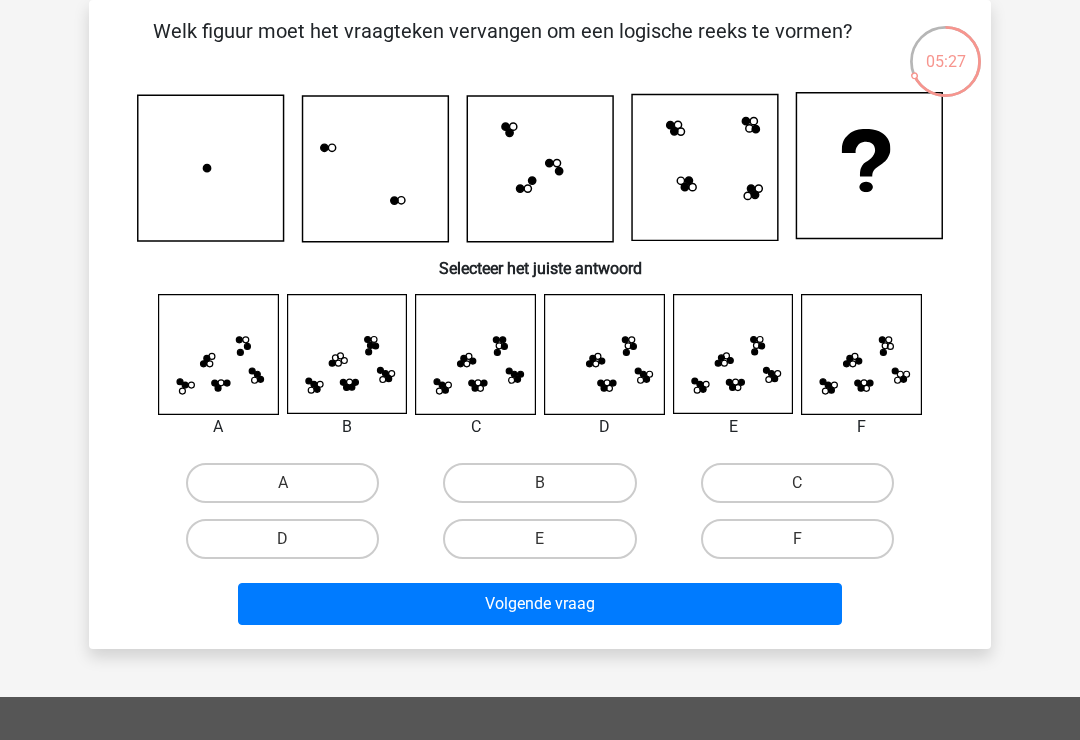 click on "E" at bounding box center [539, 539] 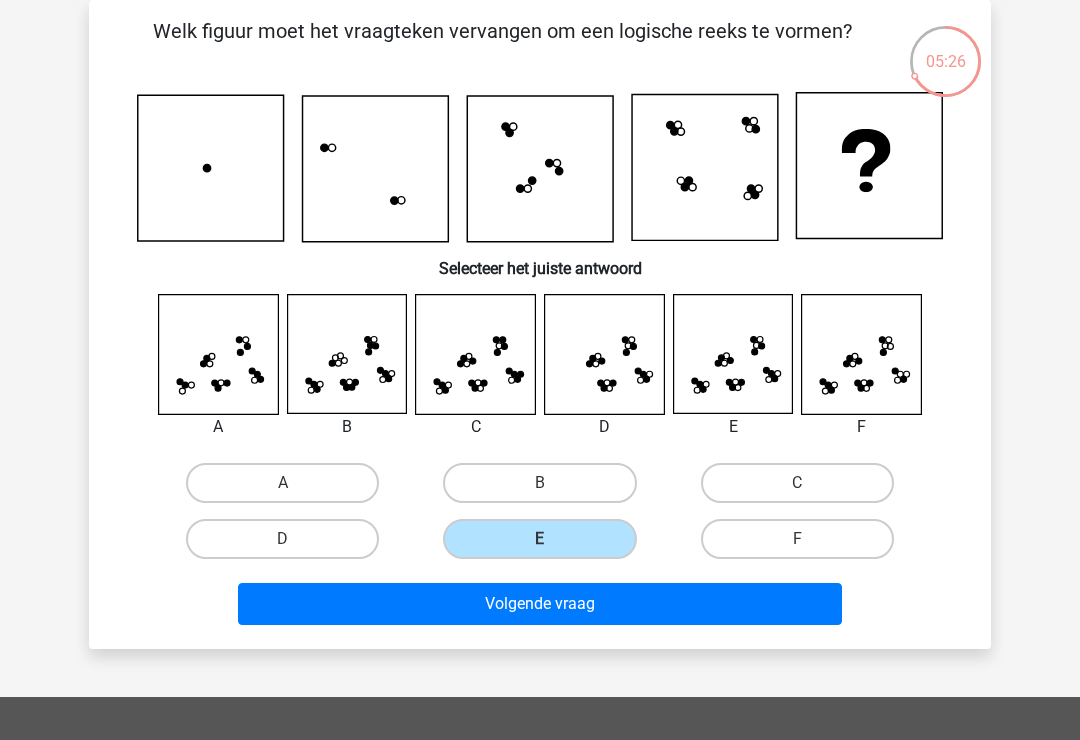 click on "Volgende vraag" at bounding box center [540, 604] 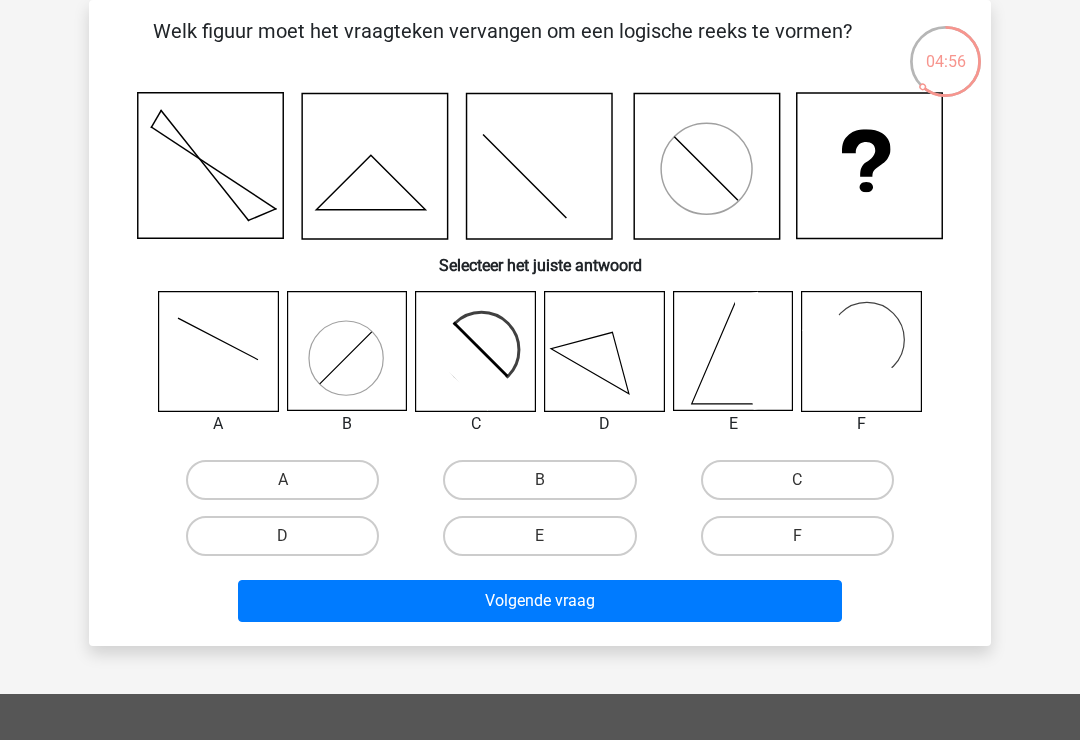 click on "B" at bounding box center (539, 480) 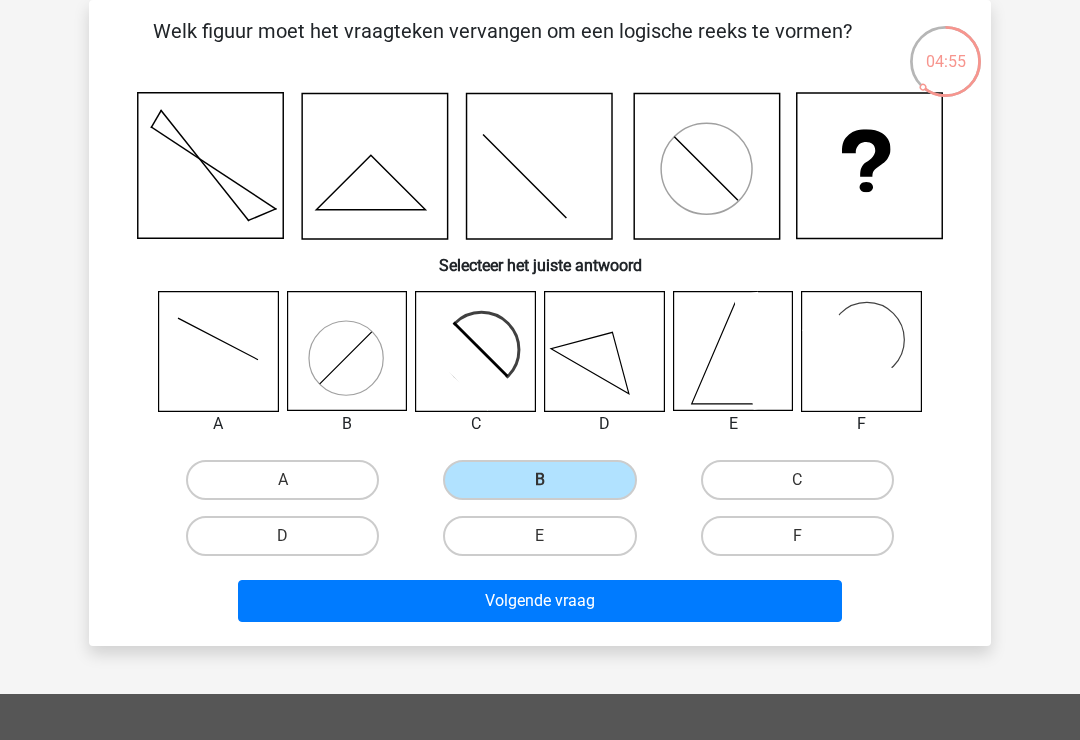 click on "Volgende vraag" at bounding box center (540, 601) 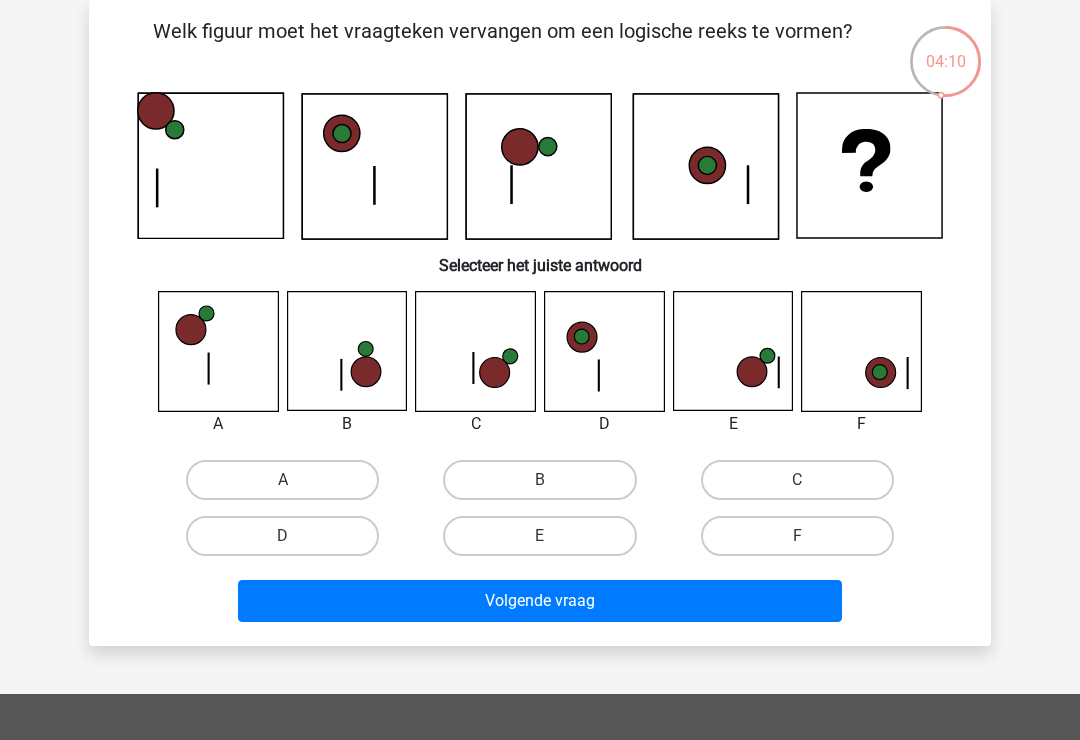 click on "E" at bounding box center [539, 536] 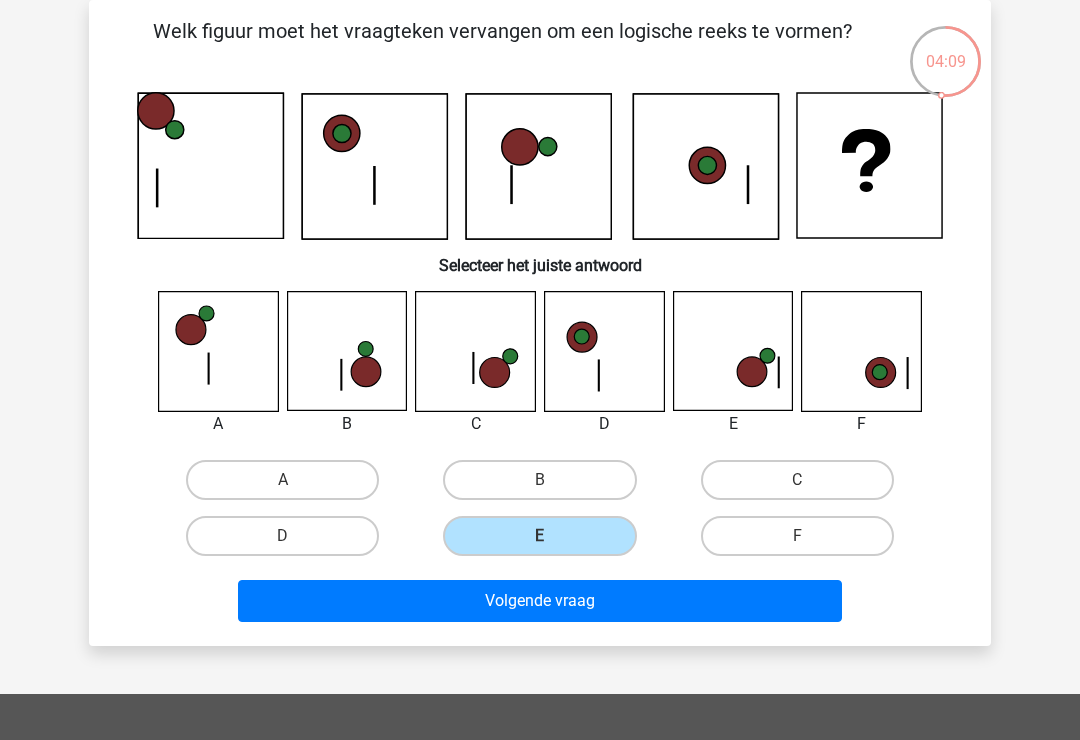 click on "Volgende vraag" at bounding box center (540, 601) 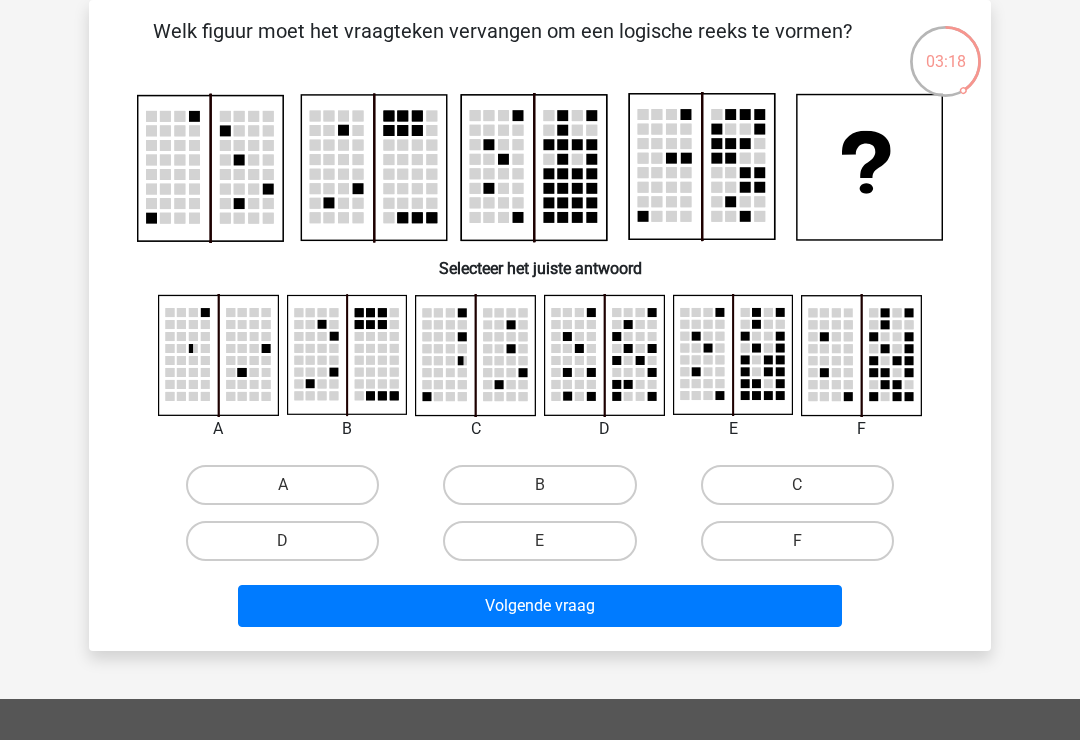 click on "B" at bounding box center (539, 485) 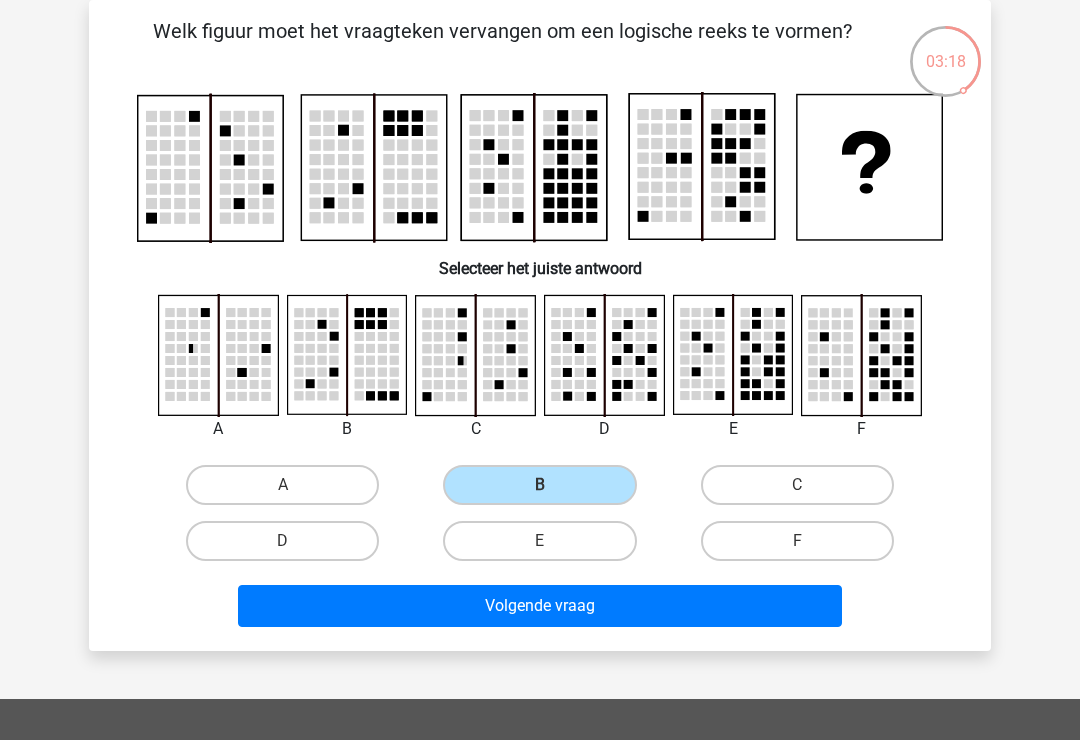 click on "Volgende vraag" at bounding box center (540, 606) 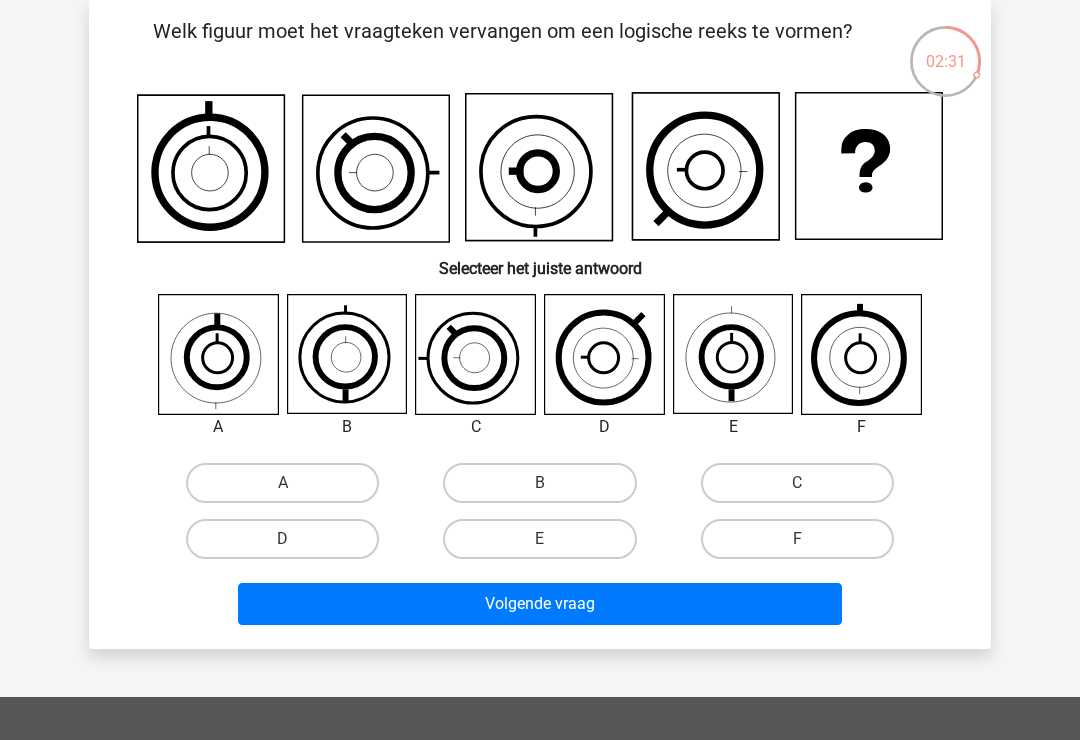 click on "C" at bounding box center [803, 489] 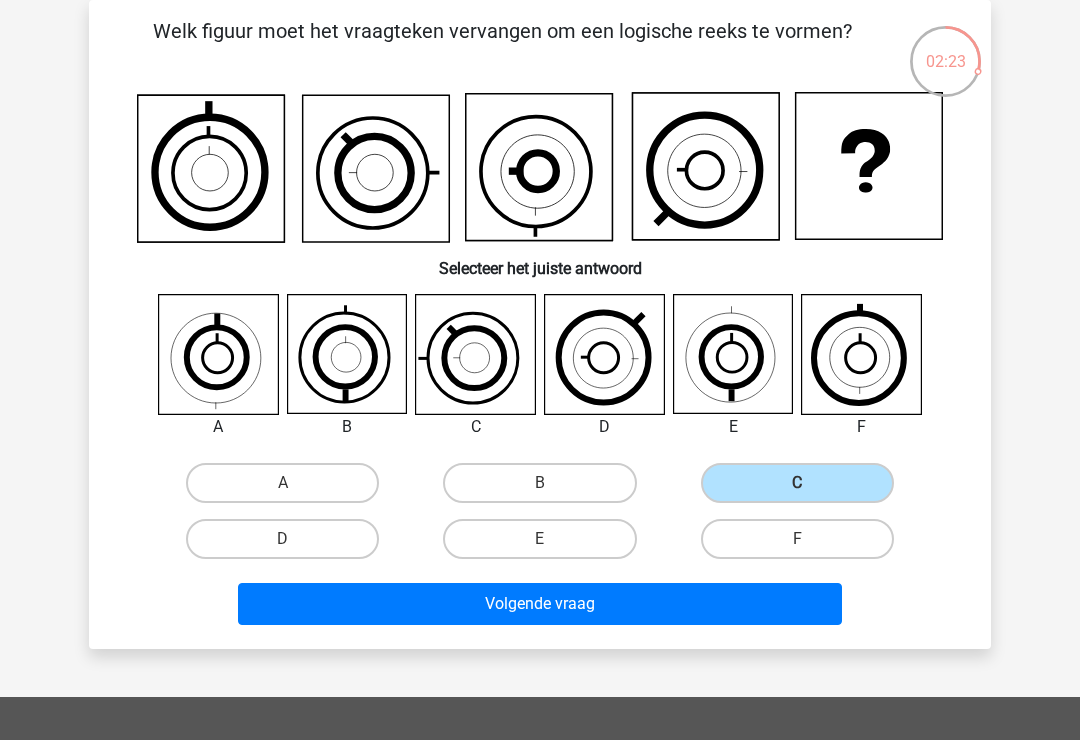 click on "Volgende vraag" at bounding box center (540, 604) 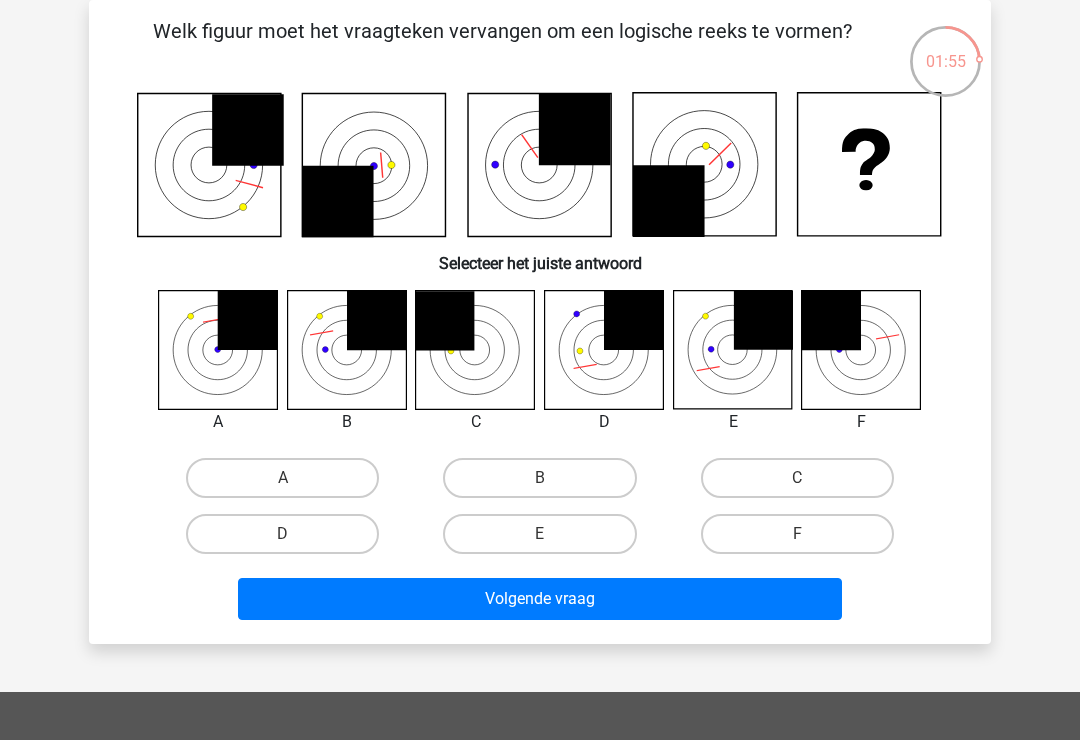 click 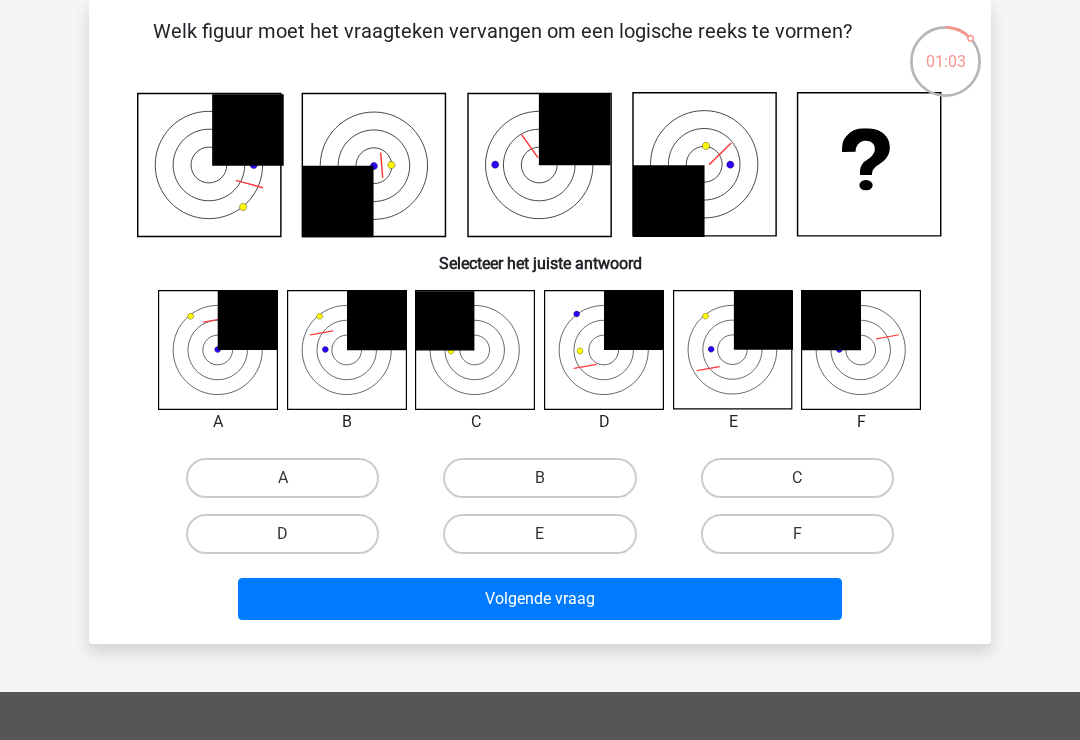 click on "B" at bounding box center [539, 478] 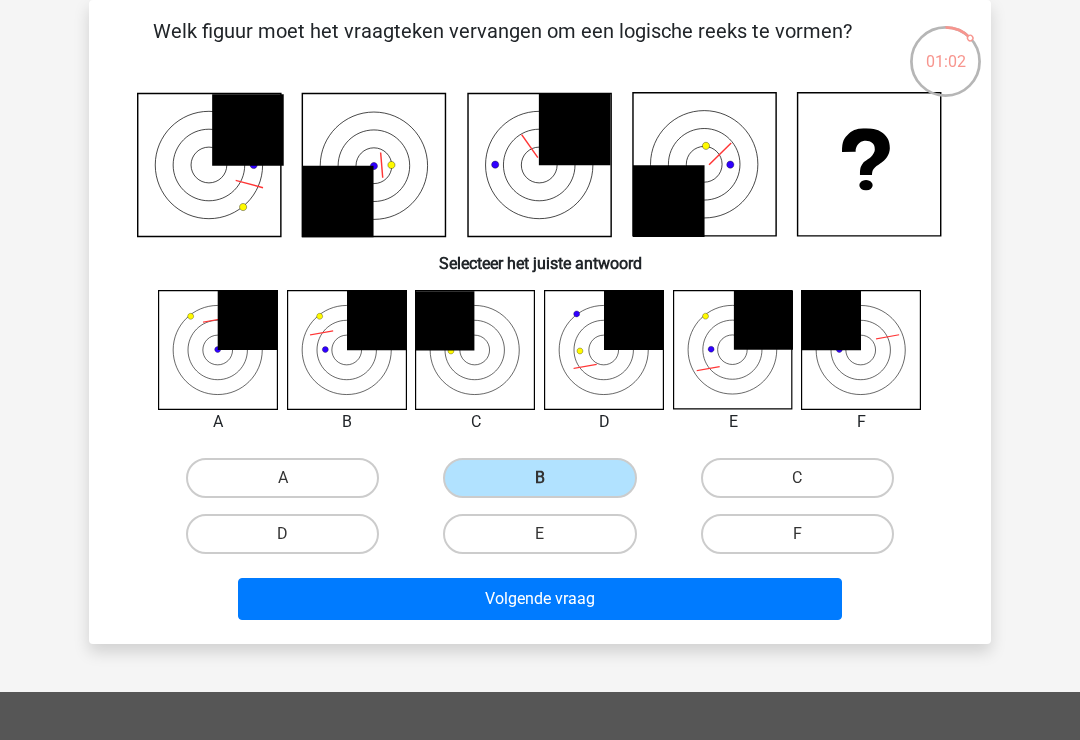 click on "Volgende vraag" at bounding box center (540, 599) 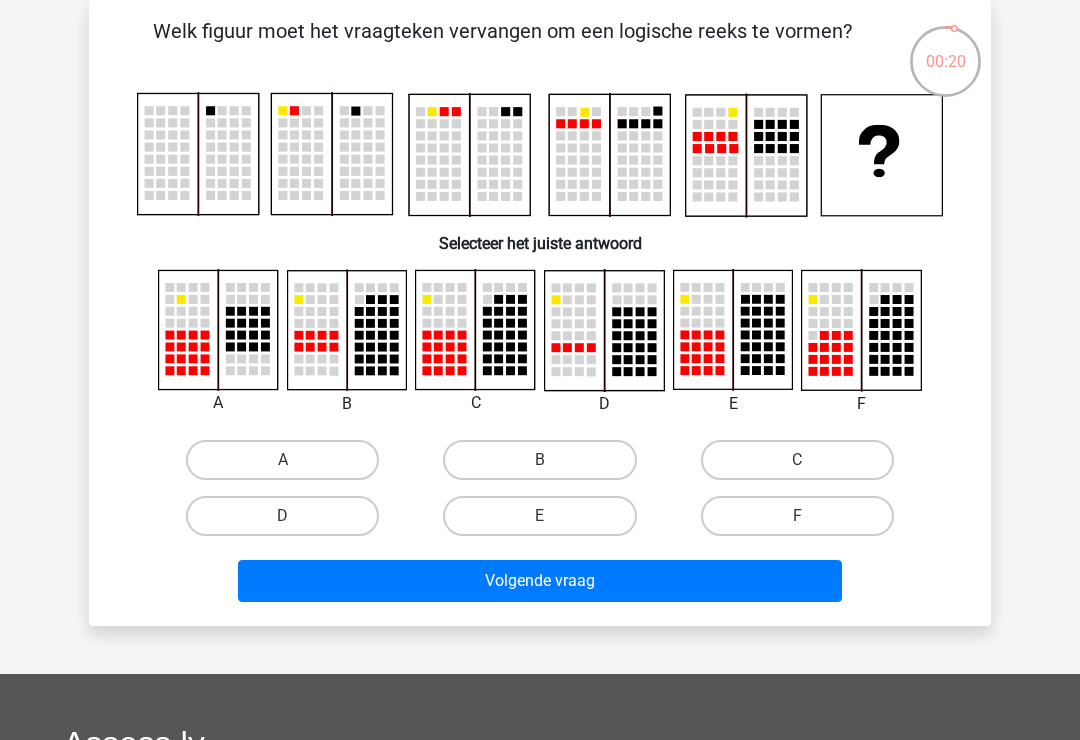 click on "B" at bounding box center [539, 460] 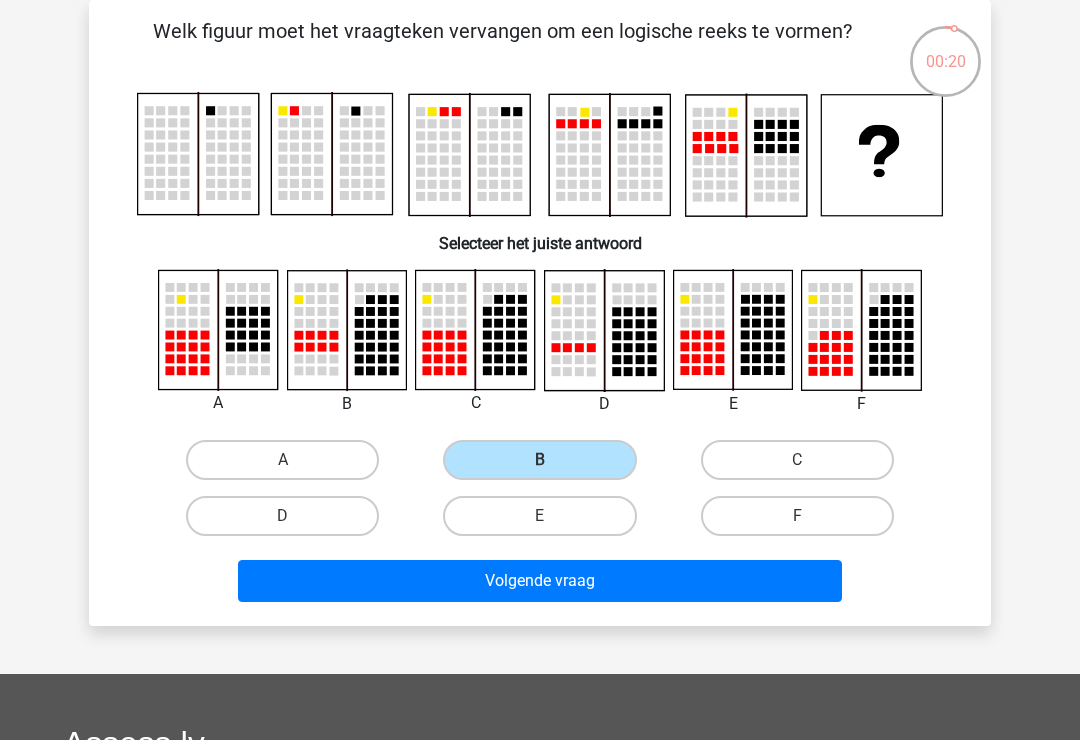 scroll, scrollTop: 95, scrollLeft: 0, axis: vertical 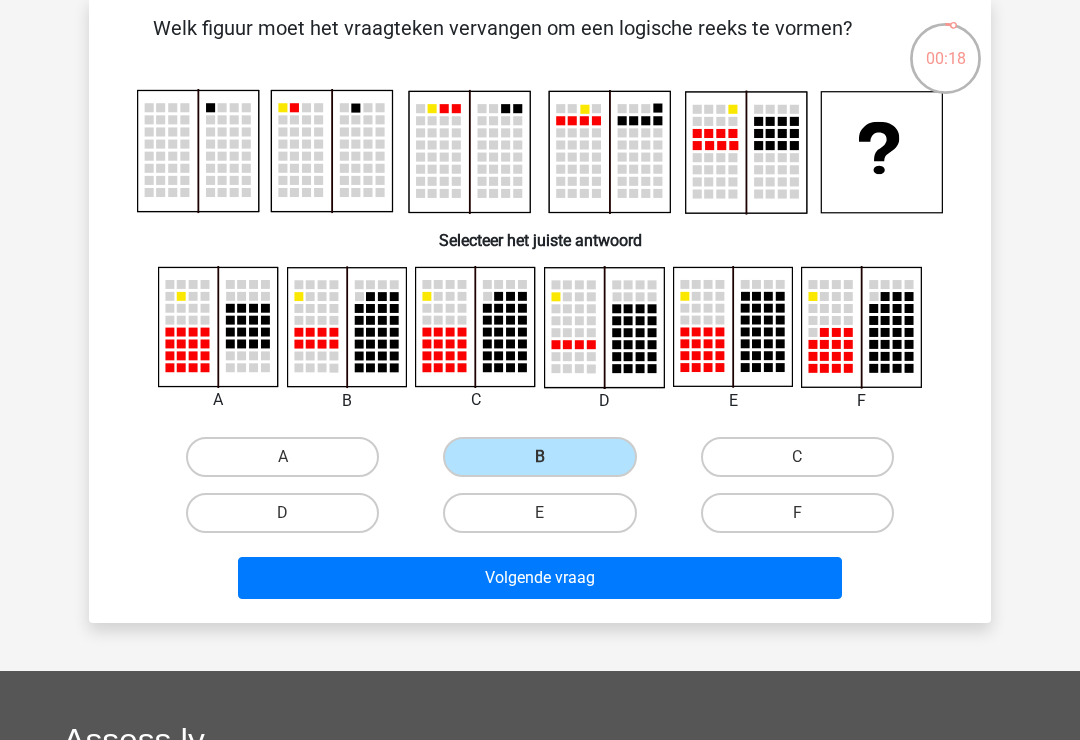 click on "Volgende vraag" at bounding box center [540, 578] 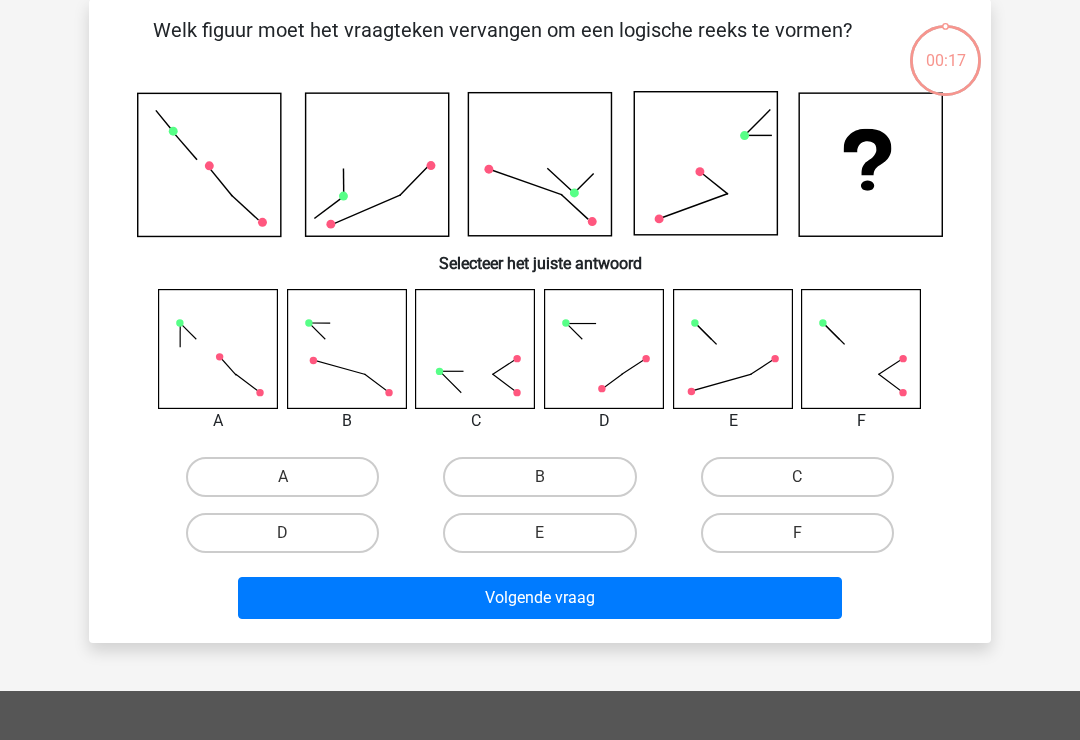 scroll, scrollTop: 92, scrollLeft: 0, axis: vertical 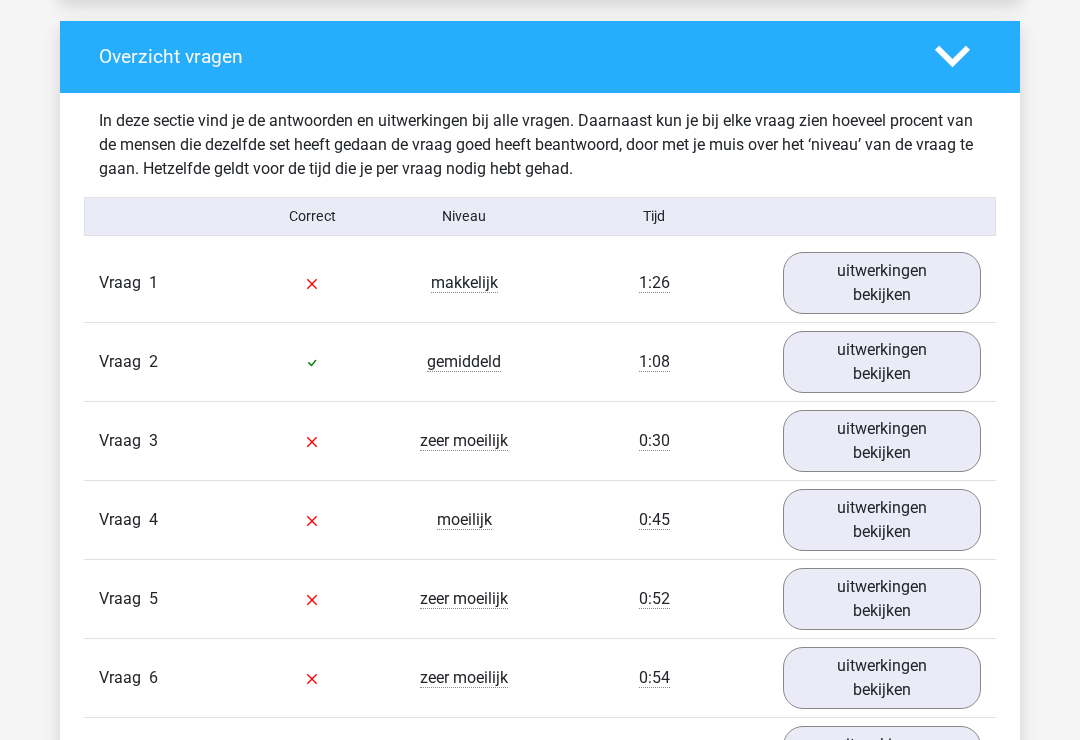 click on "uitwerkingen bekijken" at bounding box center (882, 284) 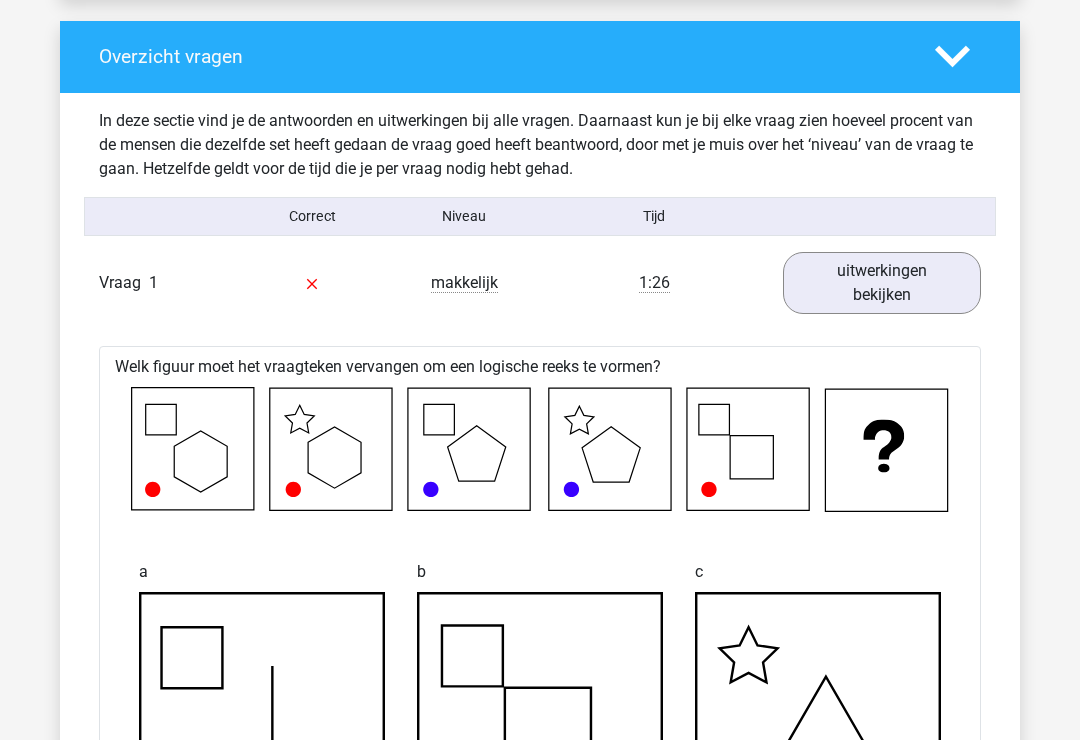click on "uitwerkingen bekijken" at bounding box center [882, 283] 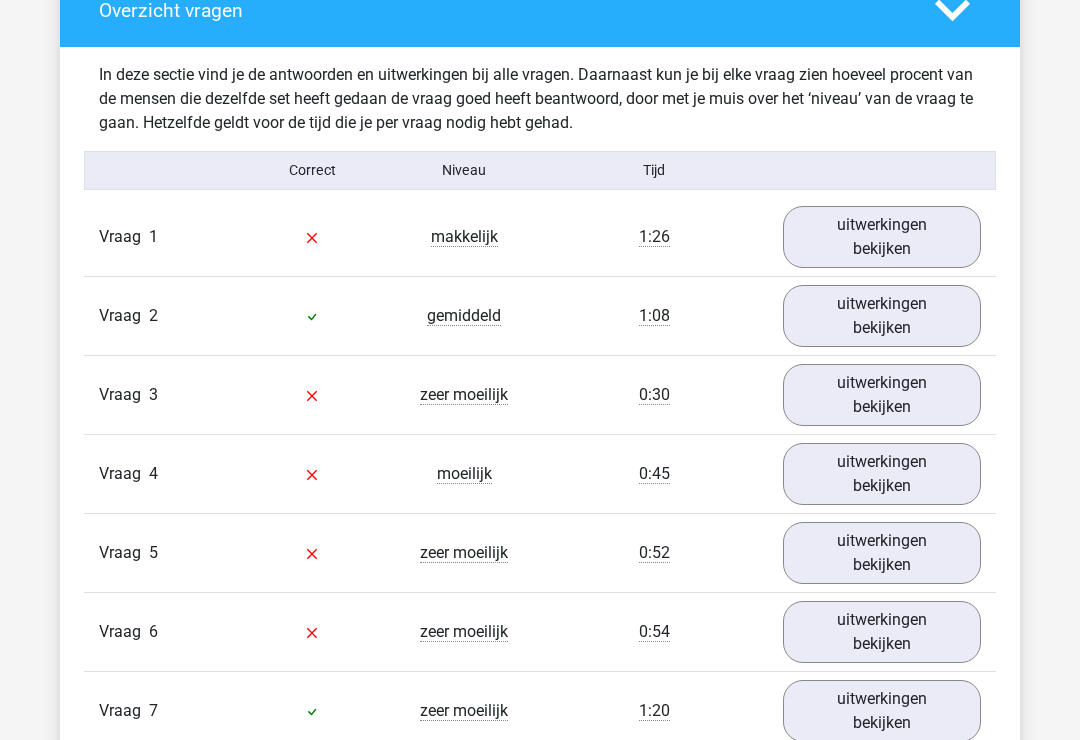 scroll, scrollTop: 1518, scrollLeft: 0, axis: vertical 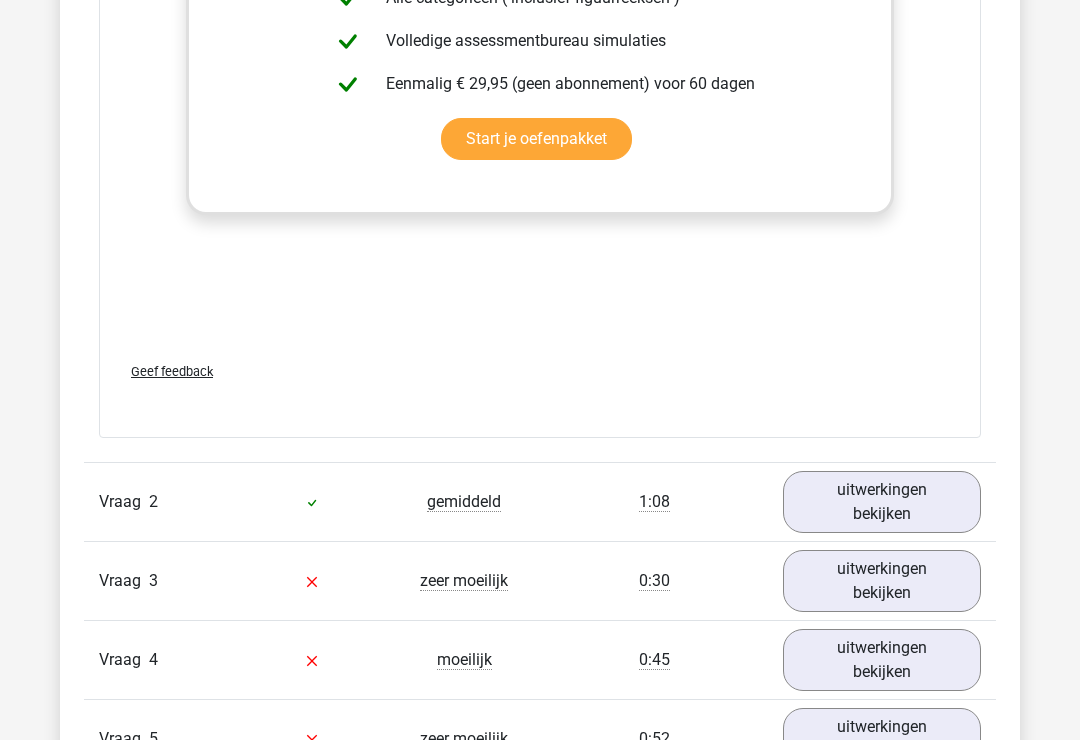 click on "uitwerkingen bekijken" at bounding box center (882, 502) 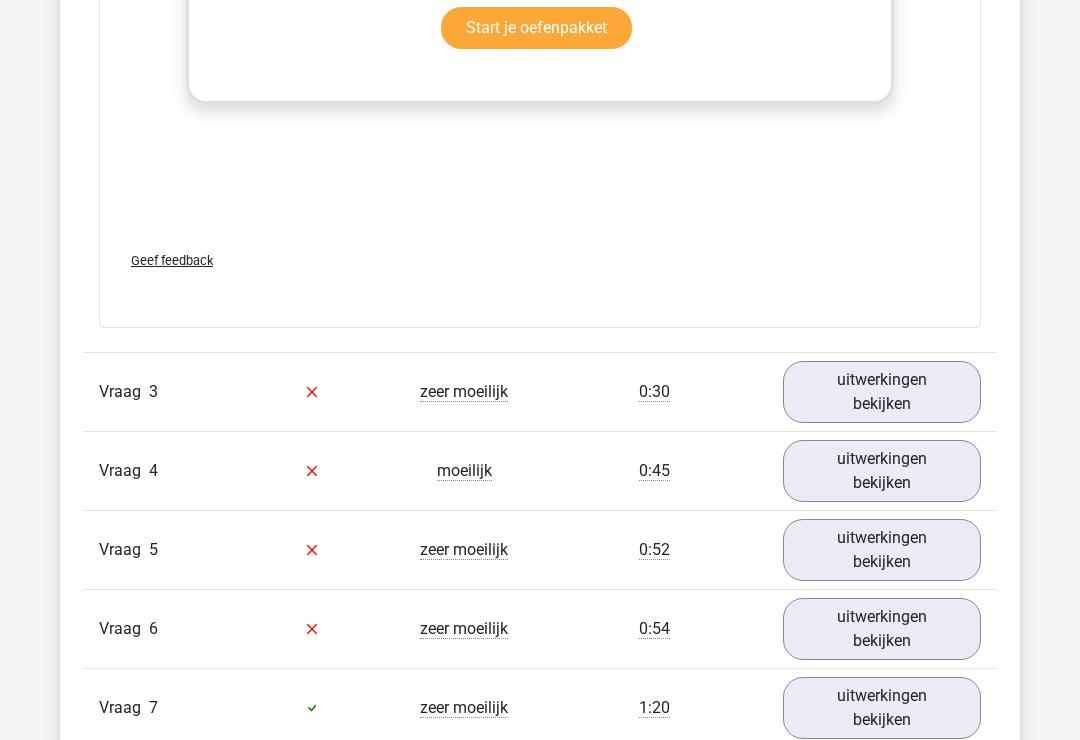 click on "uitwerkingen bekijken" at bounding box center (882, 392) 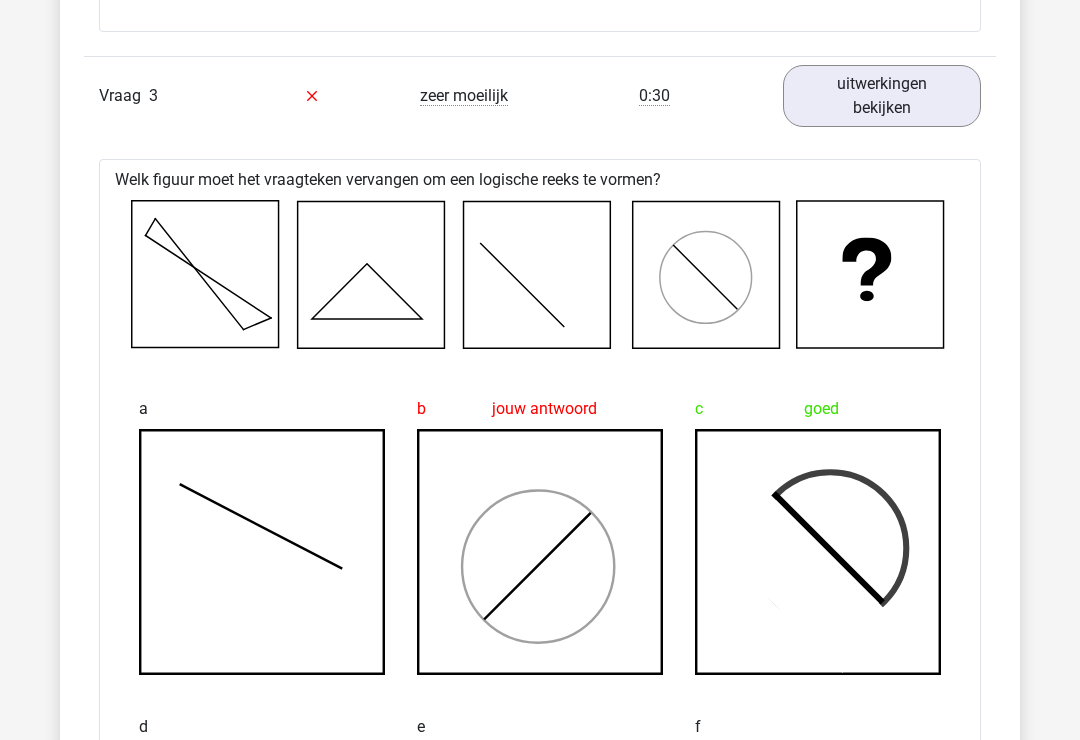 scroll, scrollTop: 5100, scrollLeft: 0, axis: vertical 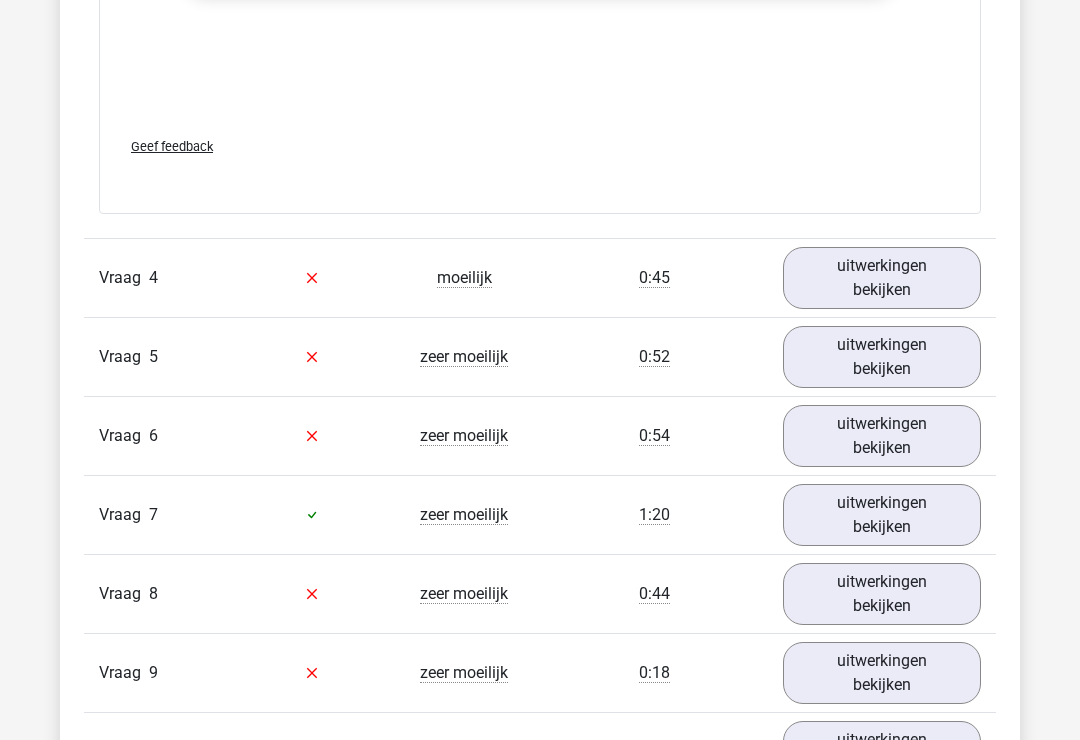 click on "uitwerkingen bekijken" at bounding box center [882, 279] 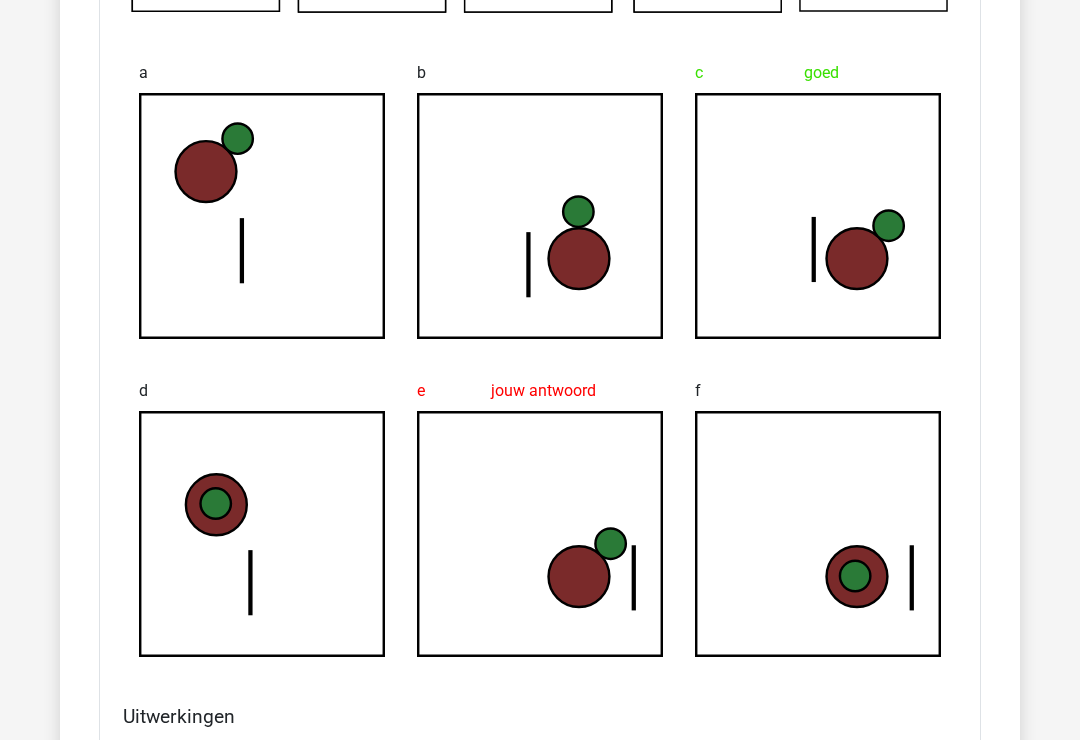 scroll, scrollTop: 7179, scrollLeft: 0, axis: vertical 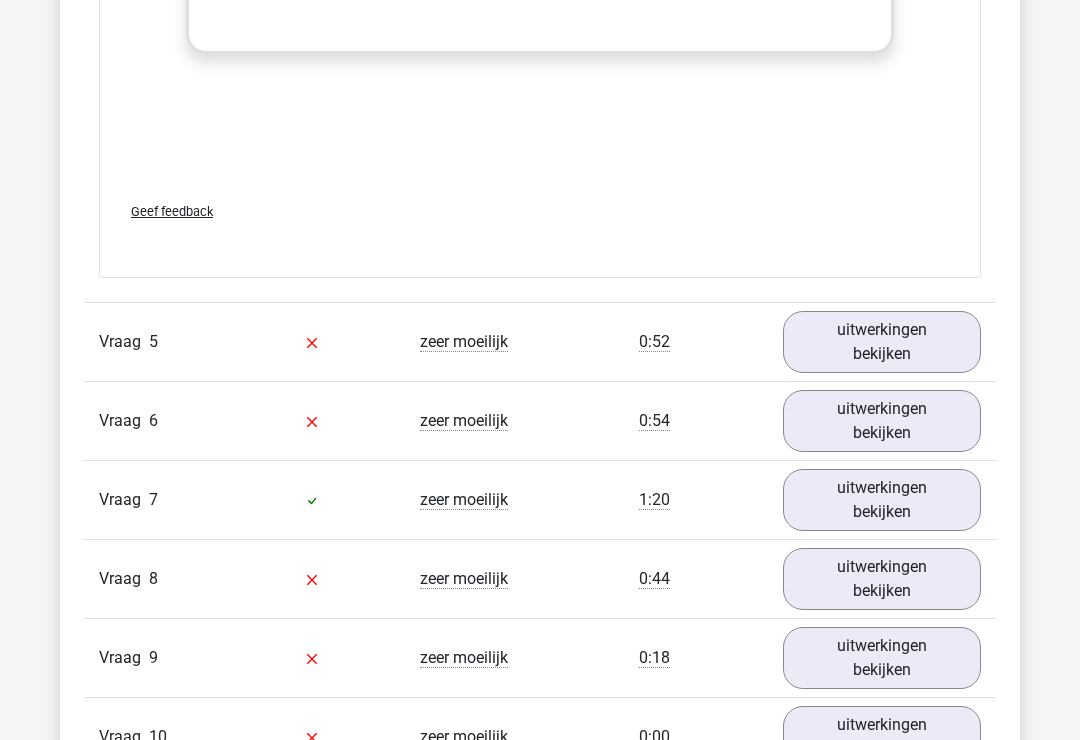 click on "uitwerkingen bekijken" at bounding box center (882, 343) 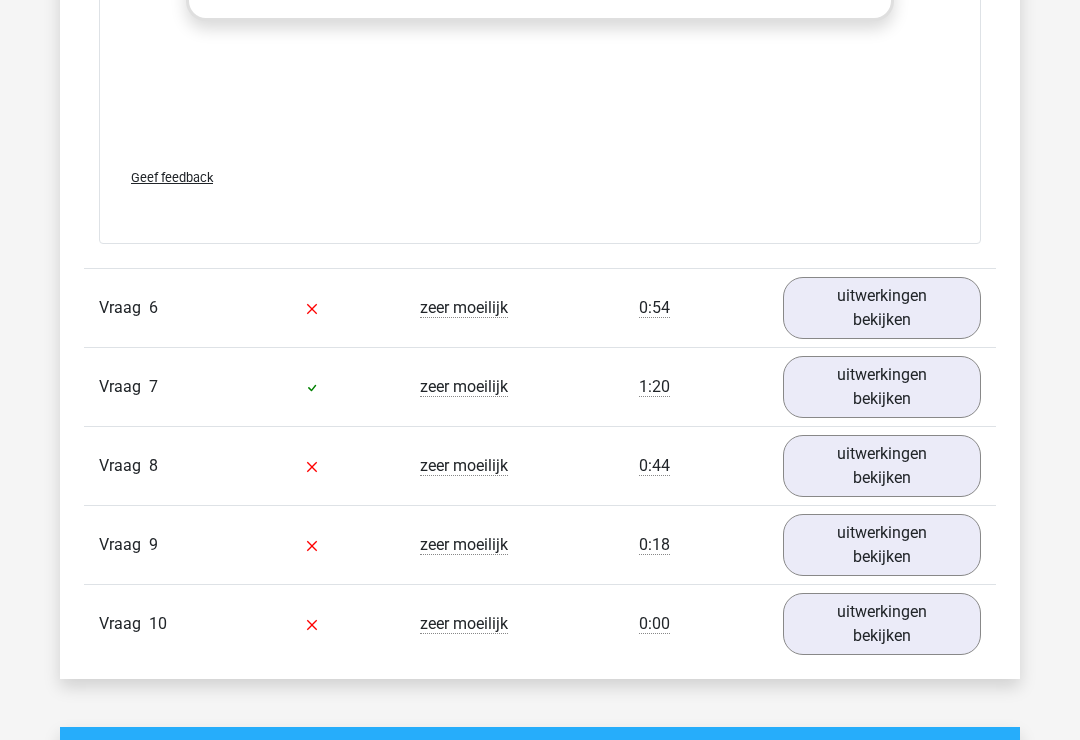 scroll, scrollTop: 10132, scrollLeft: 0, axis: vertical 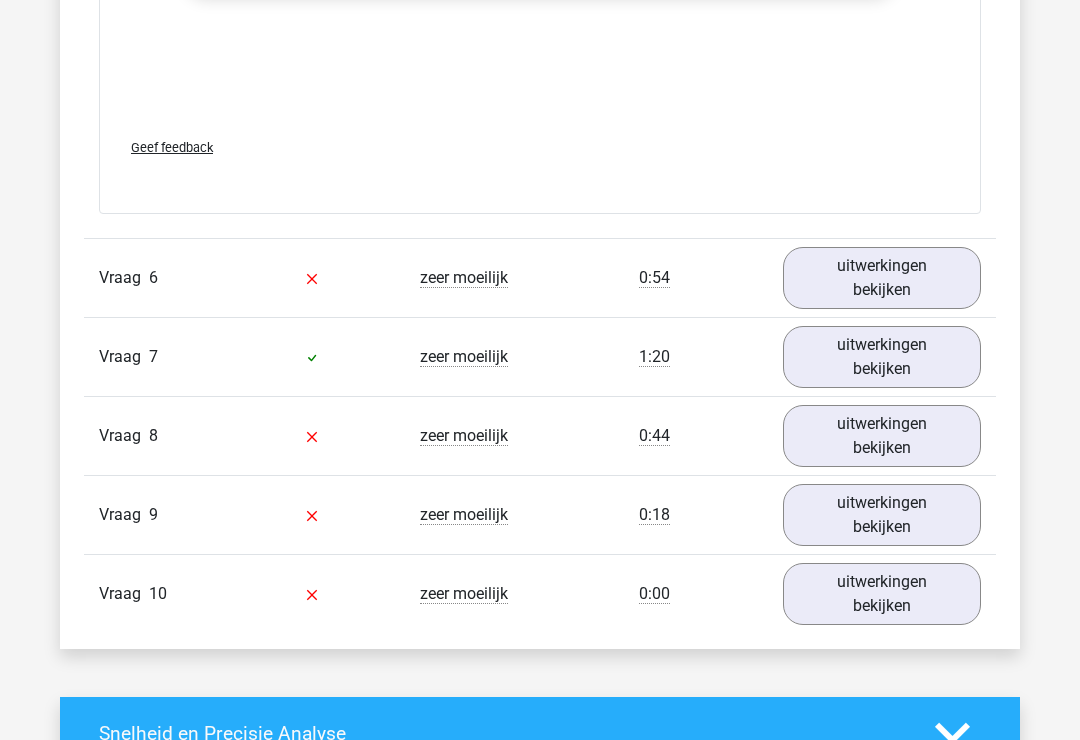 click on "uitwerkingen bekijken" at bounding box center (882, 278) 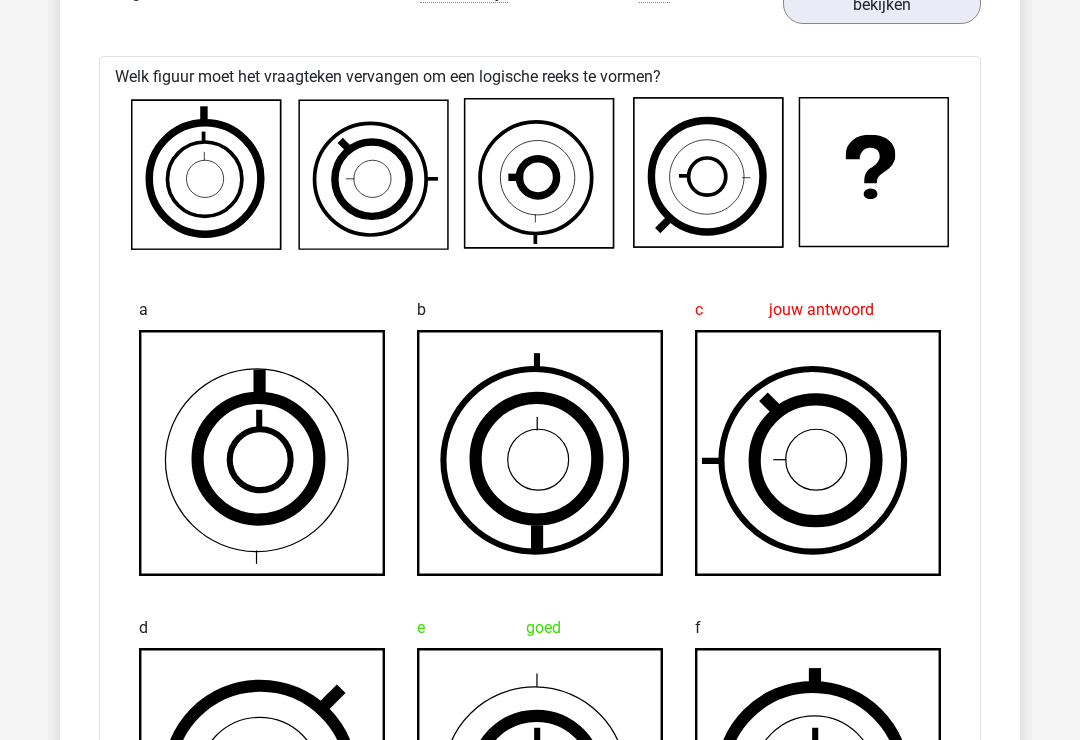 scroll, scrollTop: 10412, scrollLeft: 0, axis: vertical 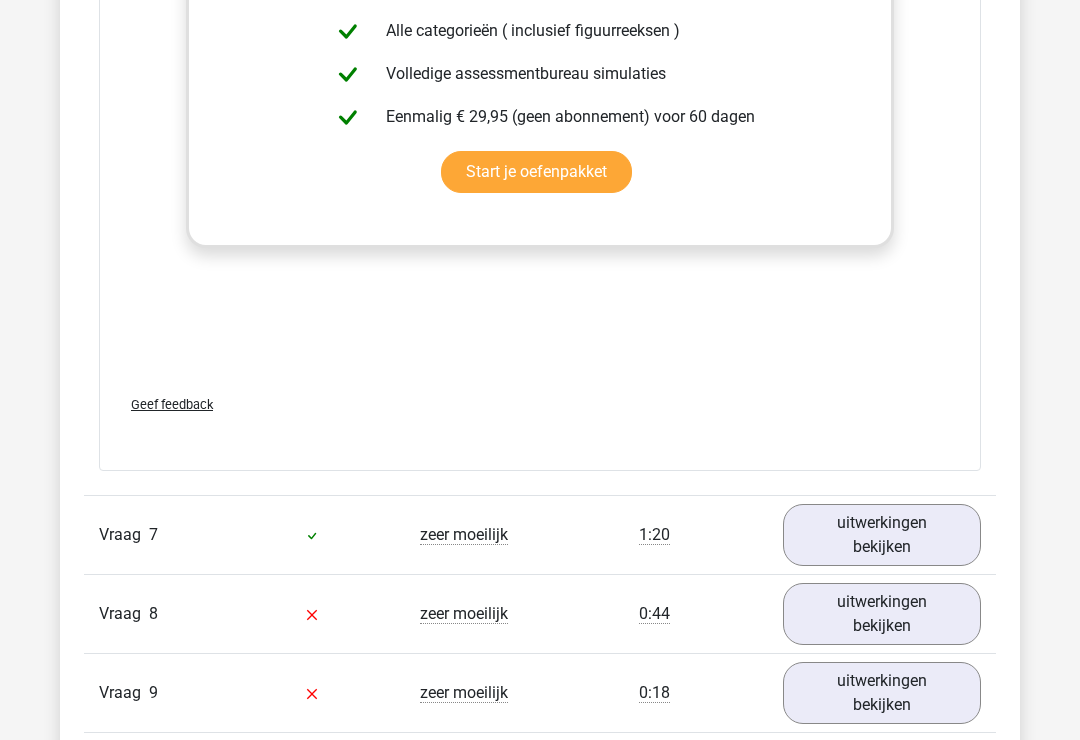 click on "uitwerkingen bekijken" at bounding box center (882, 535) 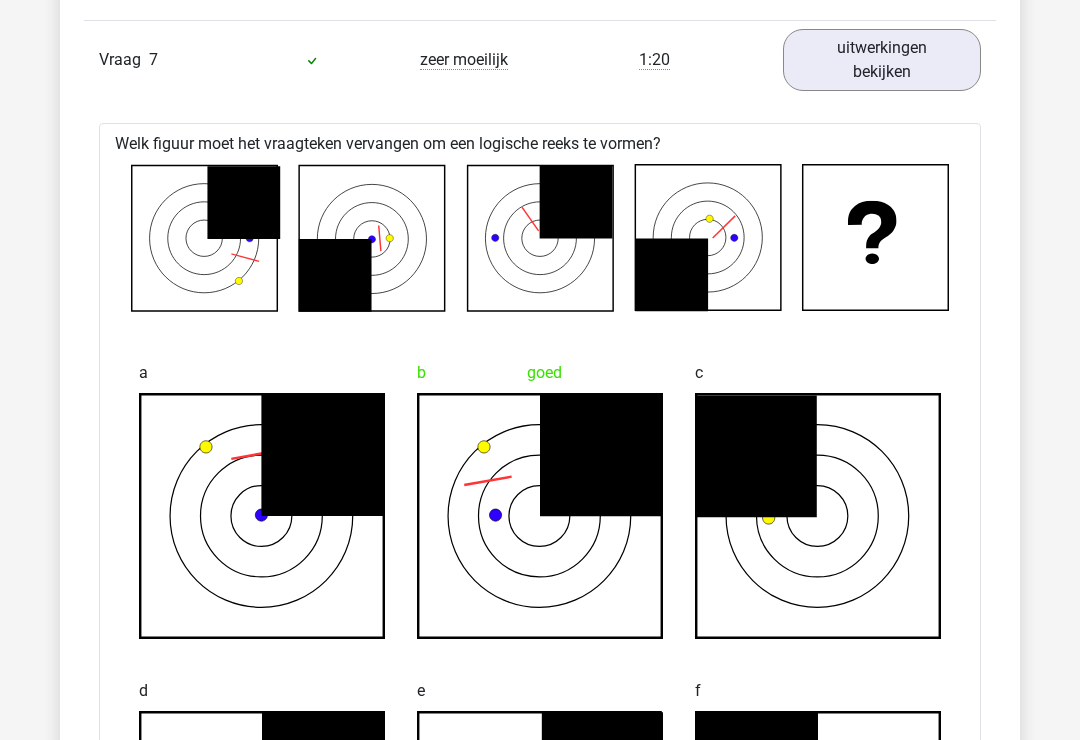 scroll, scrollTop: 12089, scrollLeft: 0, axis: vertical 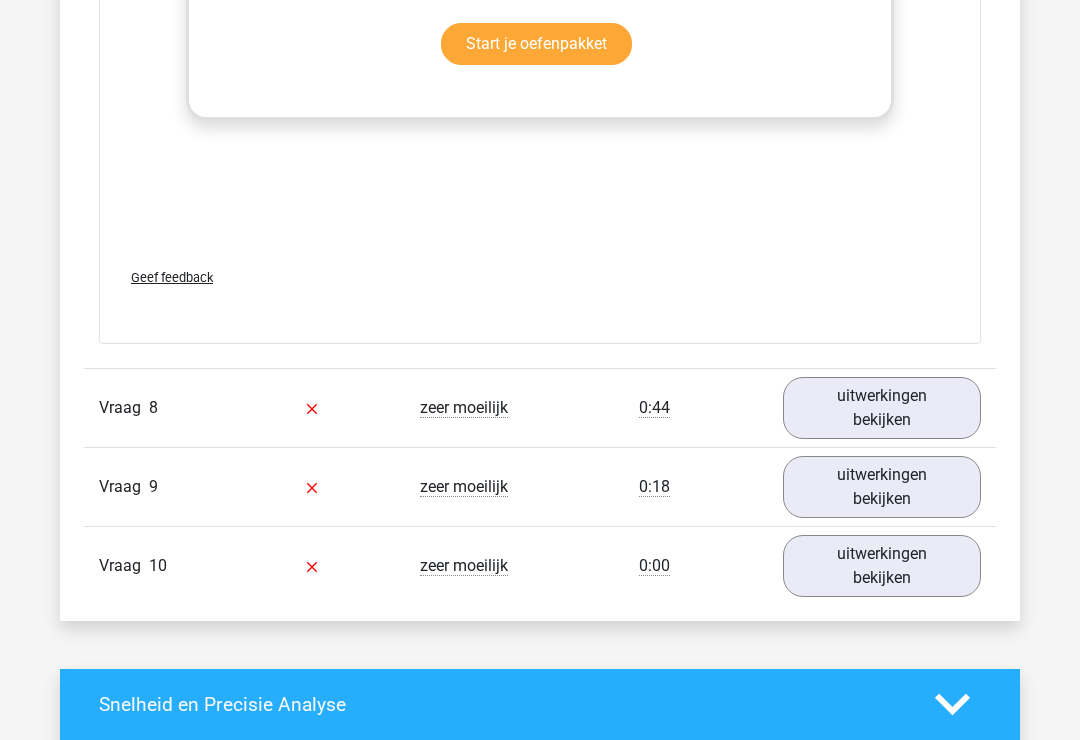 click on "uitwerkingen bekijken" at bounding box center [882, 408] 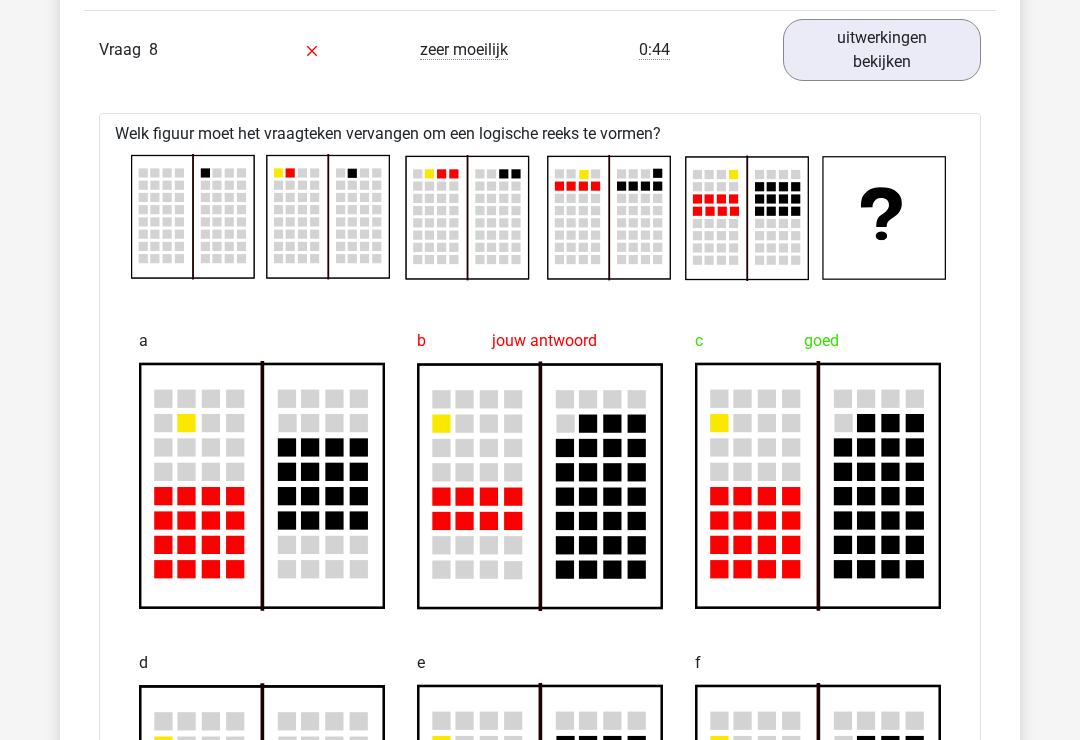 scroll, scrollTop: 13827, scrollLeft: 0, axis: vertical 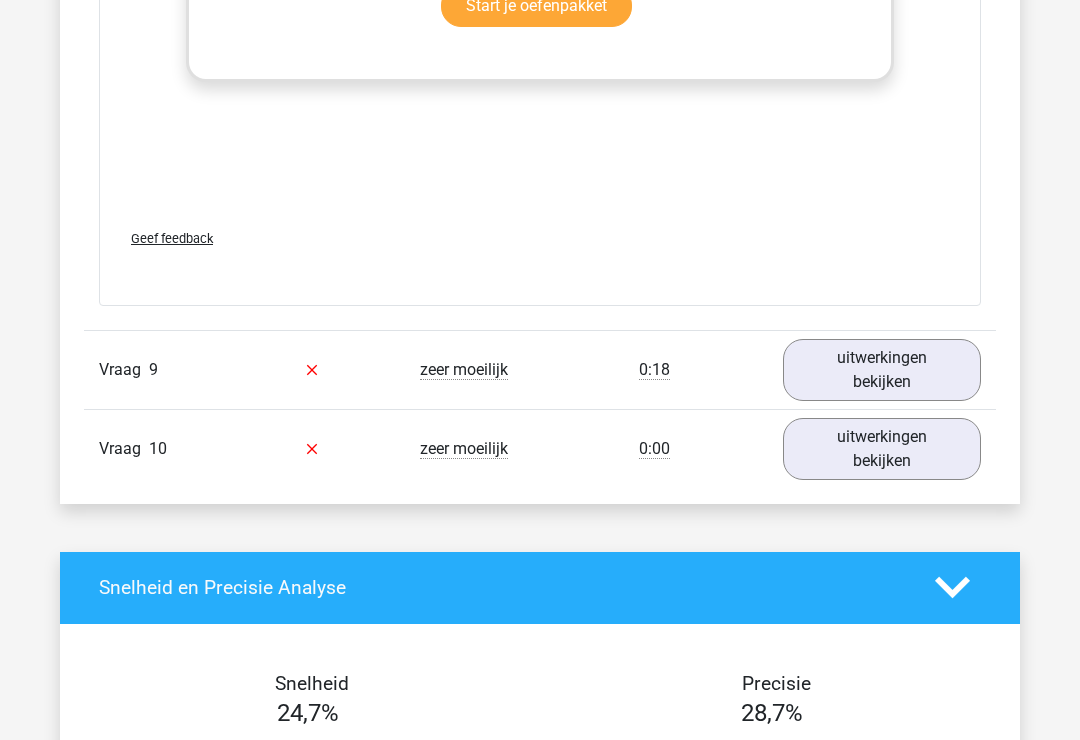 click on "uitwerkingen bekijken" at bounding box center [882, 370] 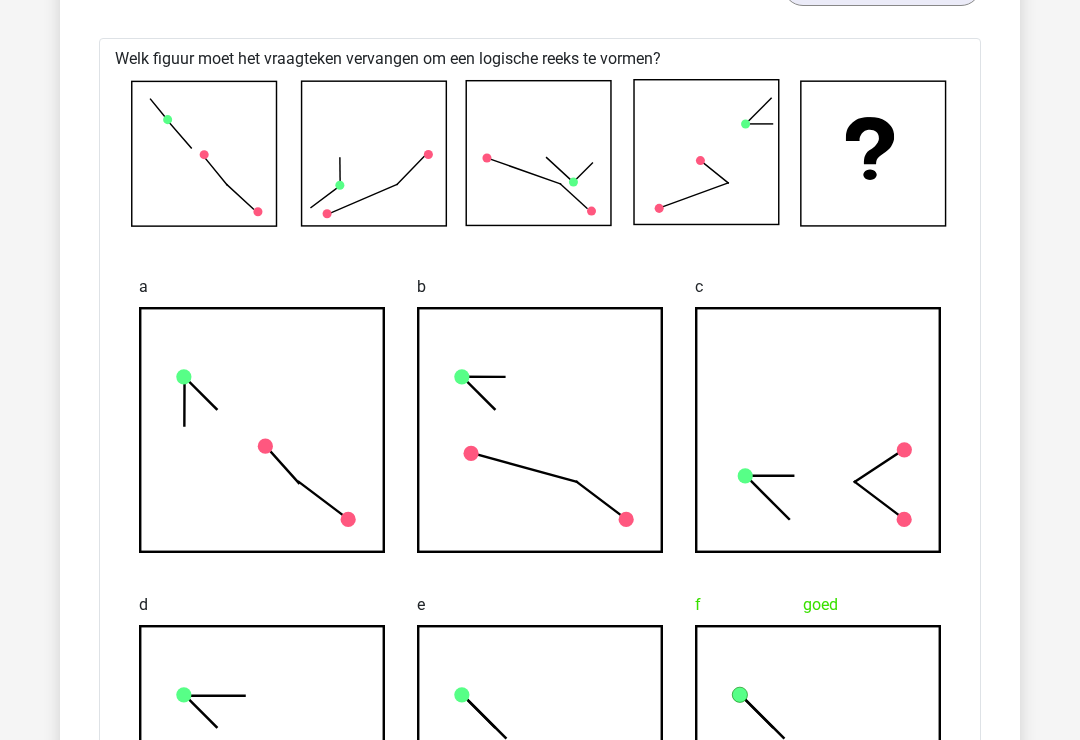 scroll, scrollTop: 15621, scrollLeft: 0, axis: vertical 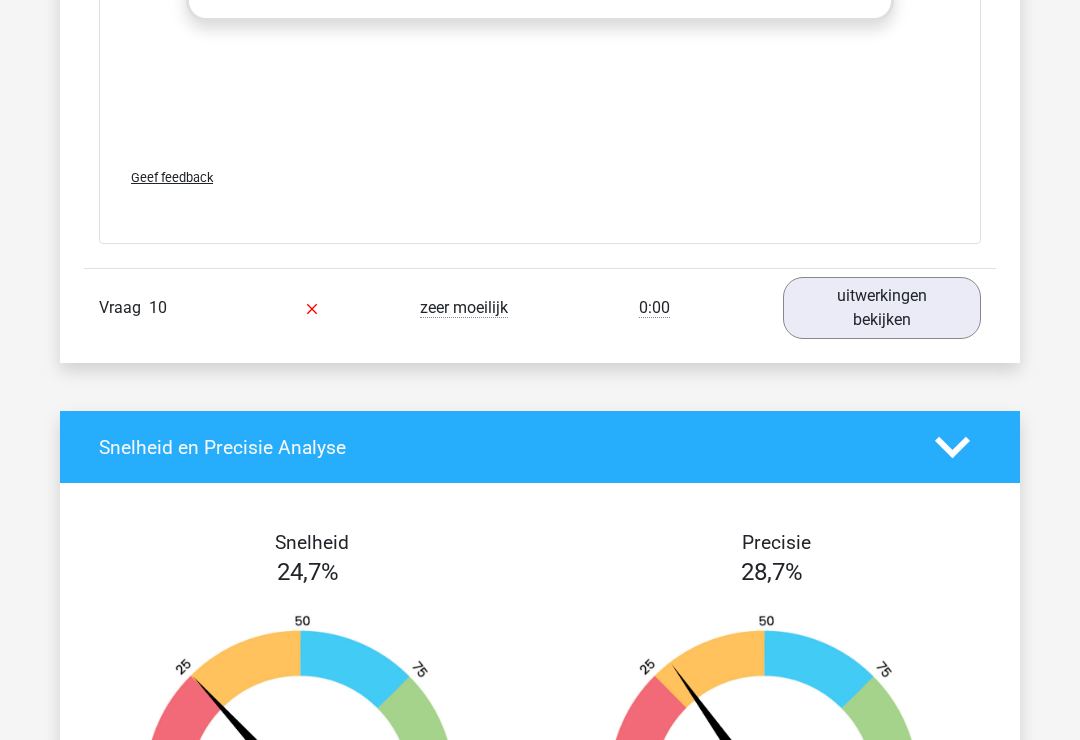 click on "uitwerkingen bekijken" at bounding box center (882, 309) 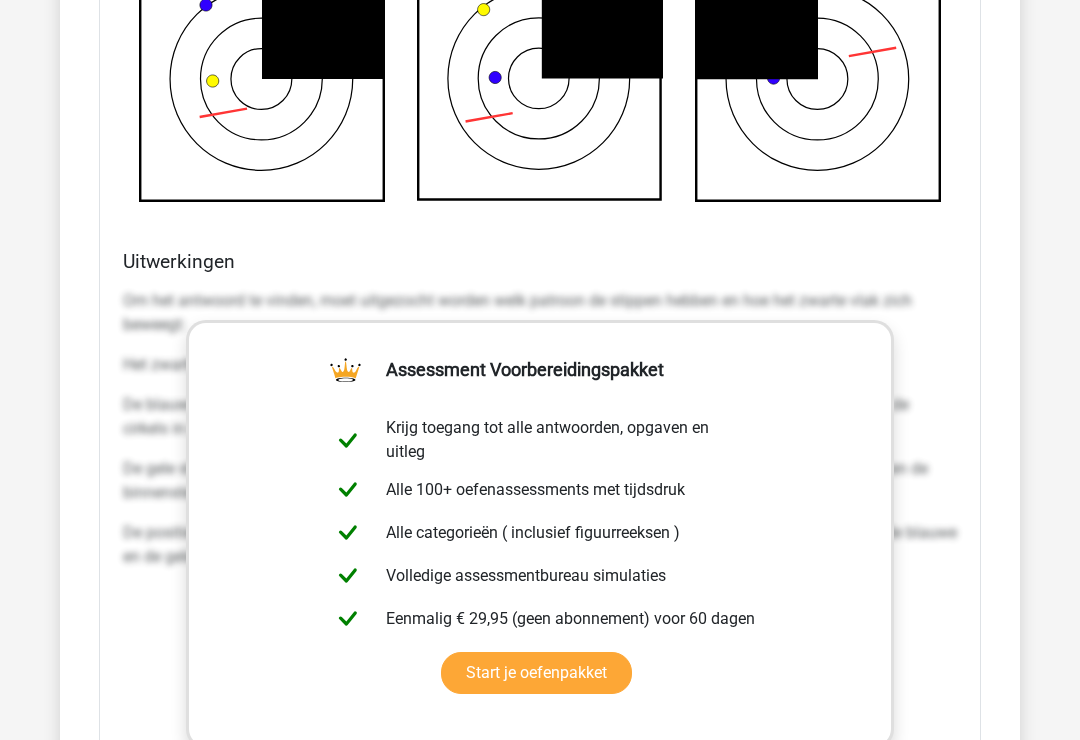 scroll, scrollTop: 12817, scrollLeft: 0, axis: vertical 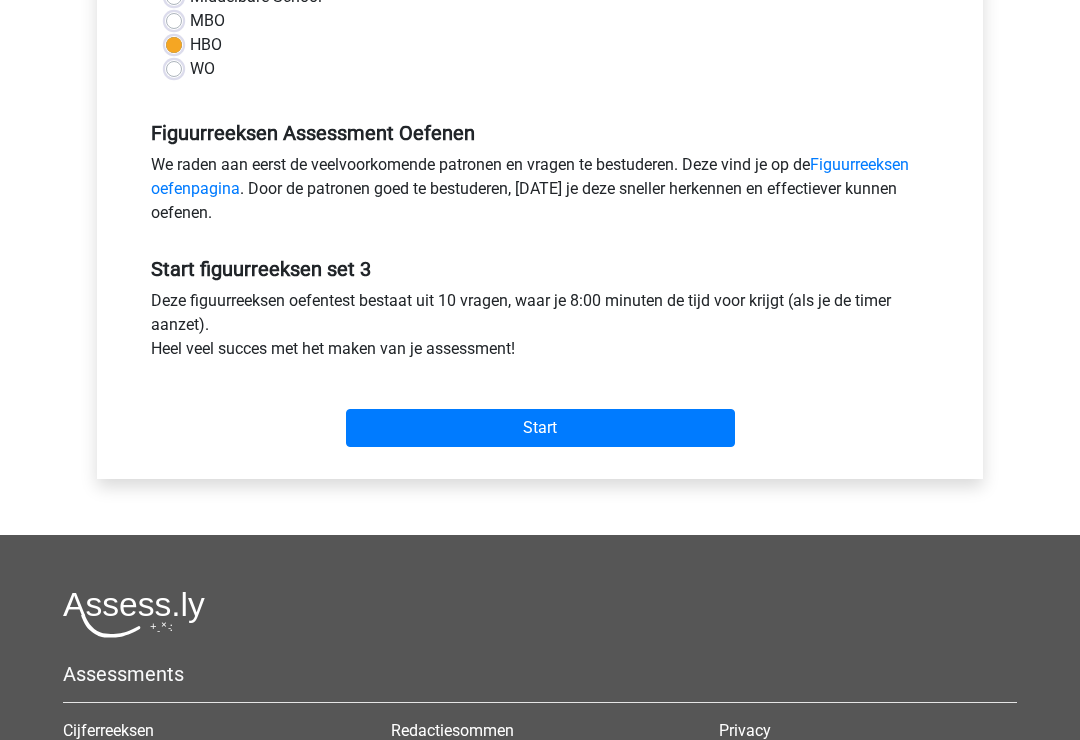 click on "Start" at bounding box center [540, 429] 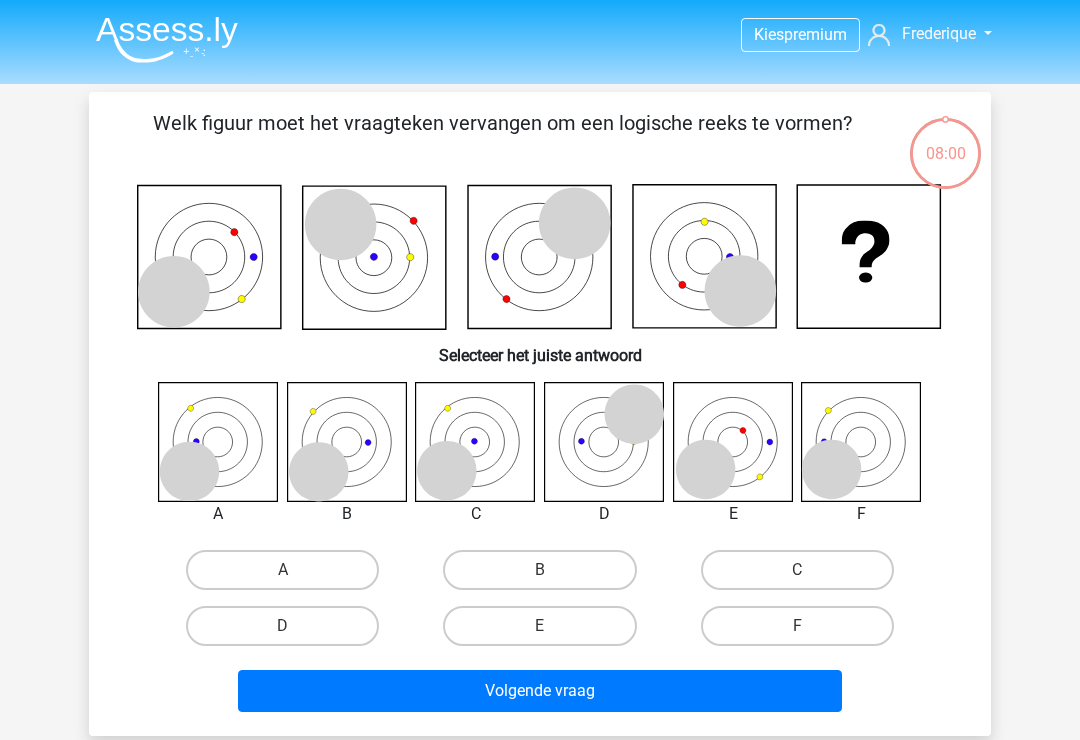 scroll, scrollTop: 0, scrollLeft: 0, axis: both 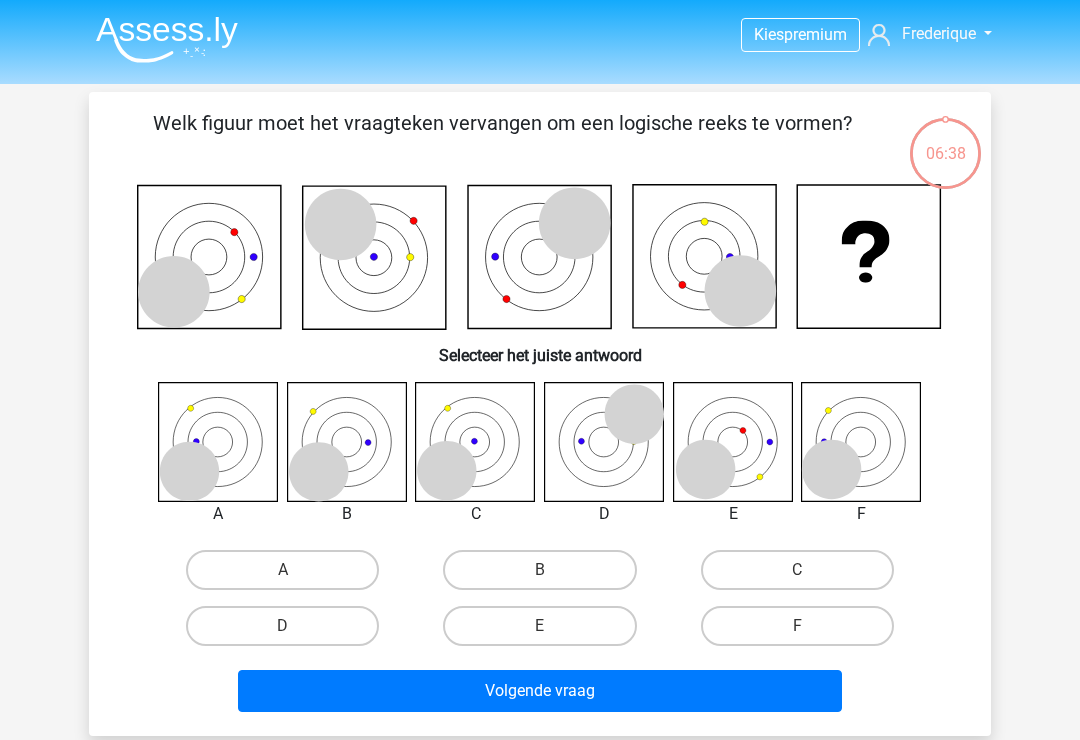 click on "A" at bounding box center (282, 570) 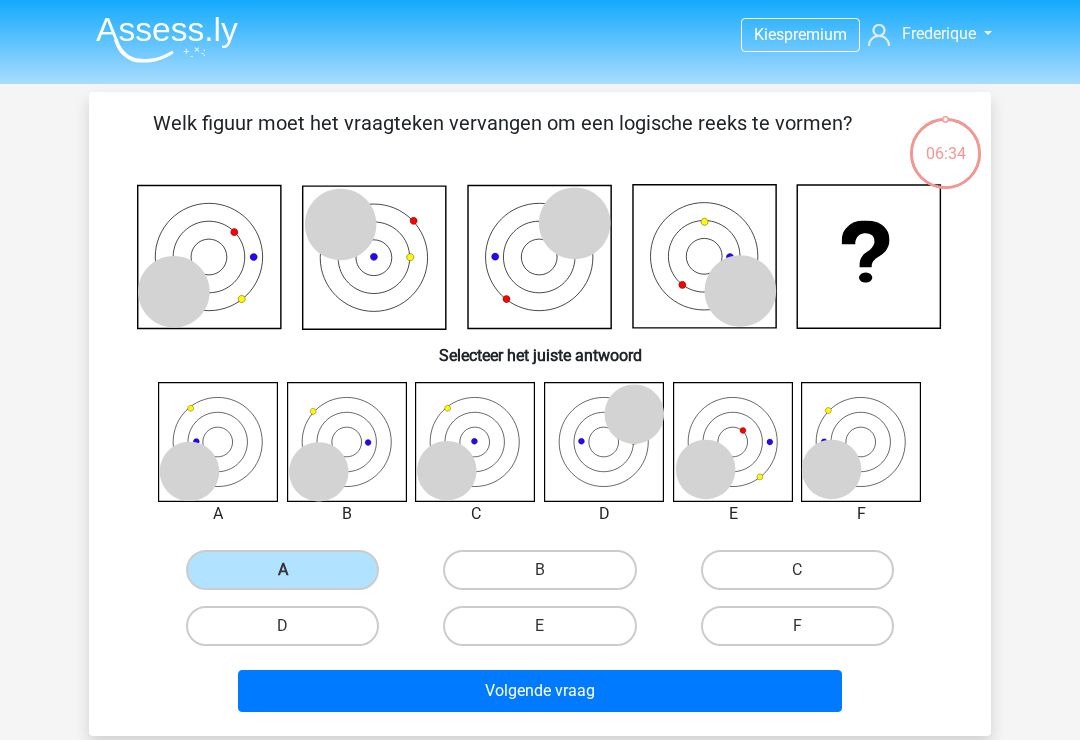 click on "Volgende vraag" at bounding box center [540, 691] 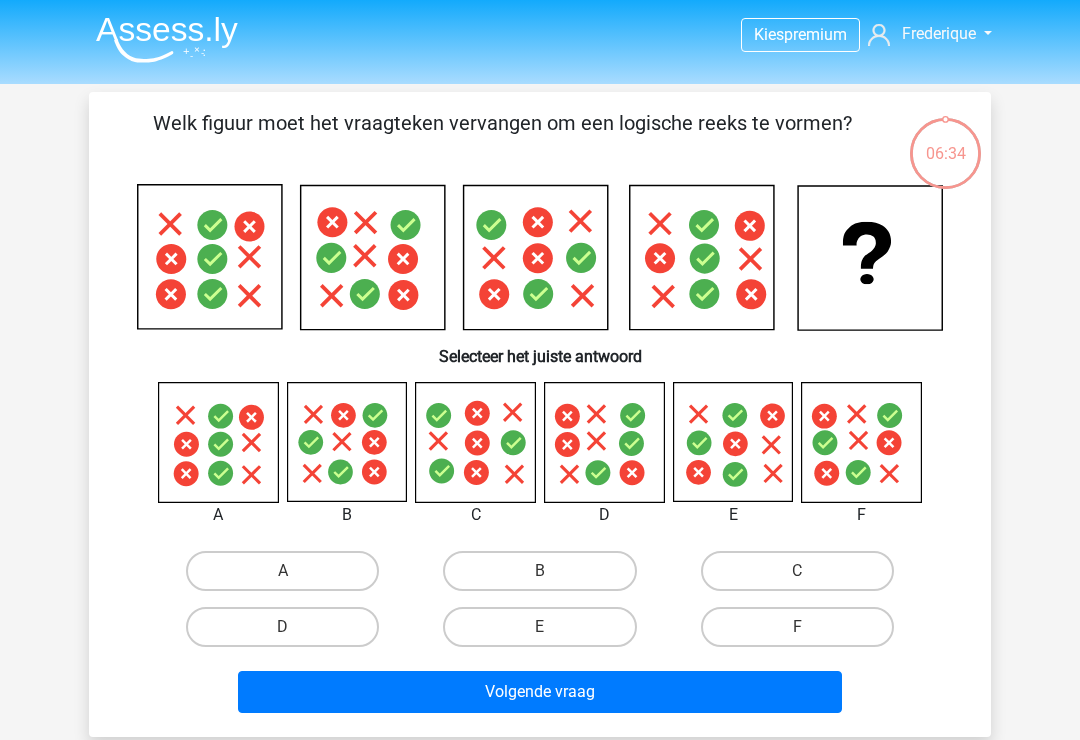 scroll, scrollTop: 92, scrollLeft: 0, axis: vertical 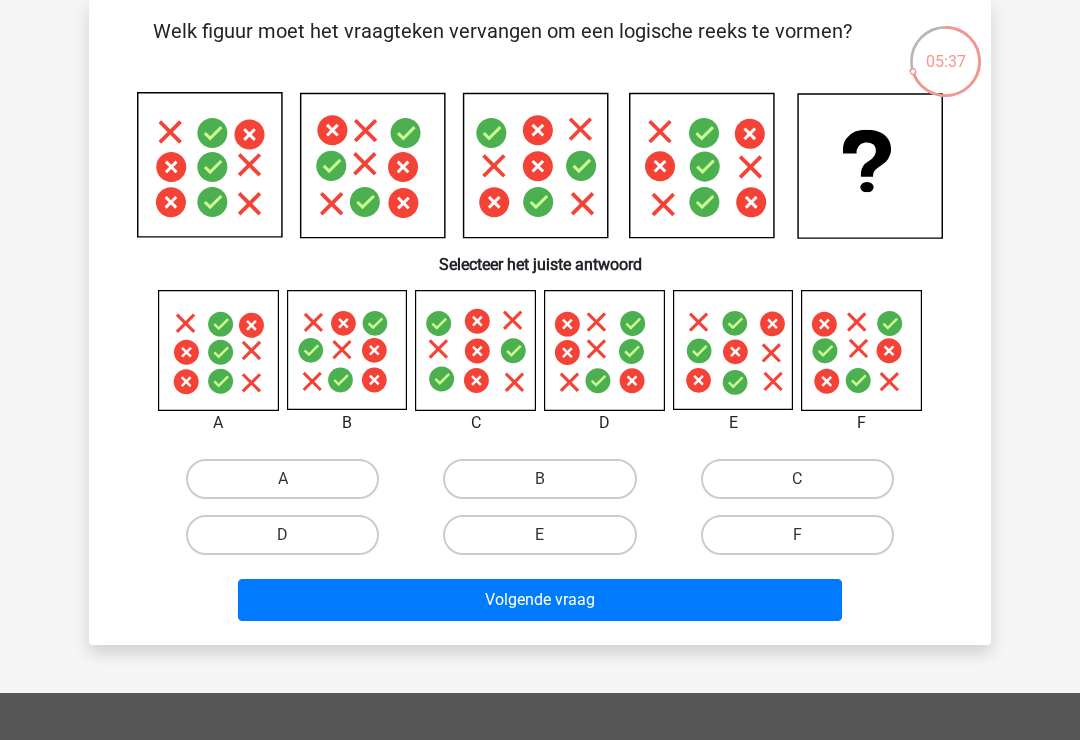 click on "B" at bounding box center (539, 479) 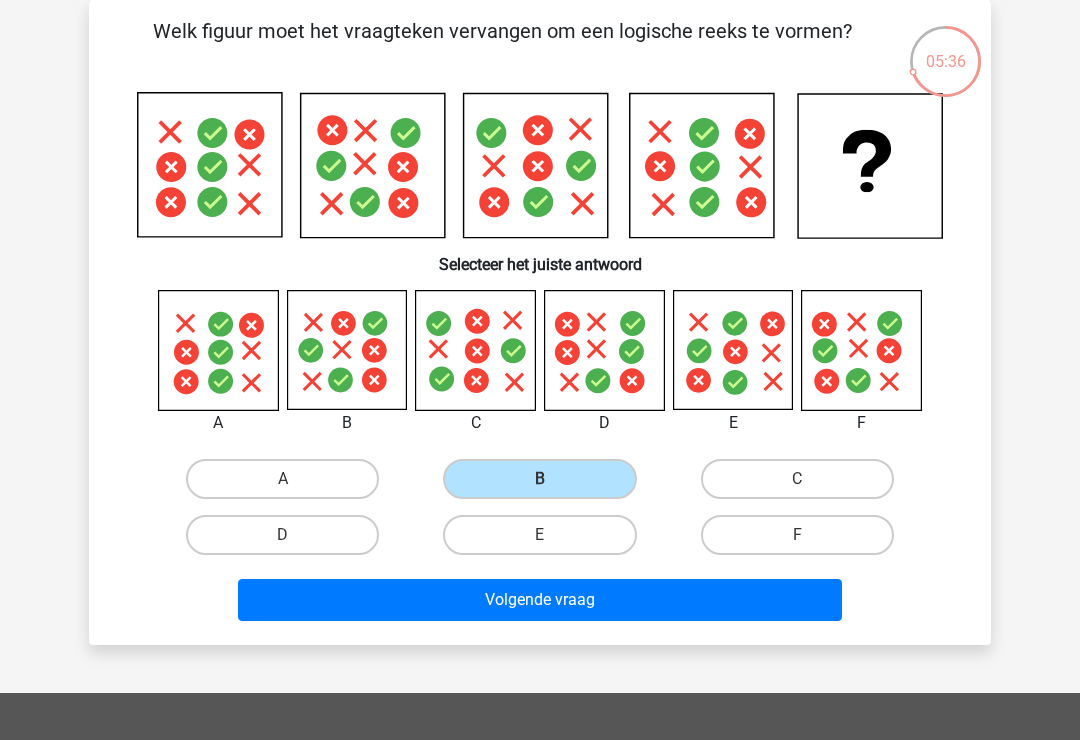 click on "Volgende vraag" at bounding box center (540, 600) 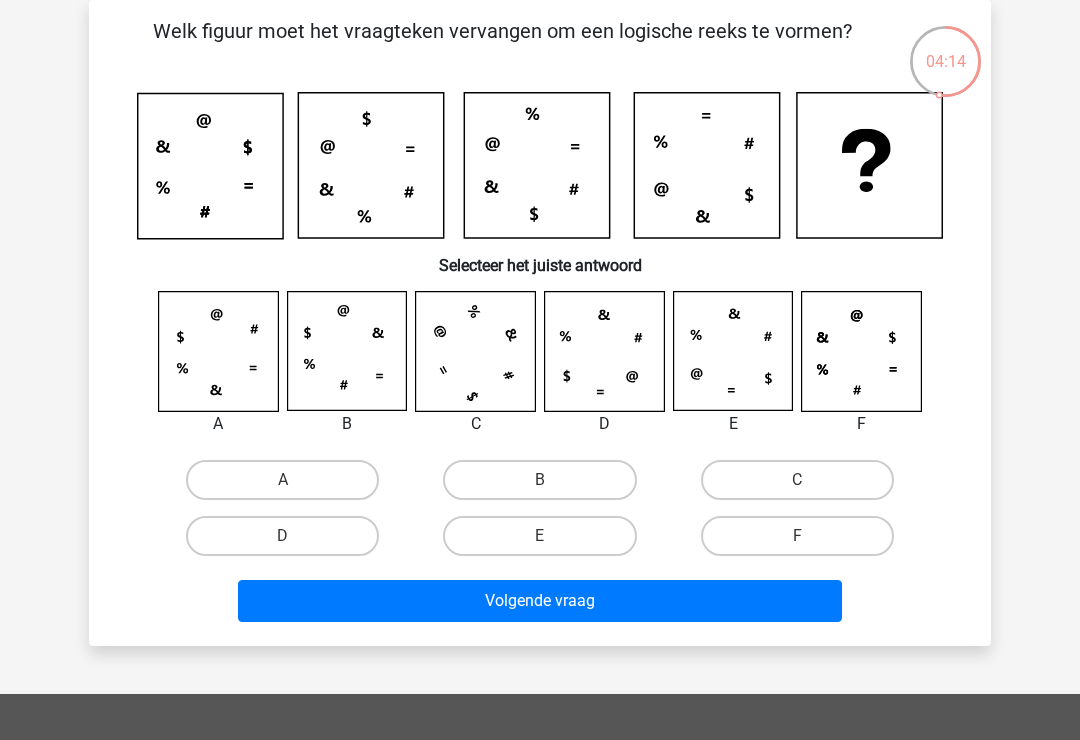 click on "A" at bounding box center [282, 480] 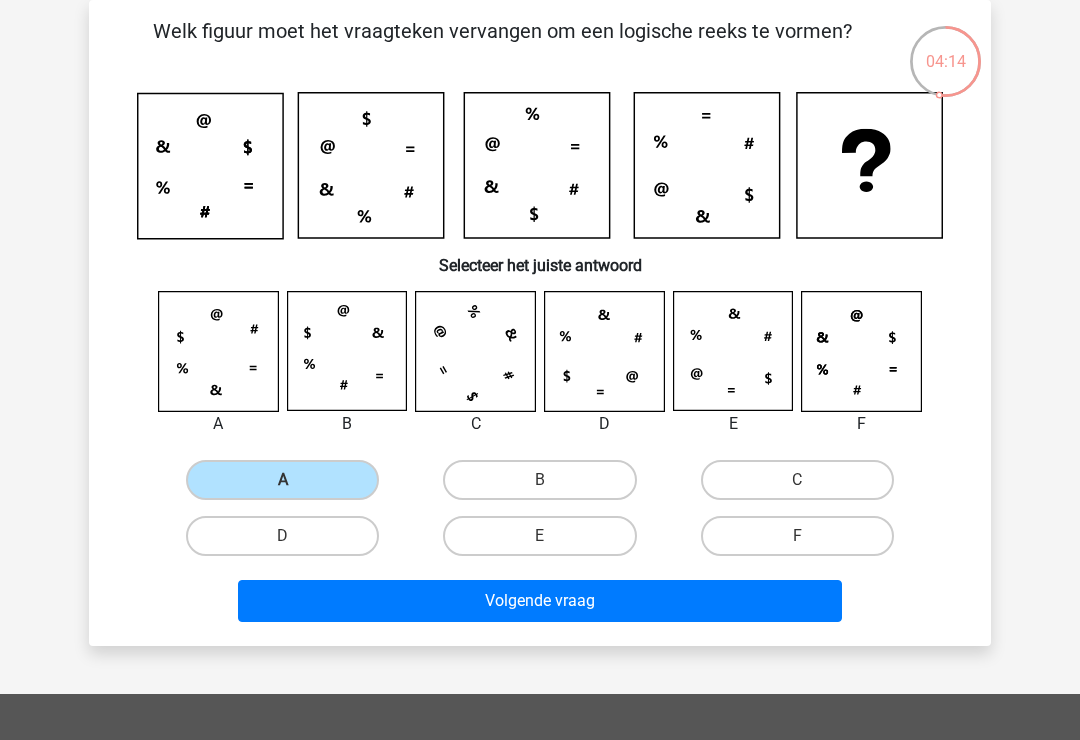 click on "Volgende vraag" at bounding box center [540, 601] 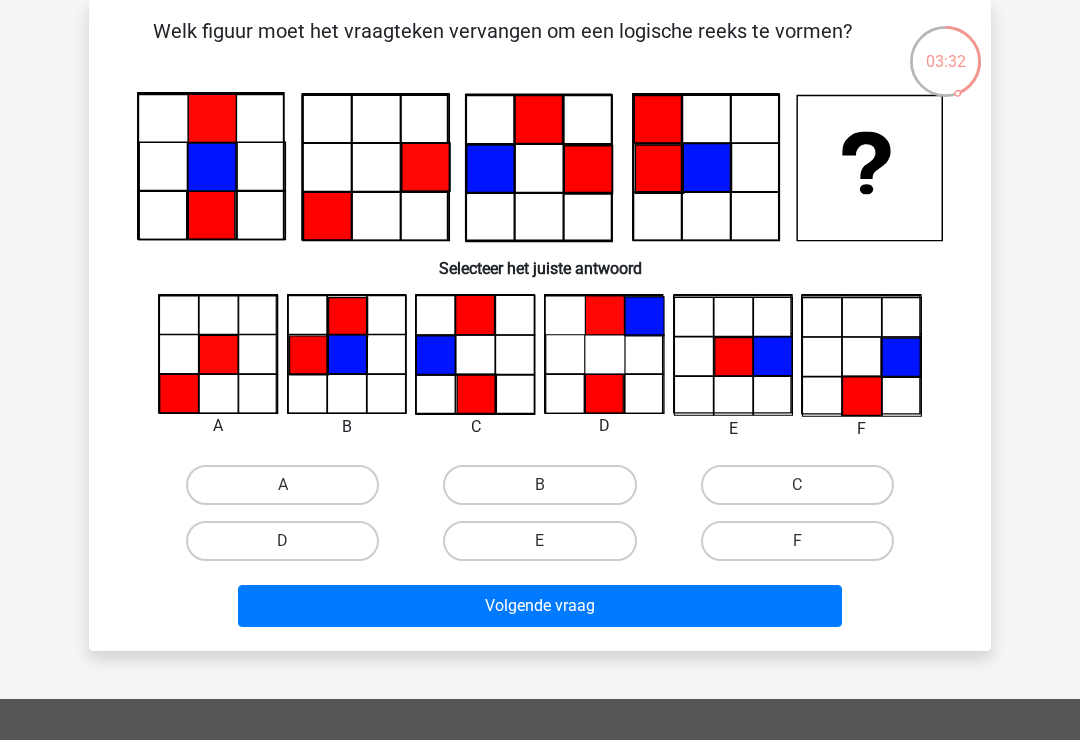 click on "A" at bounding box center [282, 485] 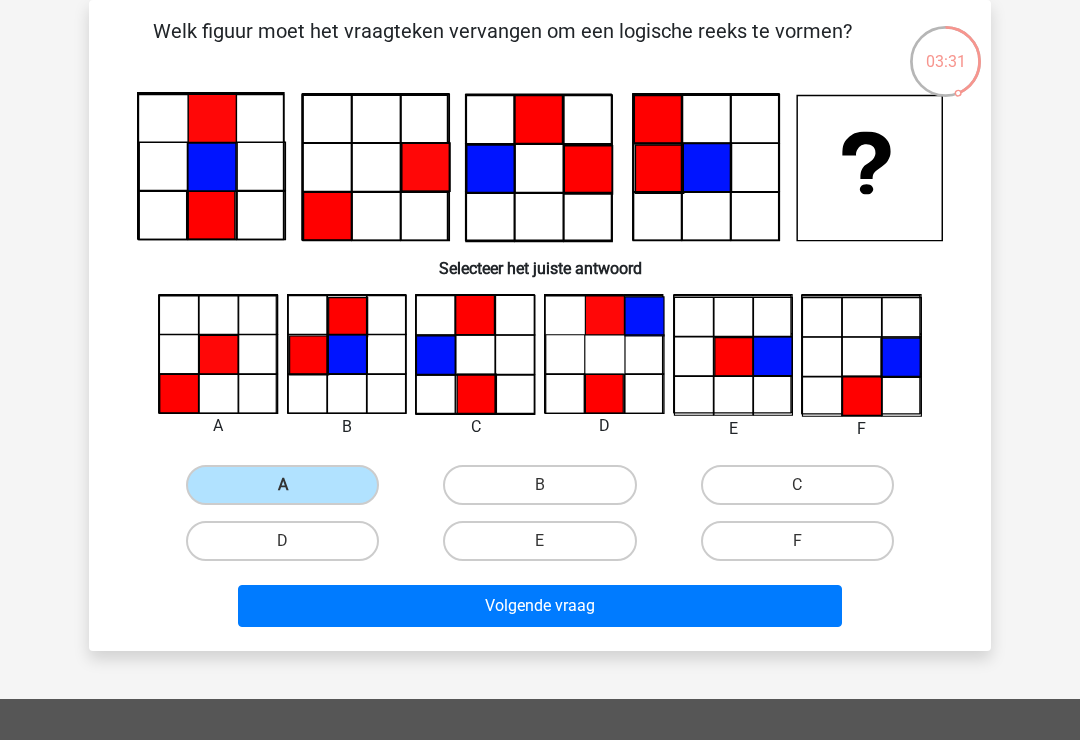 click on "Volgende vraag" at bounding box center (540, 606) 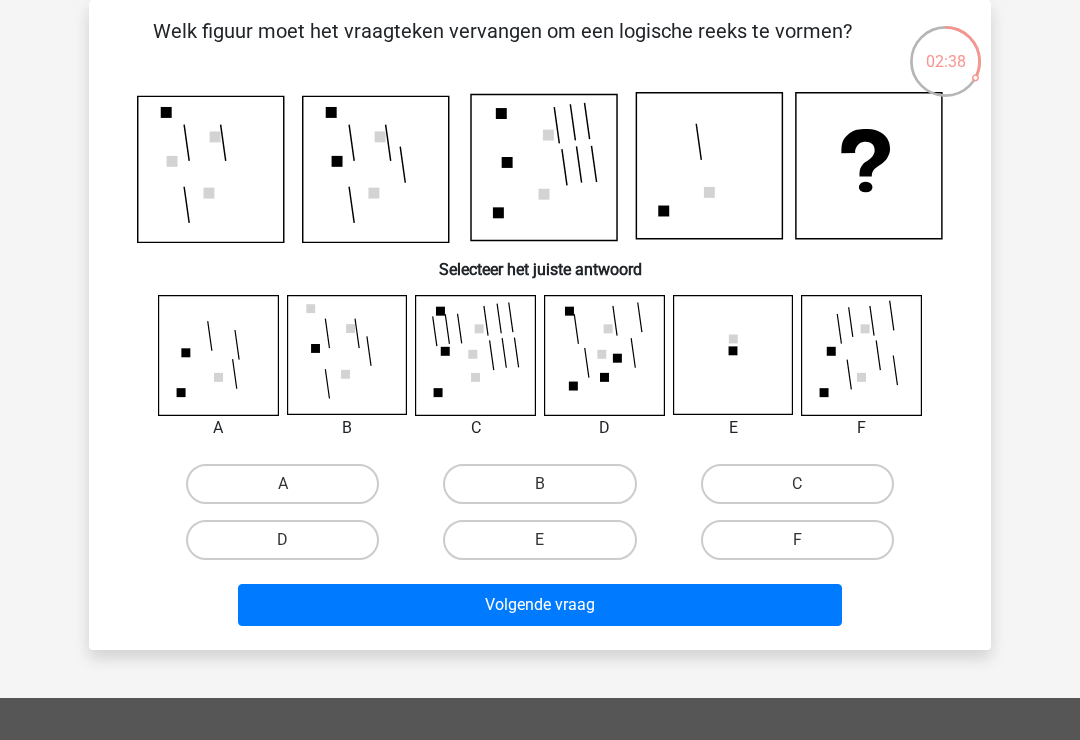 click on "A" at bounding box center (282, 484) 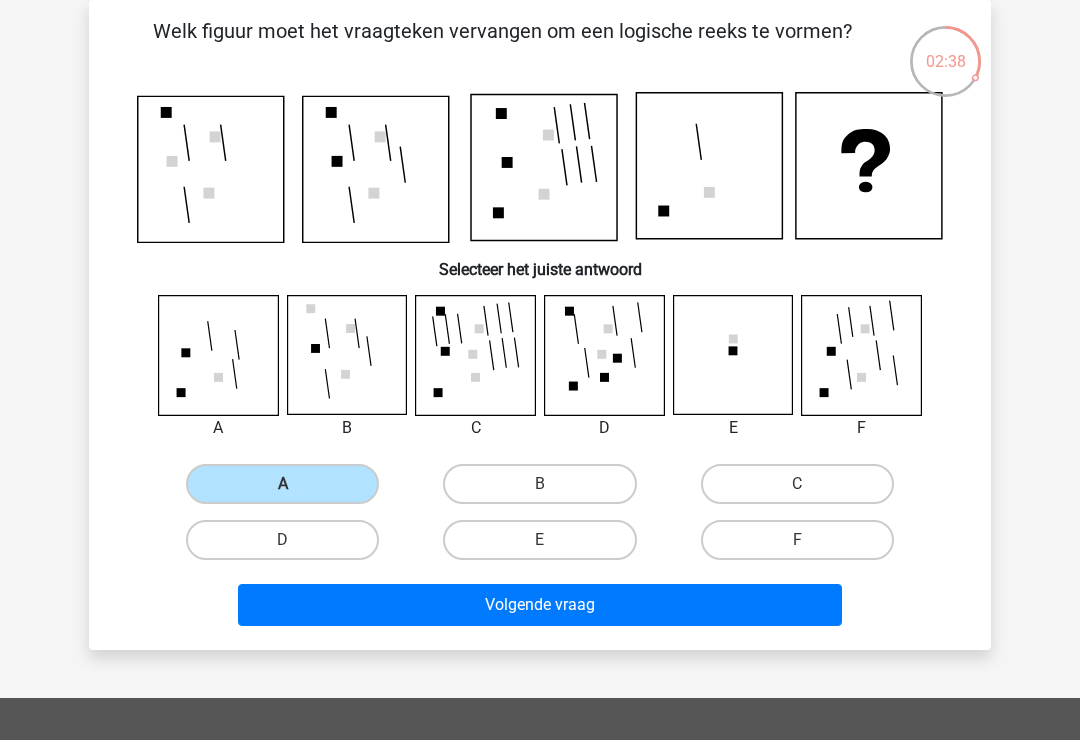 click on "Volgende vraag" at bounding box center (540, 605) 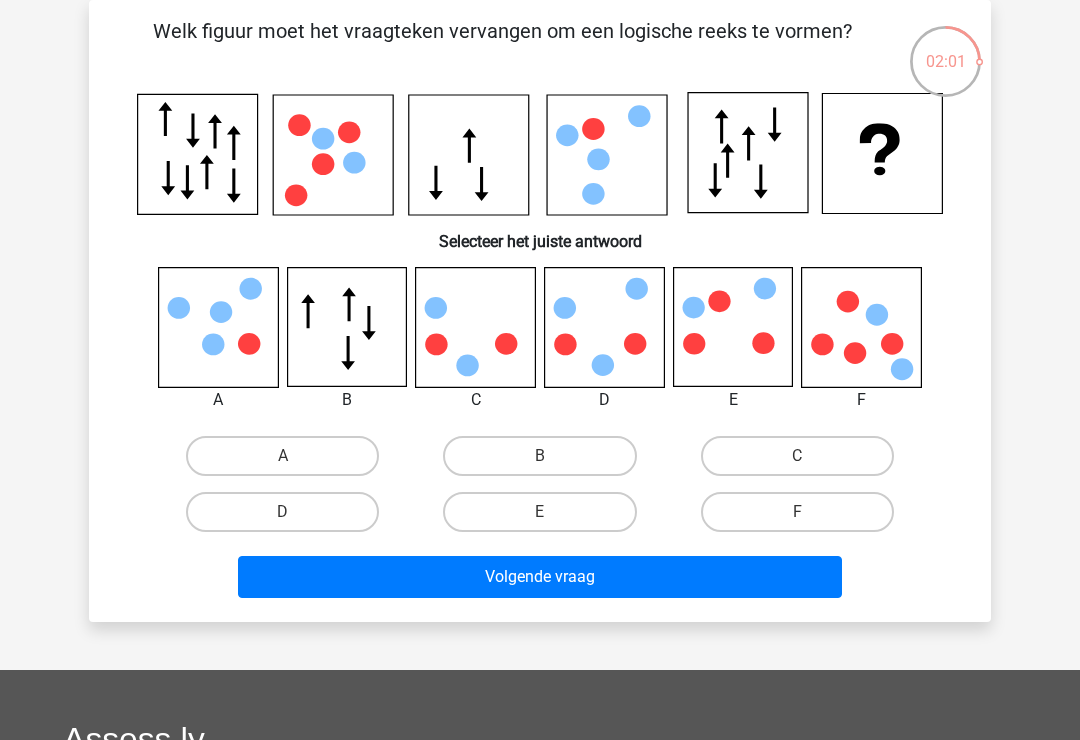 click on "F" at bounding box center [797, 512] 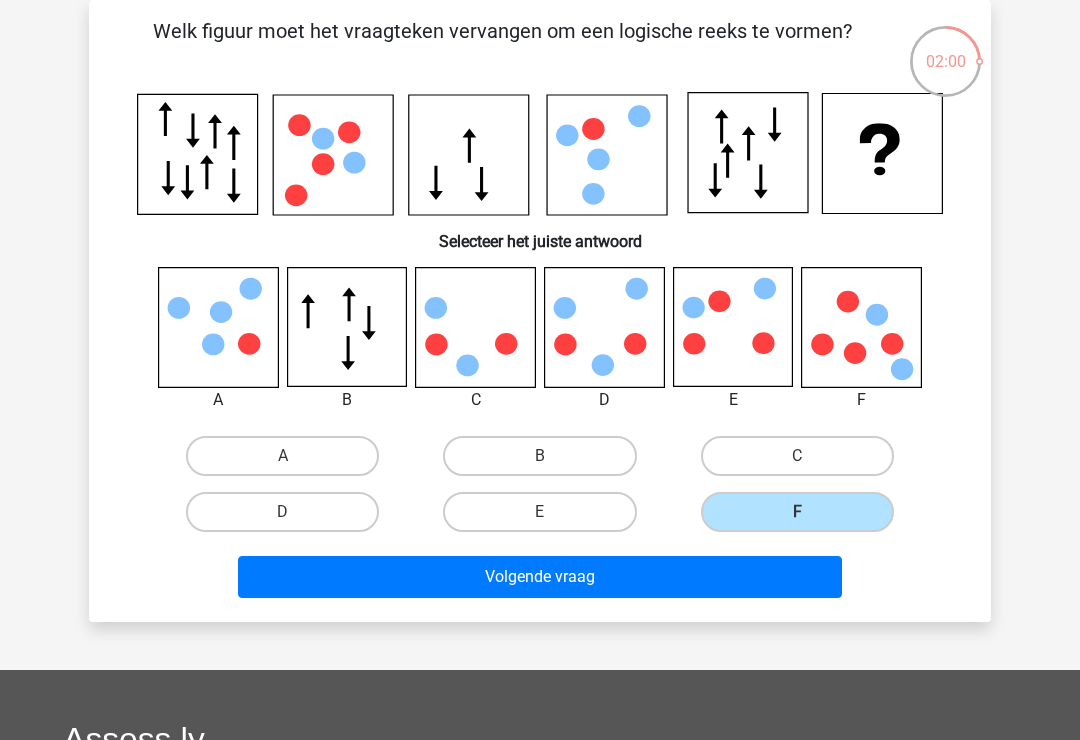click on "Volgende vraag" at bounding box center (540, 577) 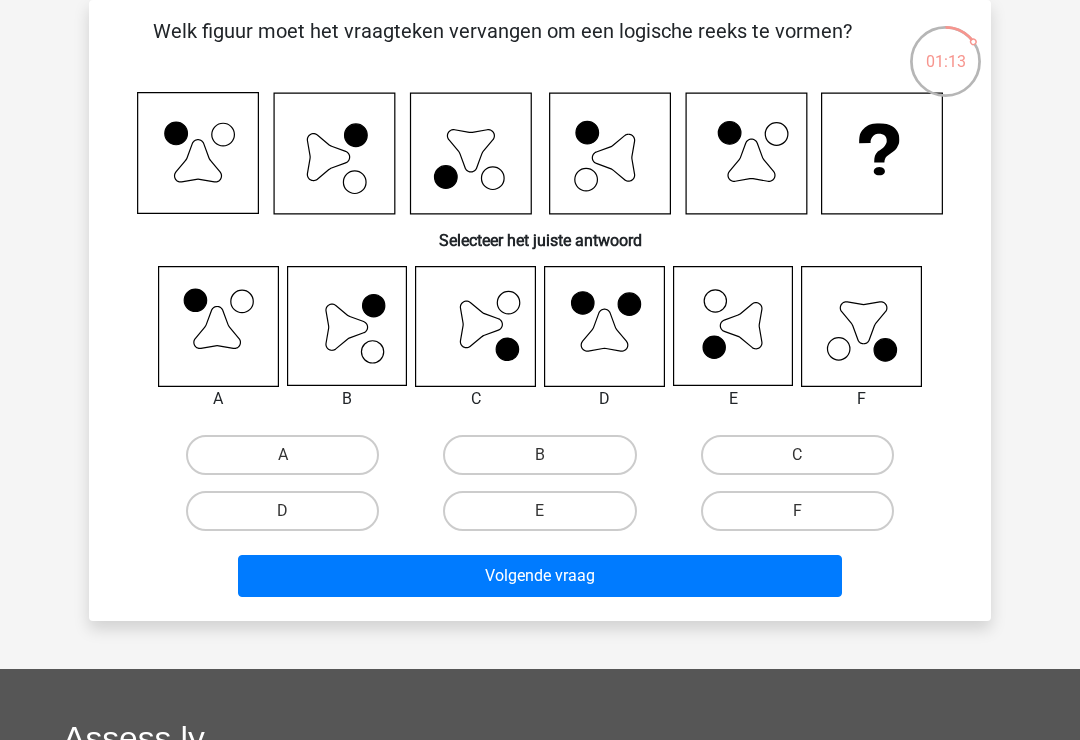 click on "B" at bounding box center (539, 455) 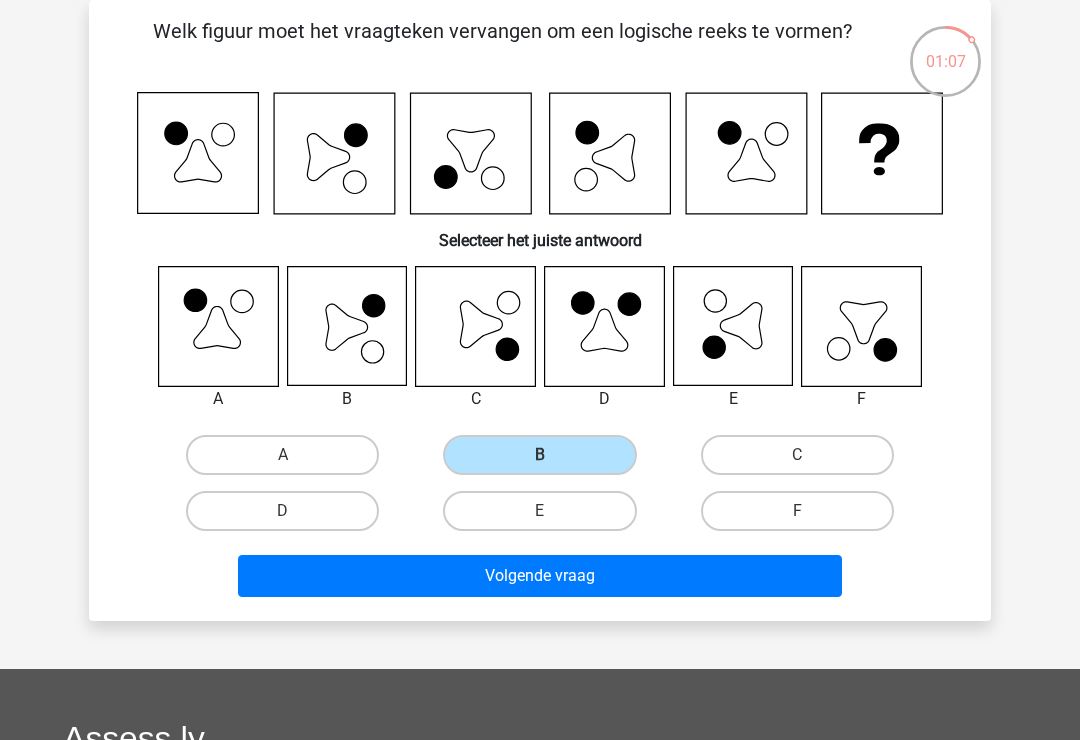 click on "Volgende vraag" at bounding box center [540, 576] 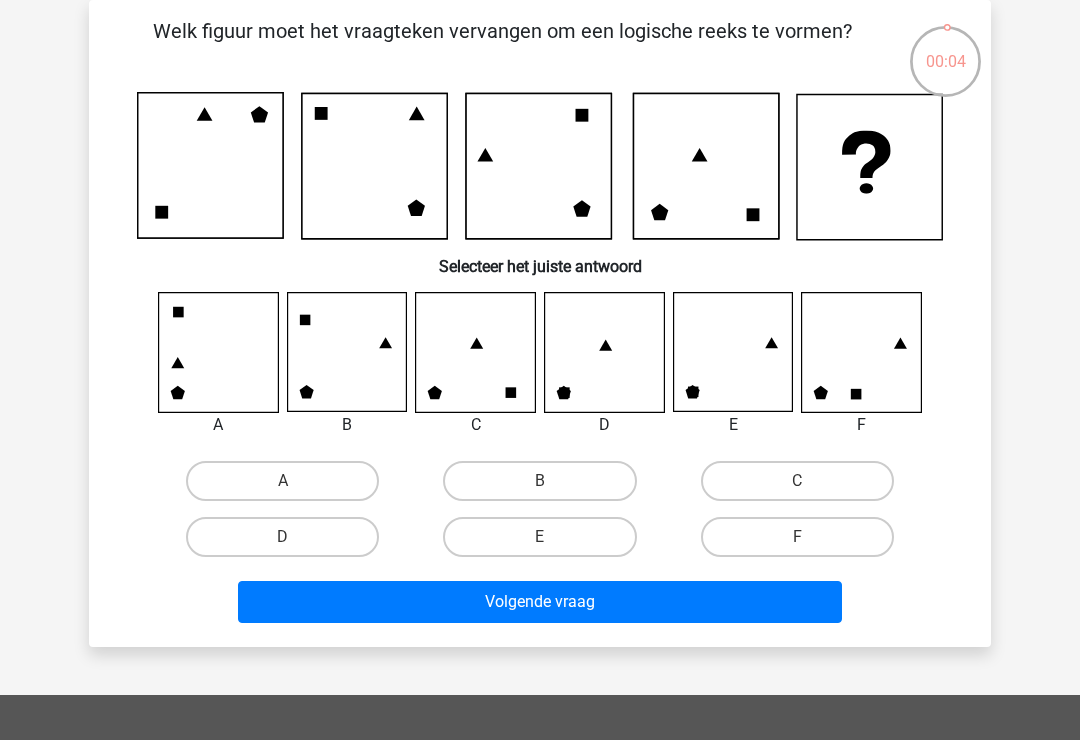 click on "F" at bounding box center (803, 543) 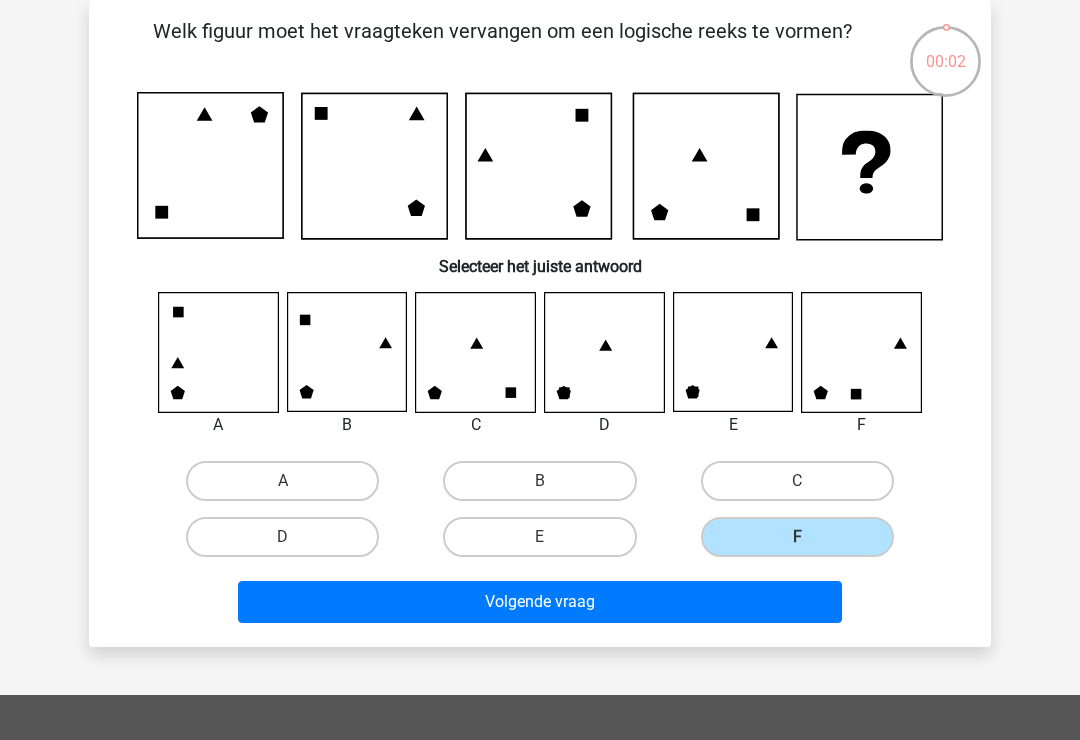click on "Volgende vraag" at bounding box center [540, 602] 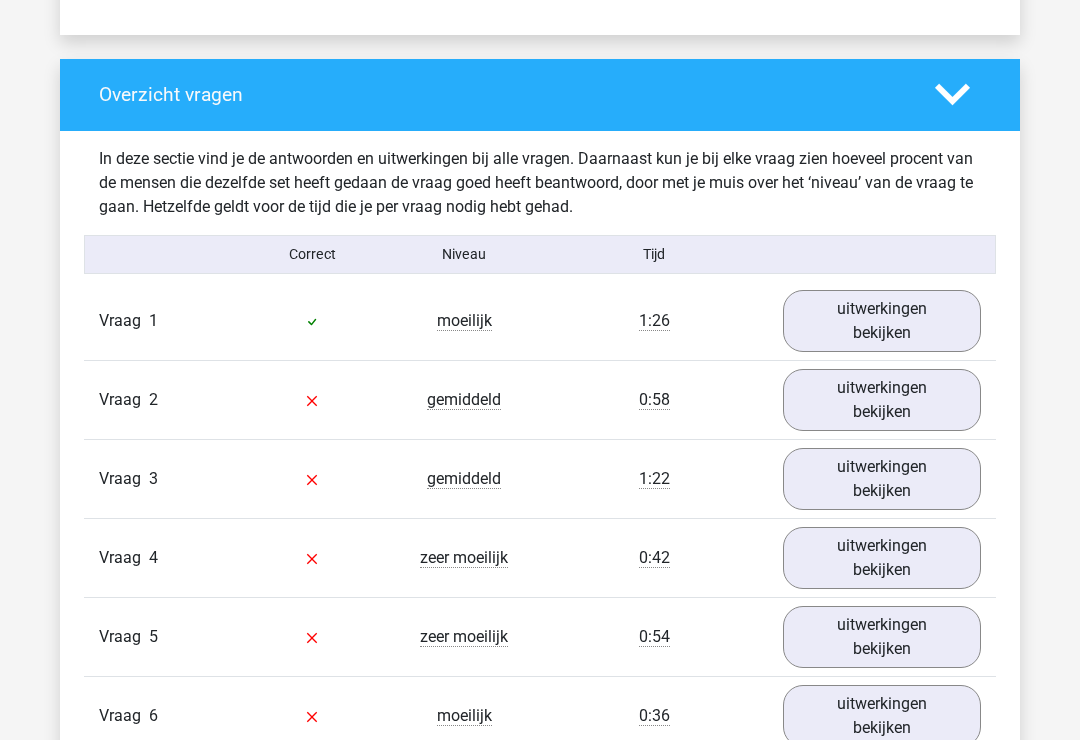 scroll, scrollTop: 1438, scrollLeft: 0, axis: vertical 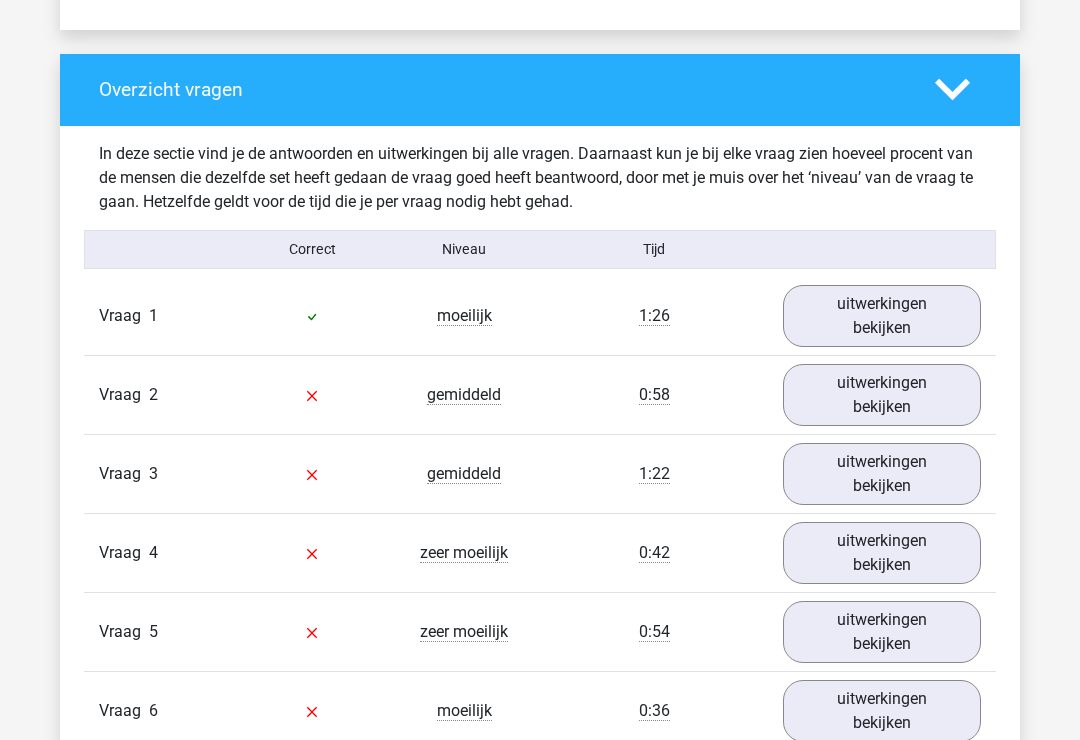 click on "uitwerkingen bekijken" at bounding box center (882, 317) 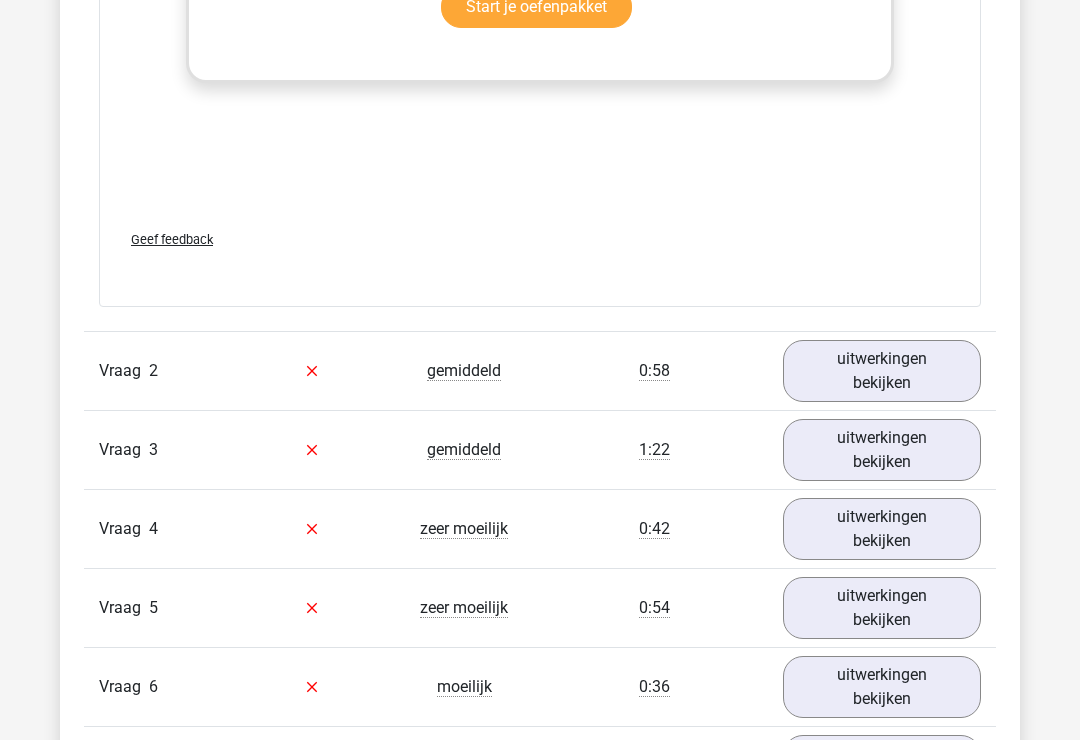 scroll, scrollTop: 3171, scrollLeft: 0, axis: vertical 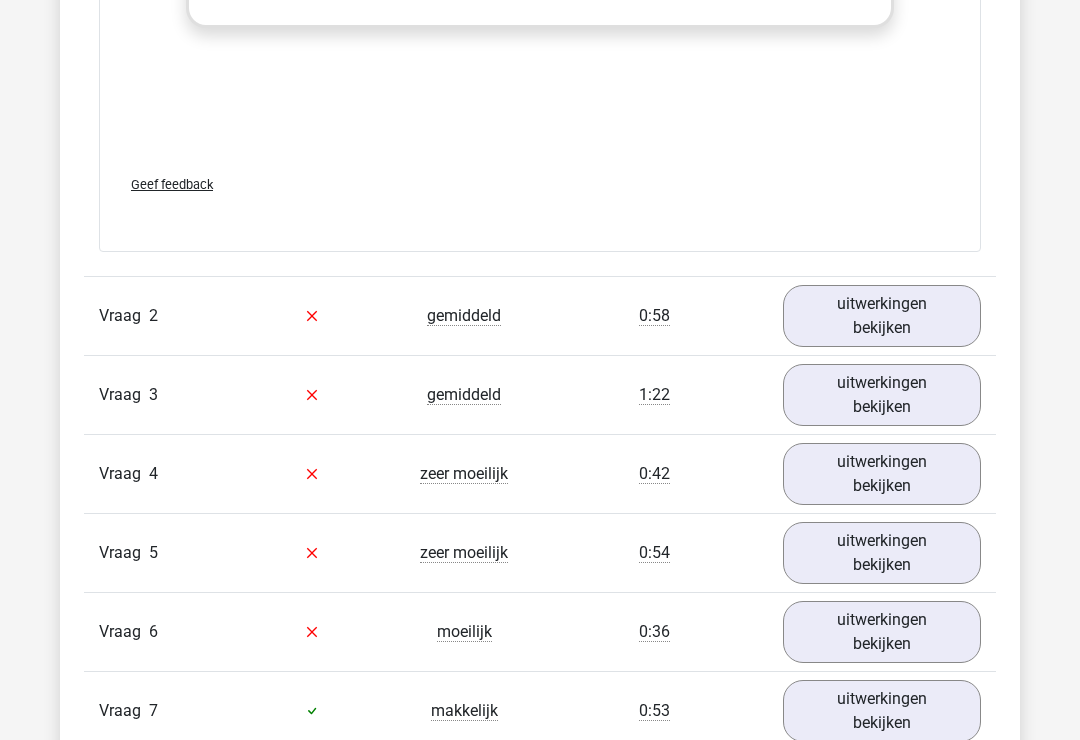 click on "uitwerkingen bekijken" at bounding box center [882, 316] 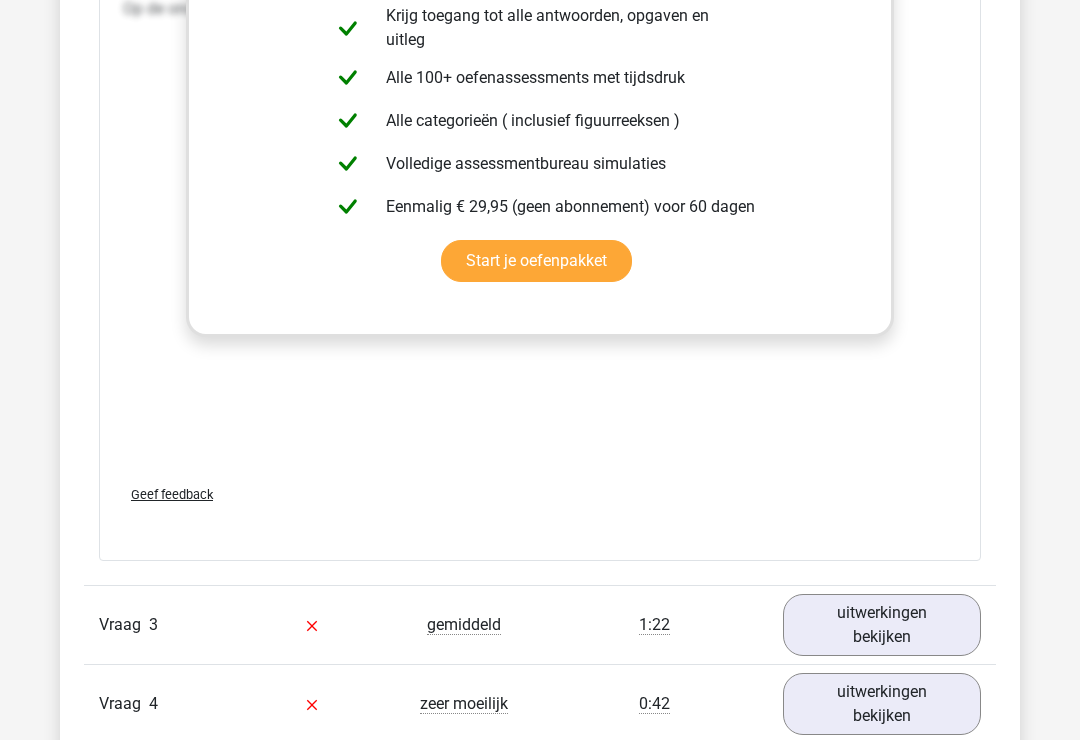 scroll, scrollTop: 4779, scrollLeft: 0, axis: vertical 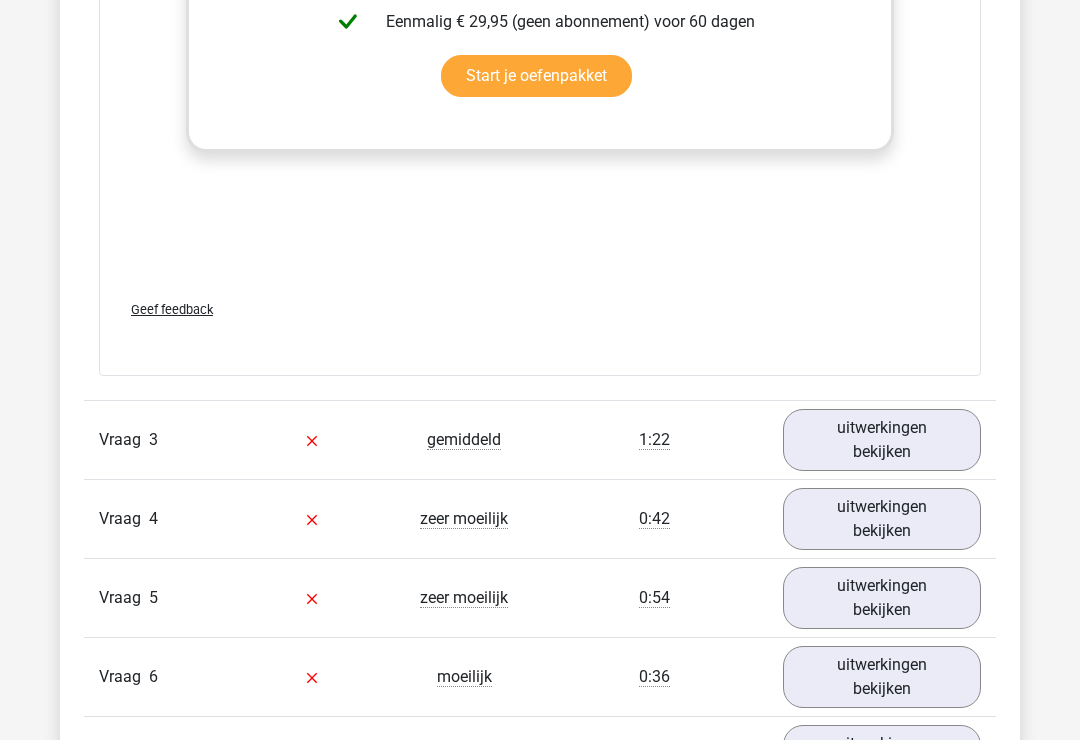 click on "uitwerkingen bekijken" at bounding box center [882, 440] 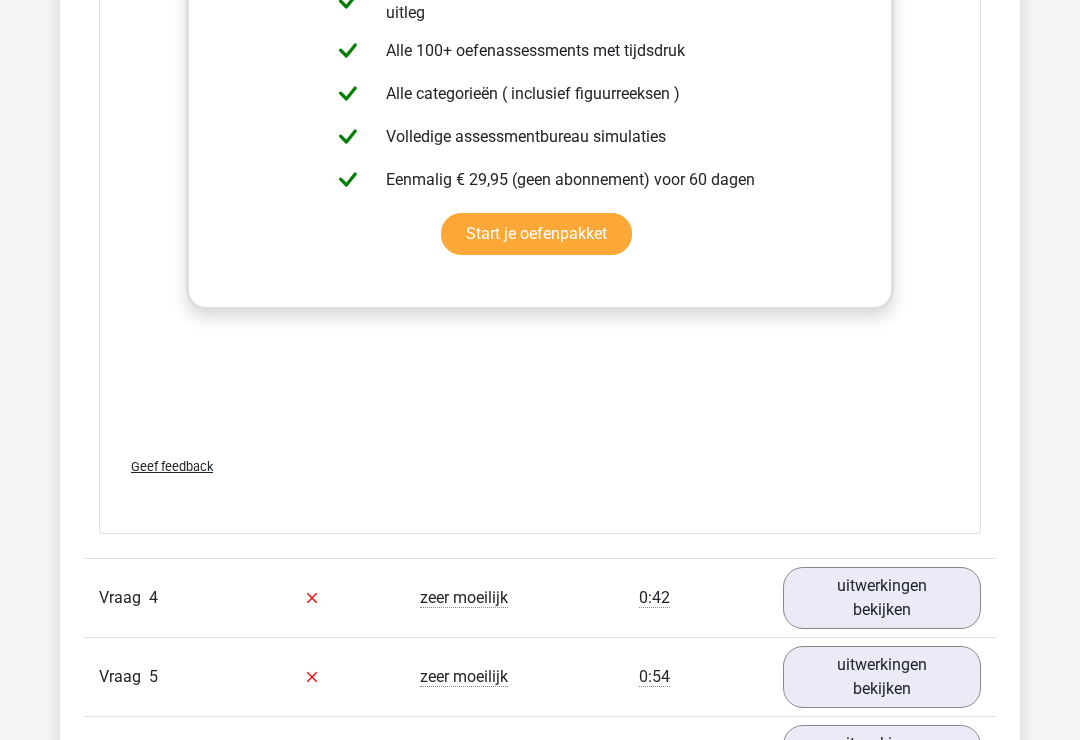 scroll, scrollTop: 6730, scrollLeft: 0, axis: vertical 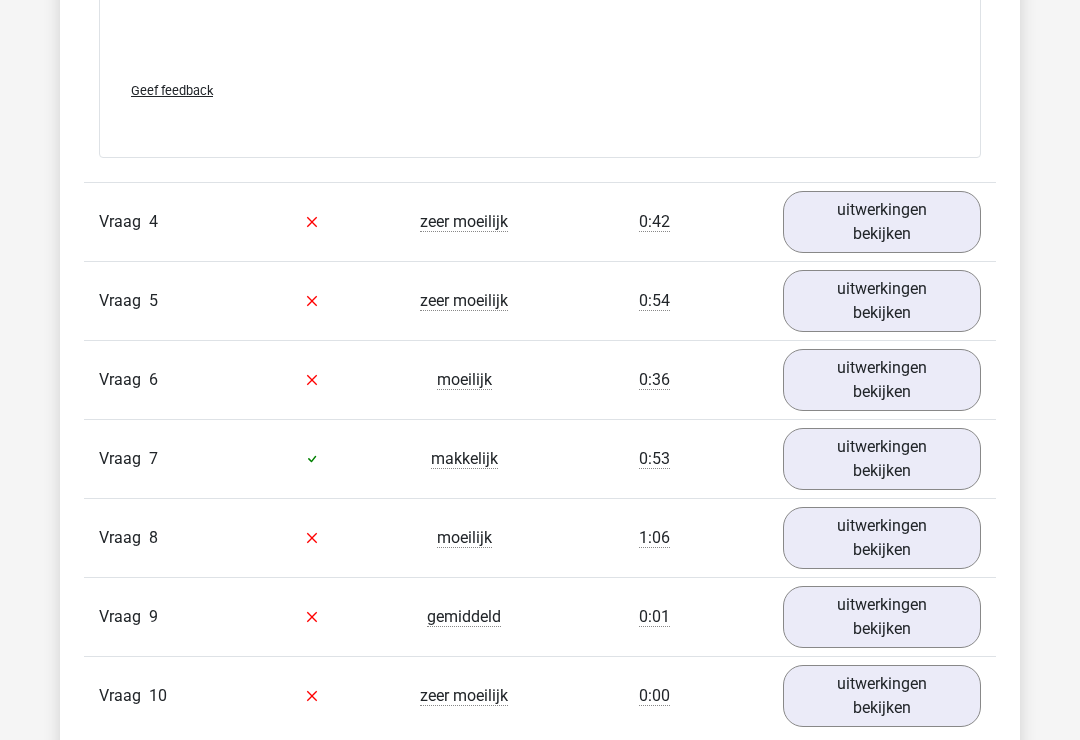 click on "uitwerkingen bekijken" at bounding box center (882, 222) 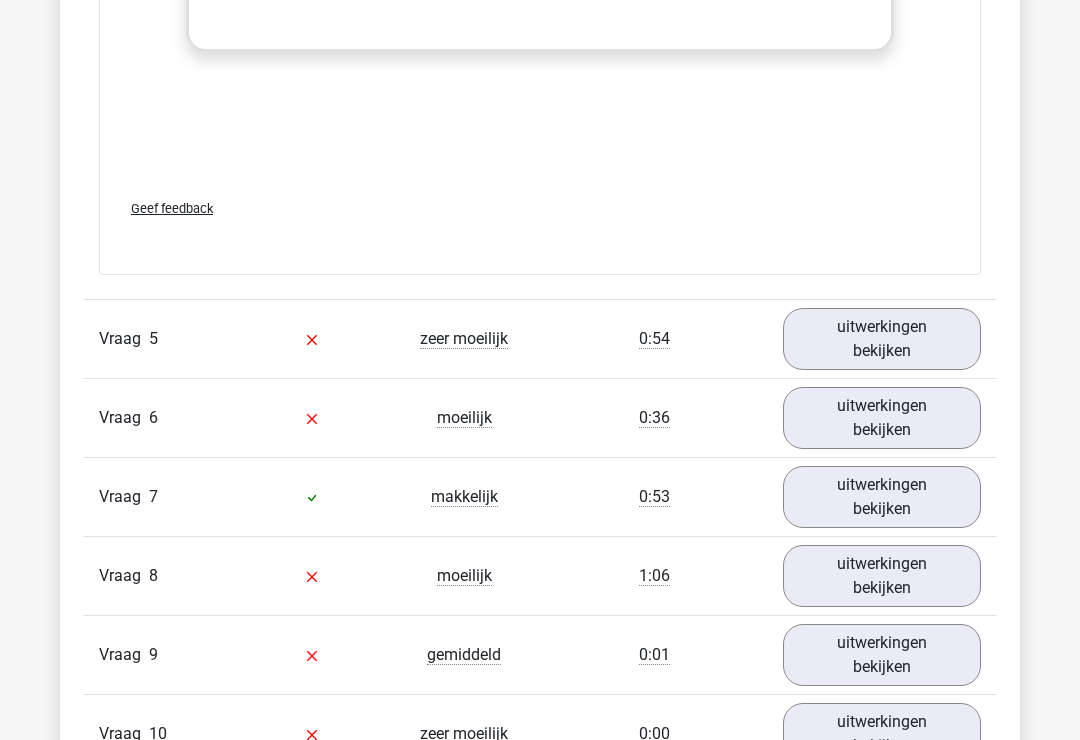 scroll, scrollTop: 8379, scrollLeft: 0, axis: vertical 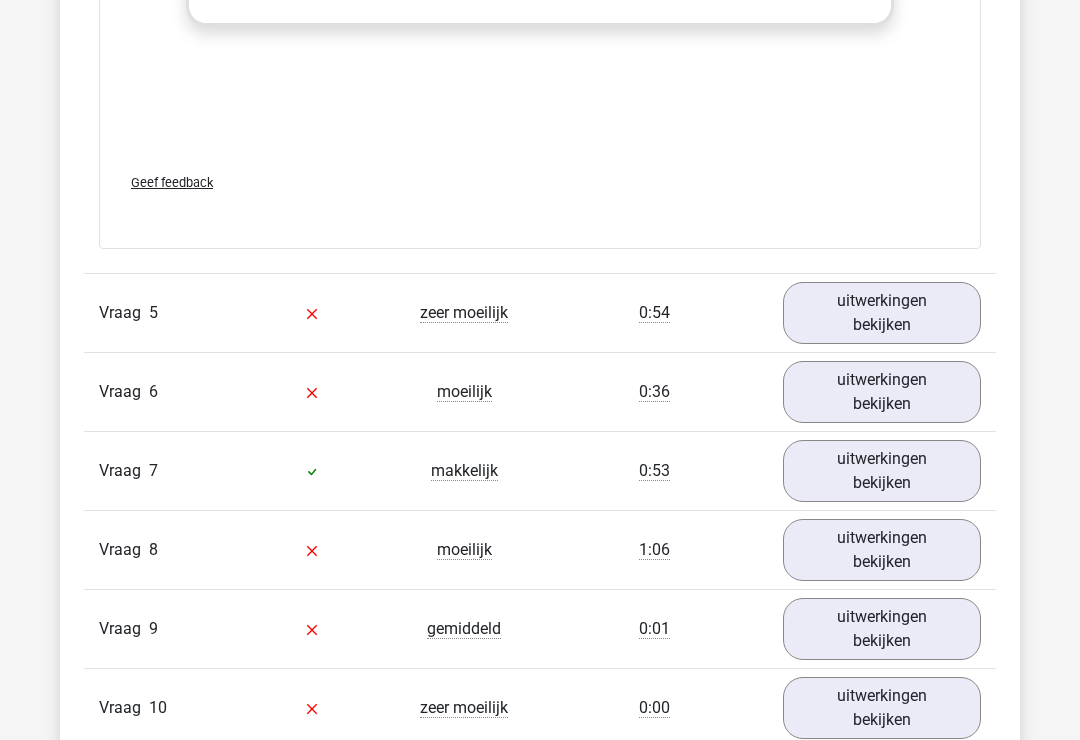 click on "uitwerkingen bekijken" at bounding box center (882, 313) 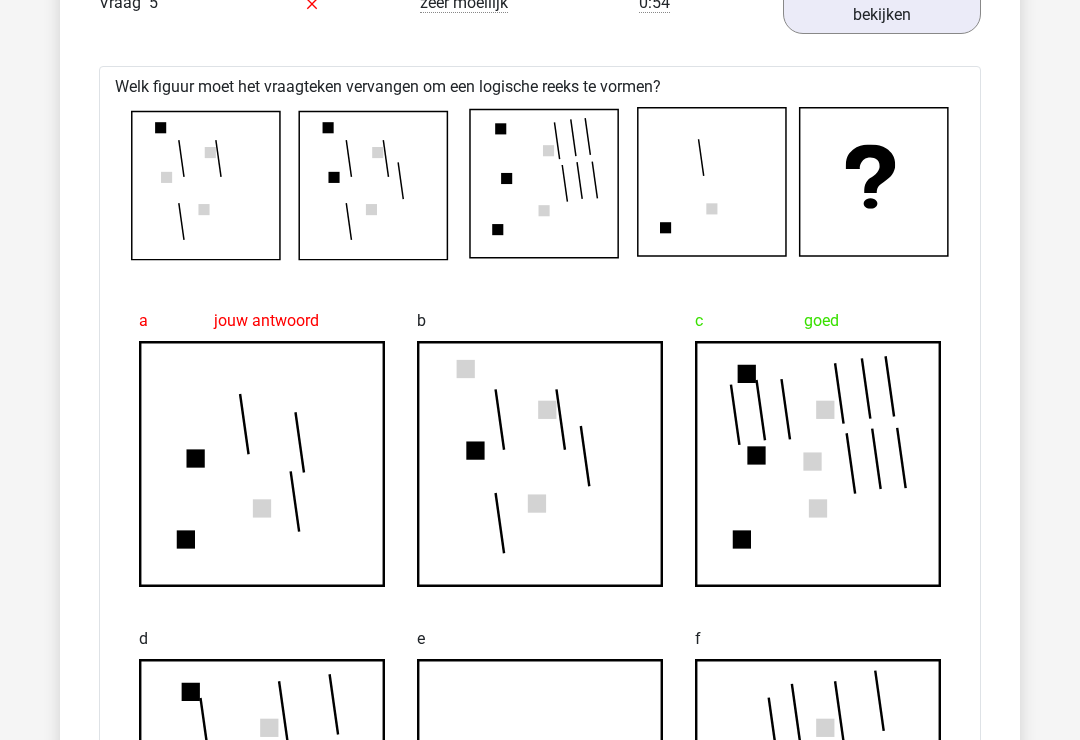 scroll, scrollTop: 8648, scrollLeft: 0, axis: vertical 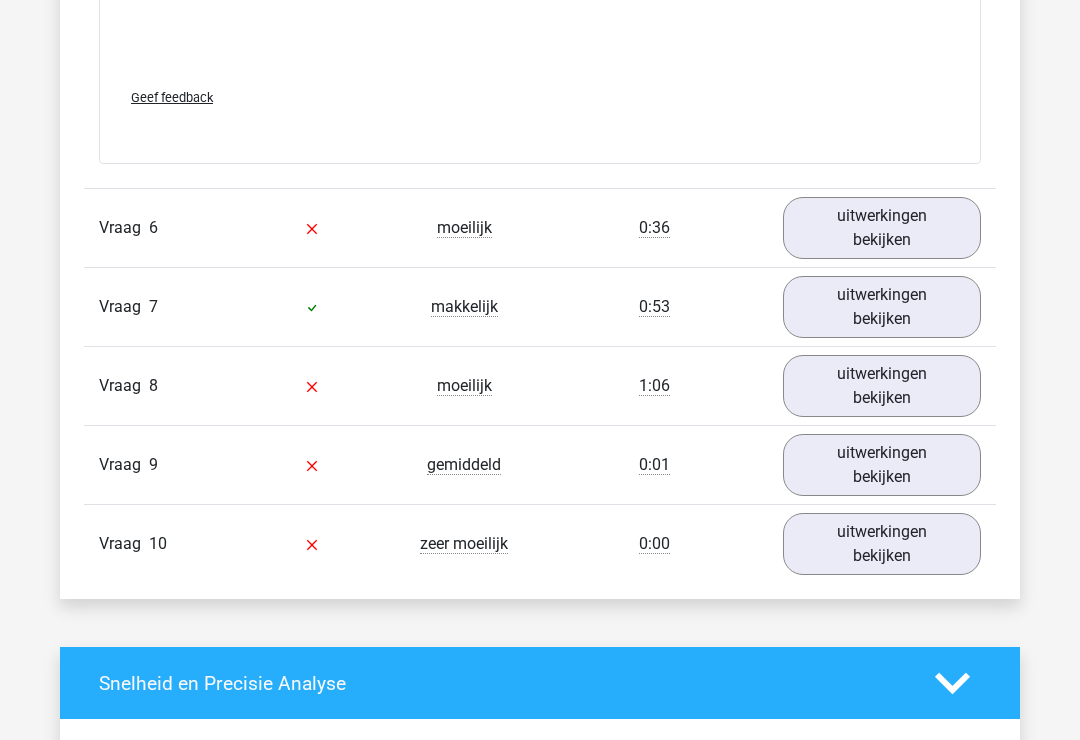 click on "uitwerkingen bekijken" at bounding box center (882, 228) 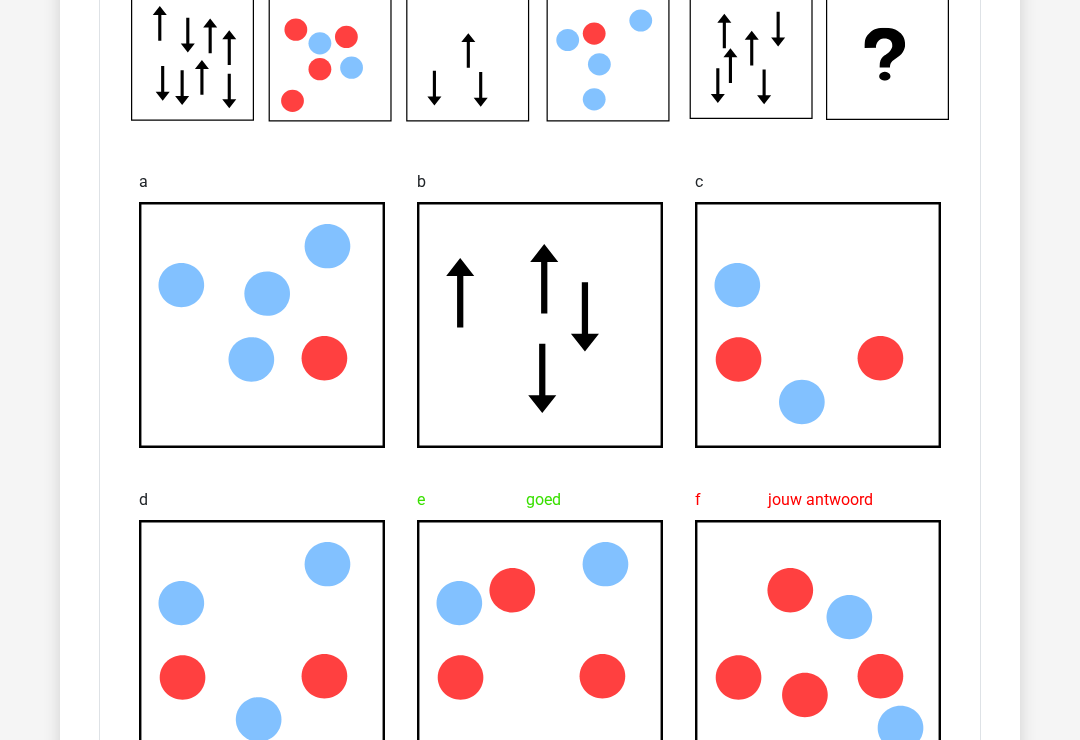 scroll, scrollTop: 10536, scrollLeft: 0, axis: vertical 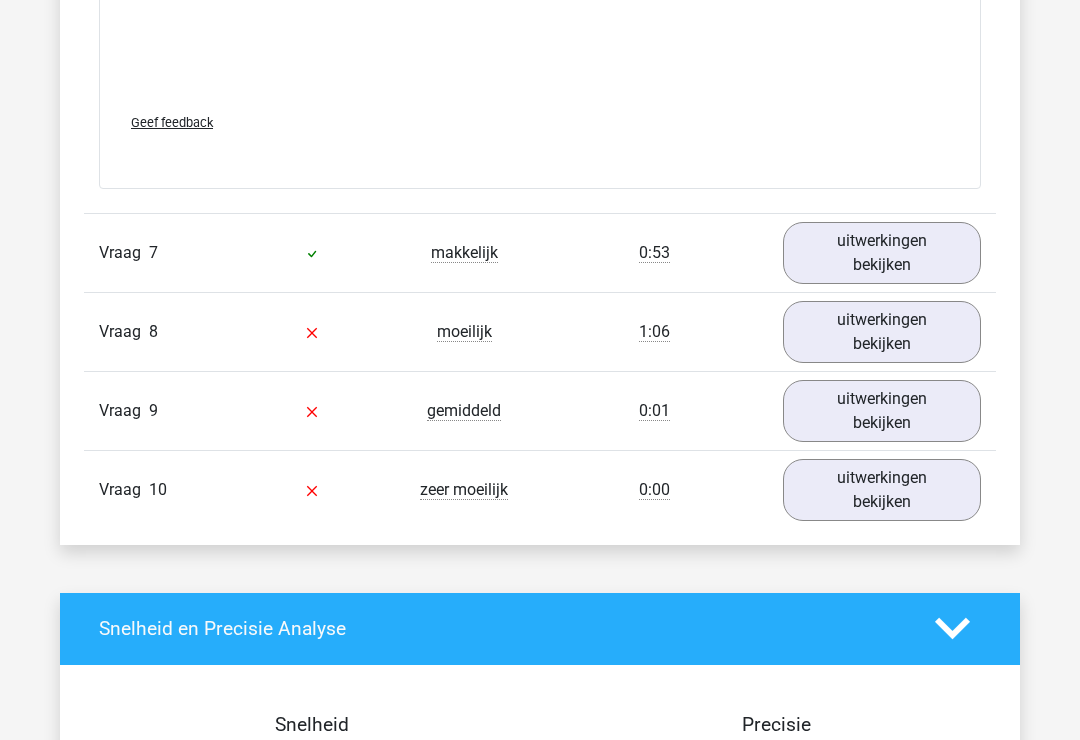 click on "uitwerkingen bekijken" at bounding box center (882, 253) 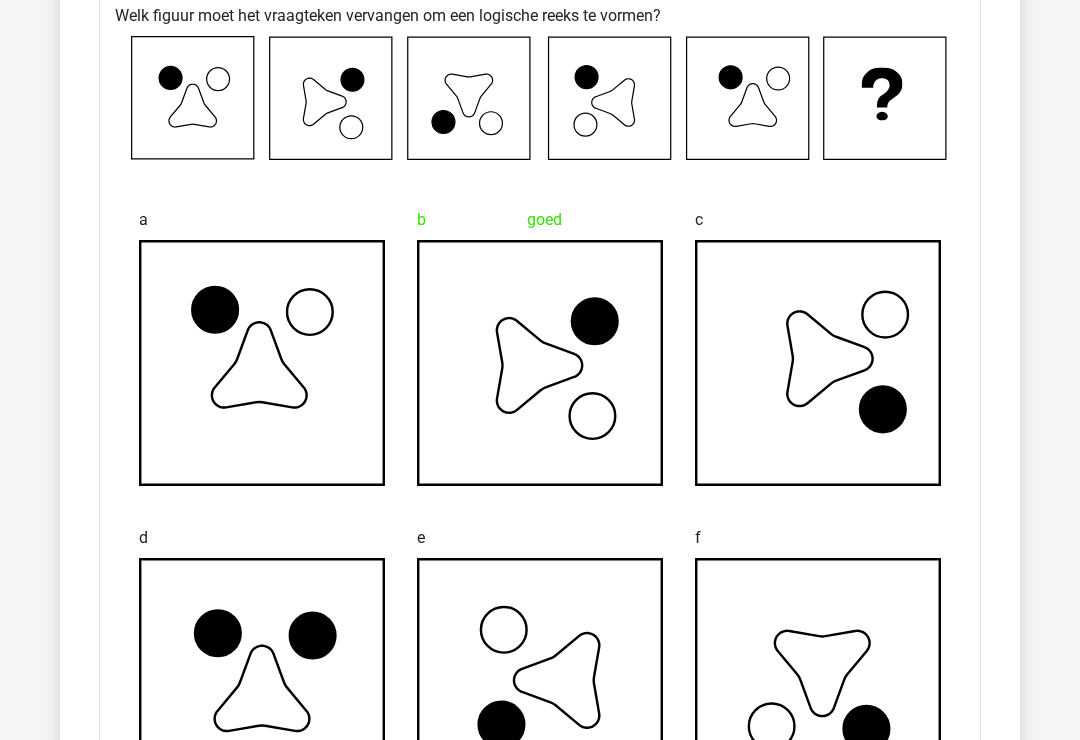 scroll, scrollTop: 12207, scrollLeft: 0, axis: vertical 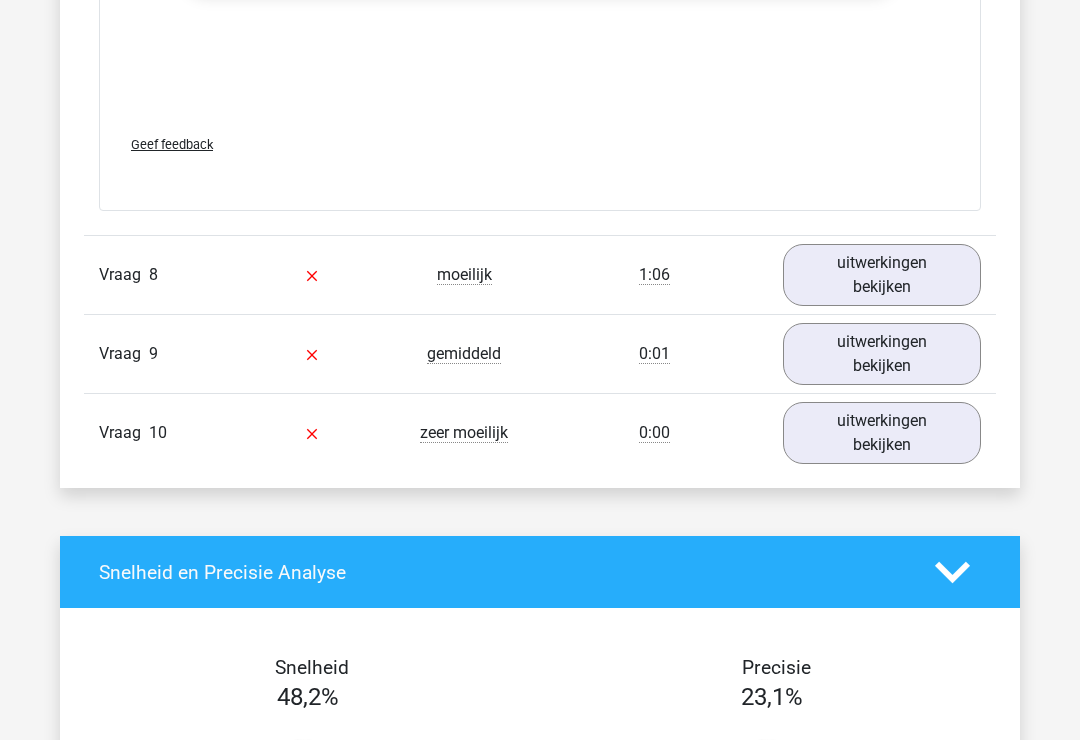 click on "uitwerkingen bekijken" at bounding box center [882, 275] 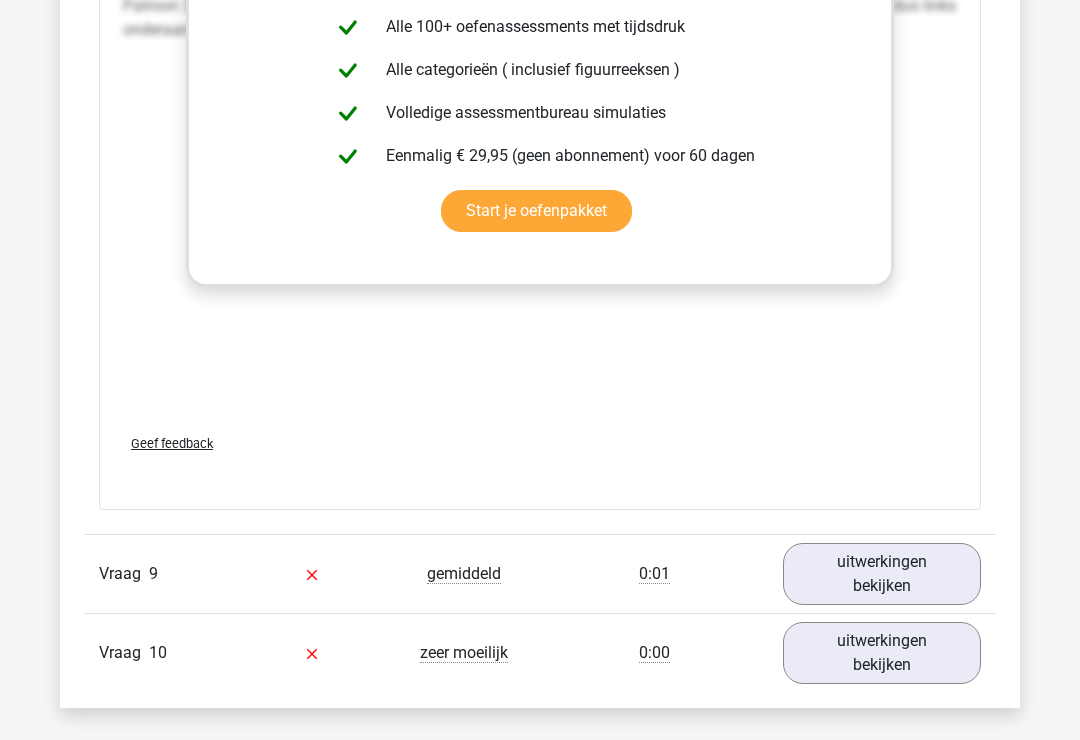 scroll, scrollTop: 15177, scrollLeft: 0, axis: vertical 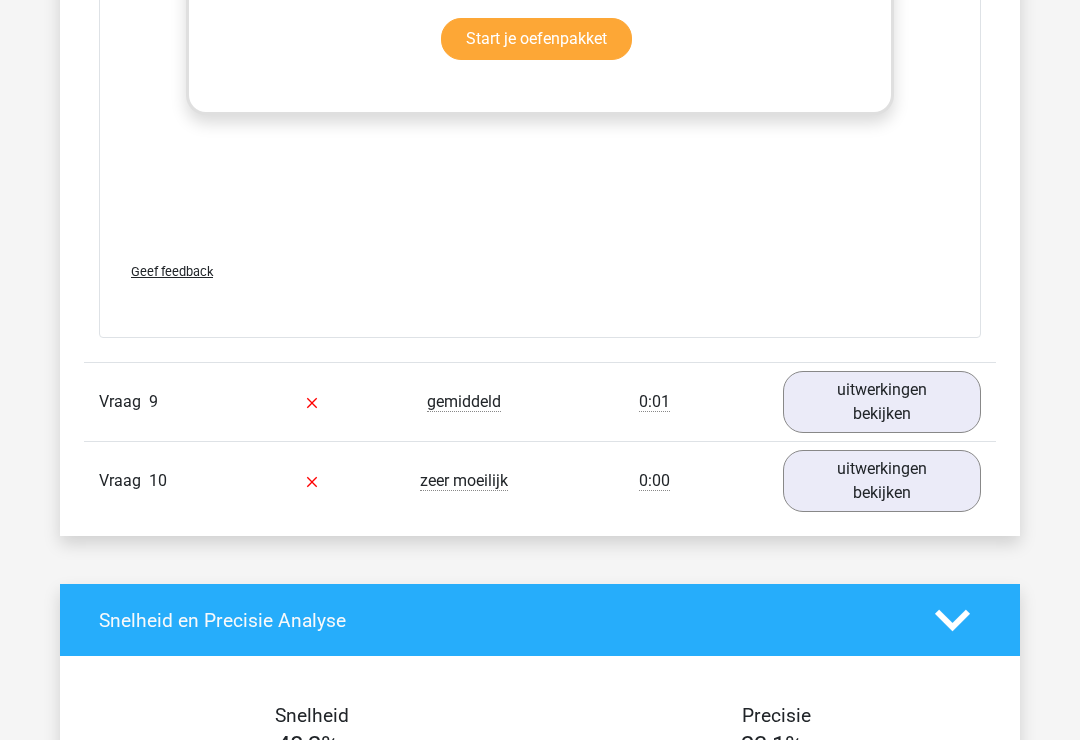click on "uitwerkingen bekijken" at bounding box center [882, 402] 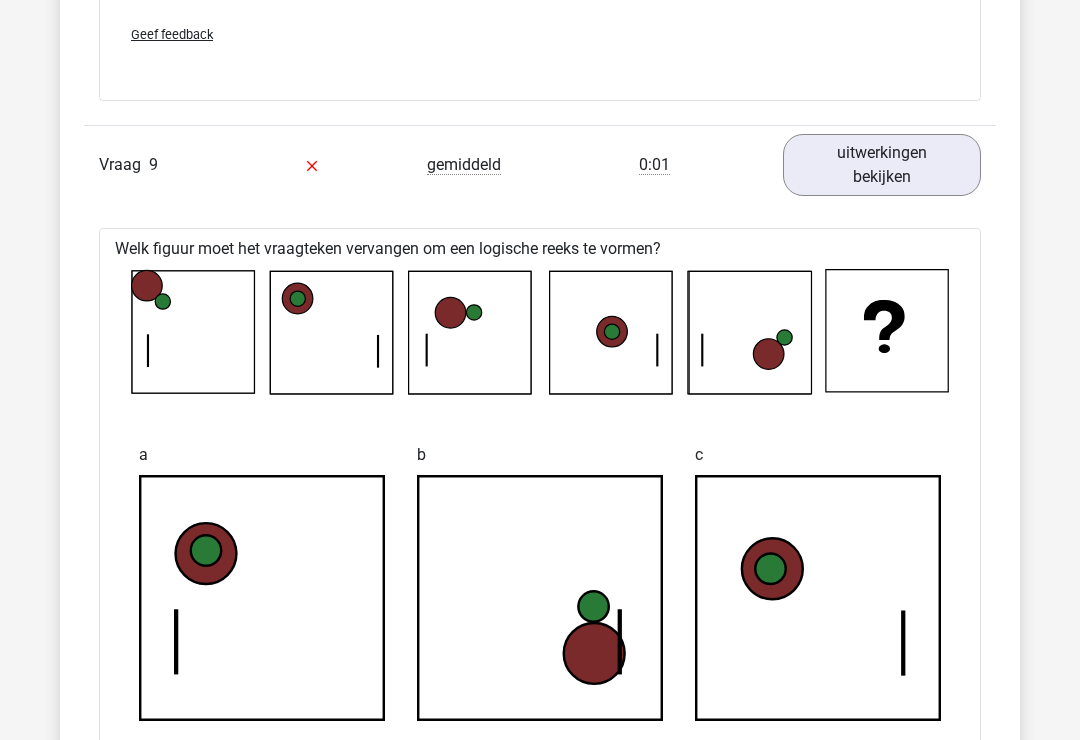 scroll, scrollTop: 15346, scrollLeft: 0, axis: vertical 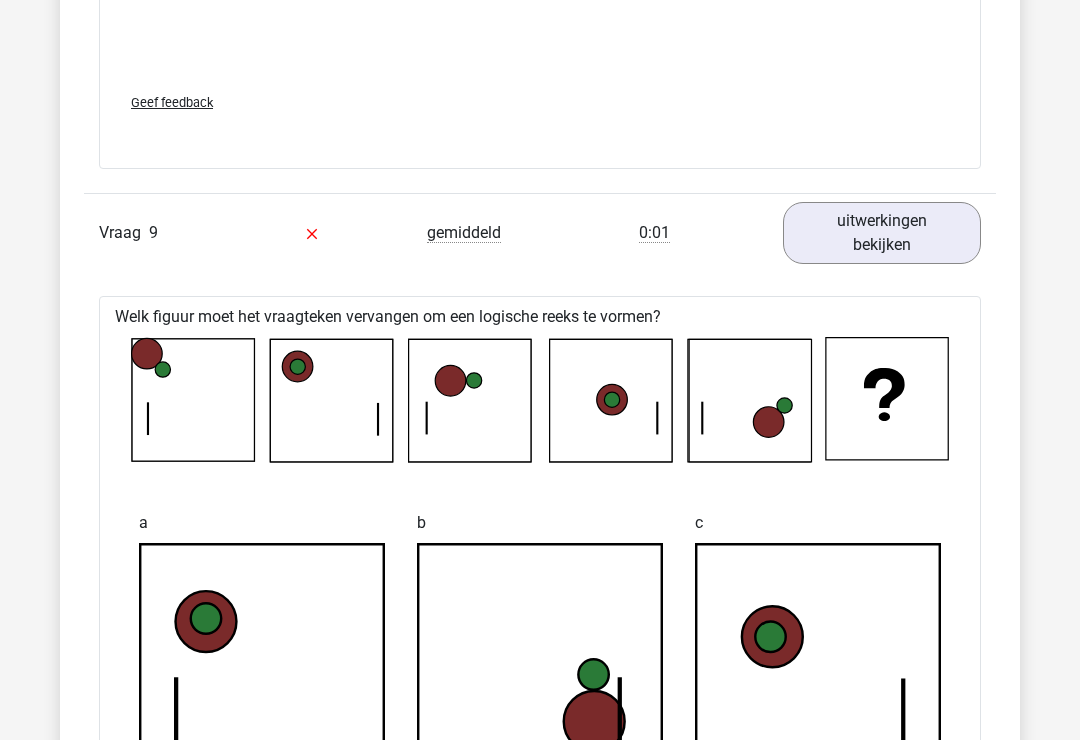 click on "uitwerkingen bekijken" at bounding box center (882, 233) 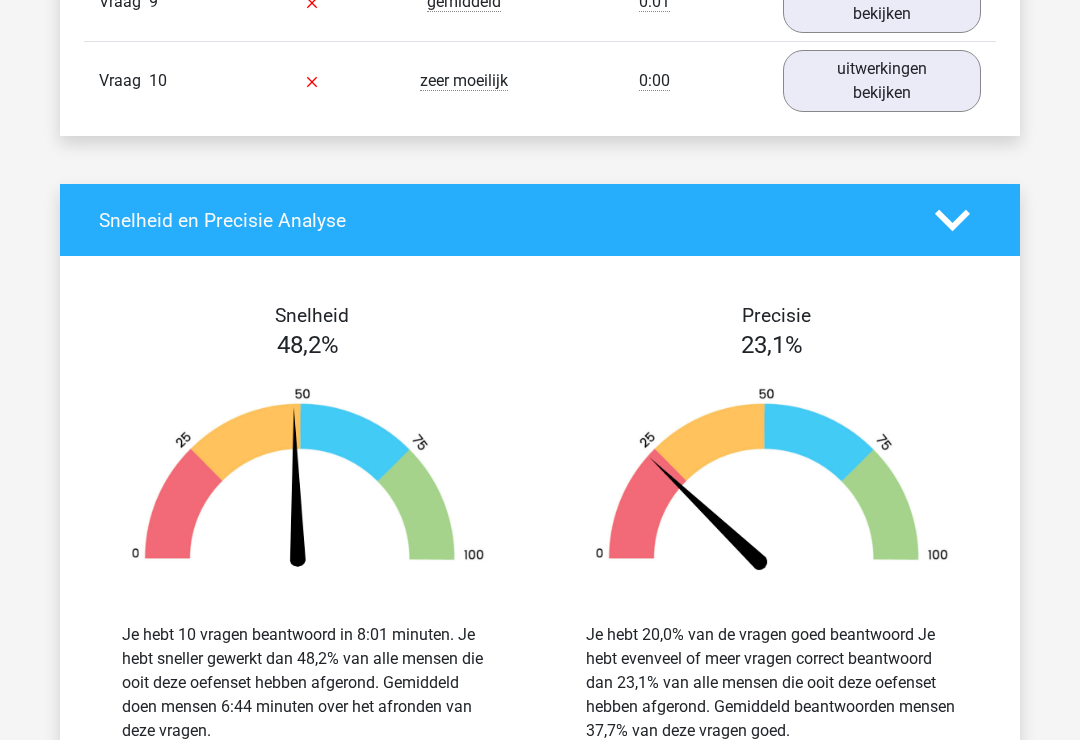 click on "uitwerkingen bekijken" at bounding box center [882, 81] 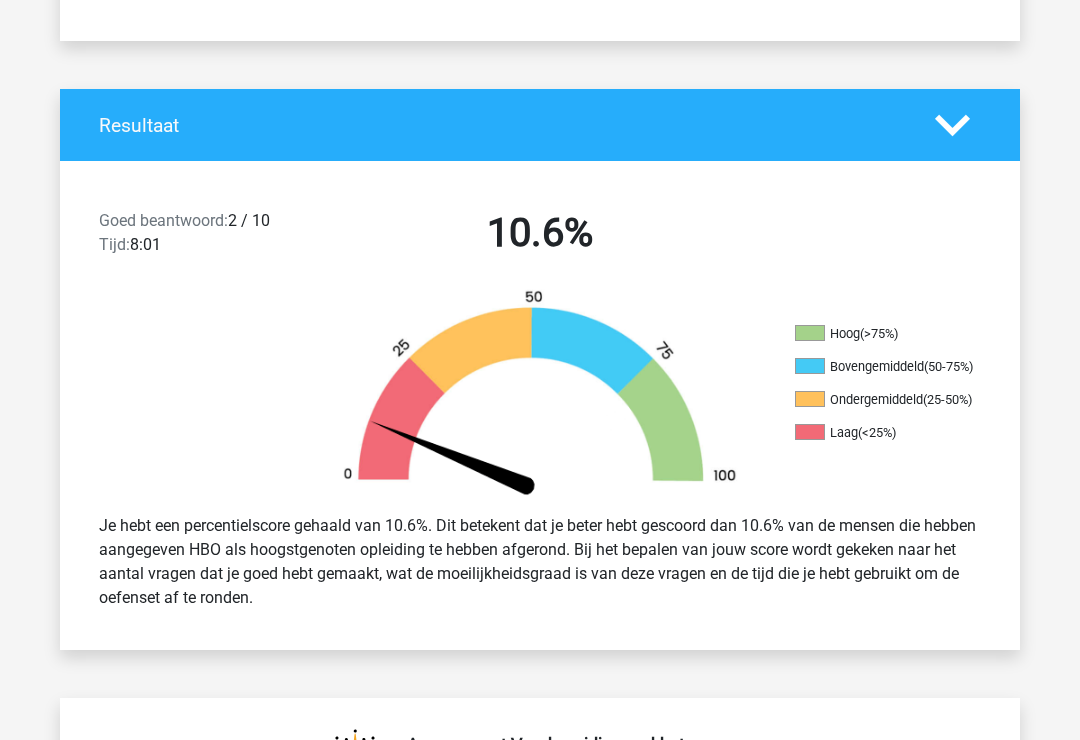 scroll, scrollTop: 0, scrollLeft: 0, axis: both 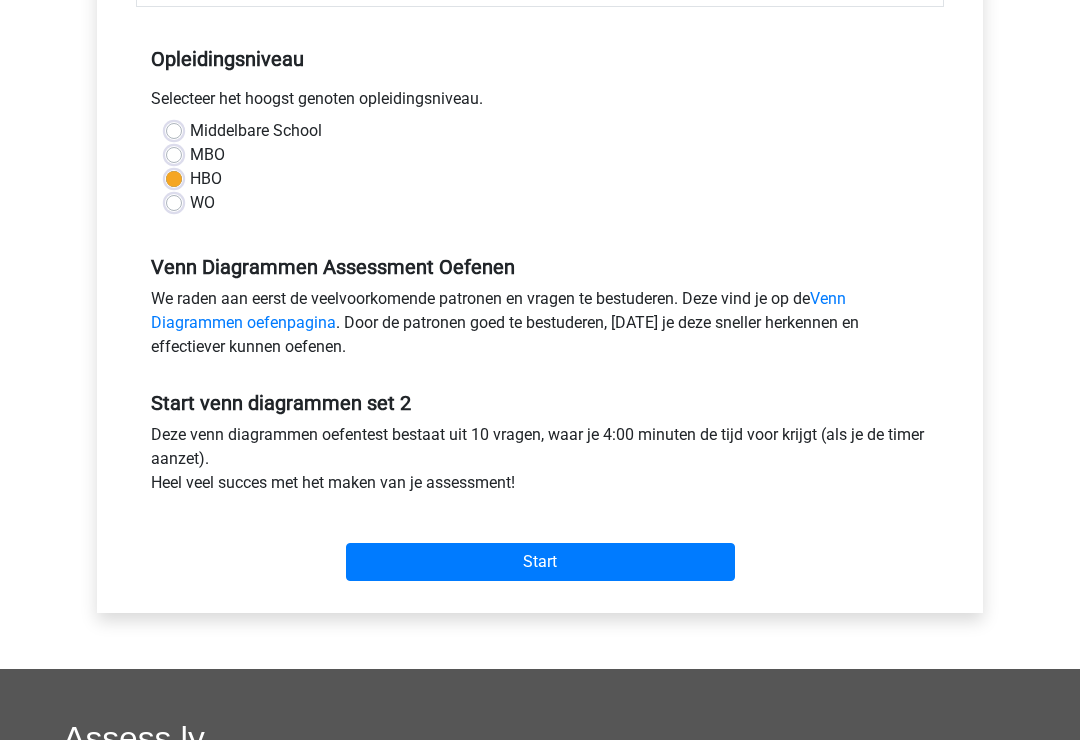 click on "Start" at bounding box center (540, 563) 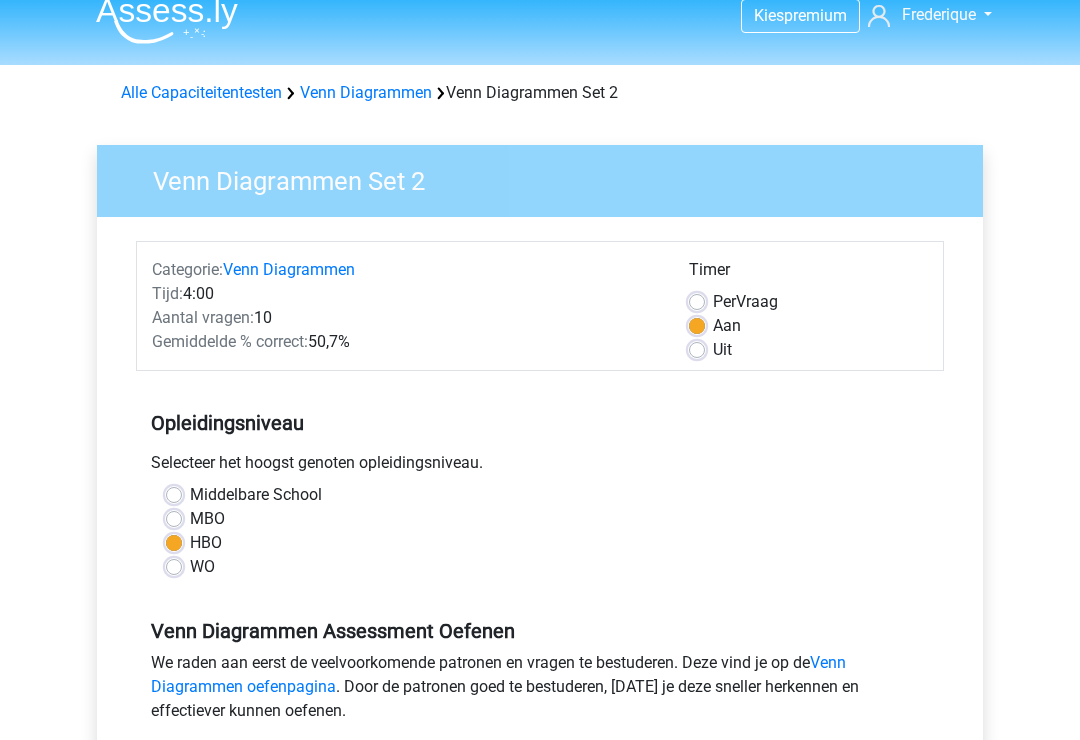 scroll, scrollTop: 0, scrollLeft: 0, axis: both 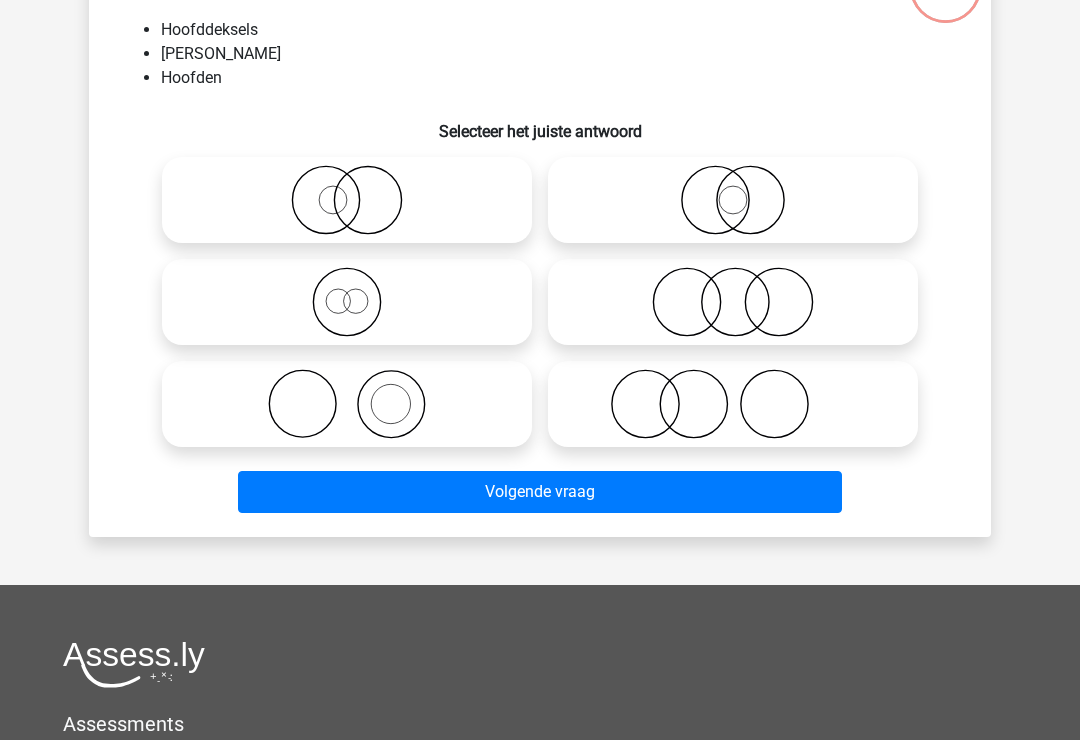 click 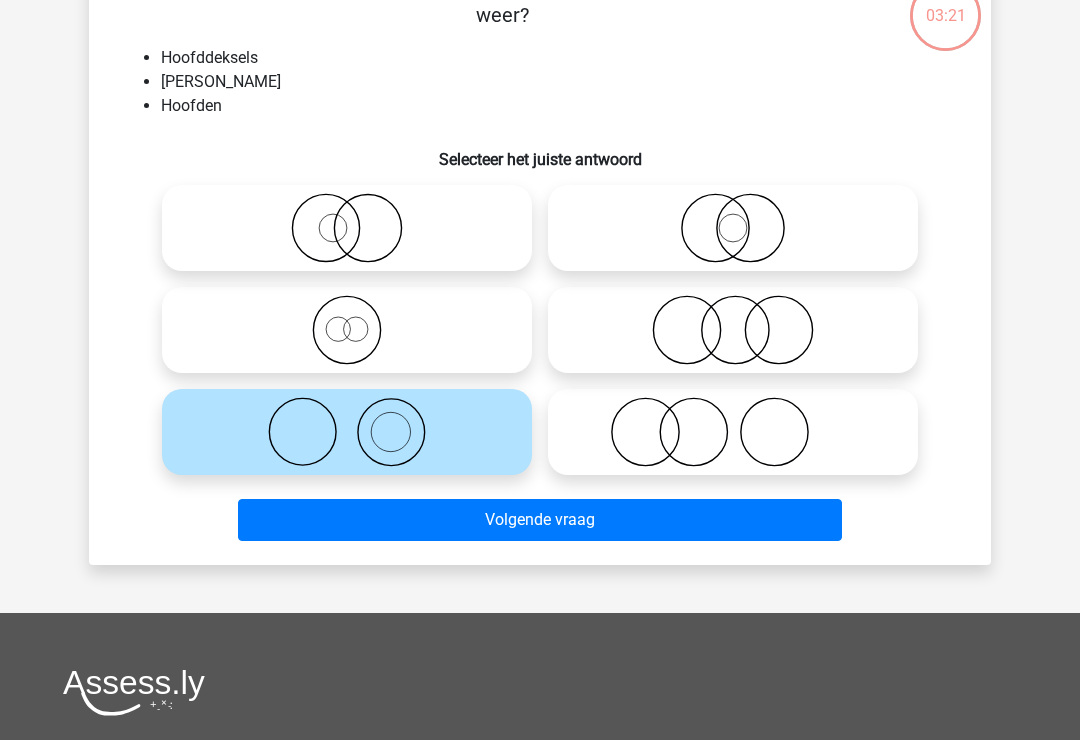 scroll, scrollTop: 132, scrollLeft: 0, axis: vertical 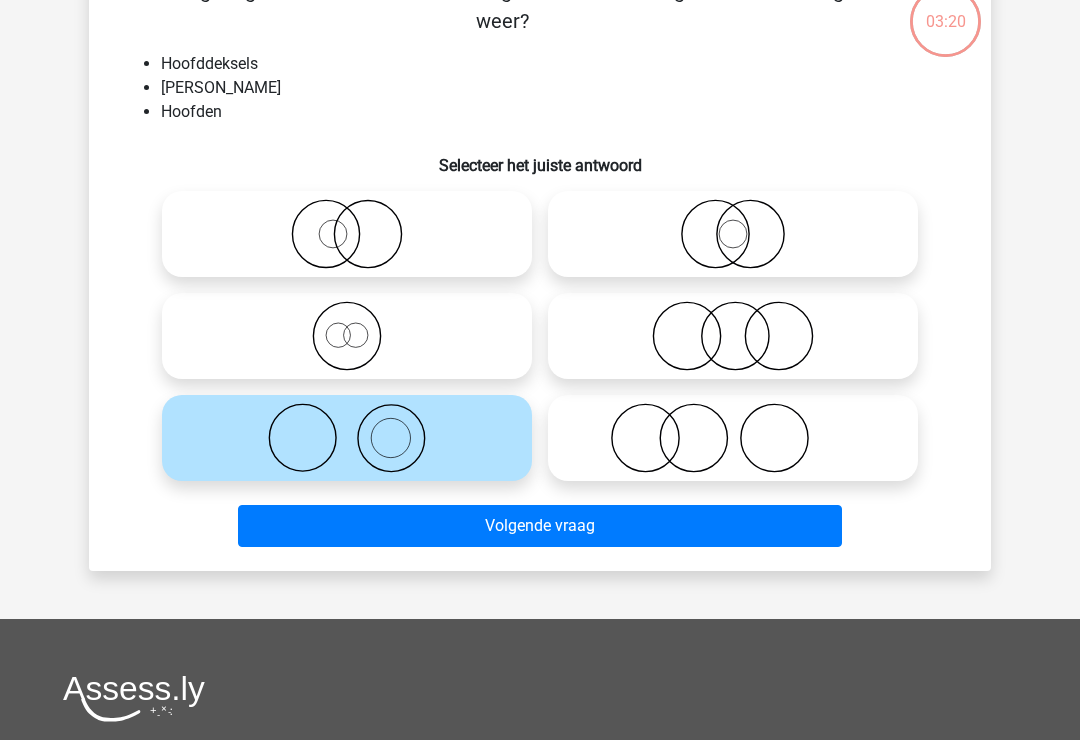click on "Volgende vraag" at bounding box center (540, 526) 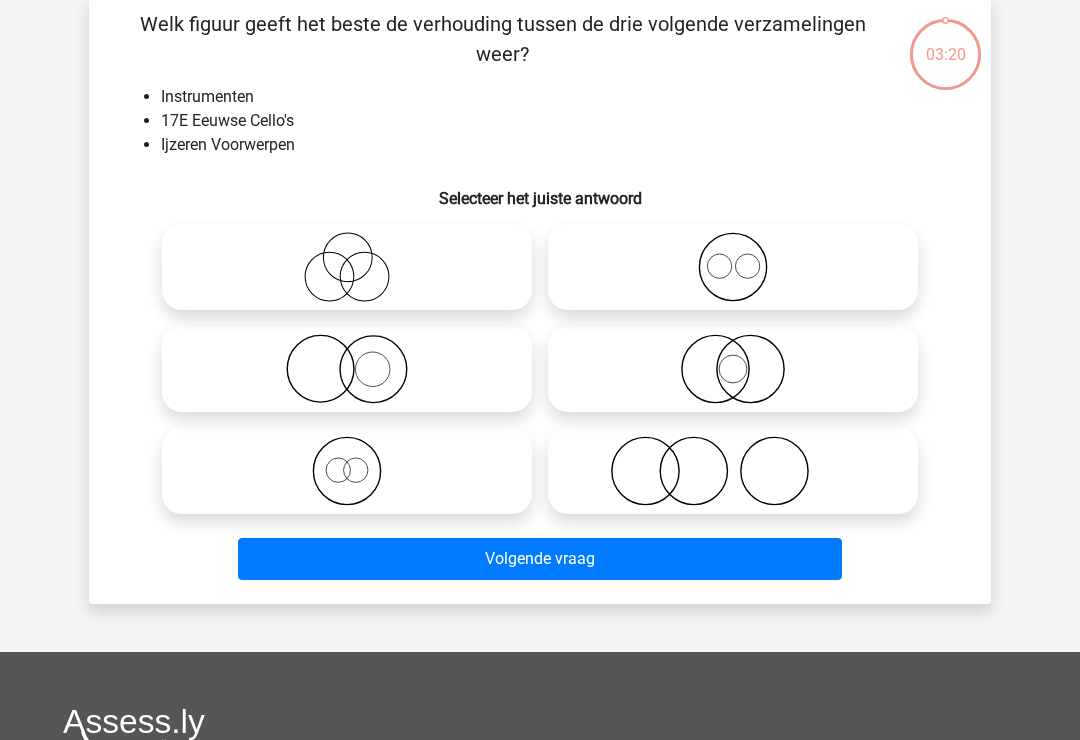 scroll, scrollTop: 92, scrollLeft: 0, axis: vertical 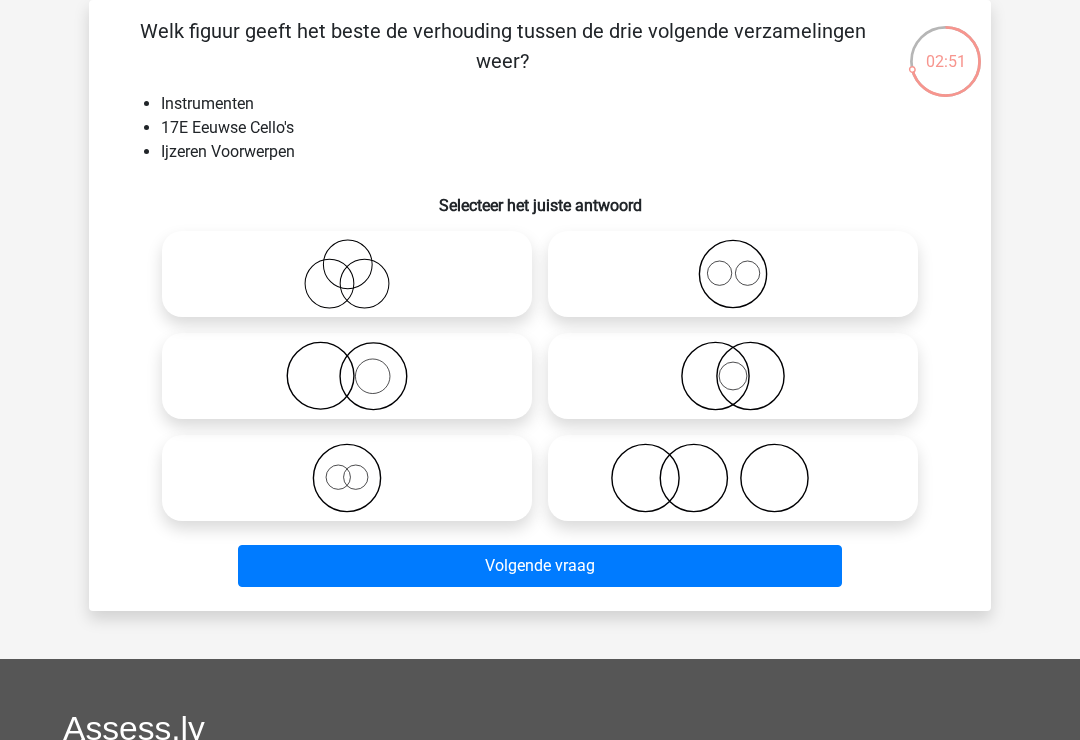 click 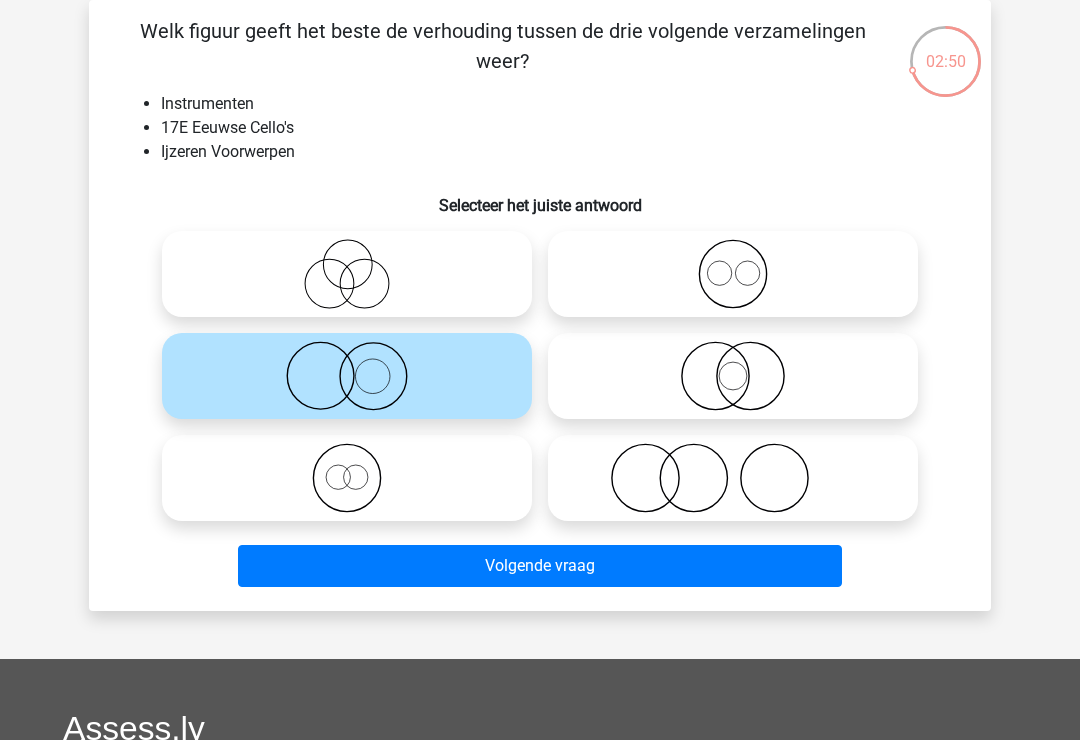 click on "Volgende vraag" at bounding box center (540, 566) 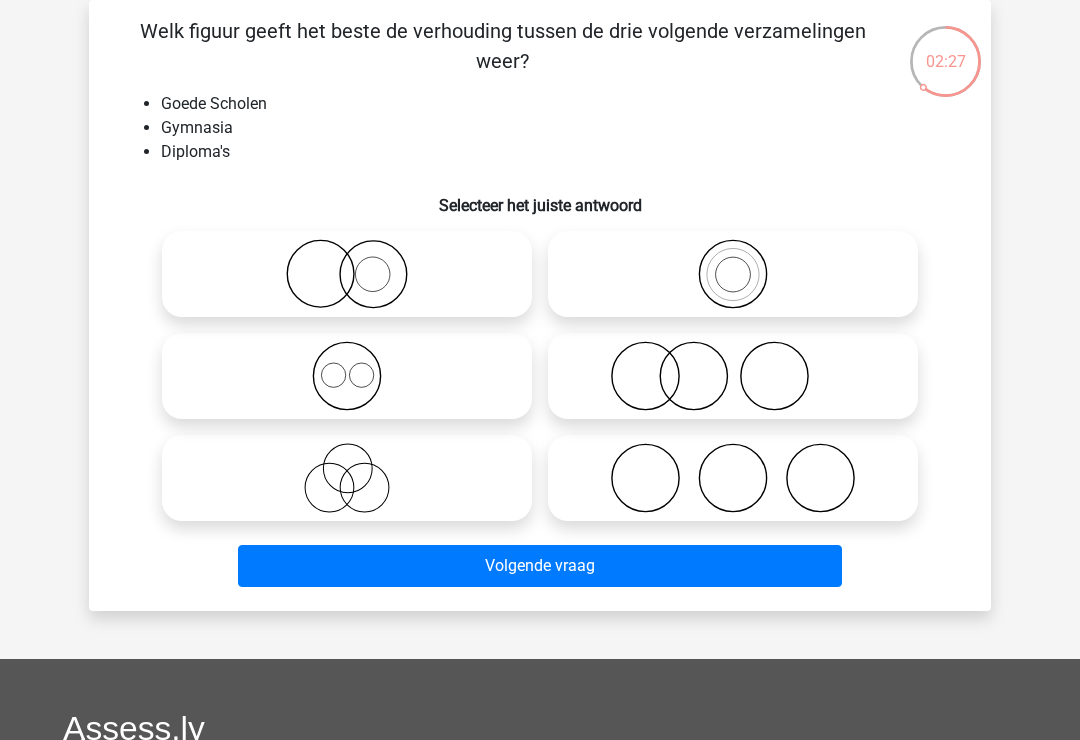 click 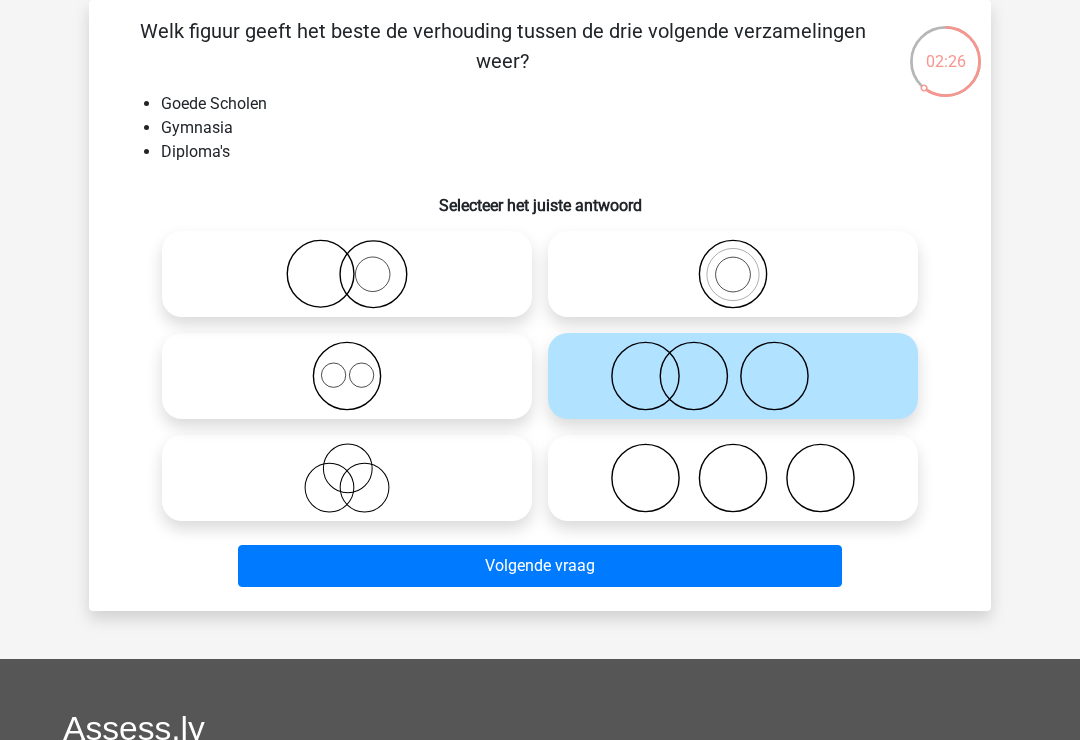 click on "Volgende vraag" at bounding box center [540, 566] 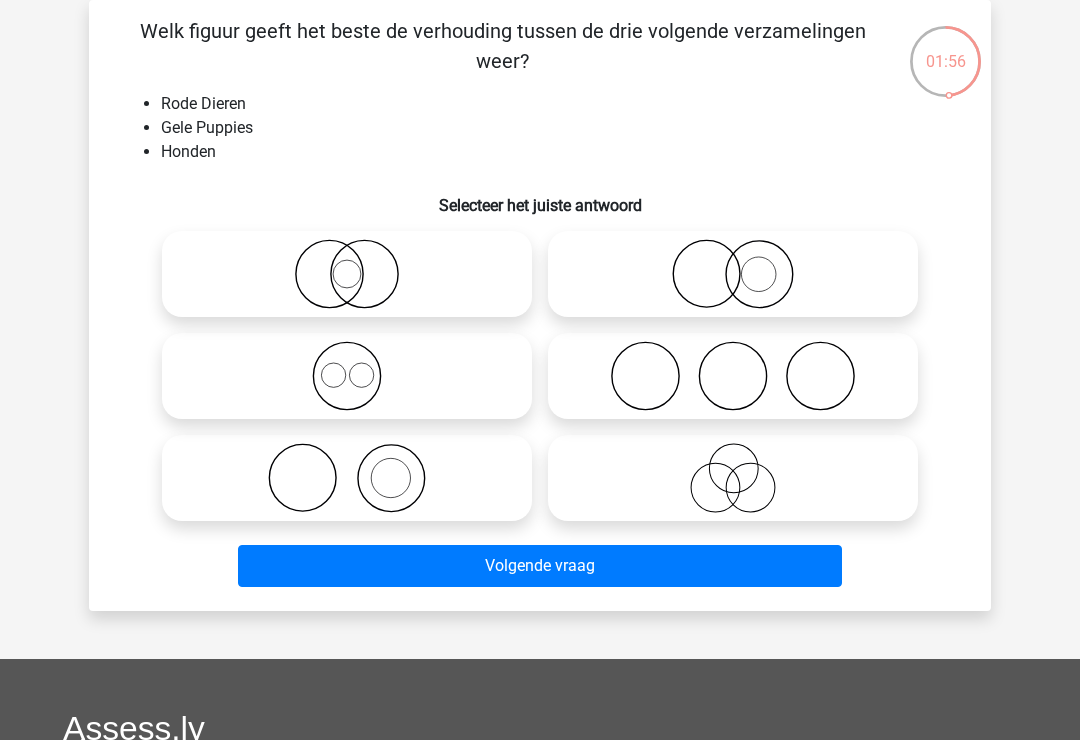 click 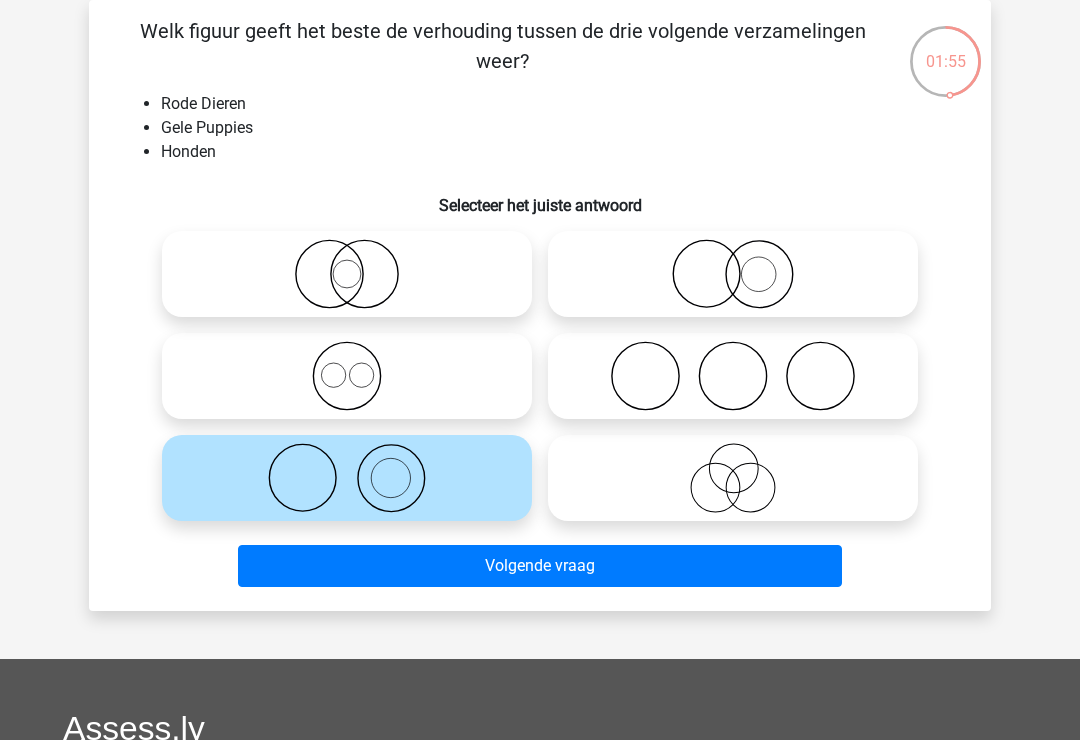 click on "Volgende vraag" at bounding box center [540, 566] 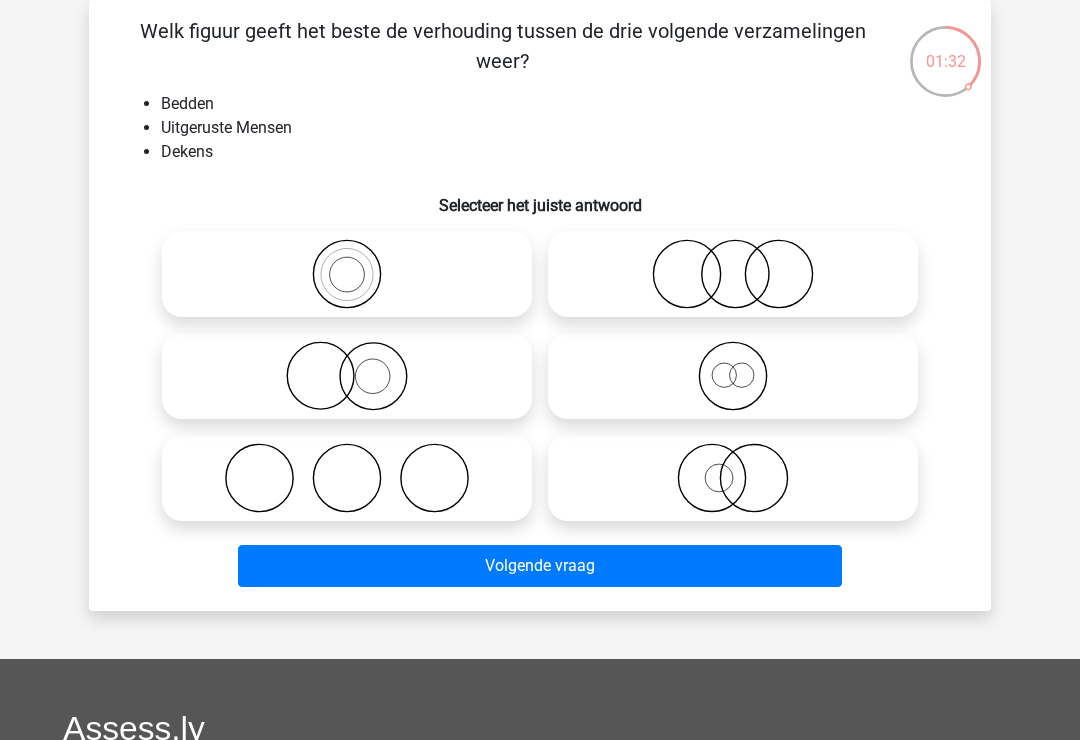 click 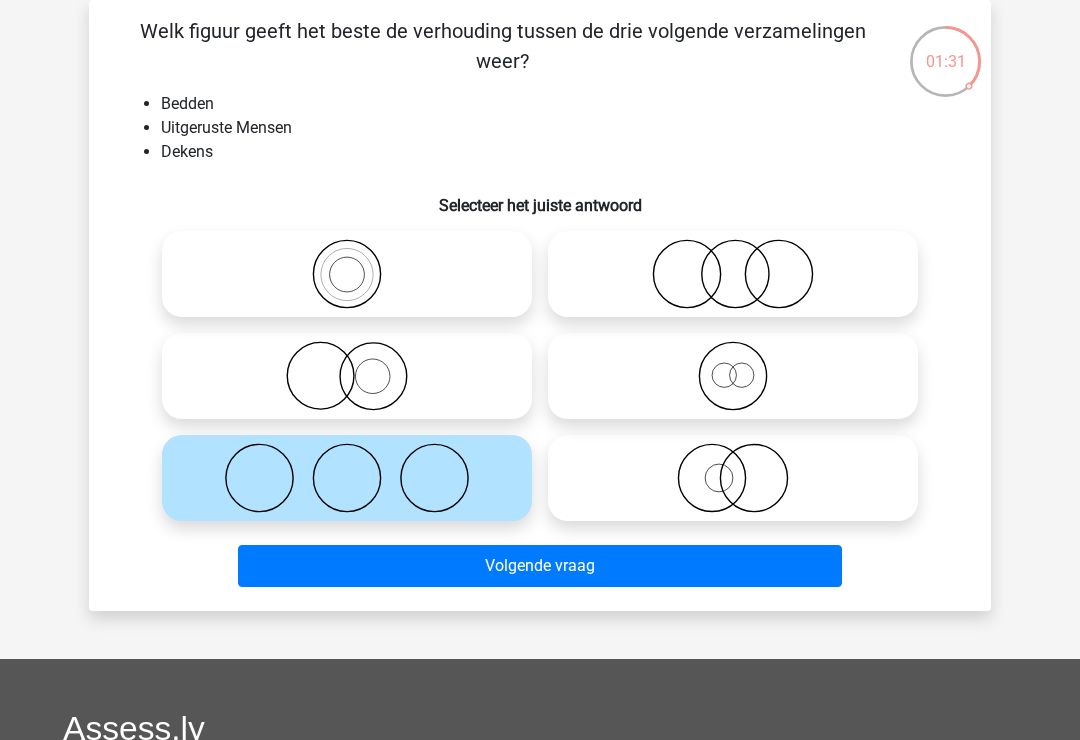 click on "Volgende vraag" at bounding box center (540, 566) 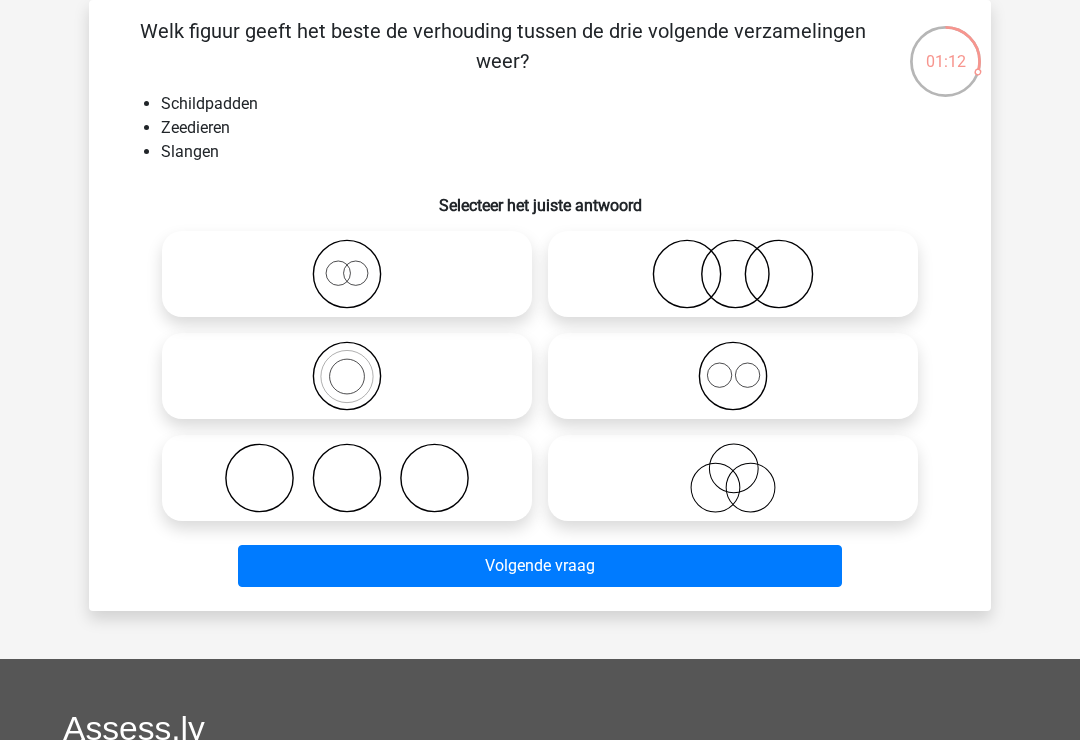 click 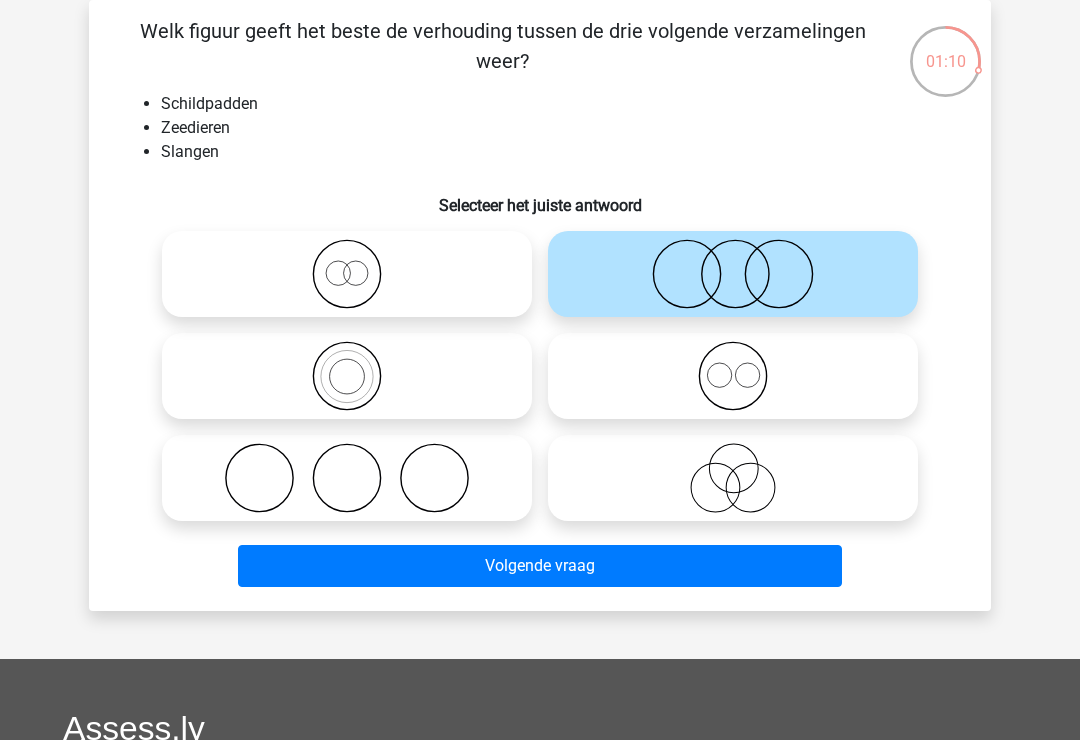 click on "Volgende vraag" at bounding box center (540, 566) 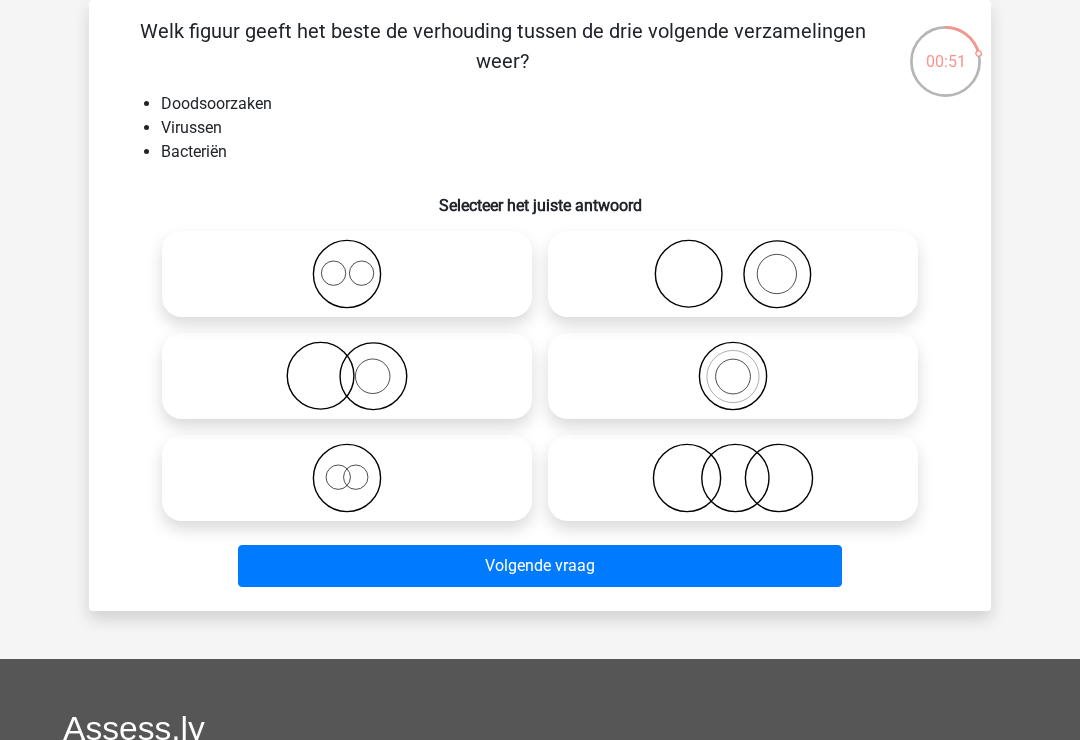 click 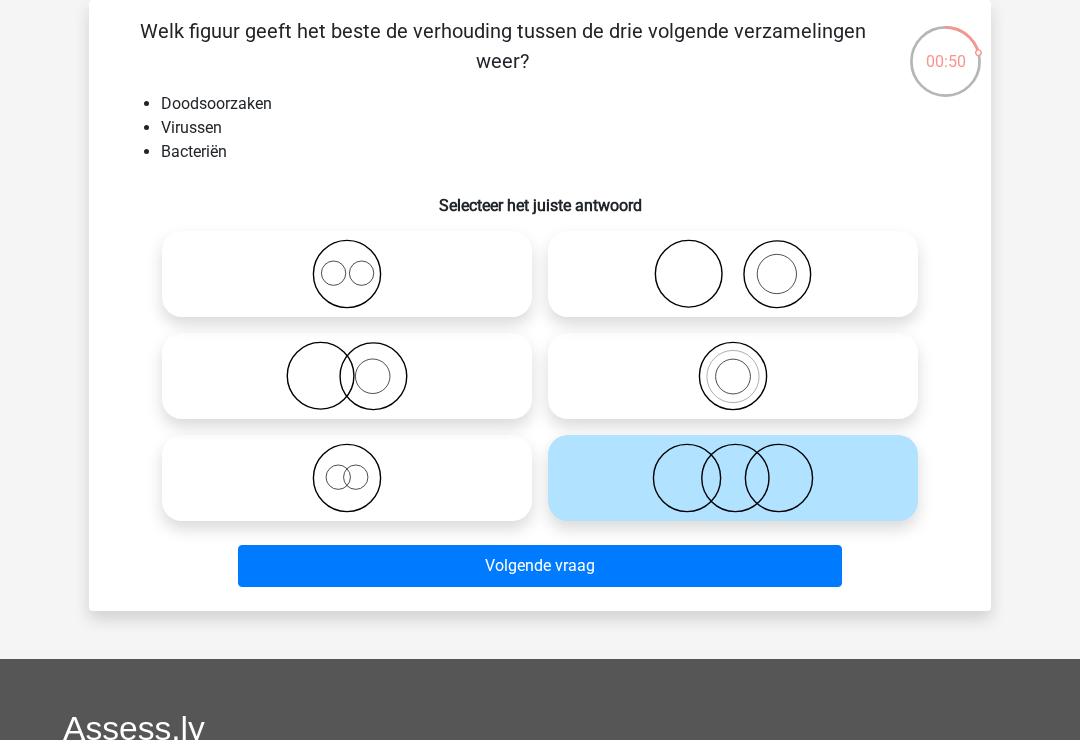 click on "Volgende vraag" at bounding box center [540, 566] 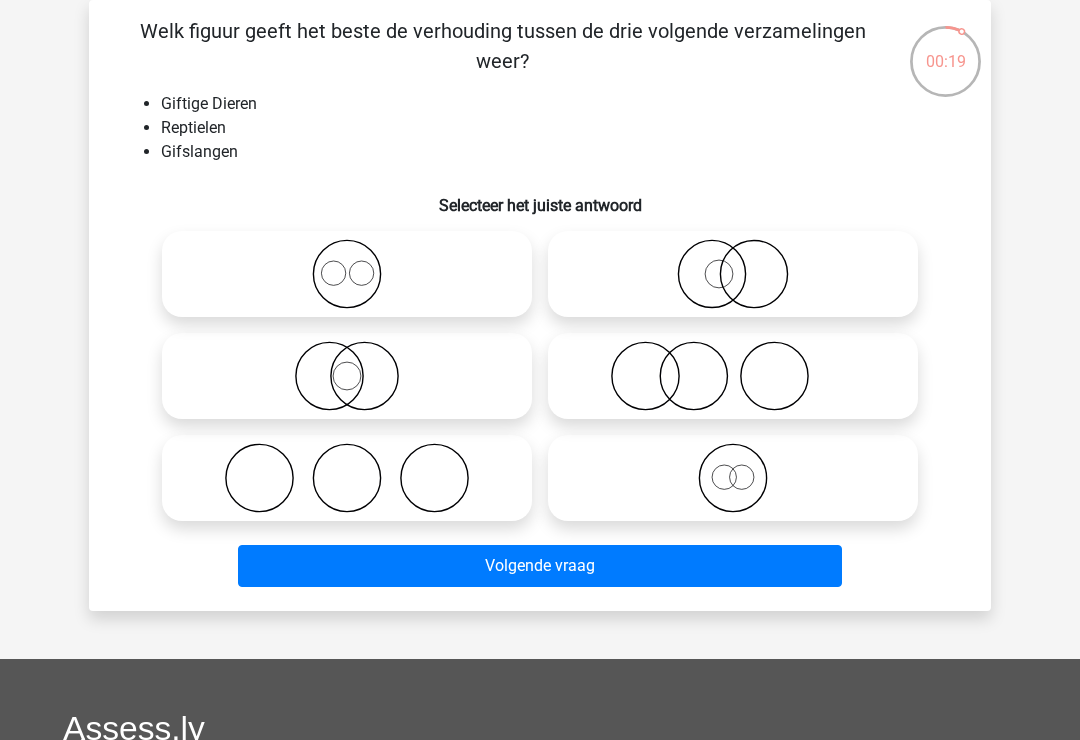click 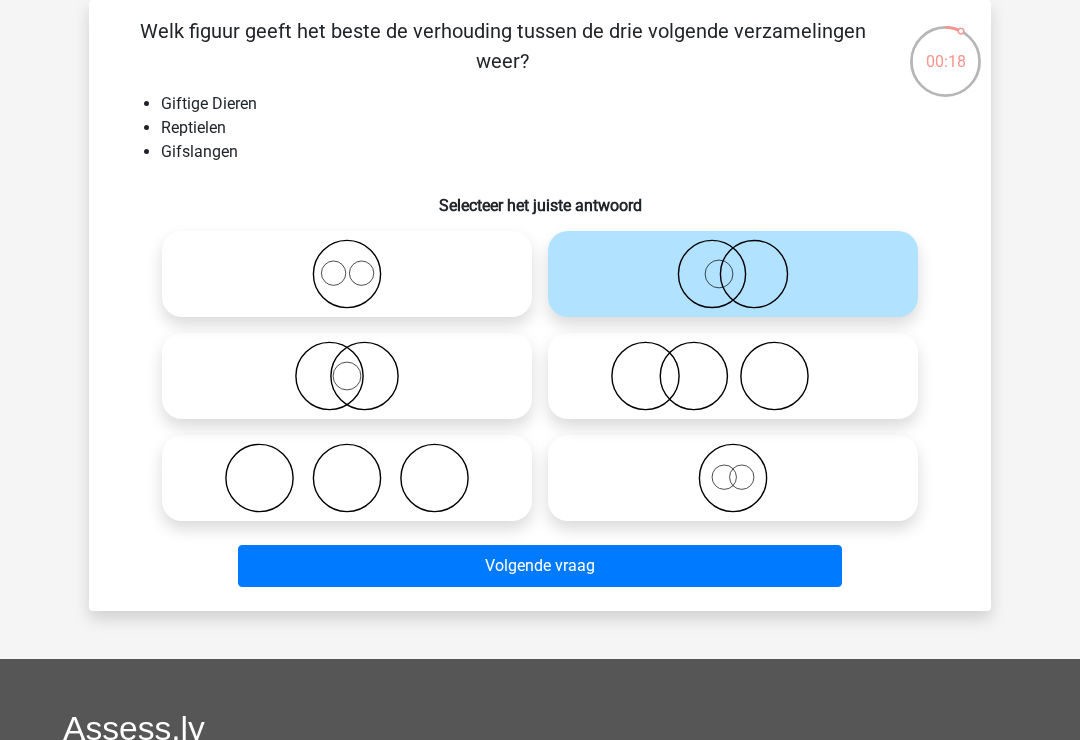click on "Volgende vraag" at bounding box center (540, 566) 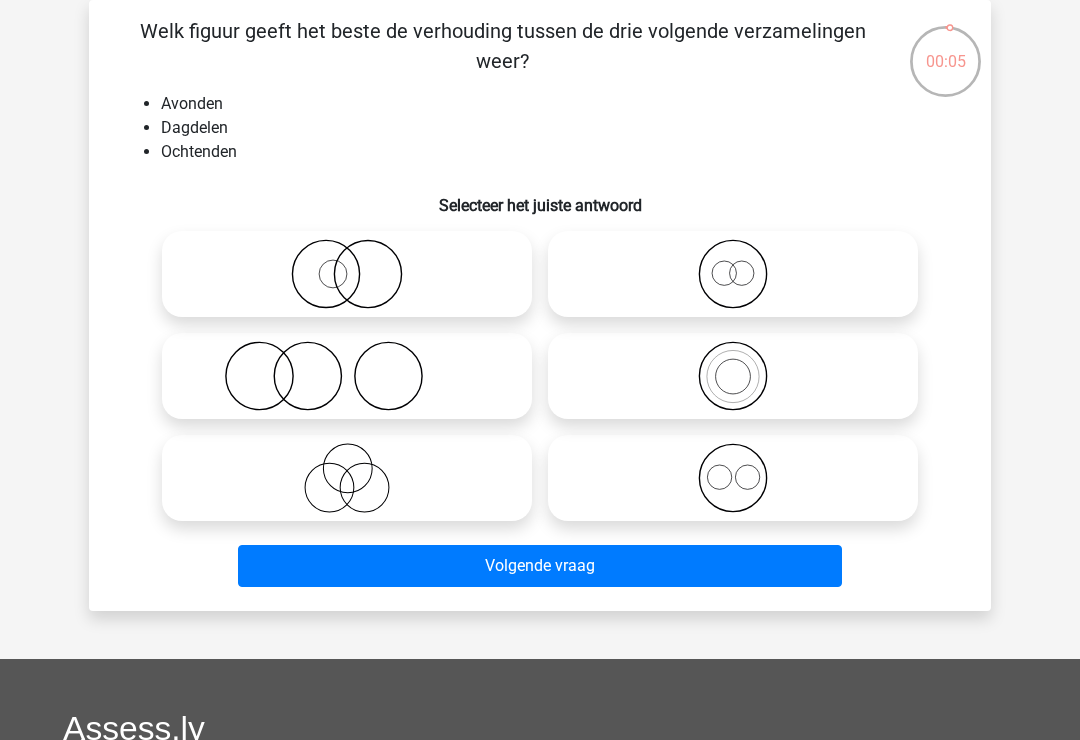 click 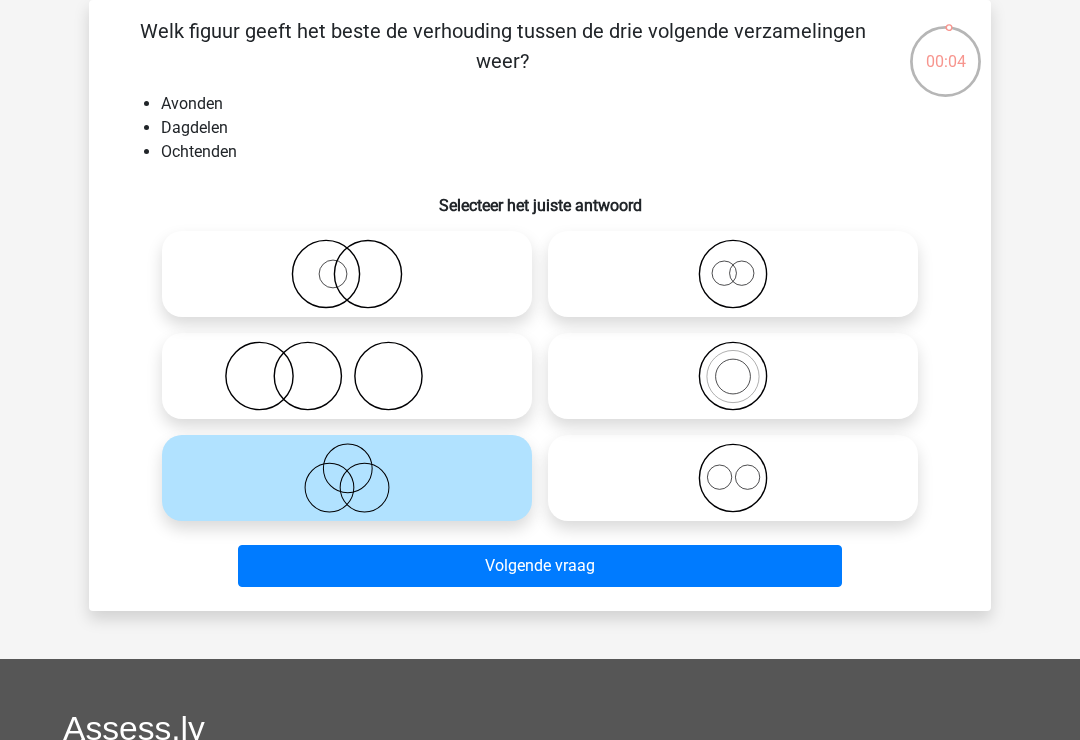 click on "Volgende vraag" at bounding box center [540, 566] 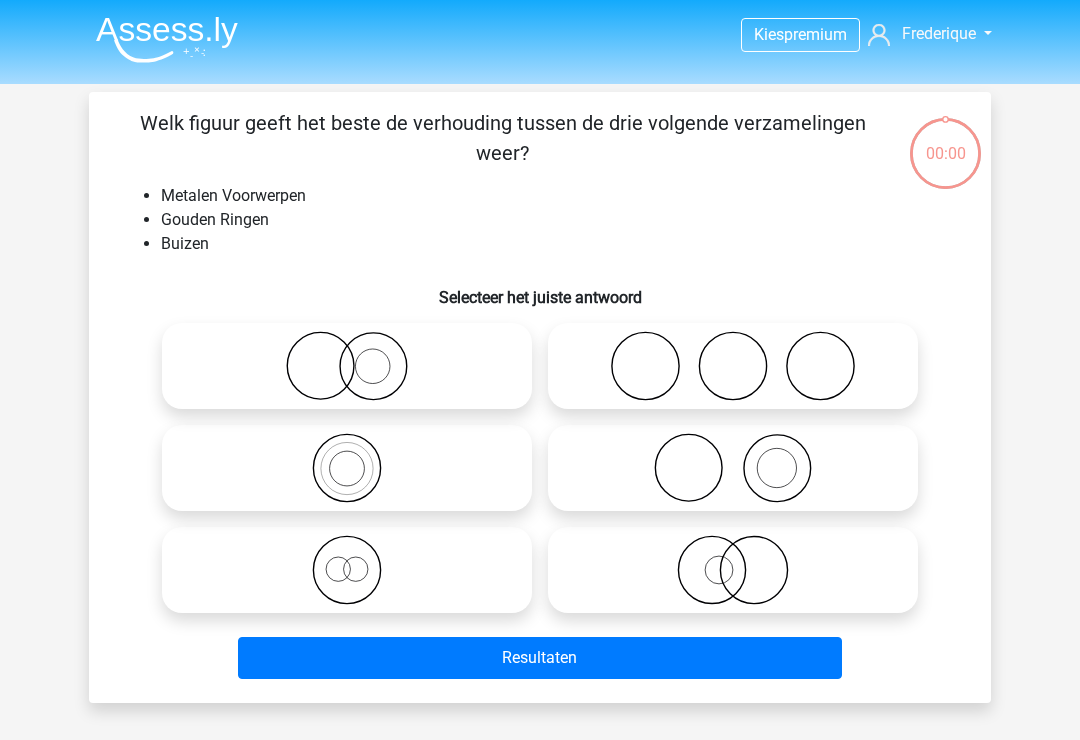 scroll, scrollTop: 123, scrollLeft: 0, axis: vertical 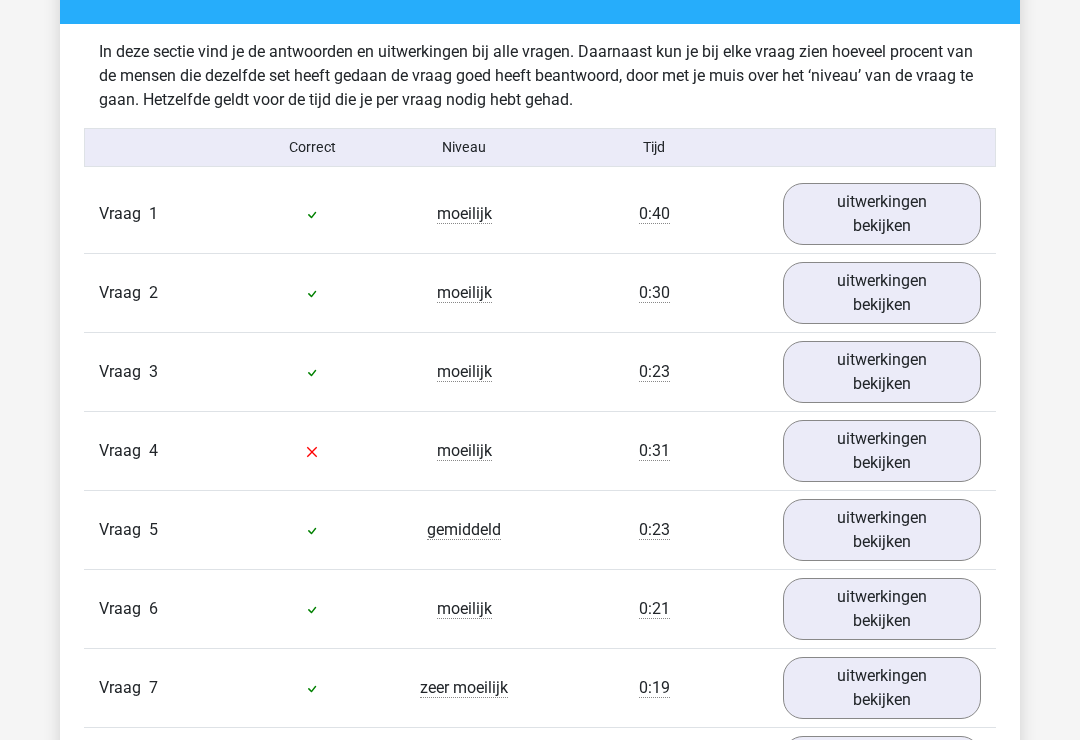 click on "uitwerkingen bekijken" at bounding box center [882, 214] 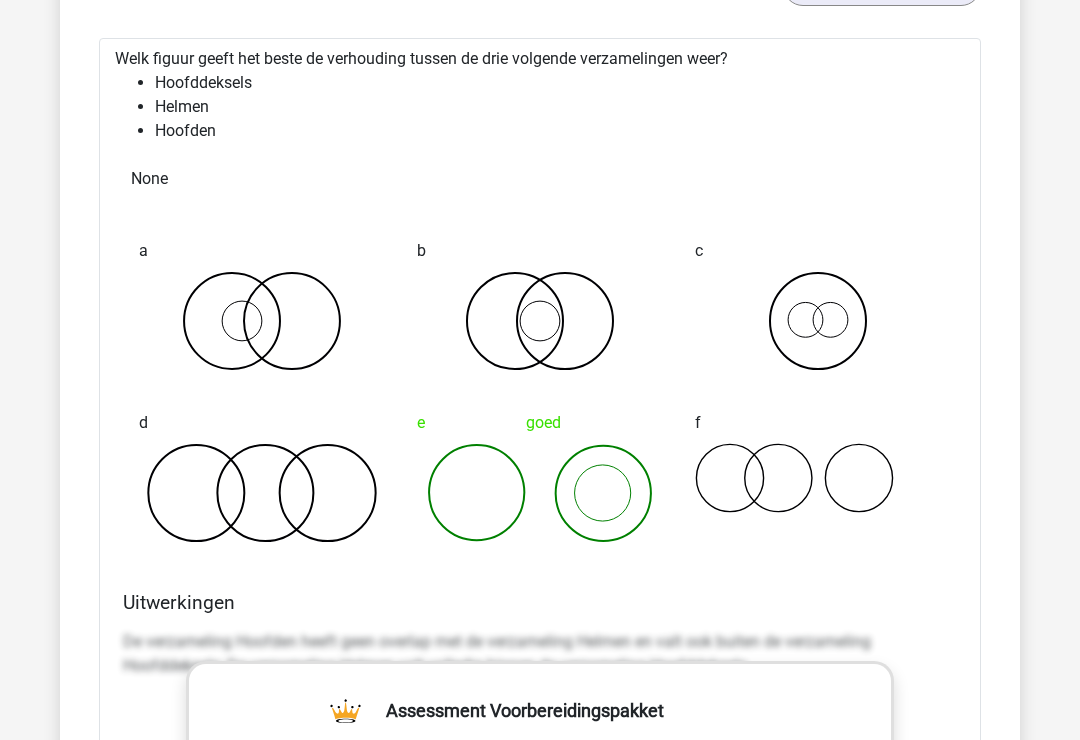 scroll, scrollTop: 1777, scrollLeft: 0, axis: vertical 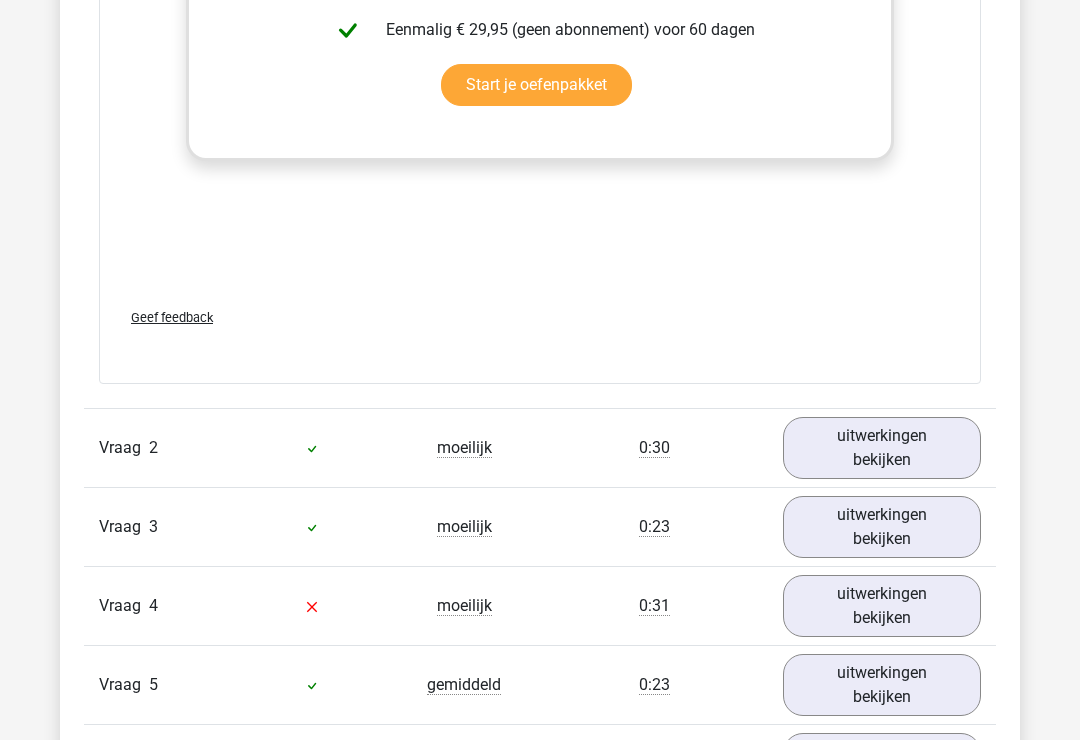 click on "uitwerkingen bekijken" at bounding box center (882, 448) 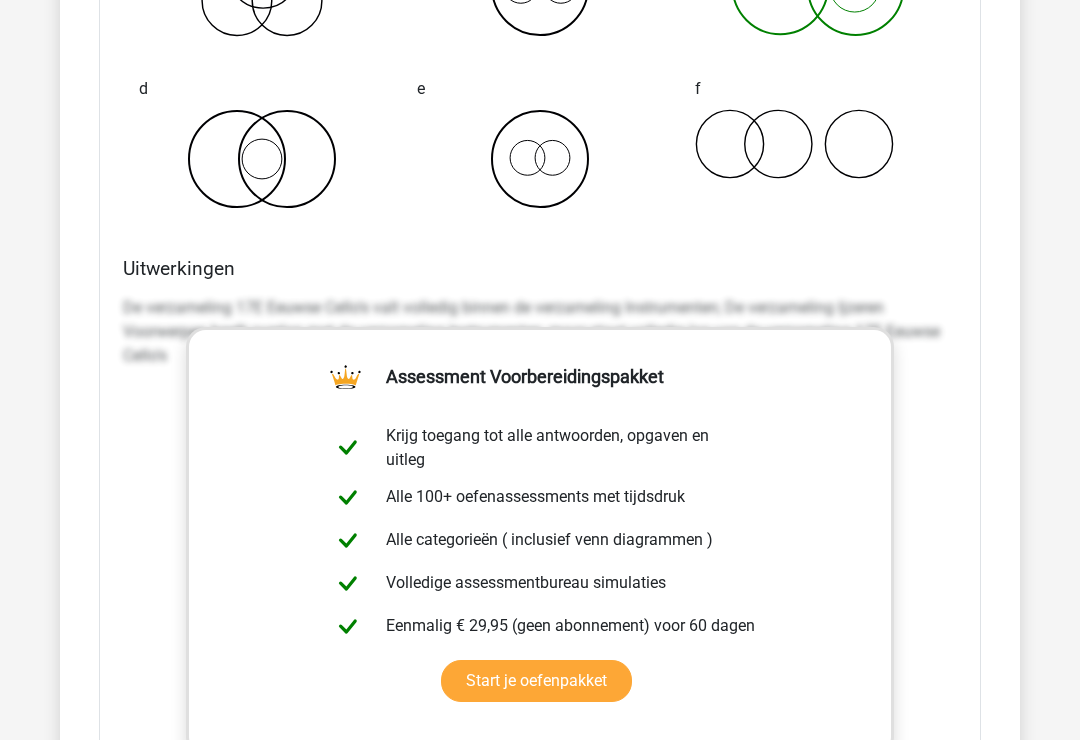 scroll, scrollTop: 3502, scrollLeft: 0, axis: vertical 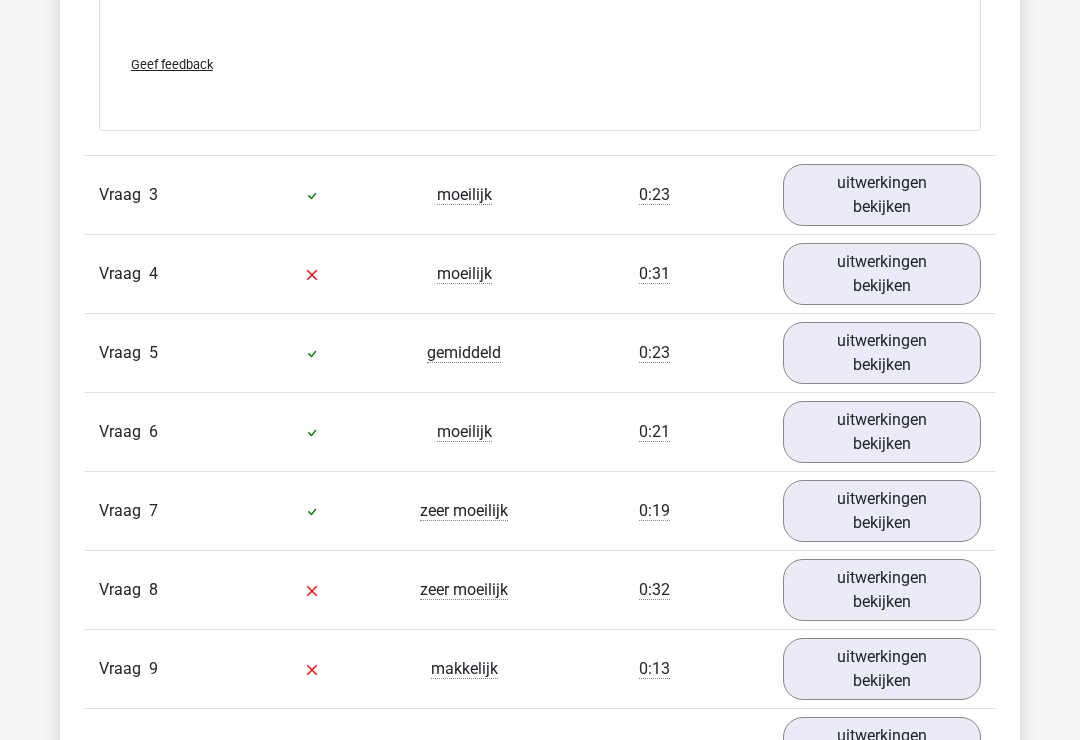 click on "uitwerkingen bekijken" at bounding box center [882, 196] 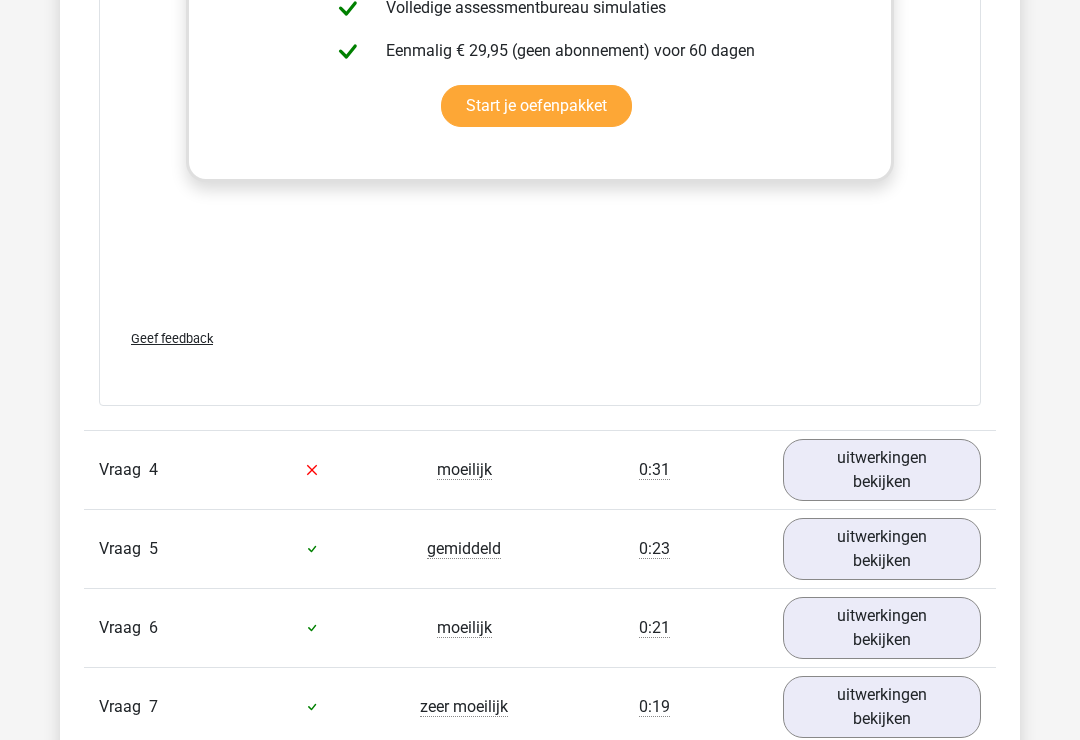 scroll, scrollTop: 5470, scrollLeft: 0, axis: vertical 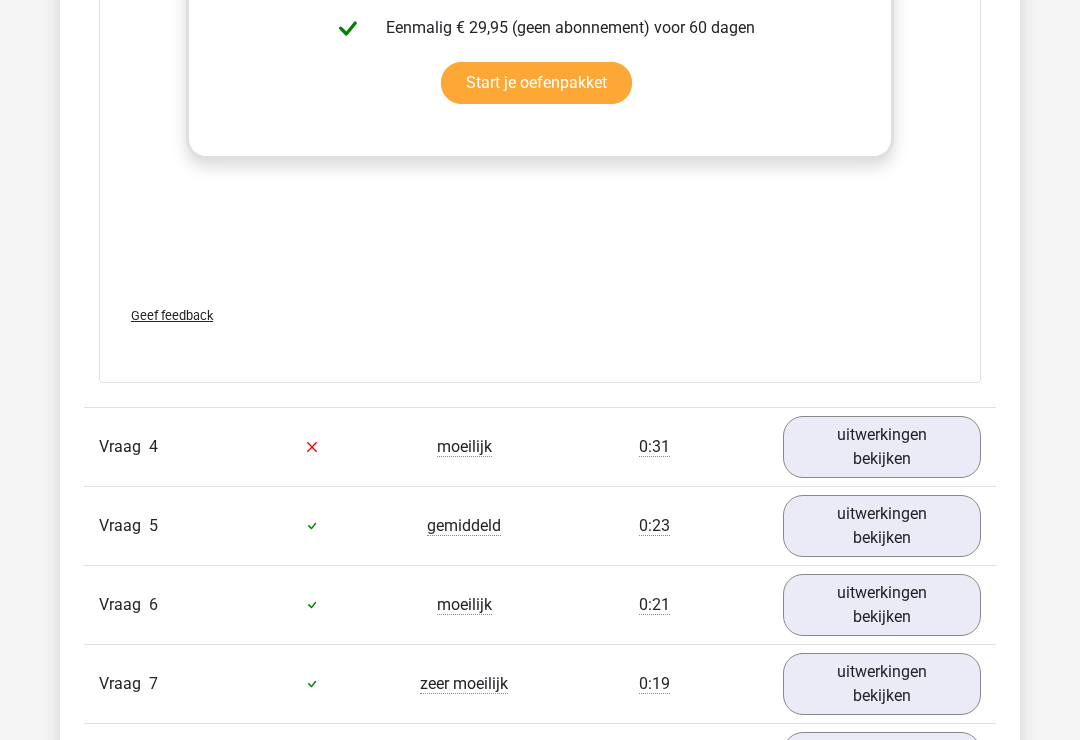click on "uitwerkingen bekijken" at bounding box center (882, 447) 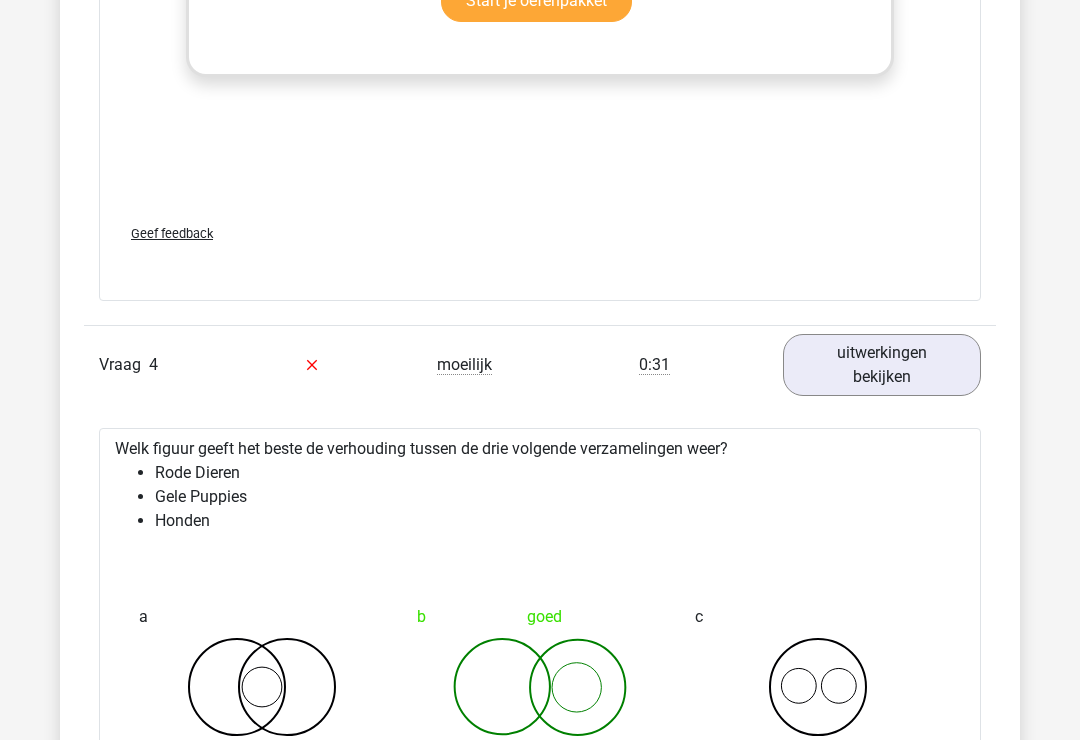 click on "uitwerkingen bekijken" at bounding box center [882, 365] 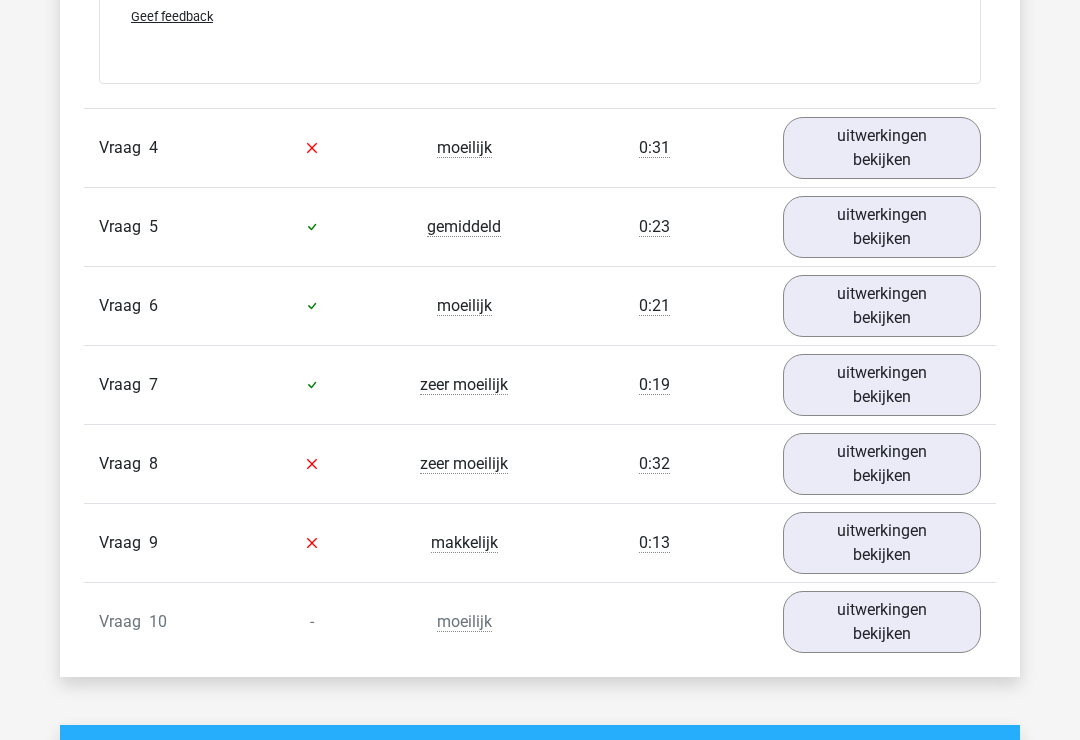scroll, scrollTop: 5772, scrollLeft: 0, axis: vertical 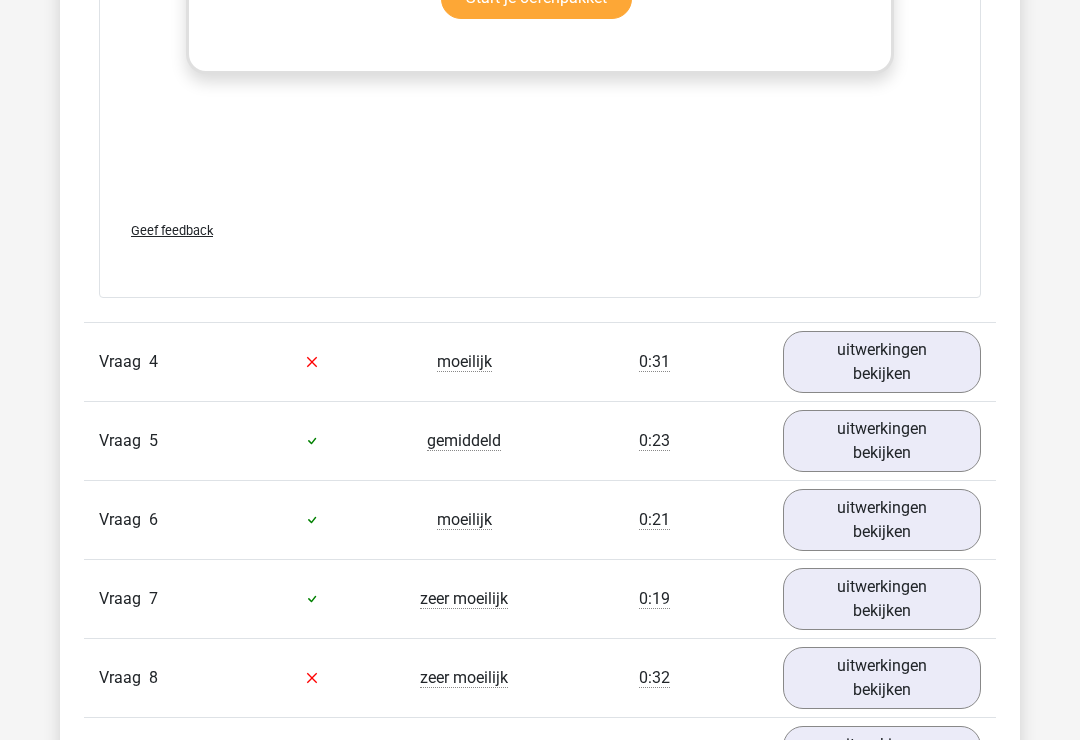 click on "uitwerkingen bekijken" at bounding box center (882, 362) 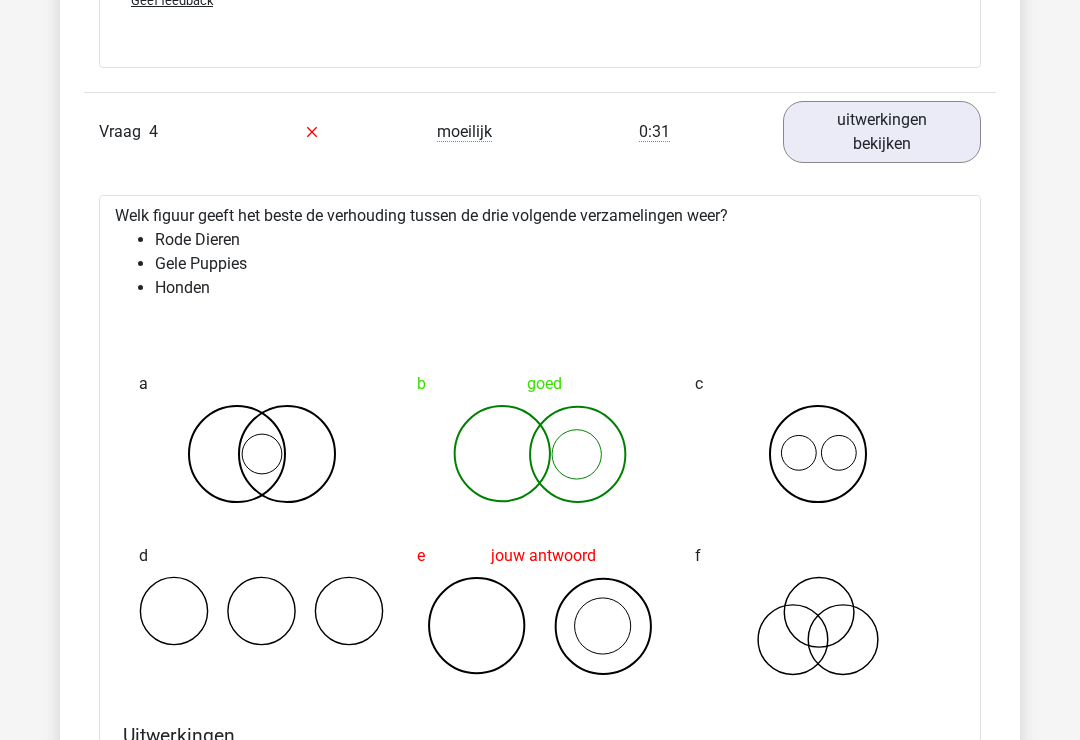 scroll, scrollTop: 5788, scrollLeft: 0, axis: vertical 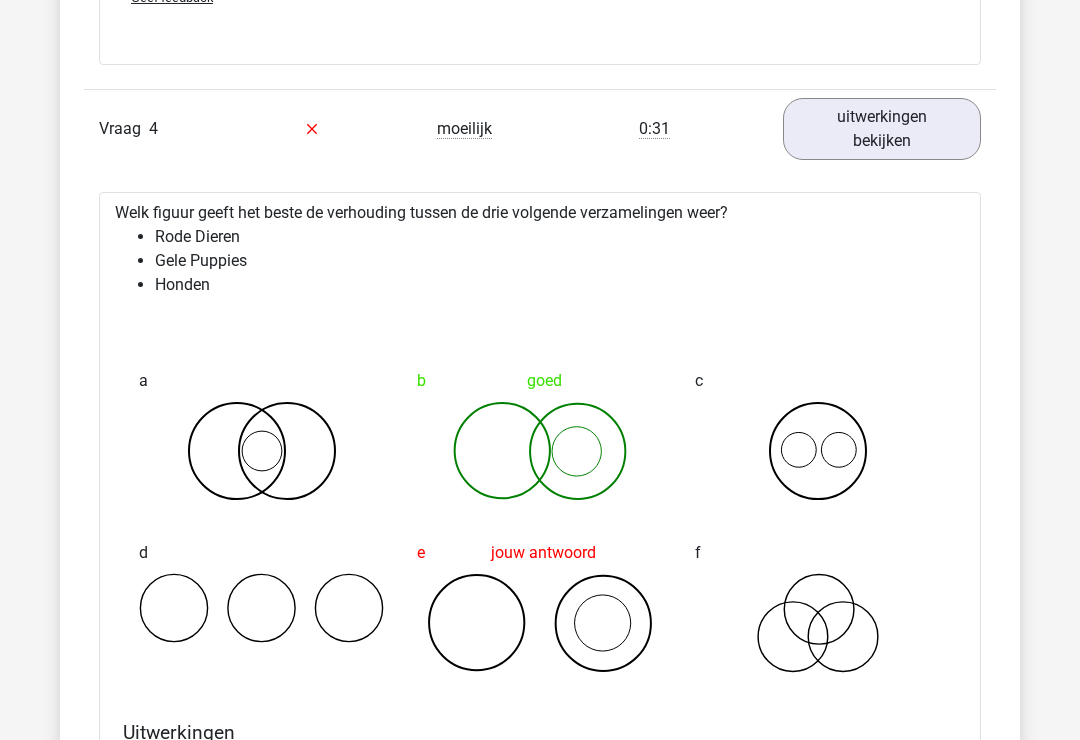 click on "uitwerkingen bekijken" at bounding box center (882, 129) 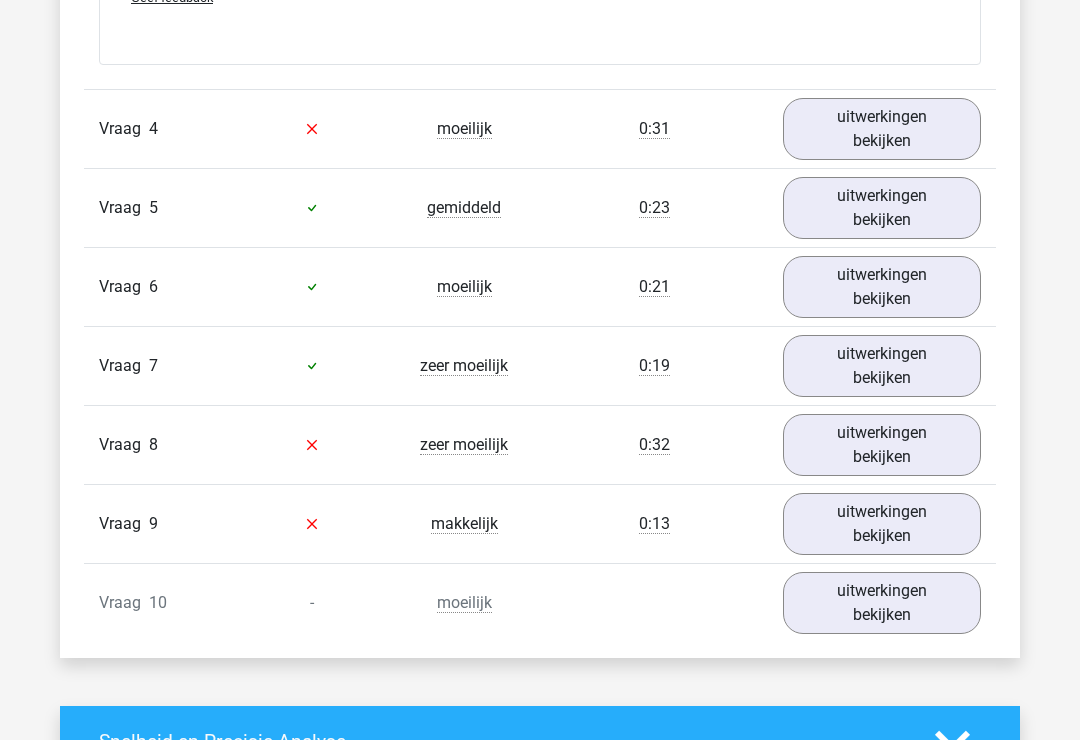 click on "uitwerkingen bekijken" at bounding box center [882, 208] 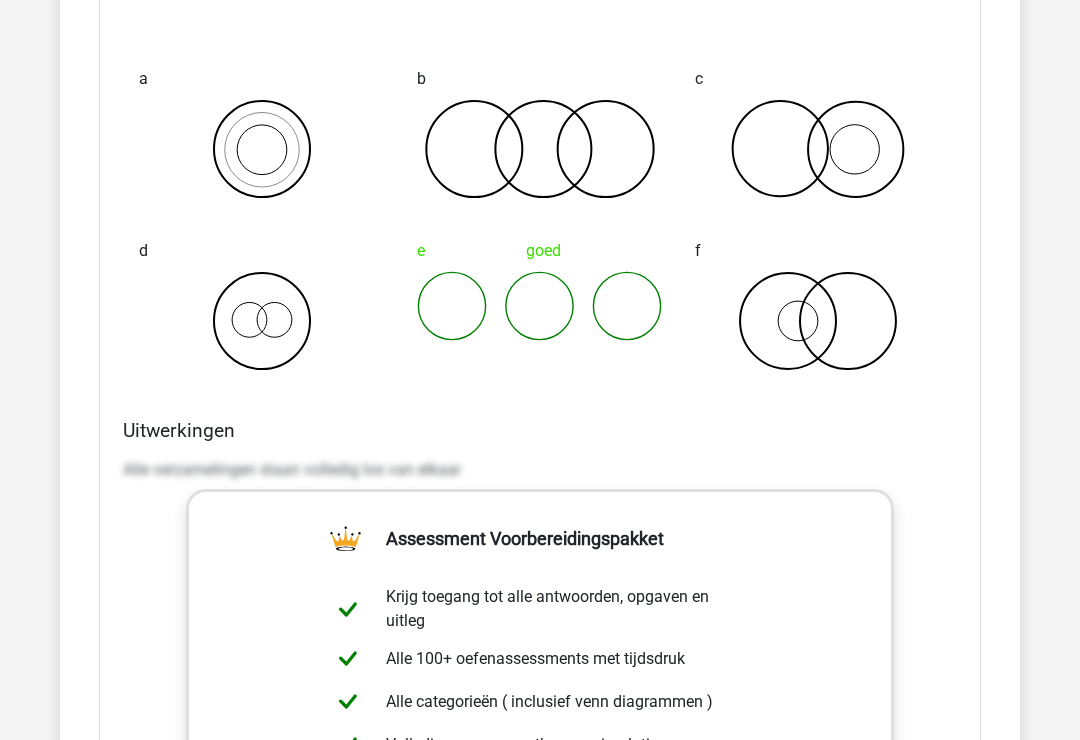 scroll, scrollTop: 6169, scrollLeft: 0, axis: vertical 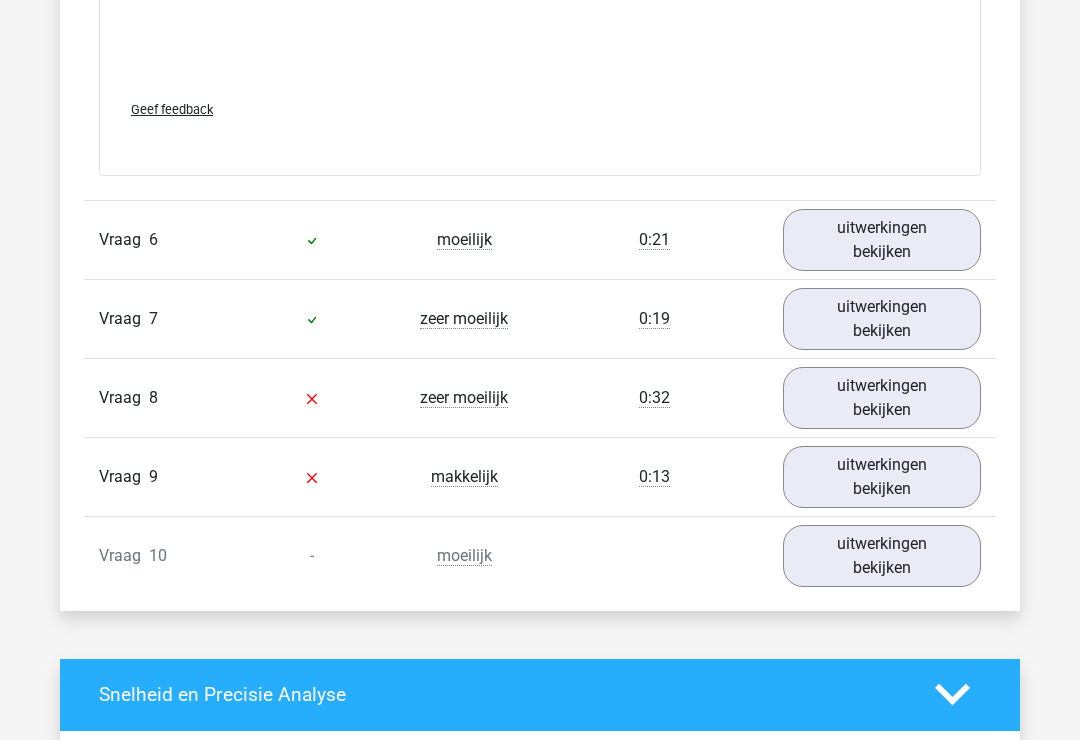 click on "uitwerkingen bekijken" at bounding box center [882, 240] 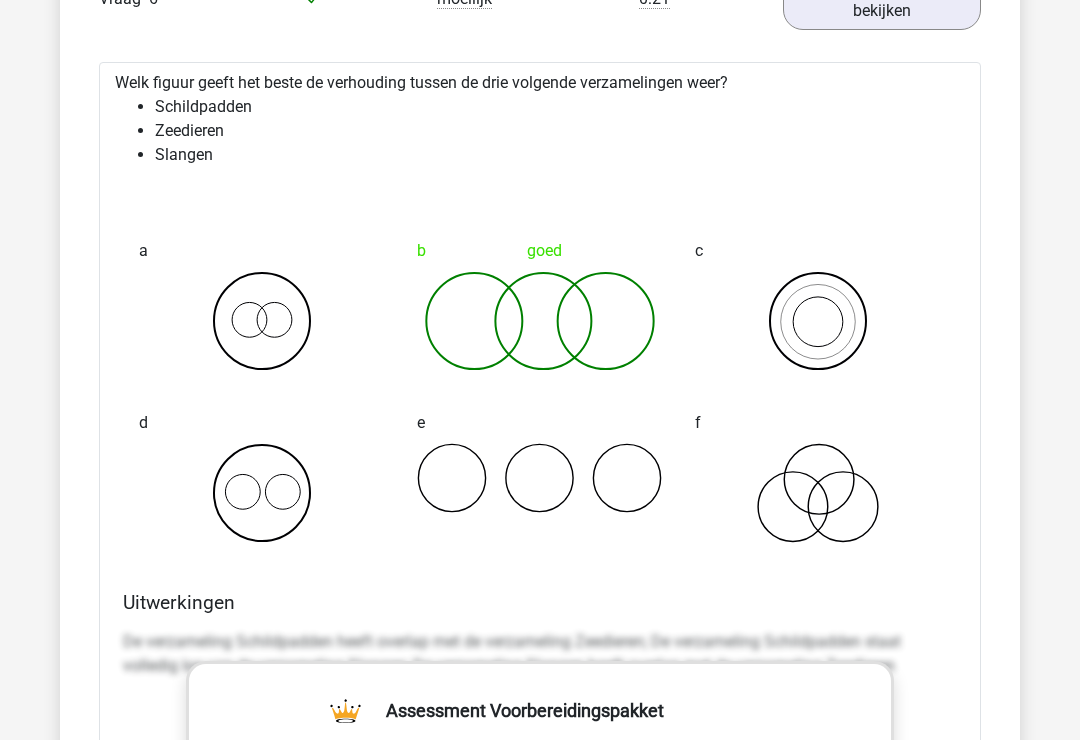 scroll, scrollTop: 7383, scrollLeft: 0, axis: vertical 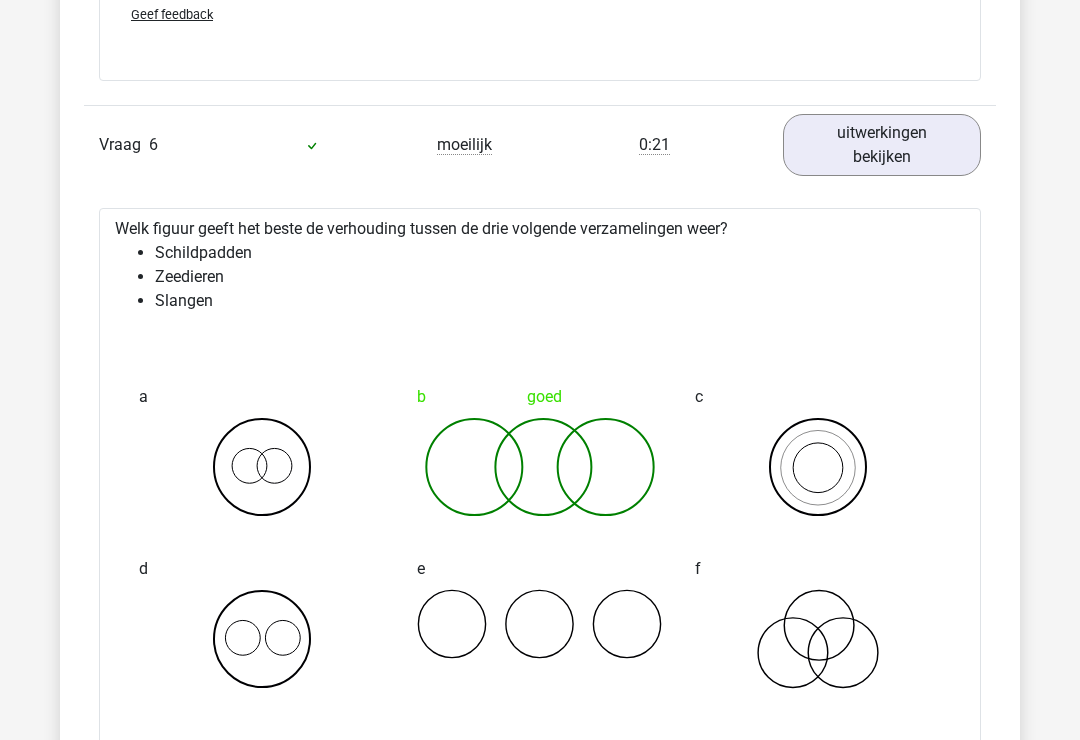 click on "uitwerkingen bekijken" at bounding box center [882, 146] 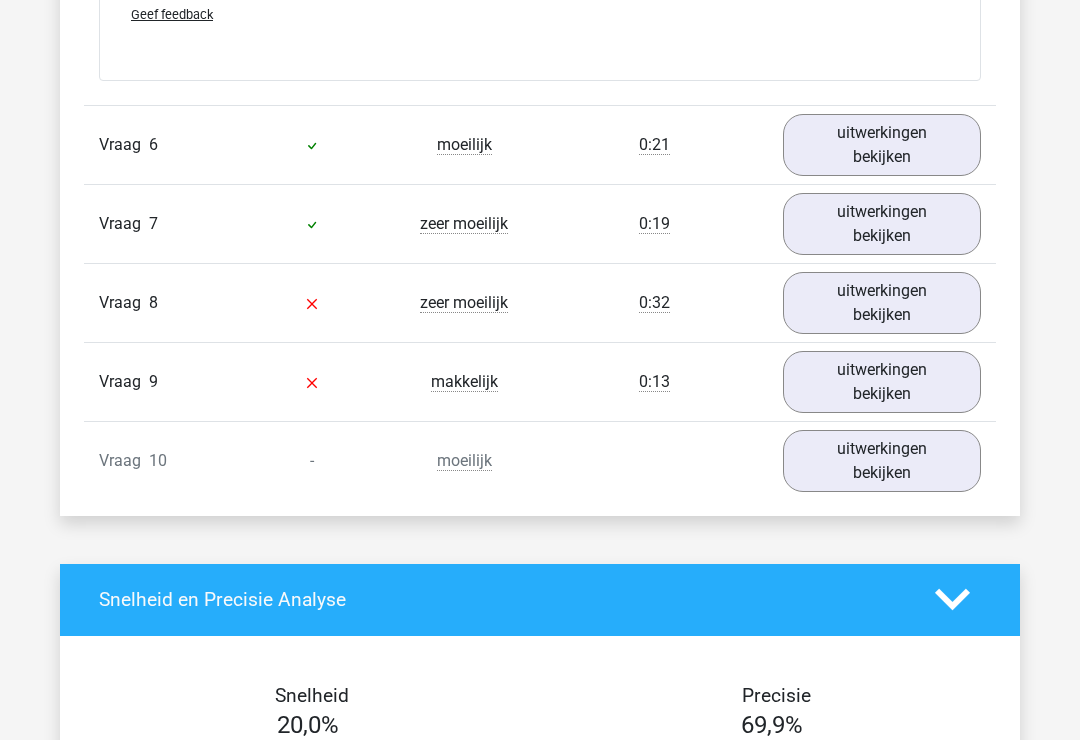 click on "uitwerkingen bekijken" at bounding box center (882, 224) 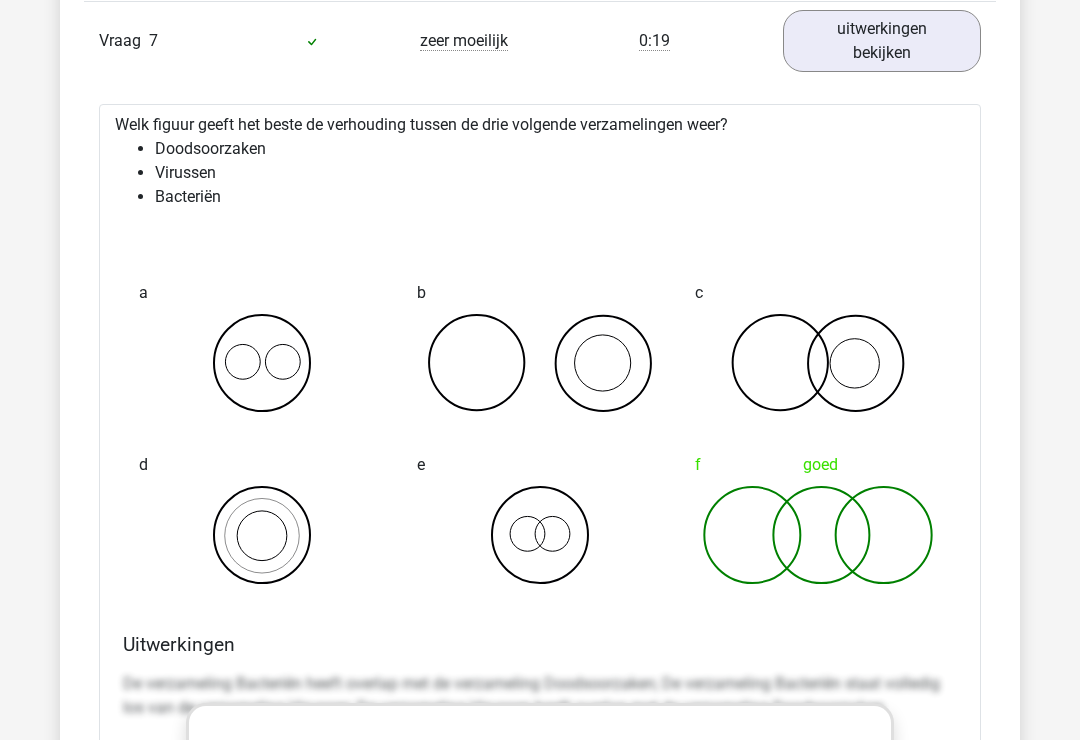 scroll, scrollTop: 7416, scrollLeft: 0, axis: vertical 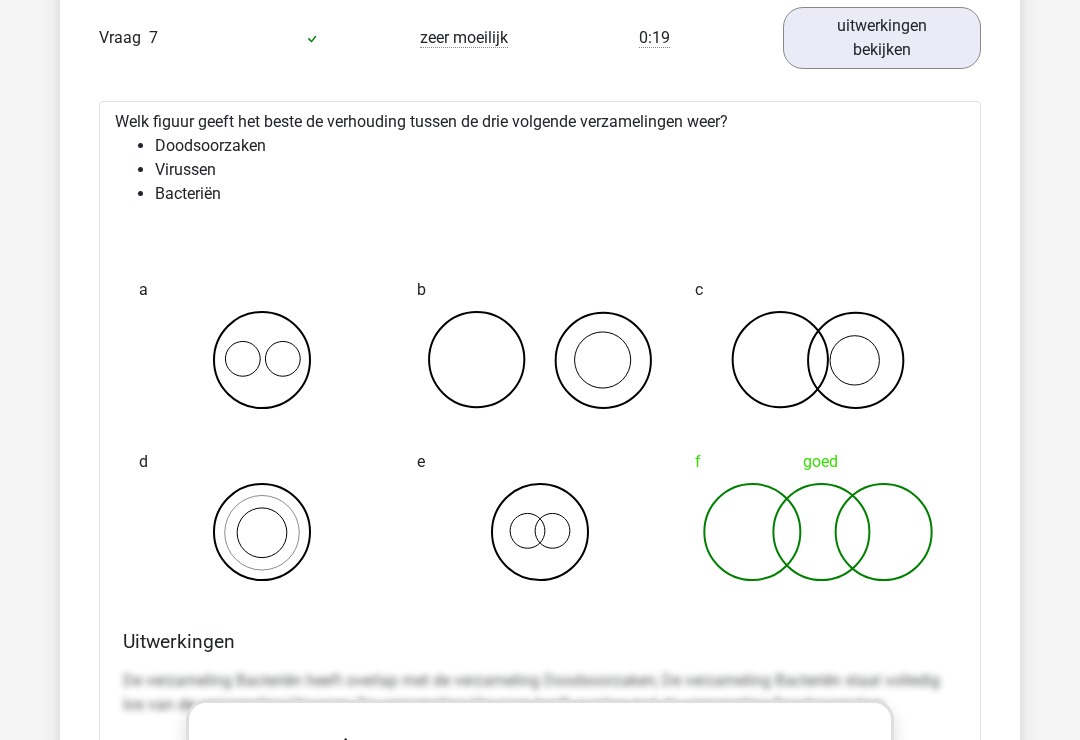 click on "uitwerkingen bekijken" at bounding box center (882, 38) 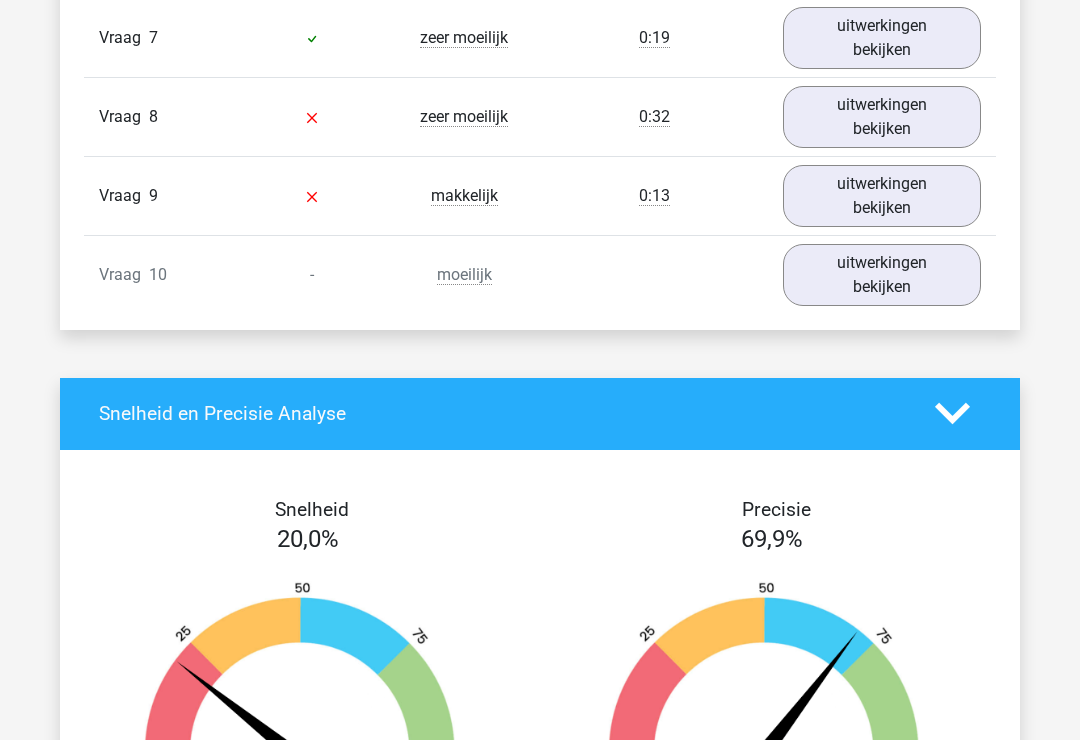 click on "uitwerkingen bekijken" at bounding box center (882, 117) 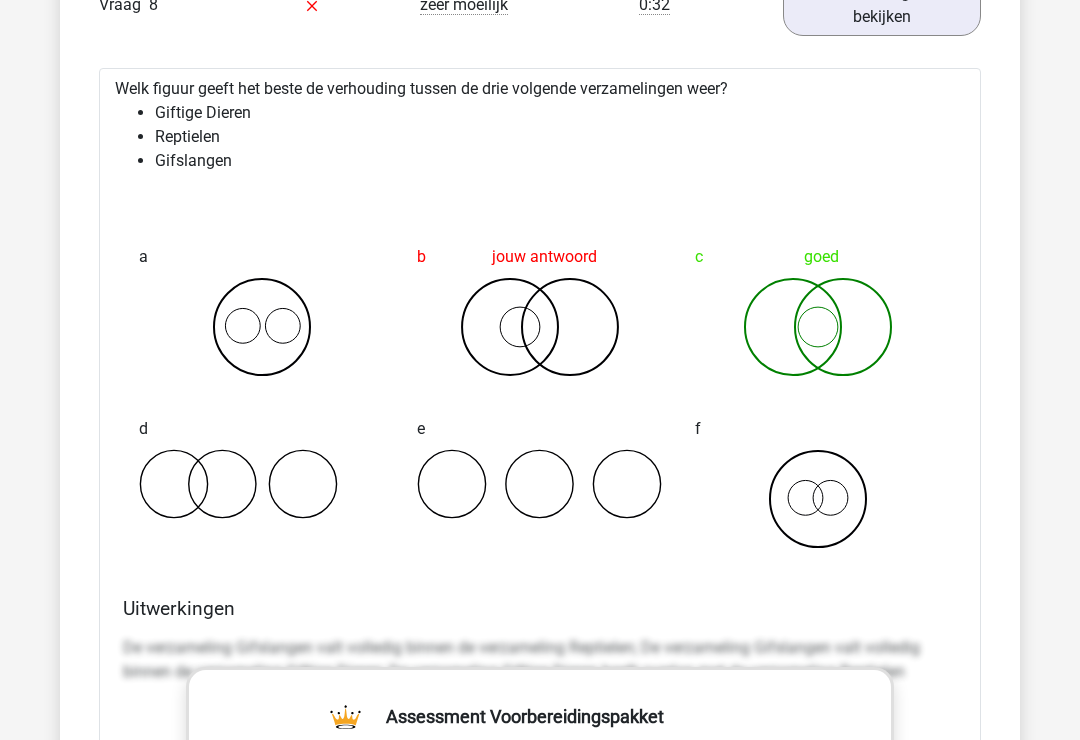 scroll, scrollTop: 7510, scrollLeft: 0, axis: vertical 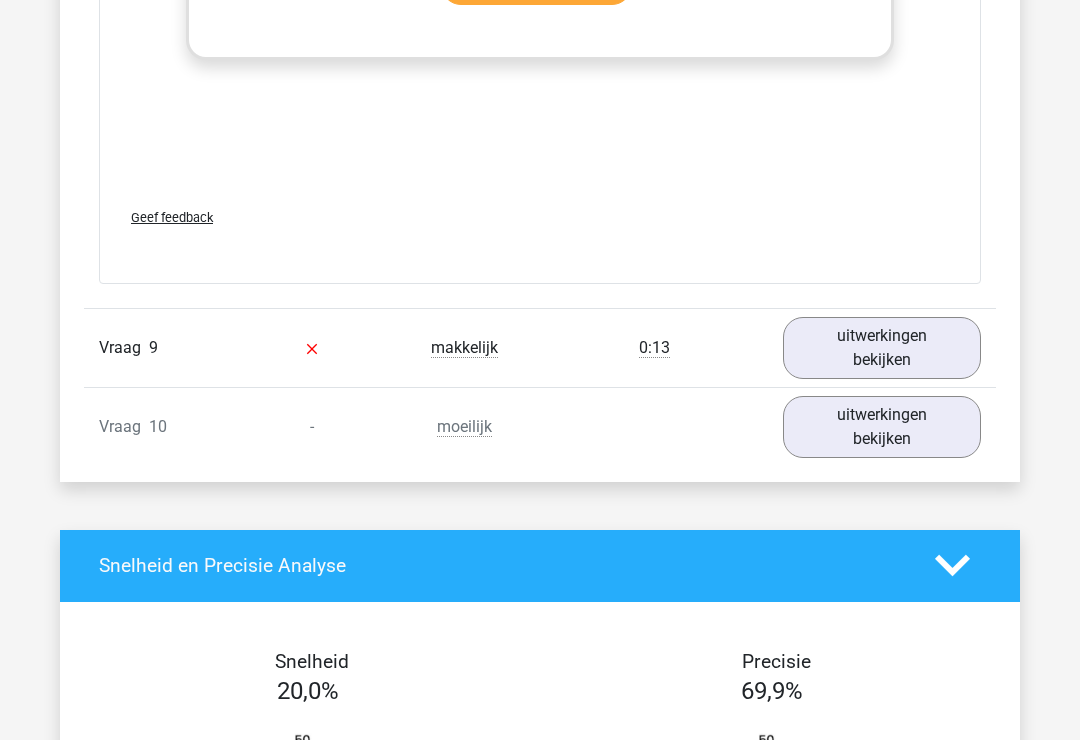 click on "uitwerkingen bekijken" at bounding box center [882, 349] 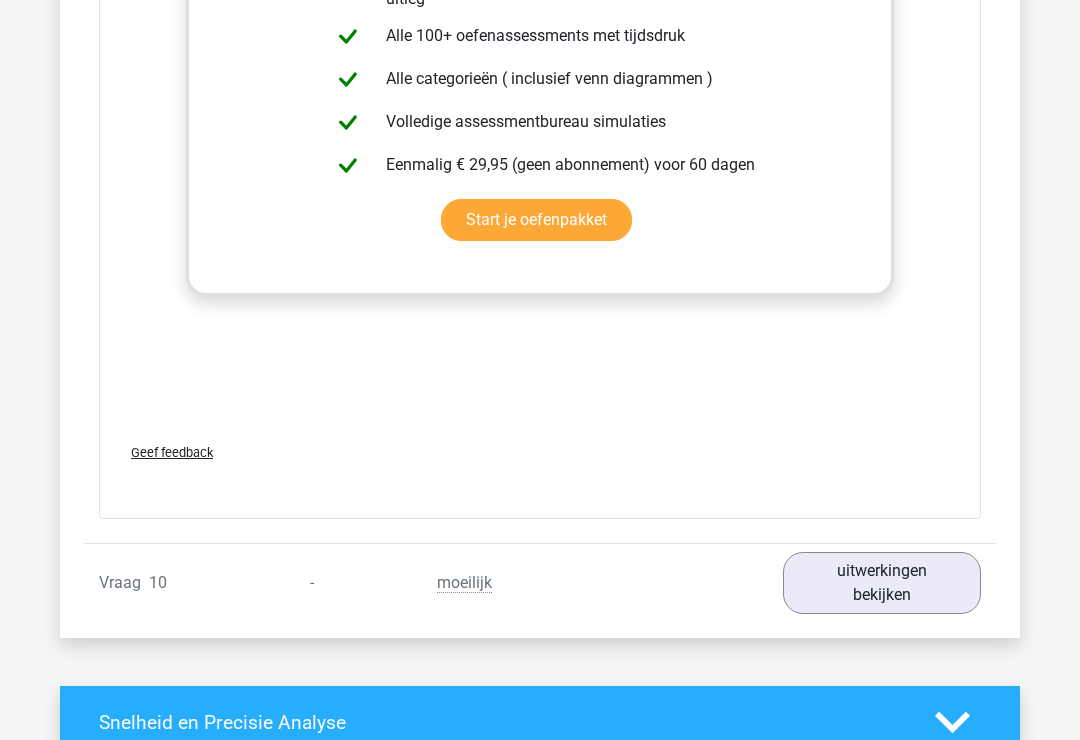 scroll, scrollTop: 9907, scrollLeft: 0, axis: vertical 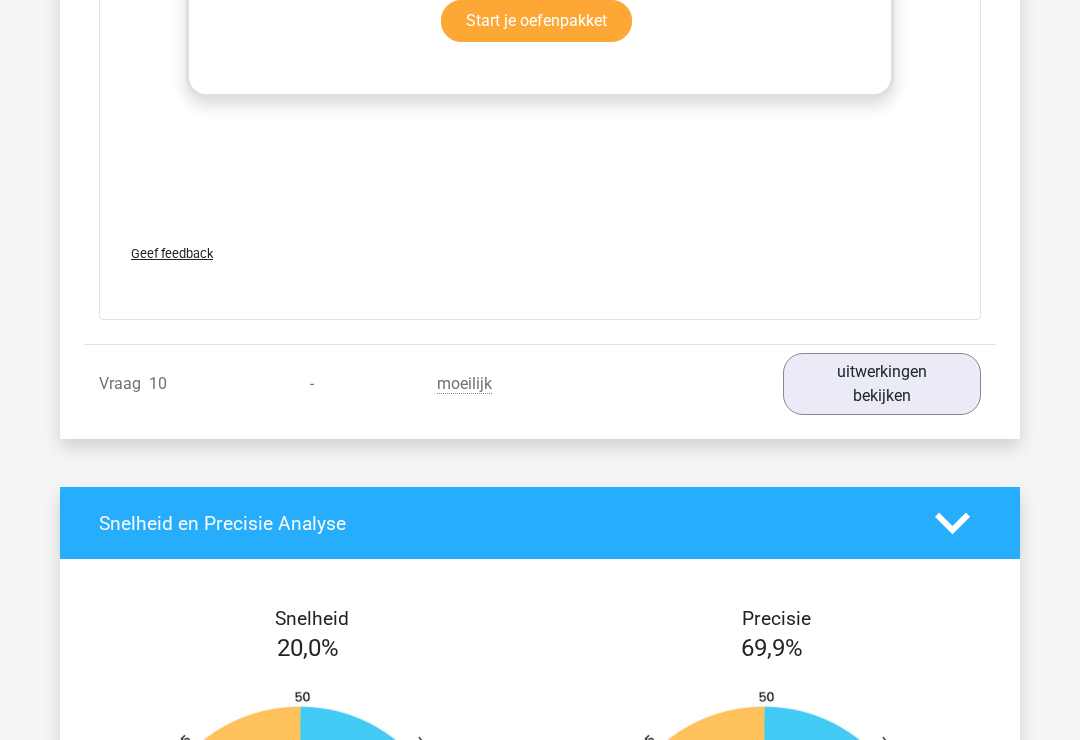 click on "uitwerkingen bekijken" at bounding box center [882, 384] 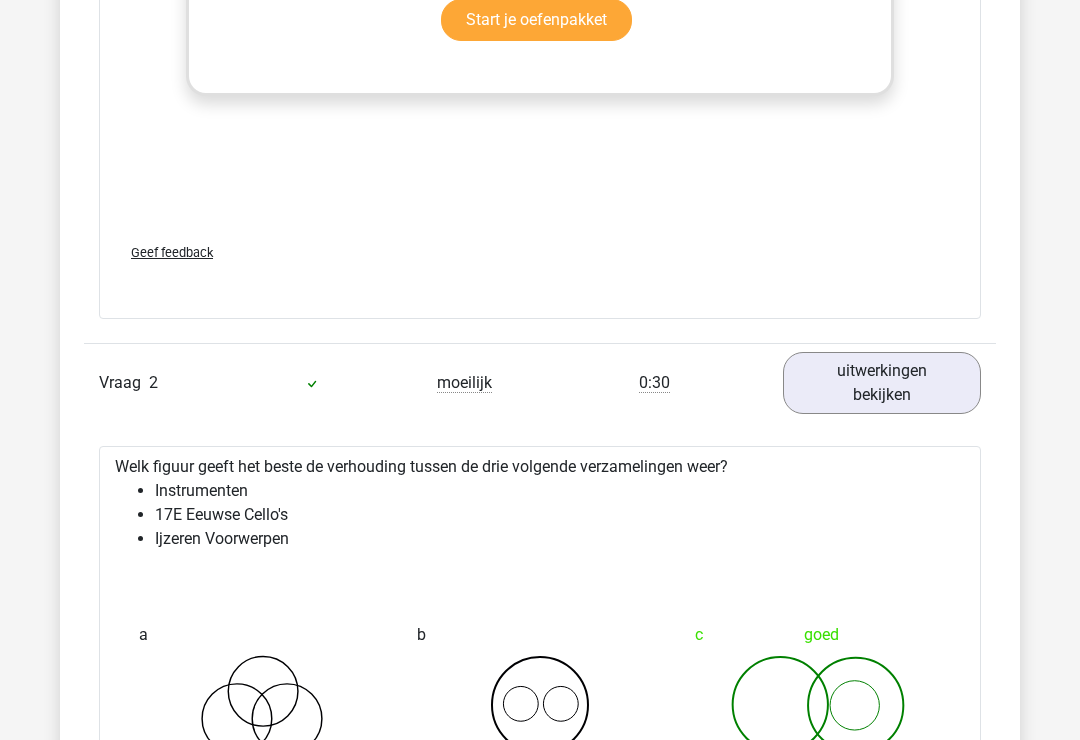 scroll, scrollTop: 2539, scrollLeft: 0, axis: vertical 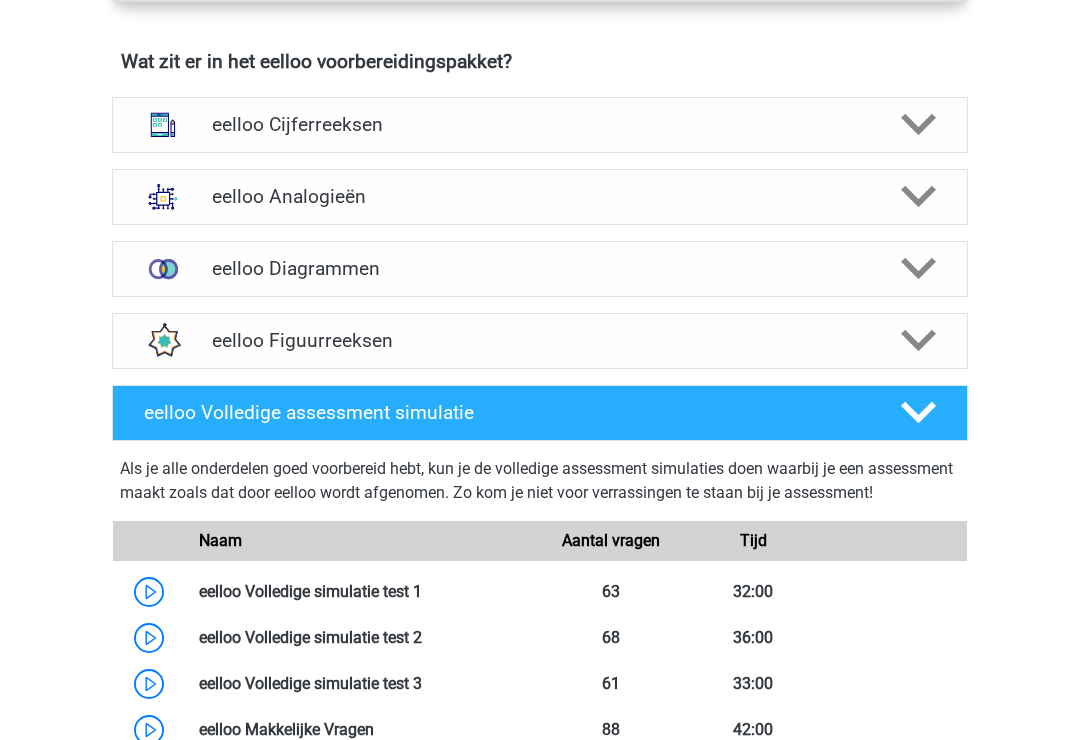 click 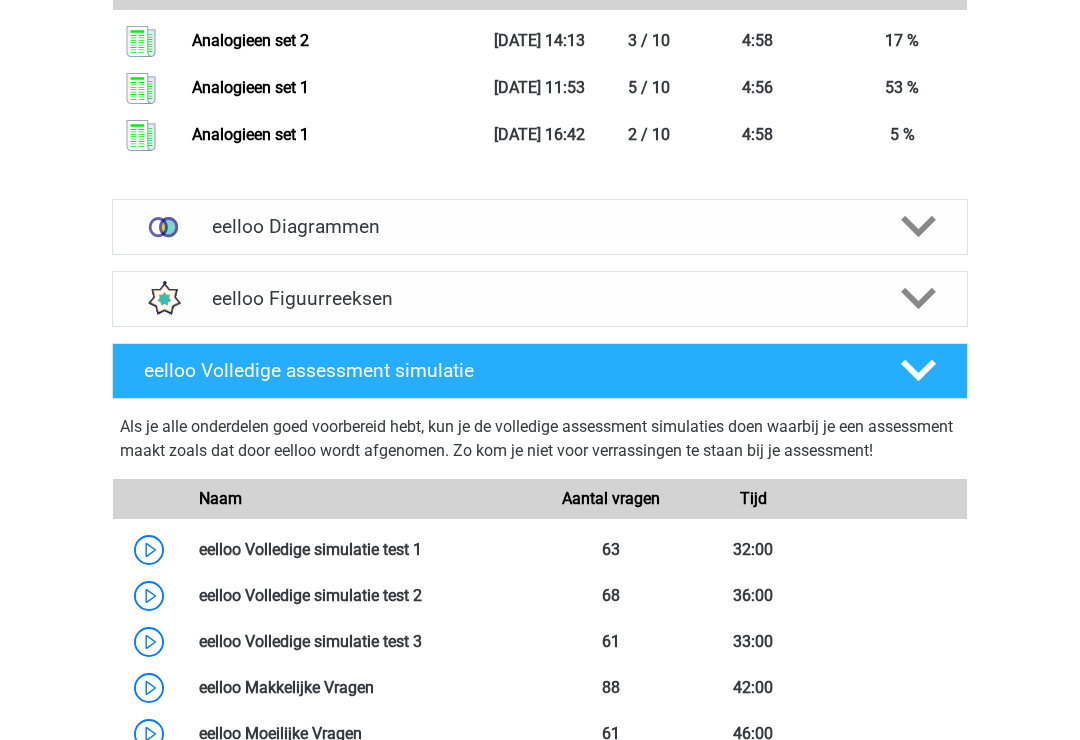 scroll, scrollTop: 2787, scrollLeft: 0, axis: vertical 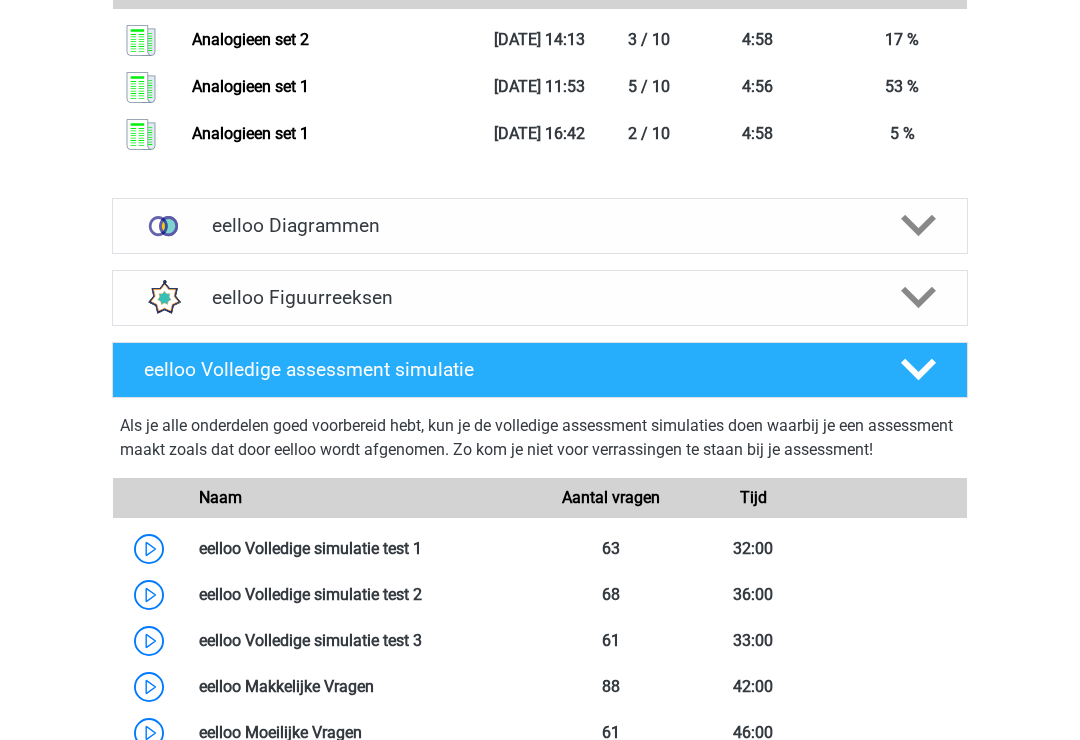 click 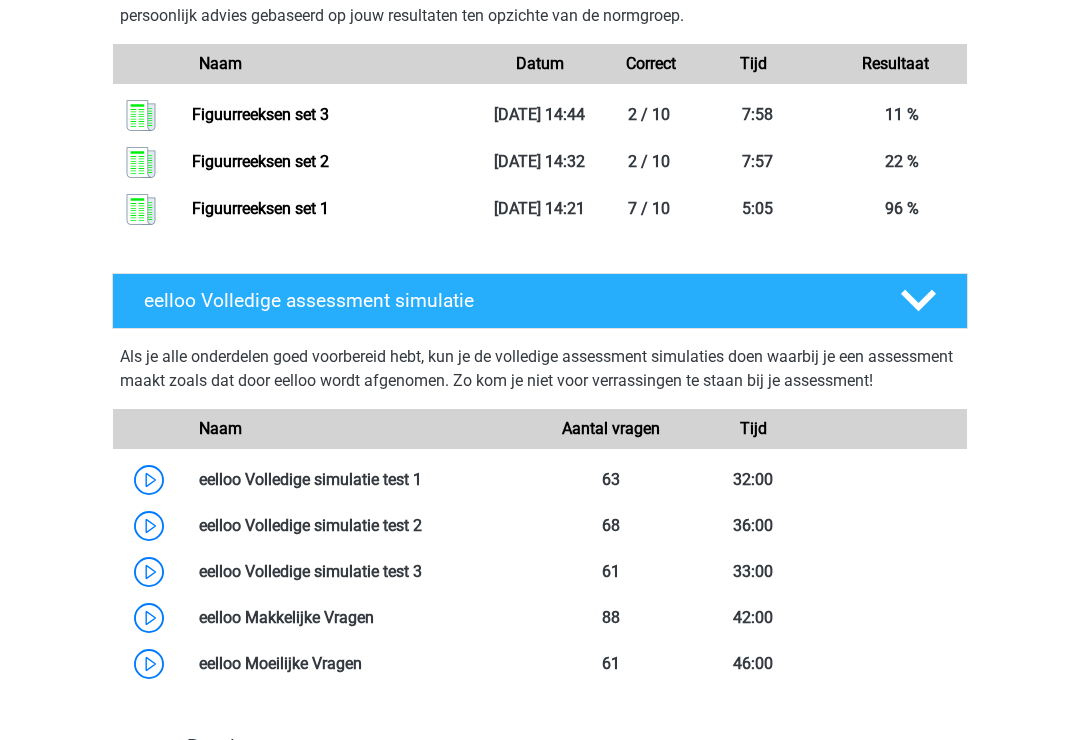 scroll, scrollTop: 3894, scrollLeft: 0, axis: vertical 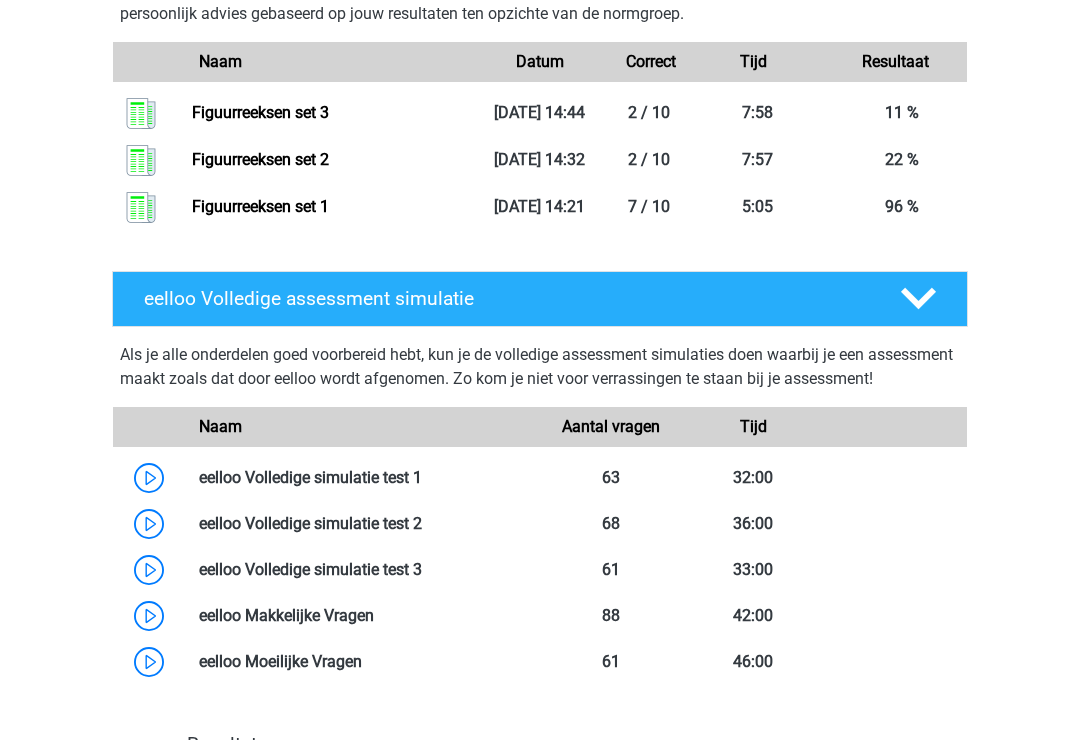 click 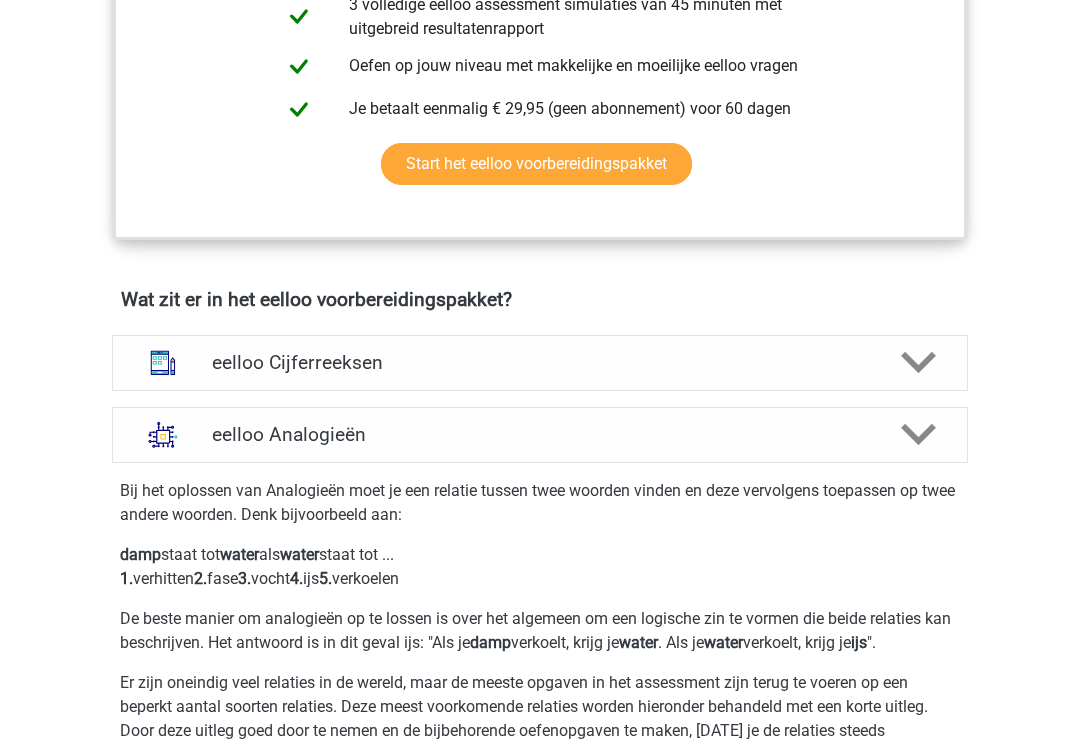scroll, scrollTop: 1016, scrollLeft: 0, axis: vertical 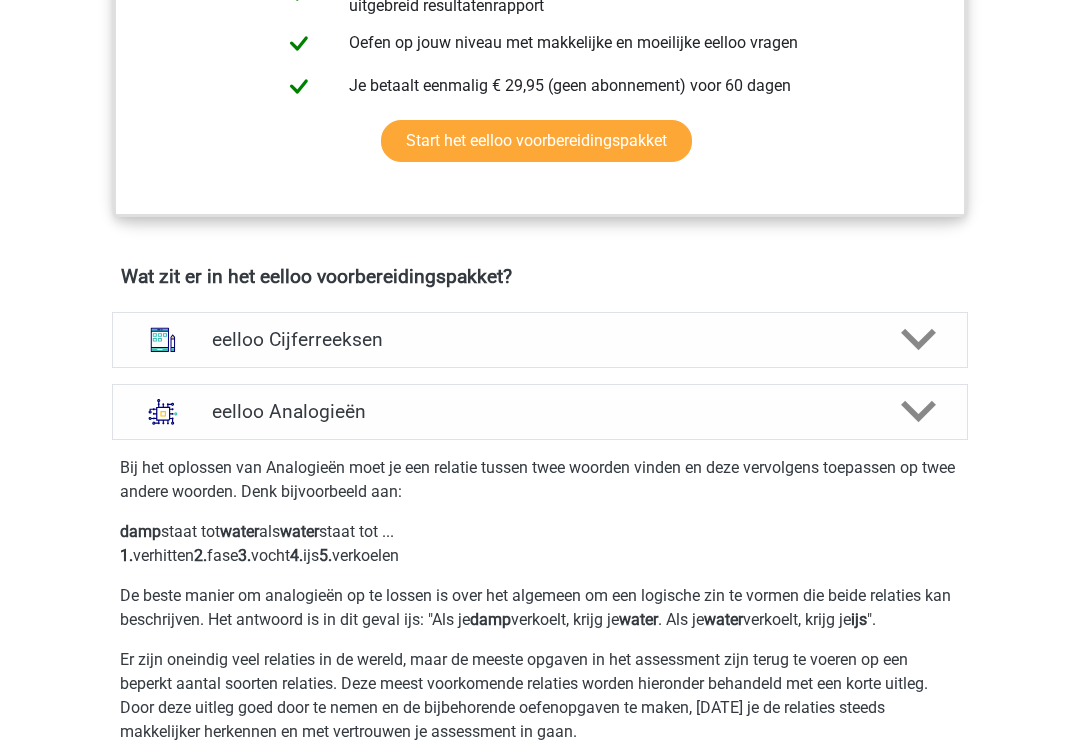 click 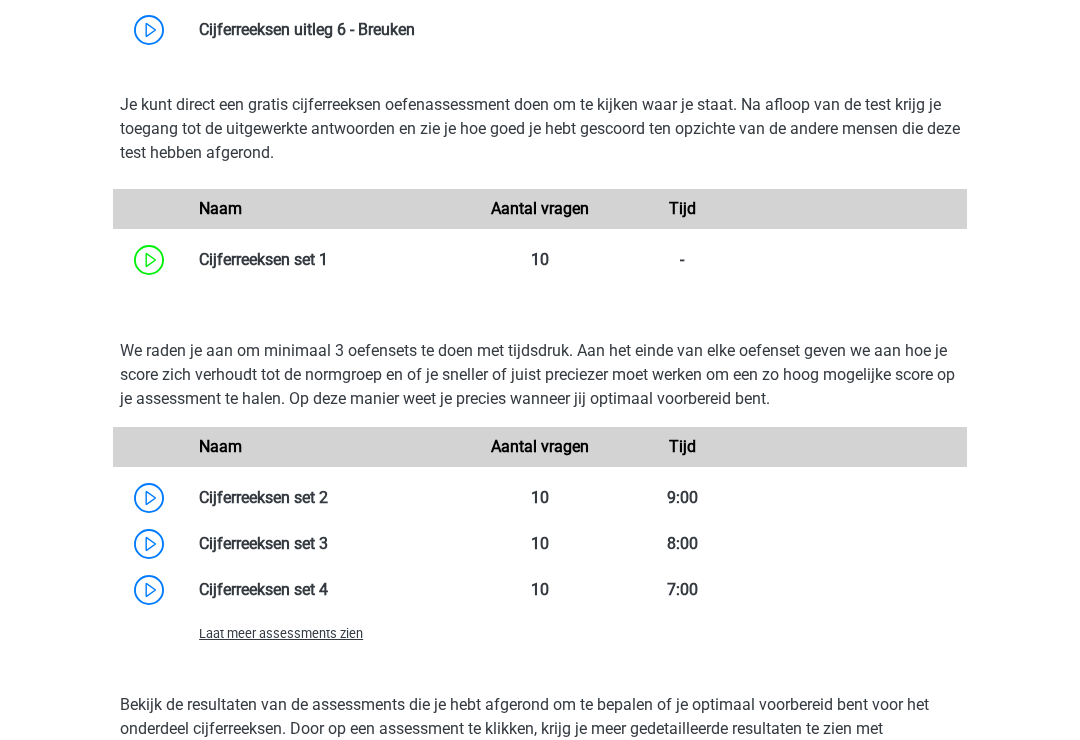 scroll, scrollTop: 1711, scrollLeft: 0, axis: vertical 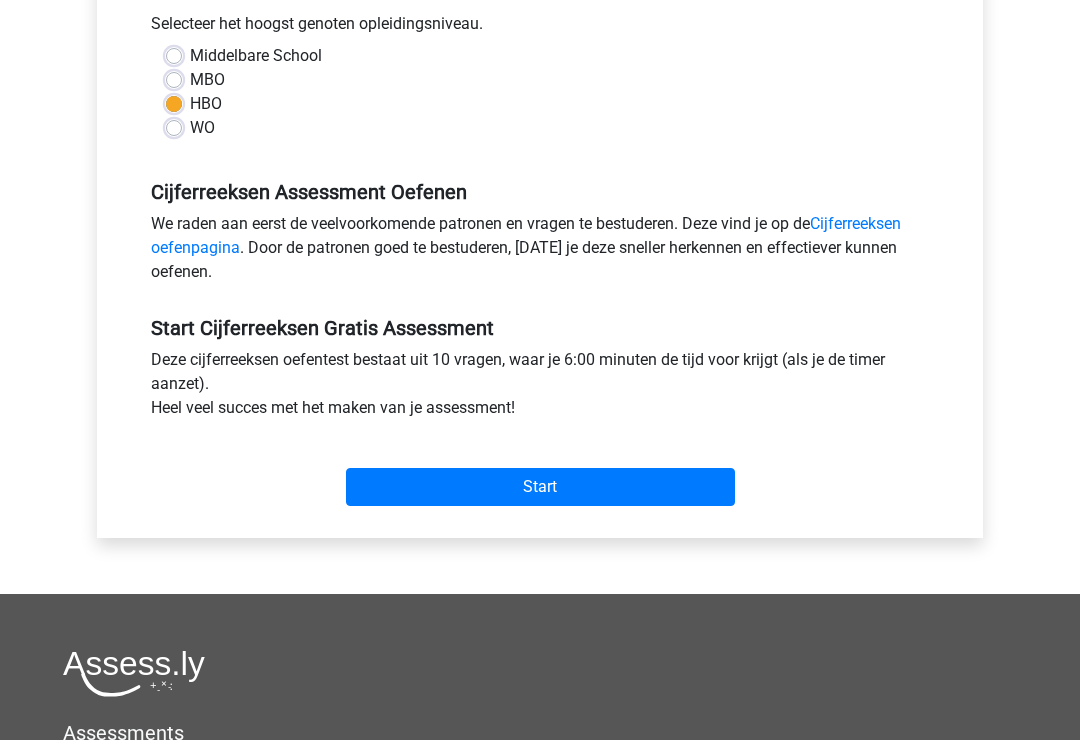 click on "Start" at bounding box center [540, 488] 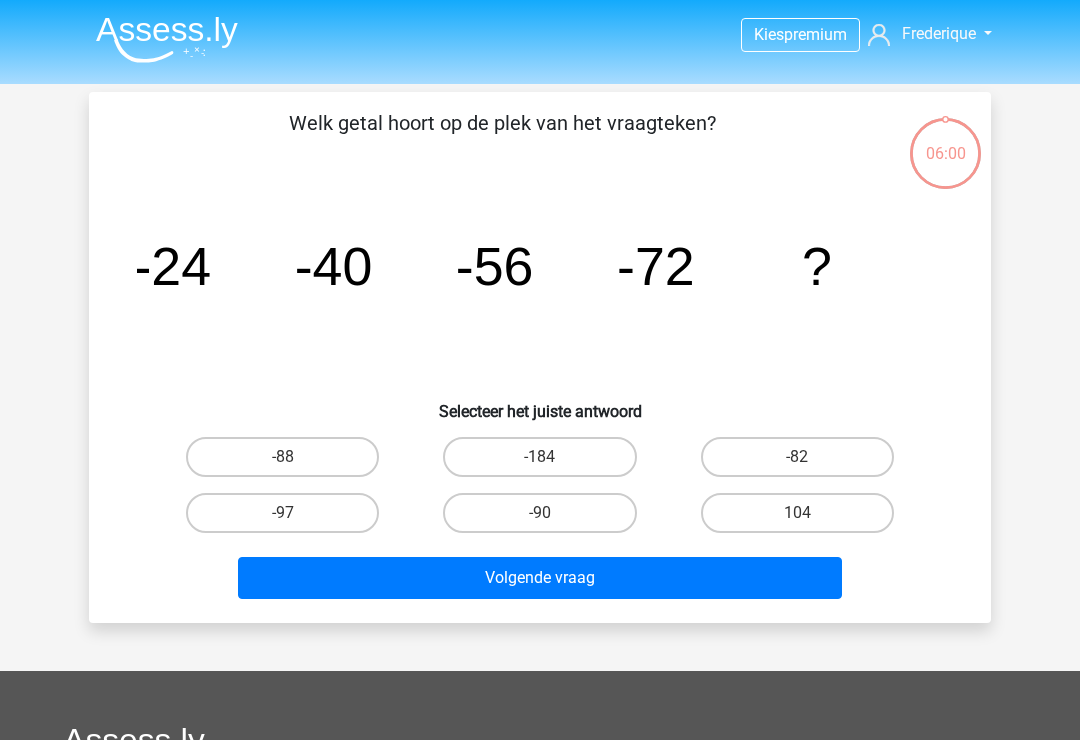 scroll, scrollTop: 0, scrollLeft: 0, axis: both 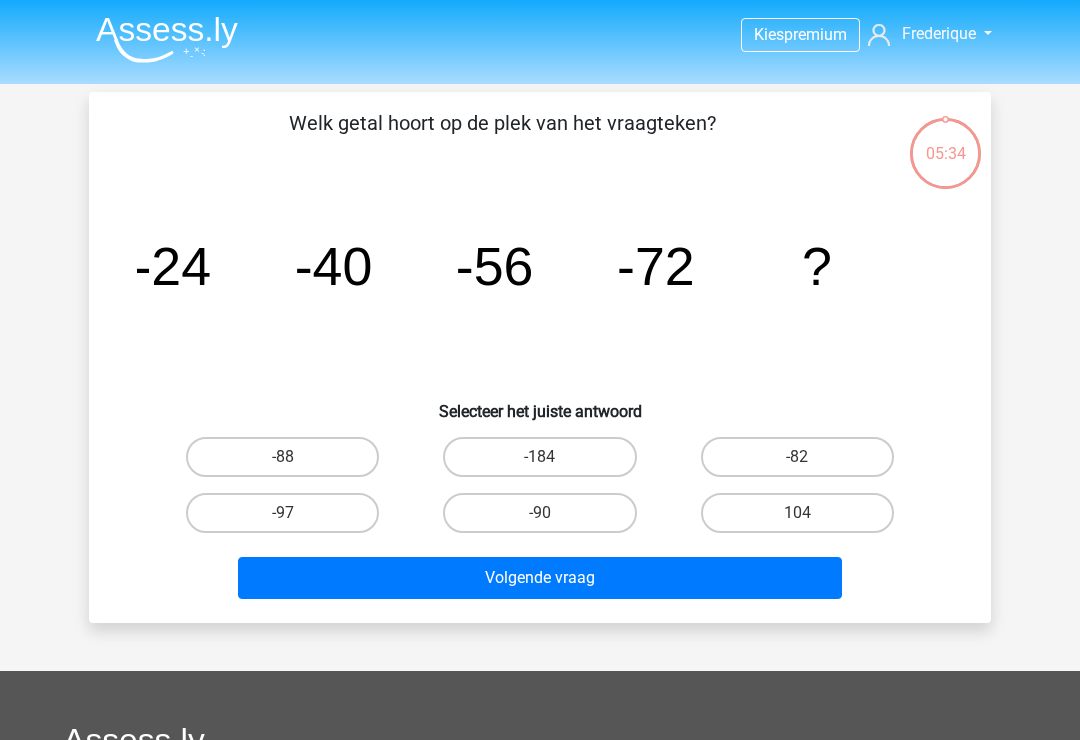 click on "-88" at bounding box center (282, 457) 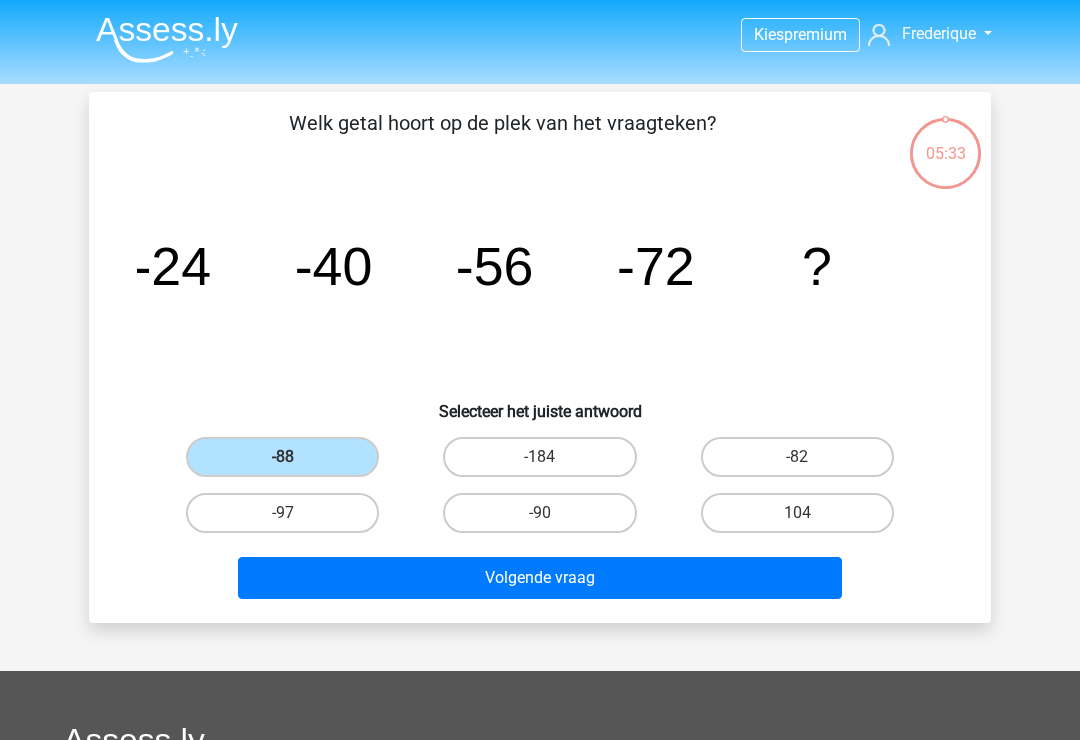 click on "Volgende vraag" at bounding box center (540, 578) 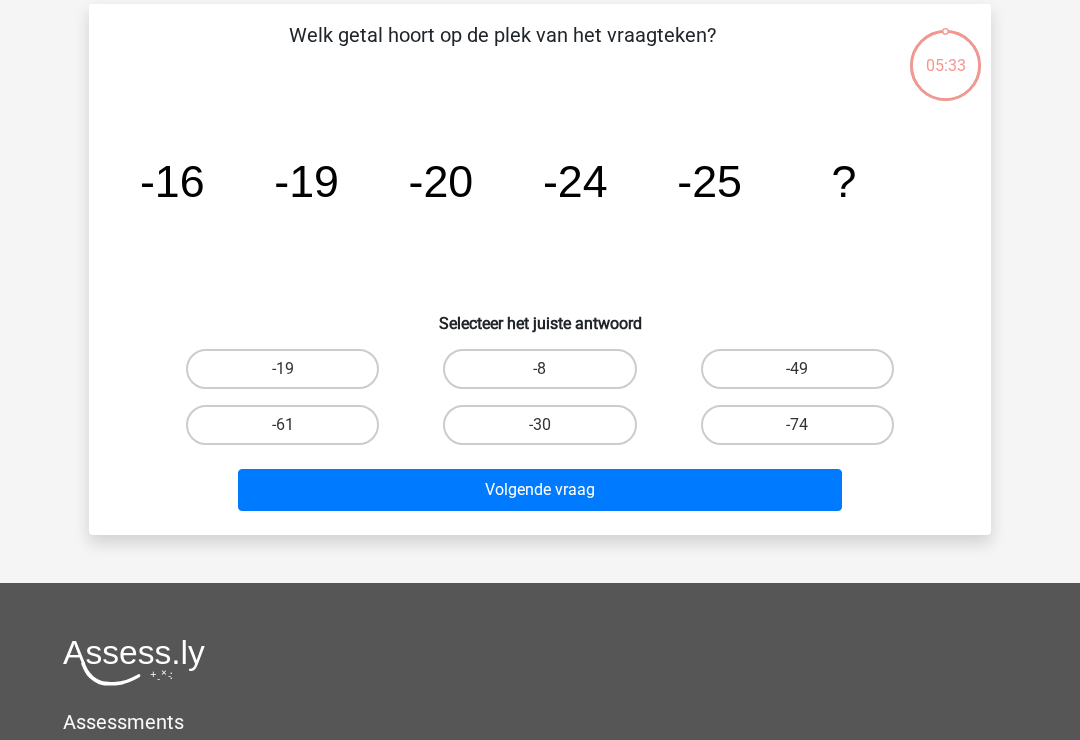 scroll, scrollTop: 92, scrollLeft: 0, axis: vertical 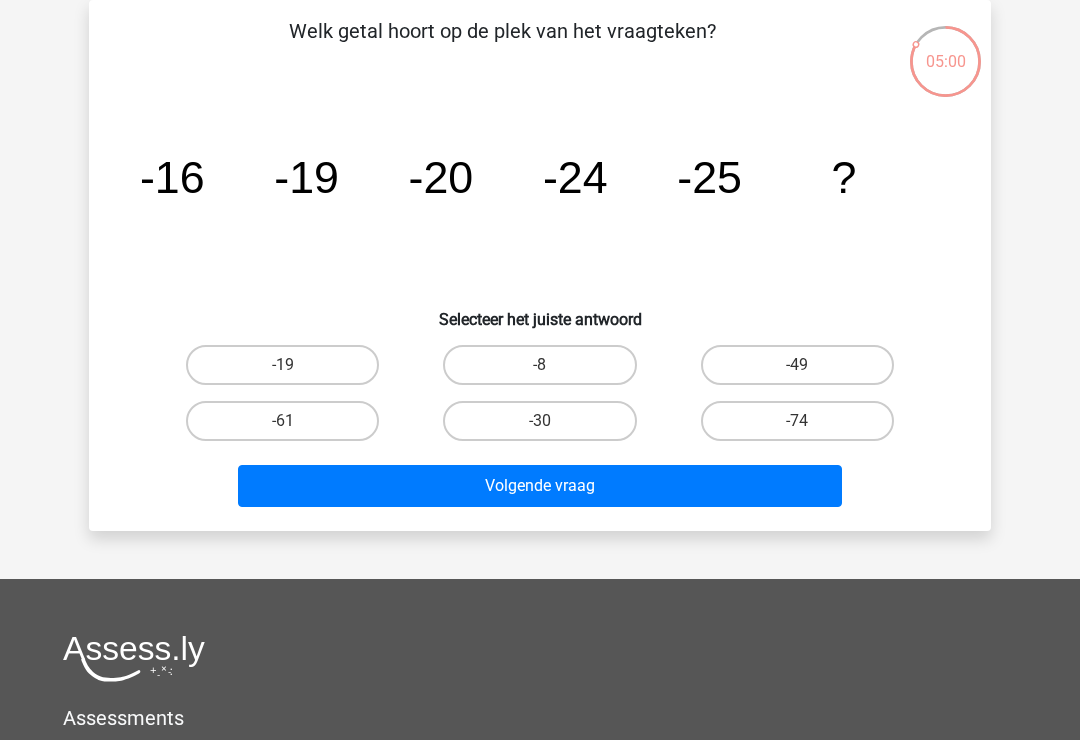 click on "-30" at bounding box center [539, 421] 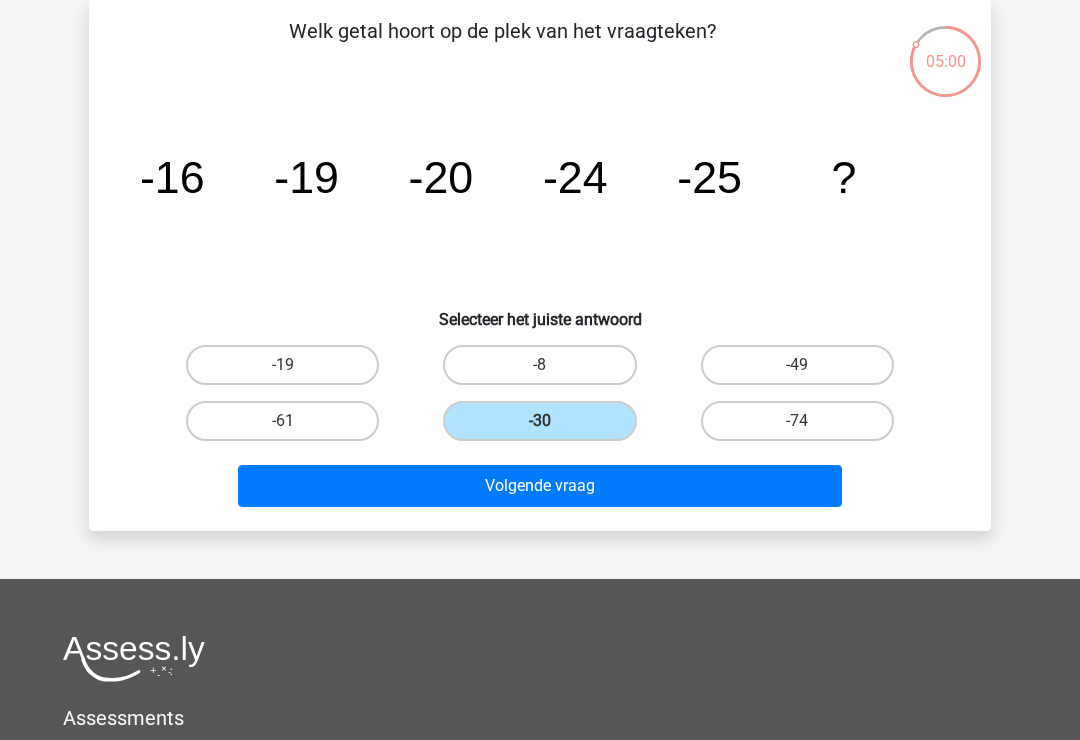 click on "Volgende vraag" at bounding box center [540, 486] 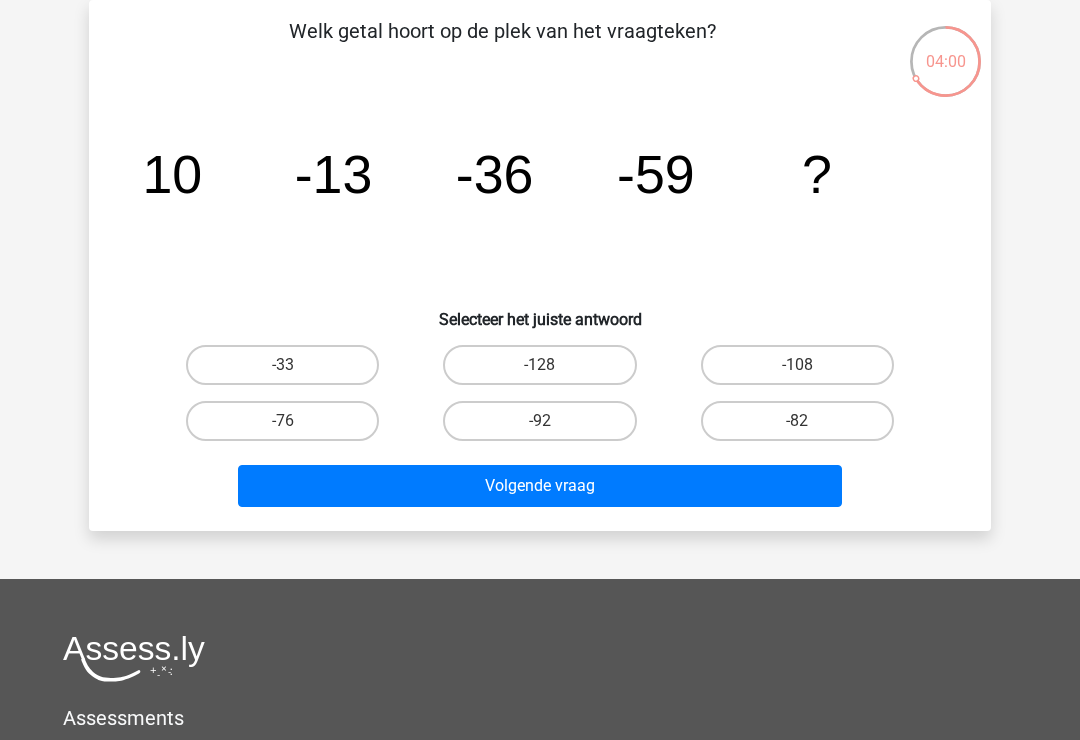 click on "-82" at bounding box center [797, 421] 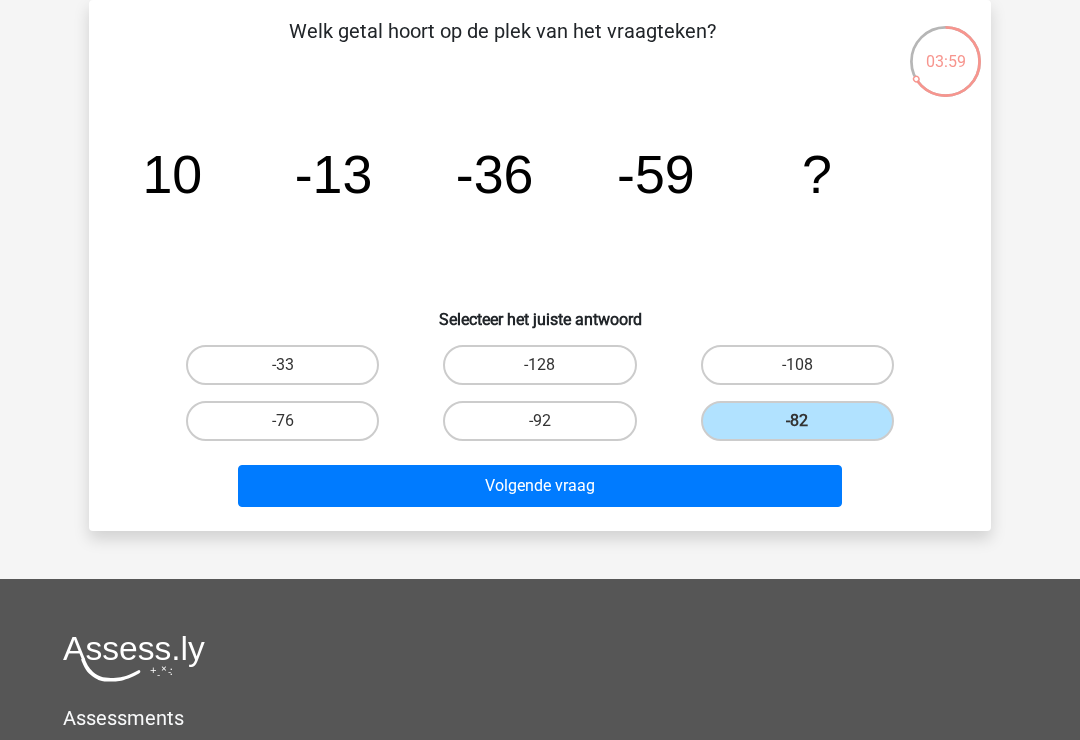 click on "Volgende vraag" at bounding box center (540, 486) 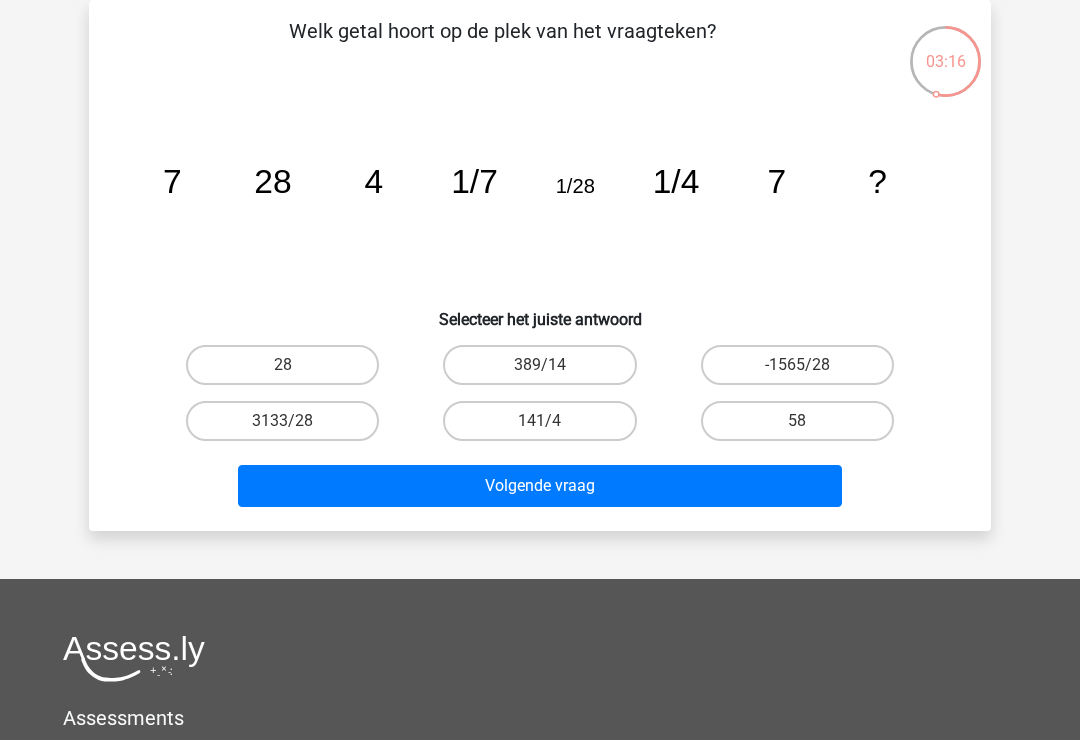 click on "28" at bounding box center [289, 371] 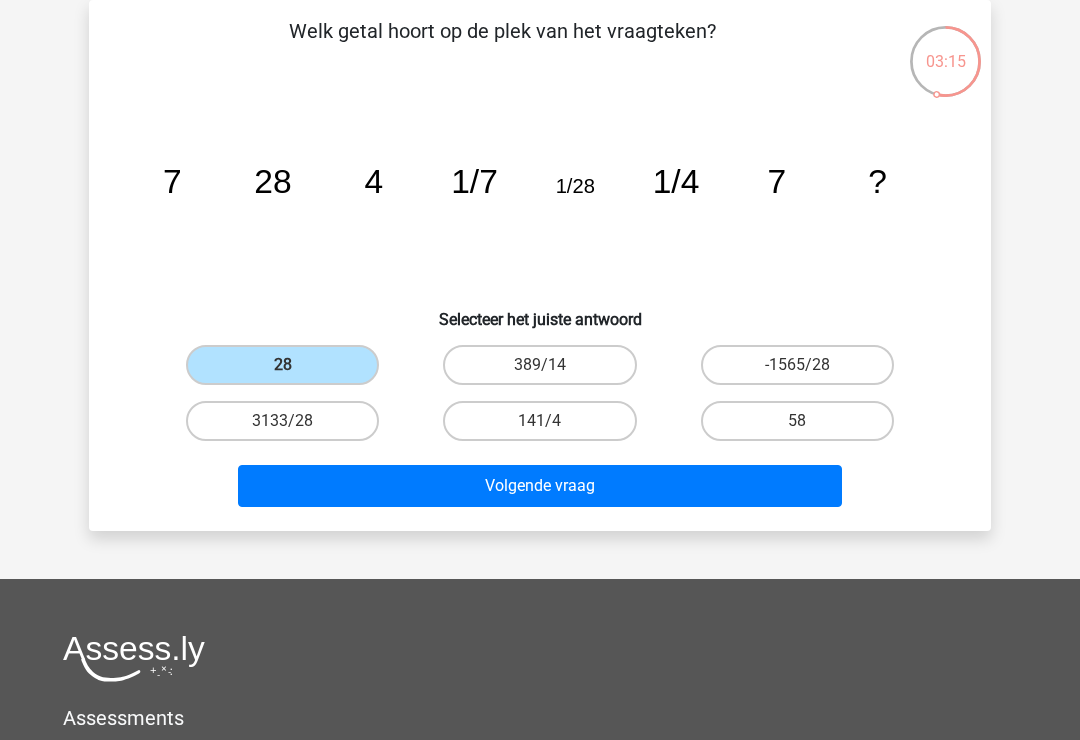 click on "Volgende vraag" at bounding box center (540, 486) 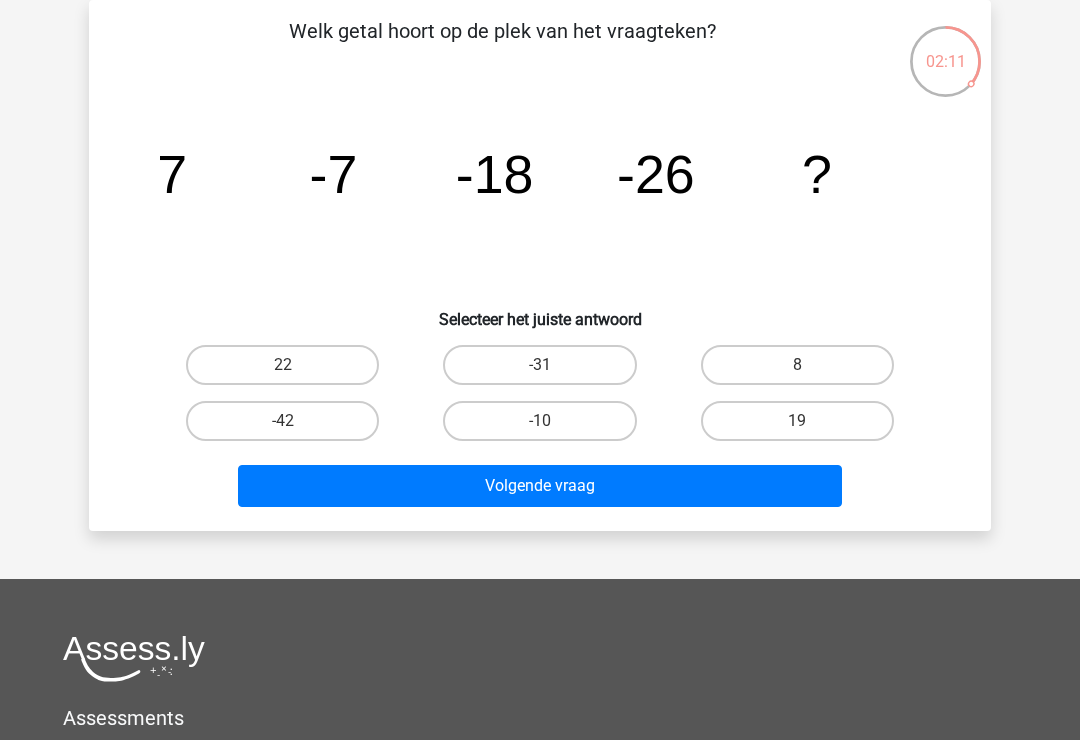 click on "-31" at bounding box center (539, 365) 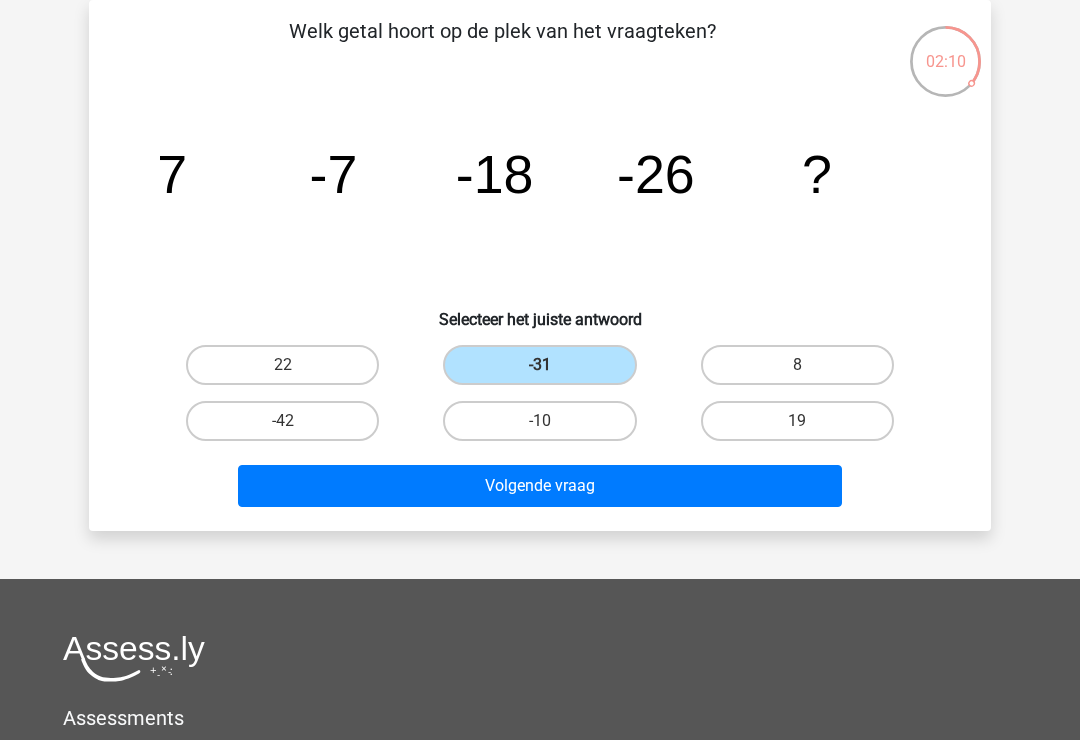 click on "Volgende vraag" at bounding box center (540, 486) 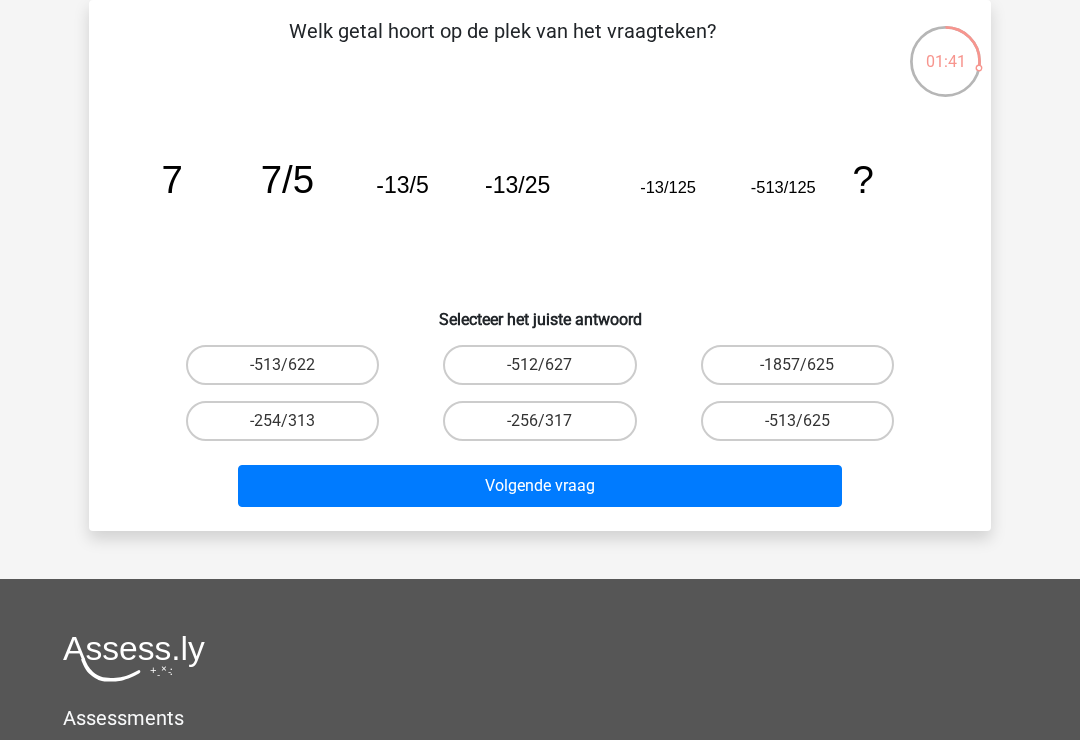 click on "-513/625" at bounding box center [797, 421] 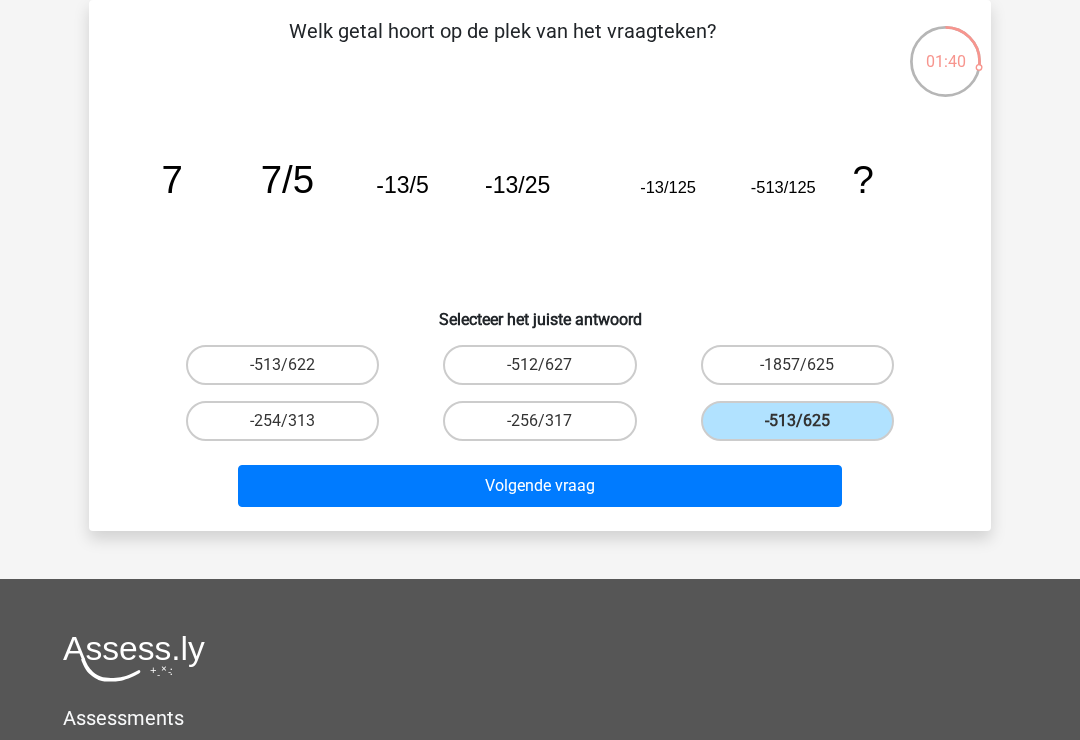 click on "Volgende vraag" at bounding box center [540, 486] 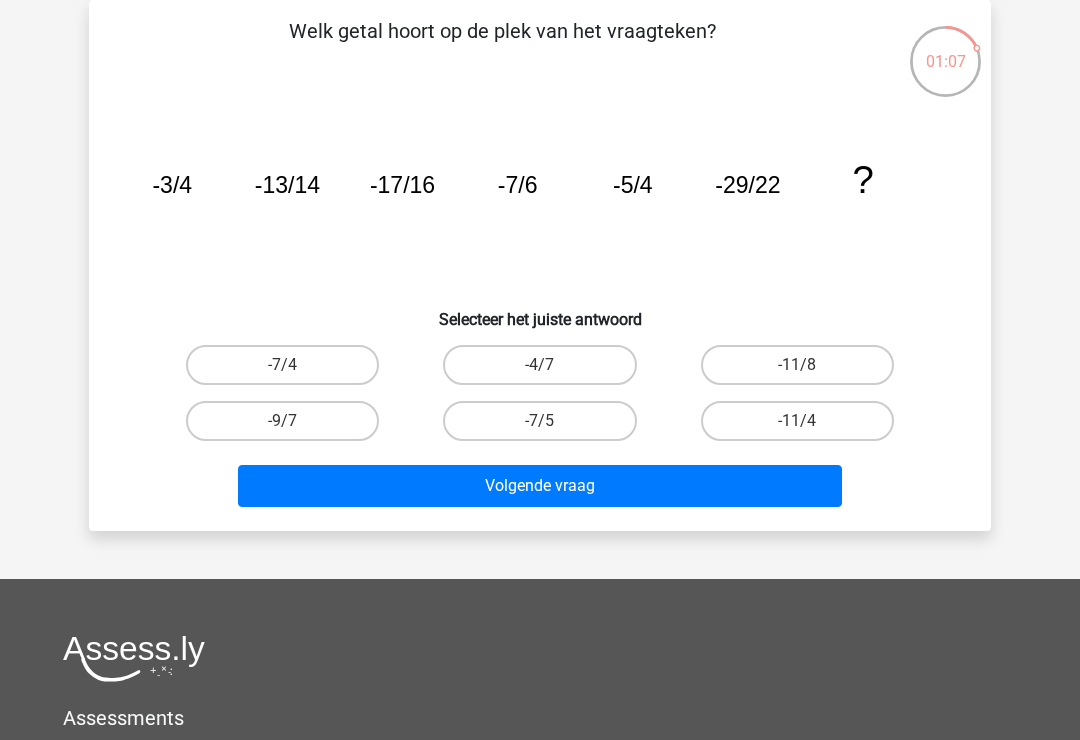 click on "-9/7" at bounding box center (282, 421) 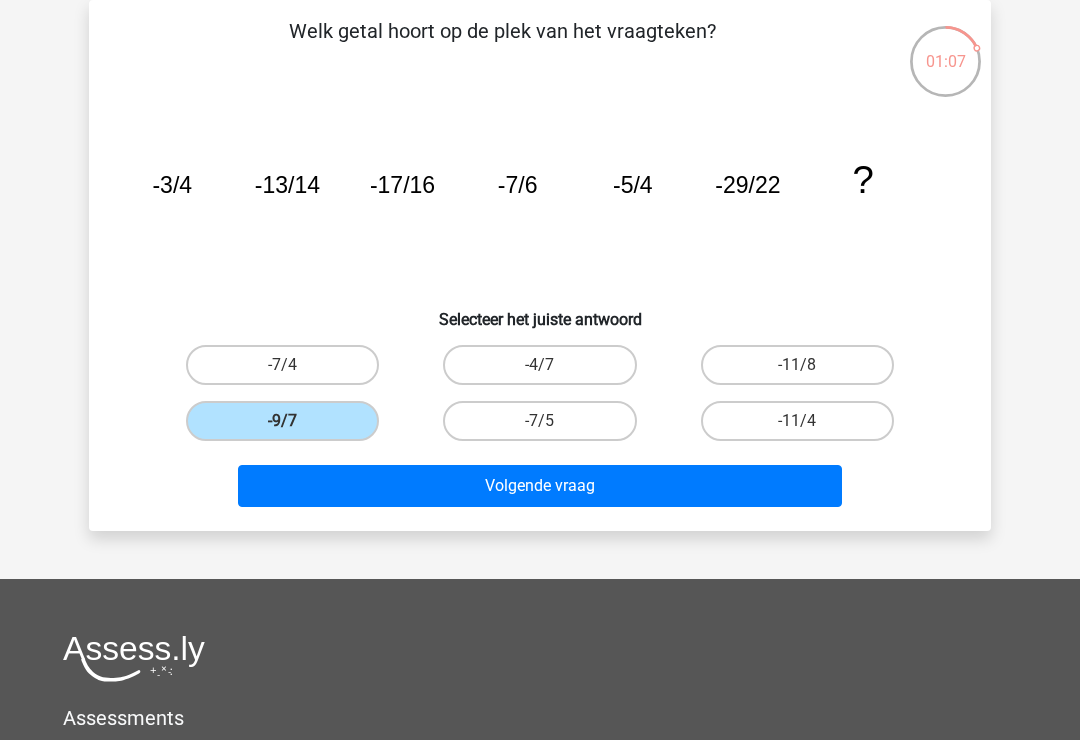 click on "Volgende vraag" at bounding box center [540, 486] 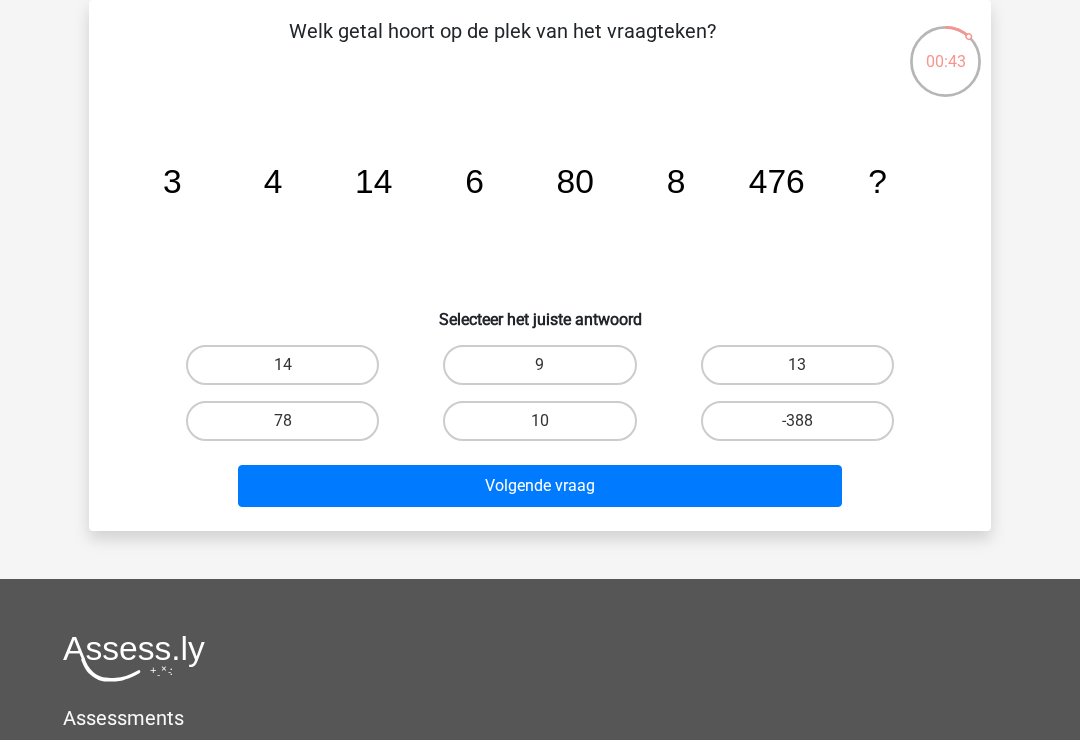 click on "10" at bounding box center (539, 421) 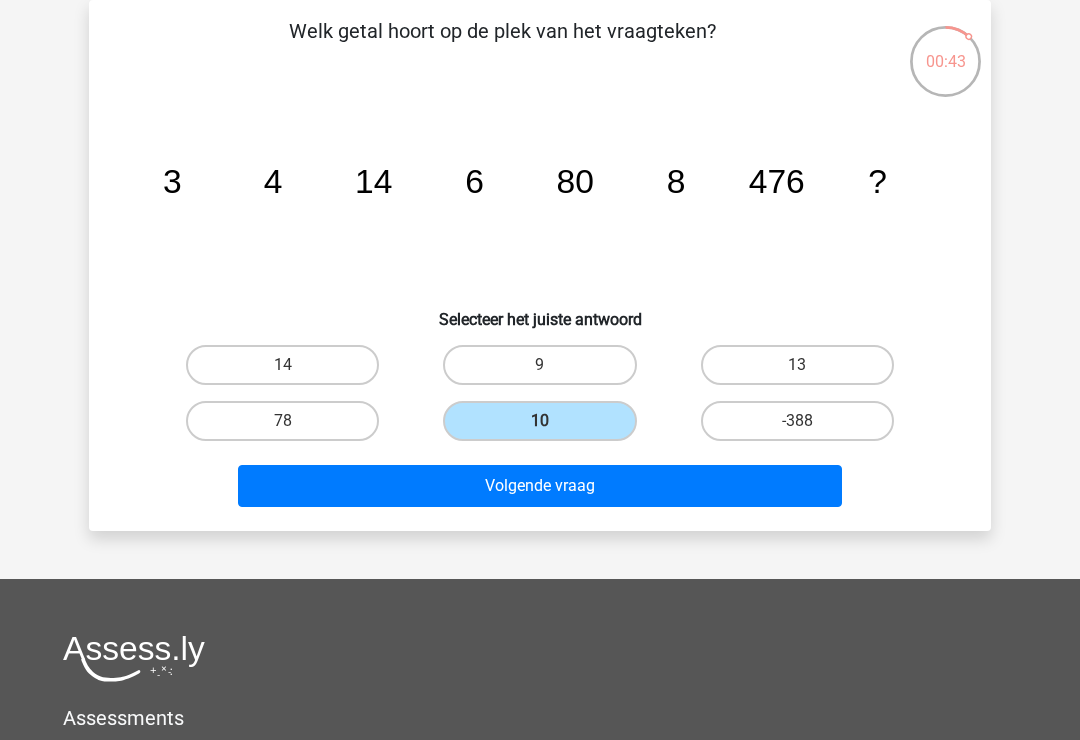 click on "Volgende vraag" at bounding box center (540, 486) 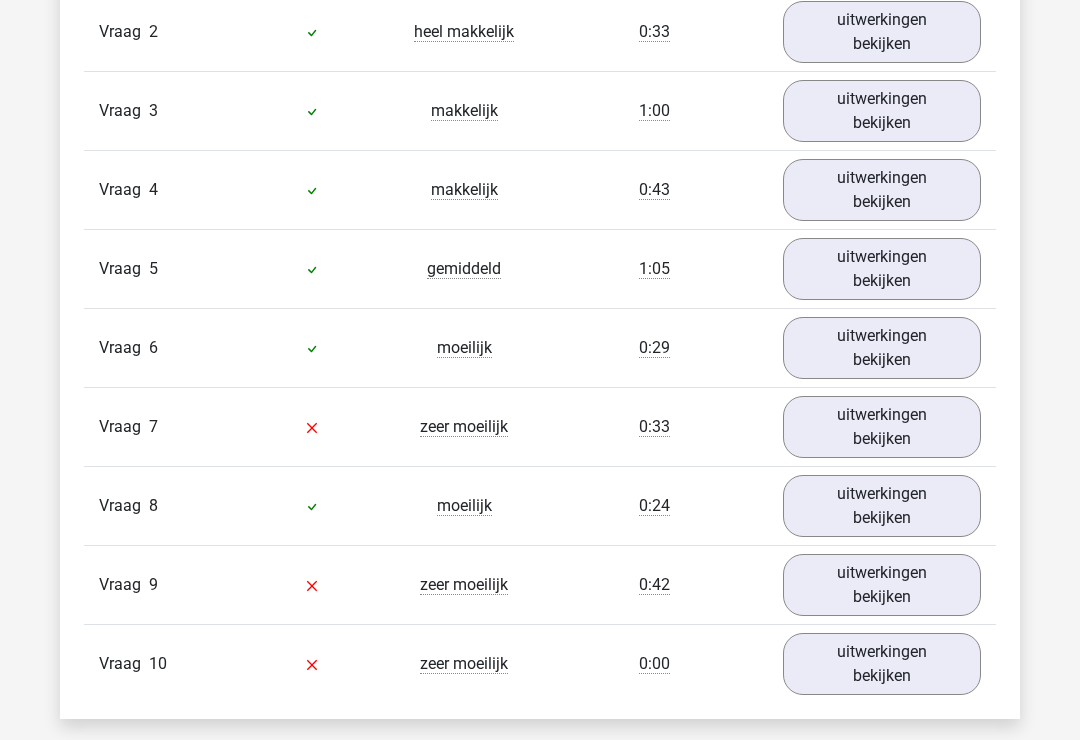 scroll, scrollTop: 1849, scrollLeft: 0, axis: vertical 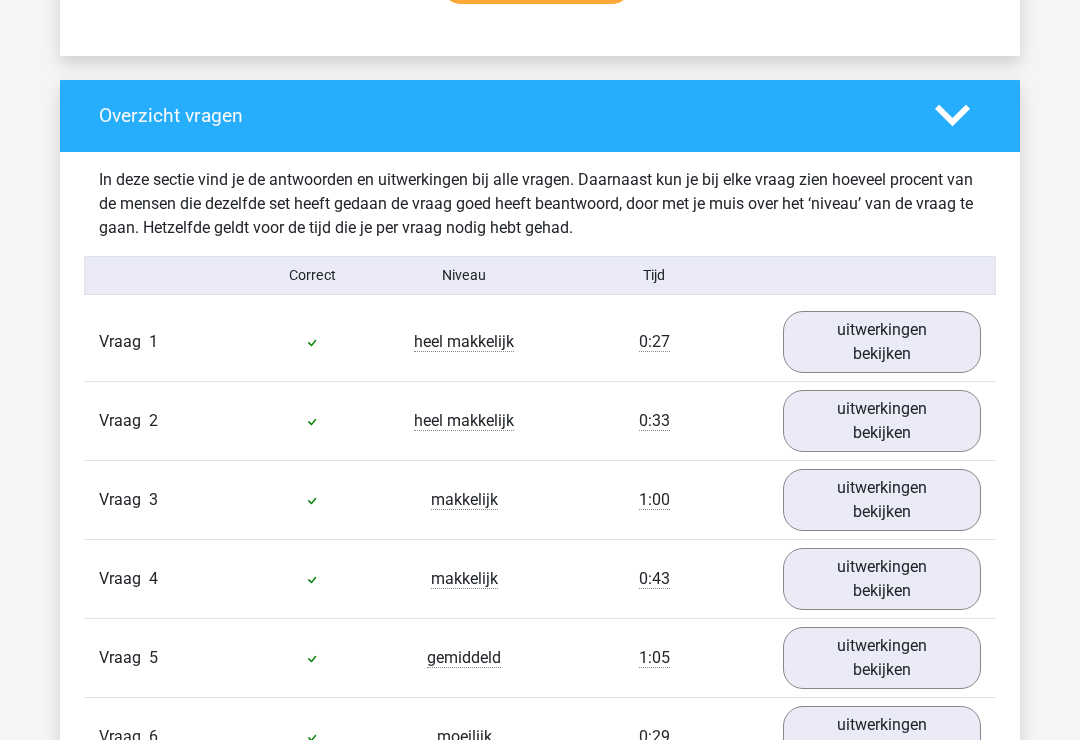 click on "uitwerkingen bekijken" at bounding box center [882, 343] 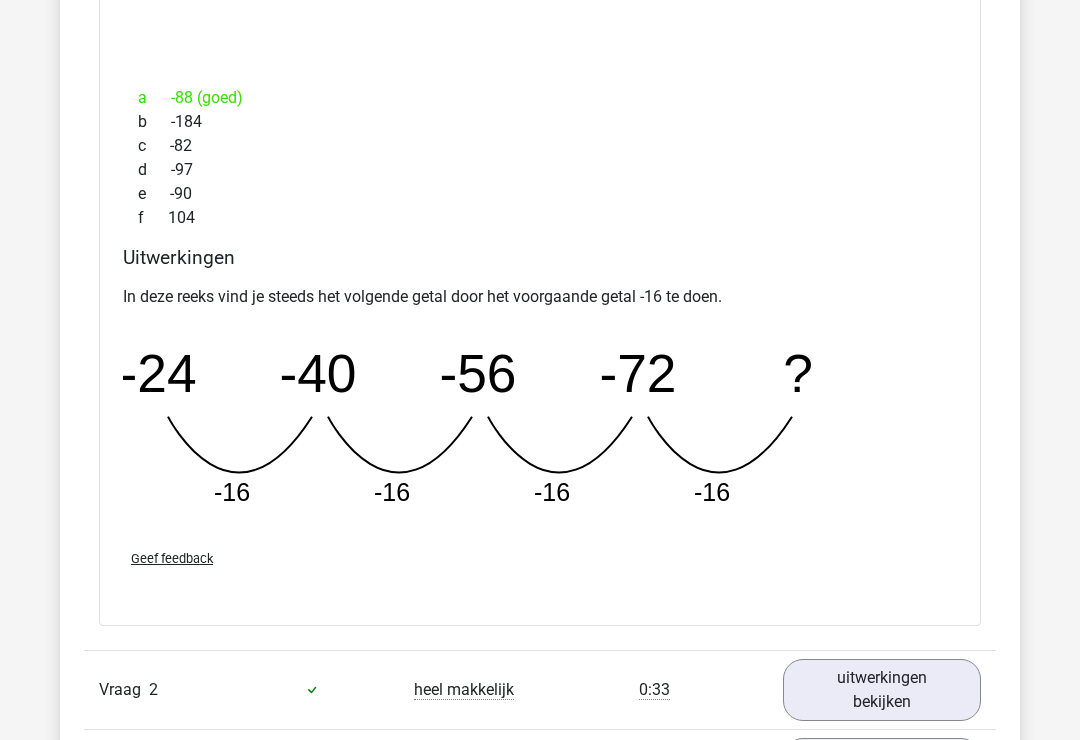 scroll, scrollTop: 2024, scrollLeft: 0, axis: vertical 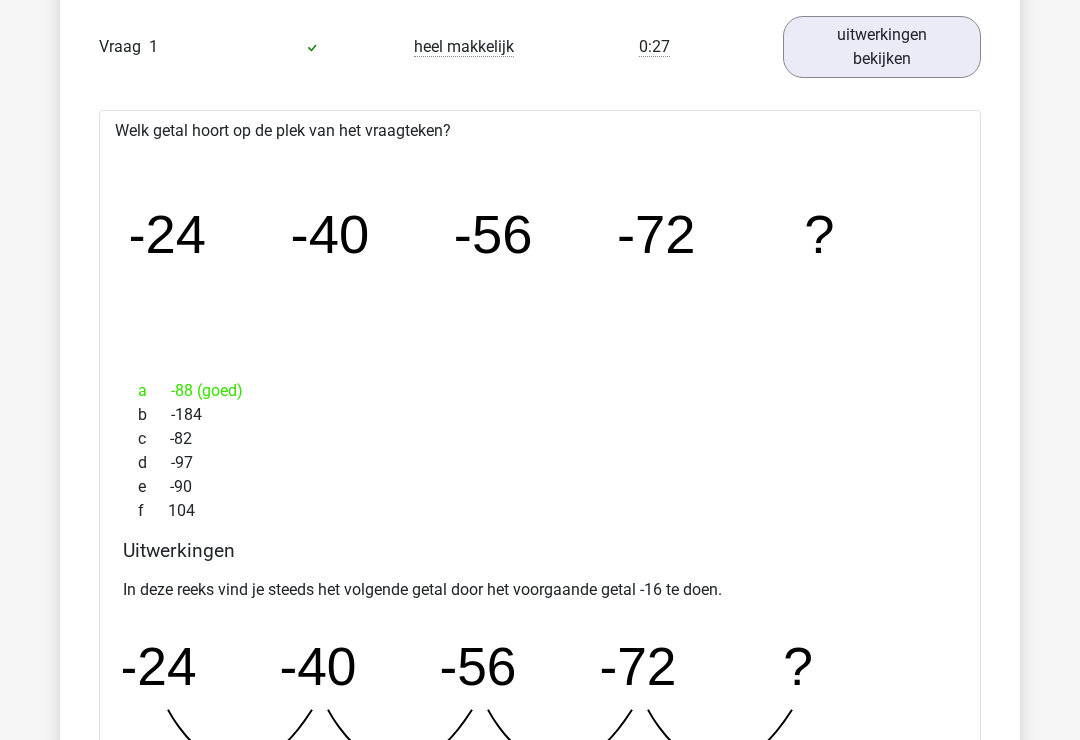 click on "uitwerkingen bekijken" at bounding box center (882, 48) 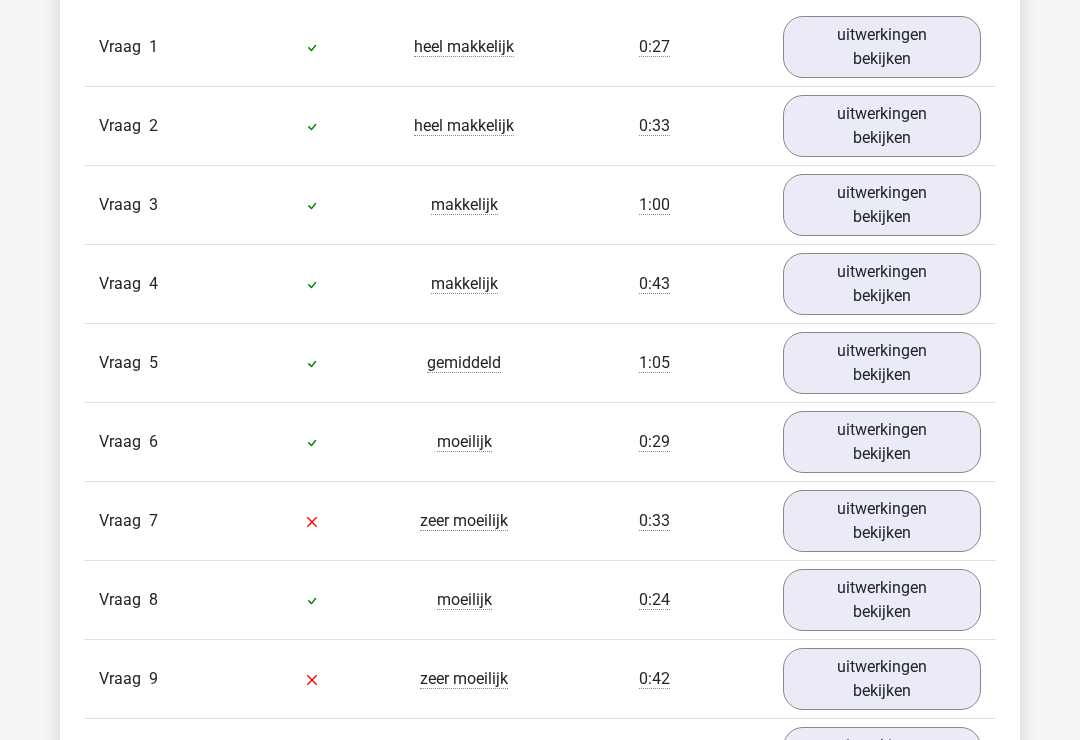 click on "uitwerkingen bekijken" at bounding box center (882, 126) 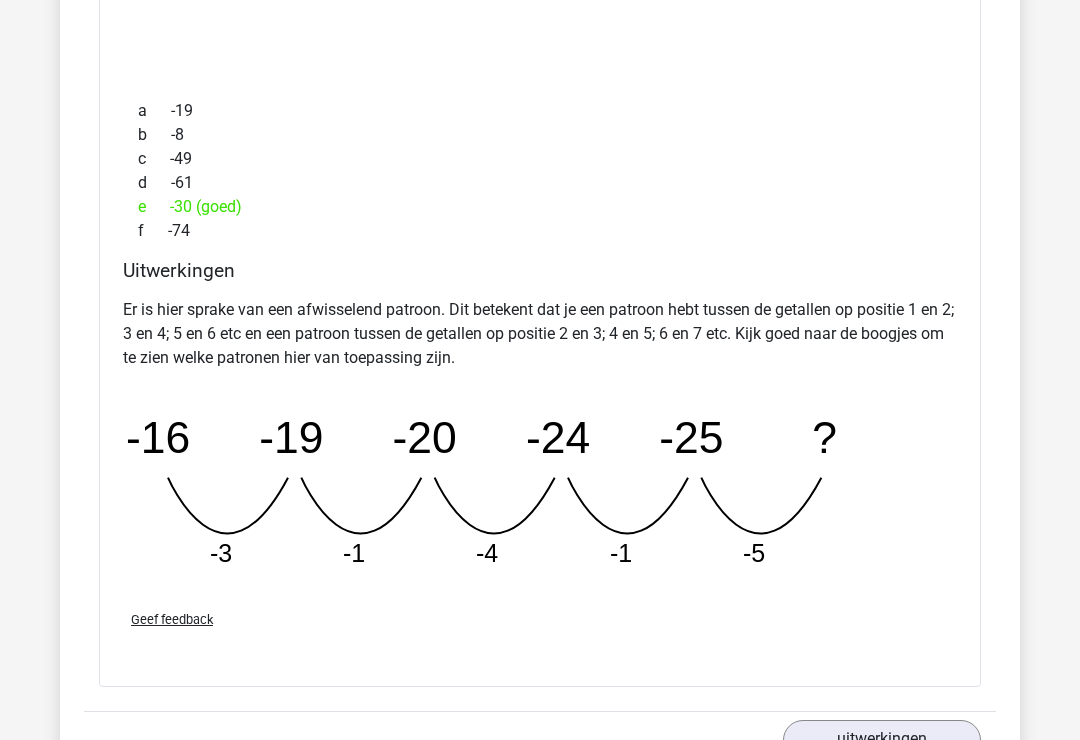 scroll, scrollTop: 2067, scrollLeft: 0, axis: vertical 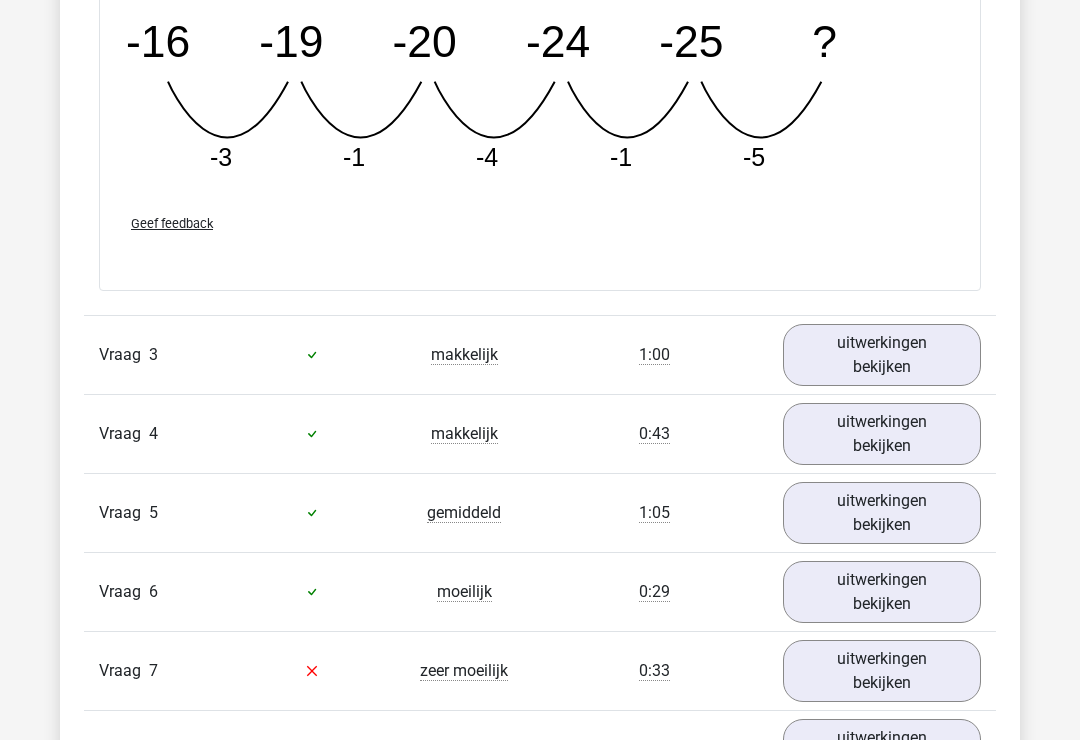 click on "uitwerkingen bekijken" at bounding box center [882, 355] 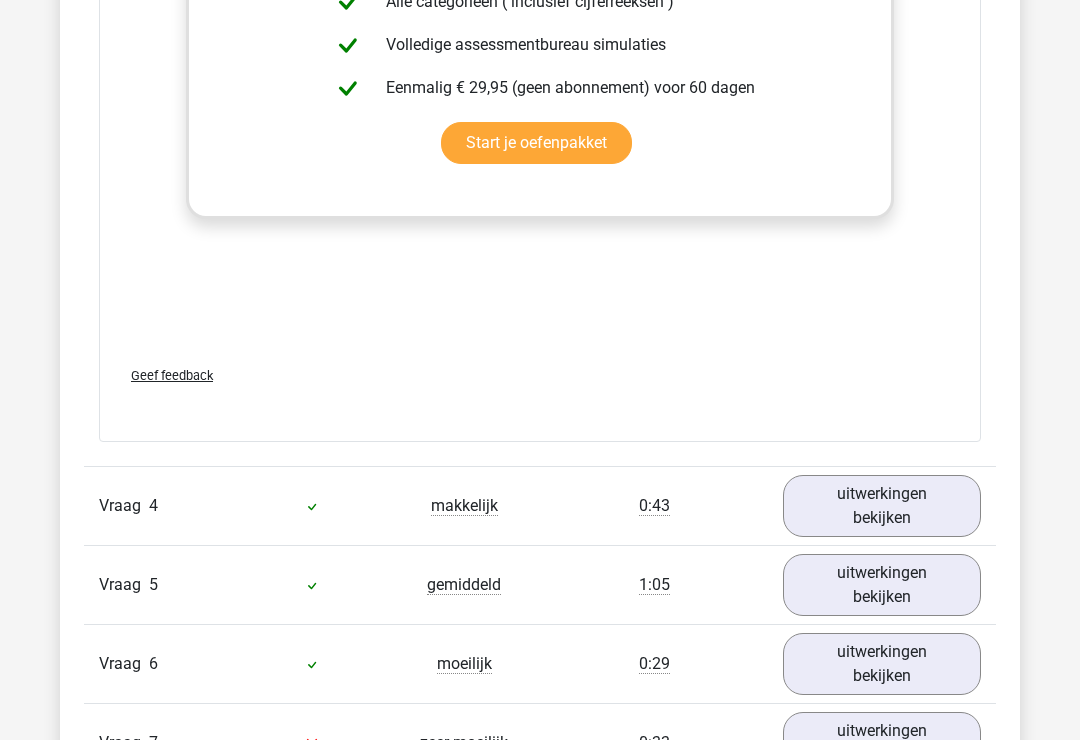 scroll, scrollTop: 3607, scrollLeft: 0, axis: vertical 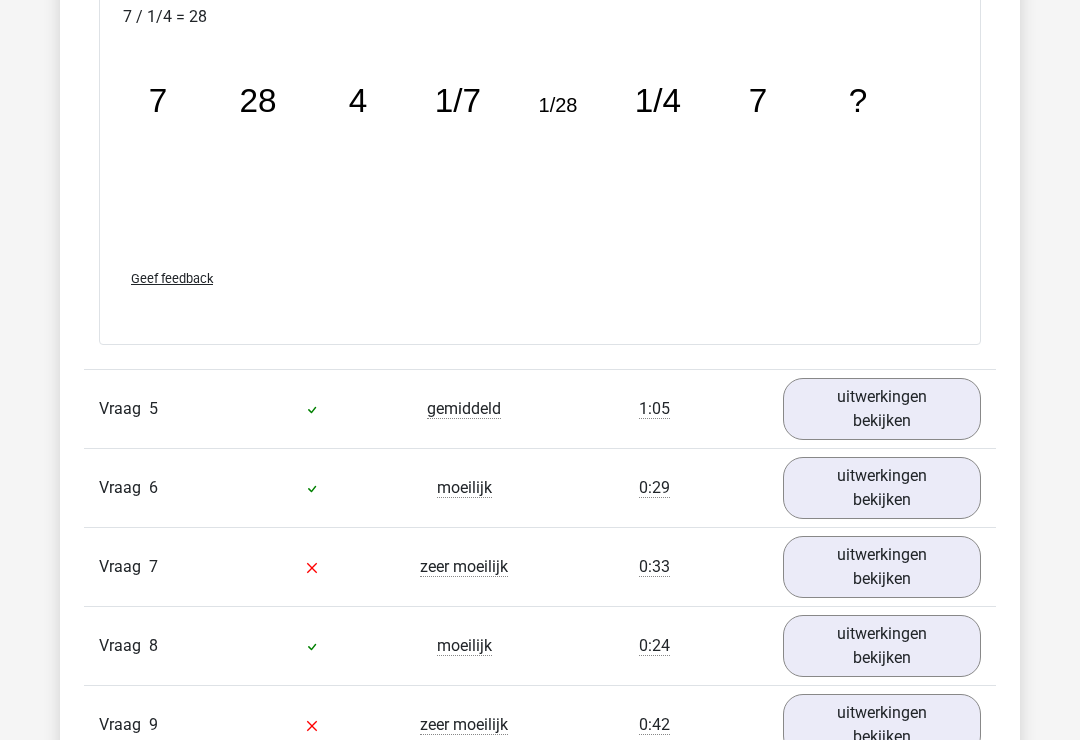 click on "uitwerkingen bekijken" at bounding box center (882, 409) 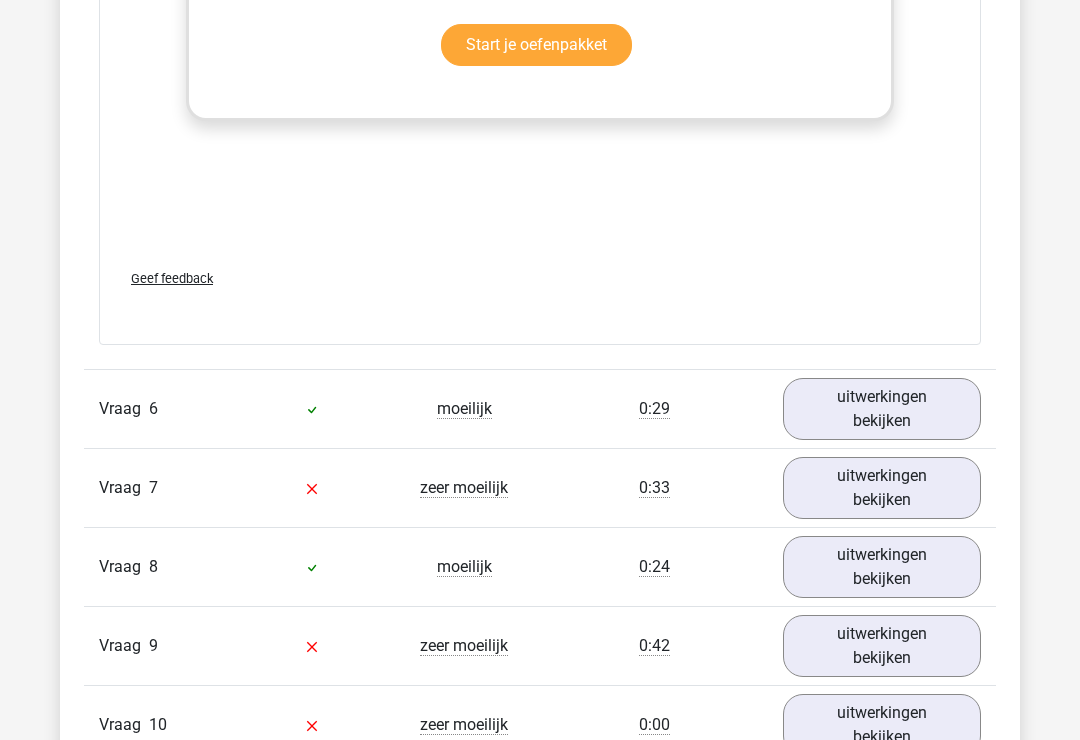 scroll, scrollTop: 6105, scrollLeft: 0, axis: vertical 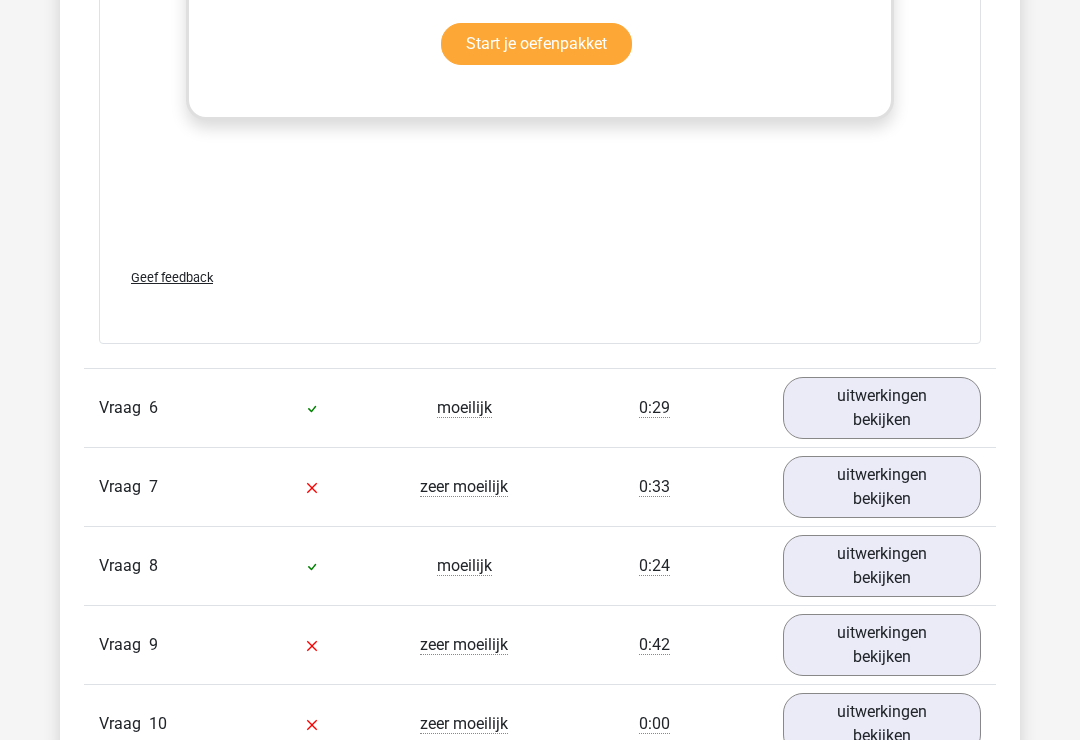 click on "uitwerkingen bekijken" at bounding box center [882, 408] 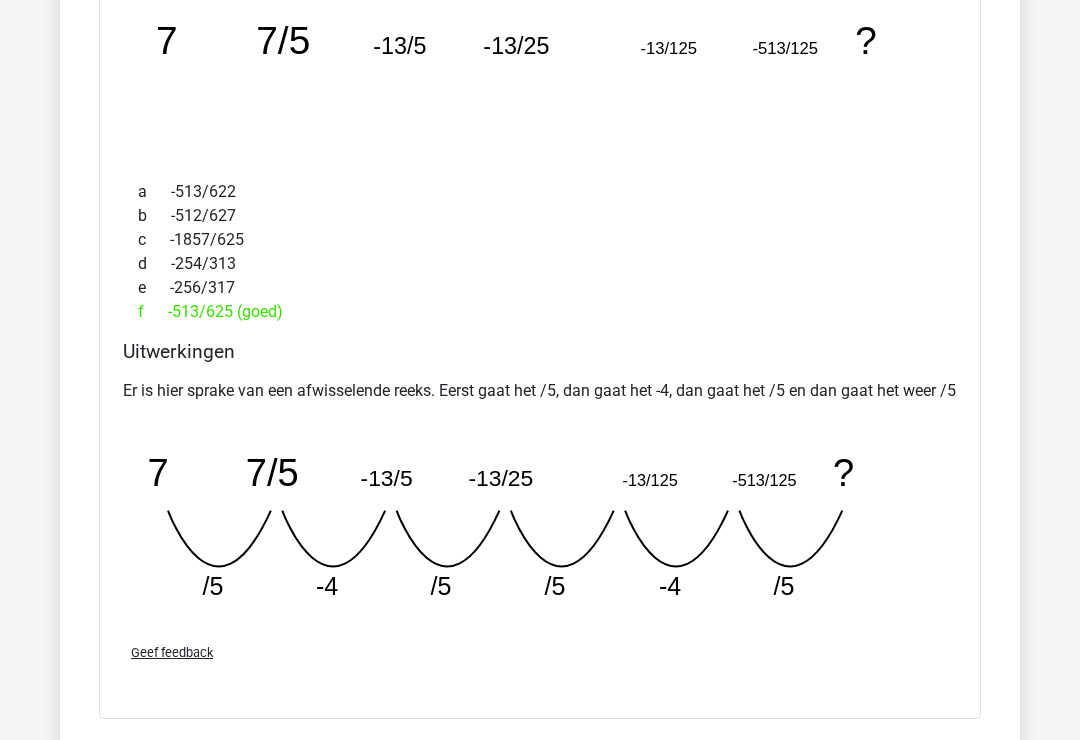 scroll, scrollTop: 6660, scrollLeft: 0, axis: vertical 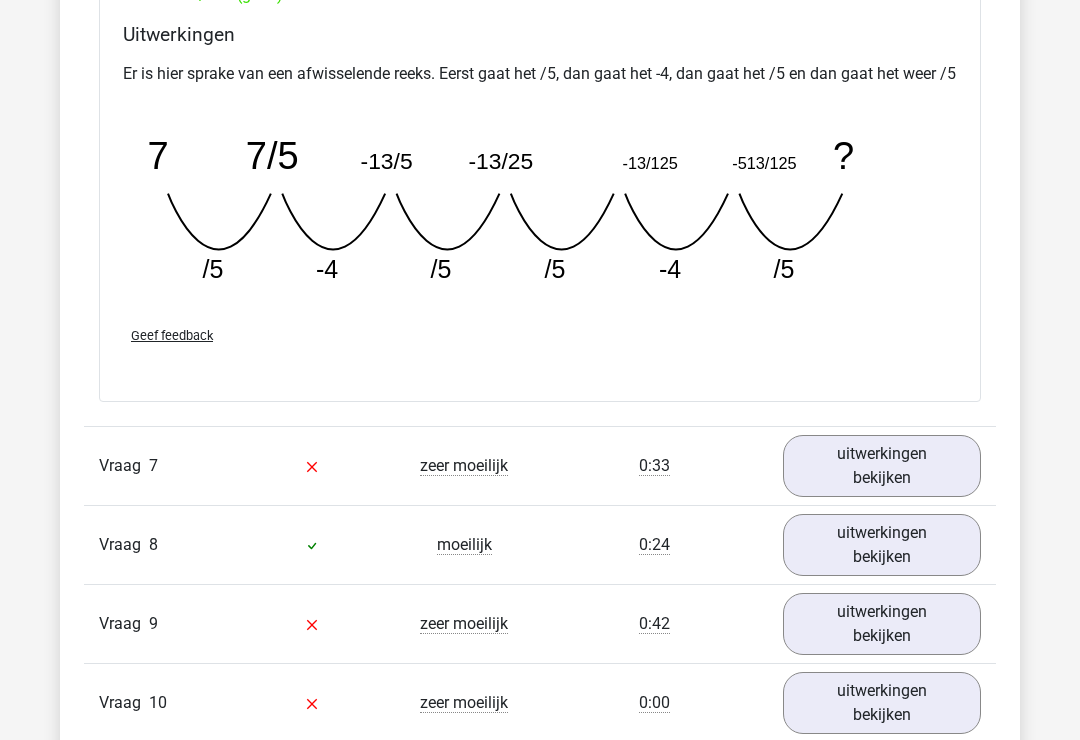 click on "uitwerkingen bekijken" at bounding box center [882, 466] 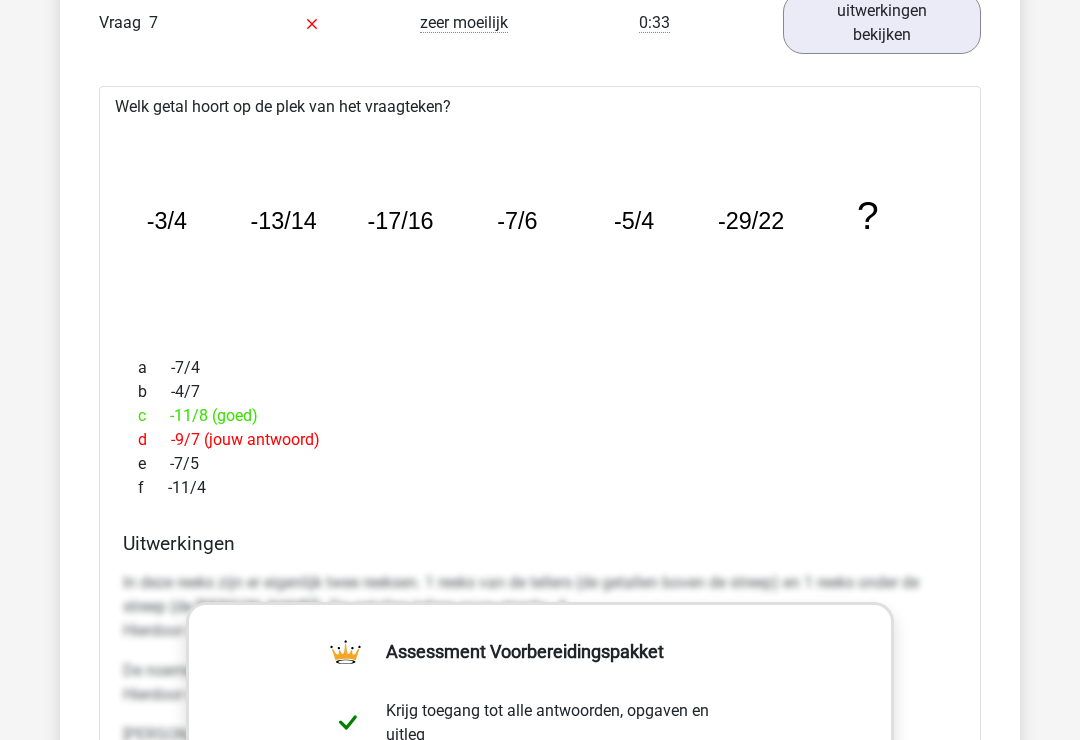 scroll, scrollTop: 7417, scrollLeft: 0, axis: vertical 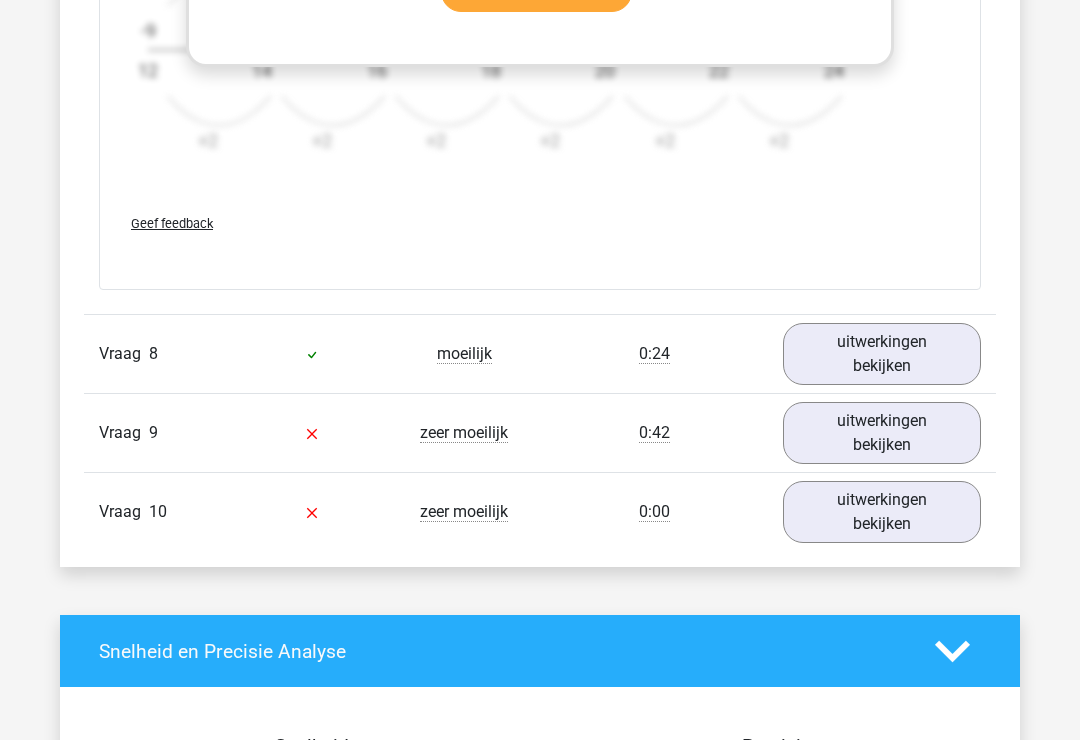 click on "uitwerkingen bekijken" at bounding box center (882, 354) 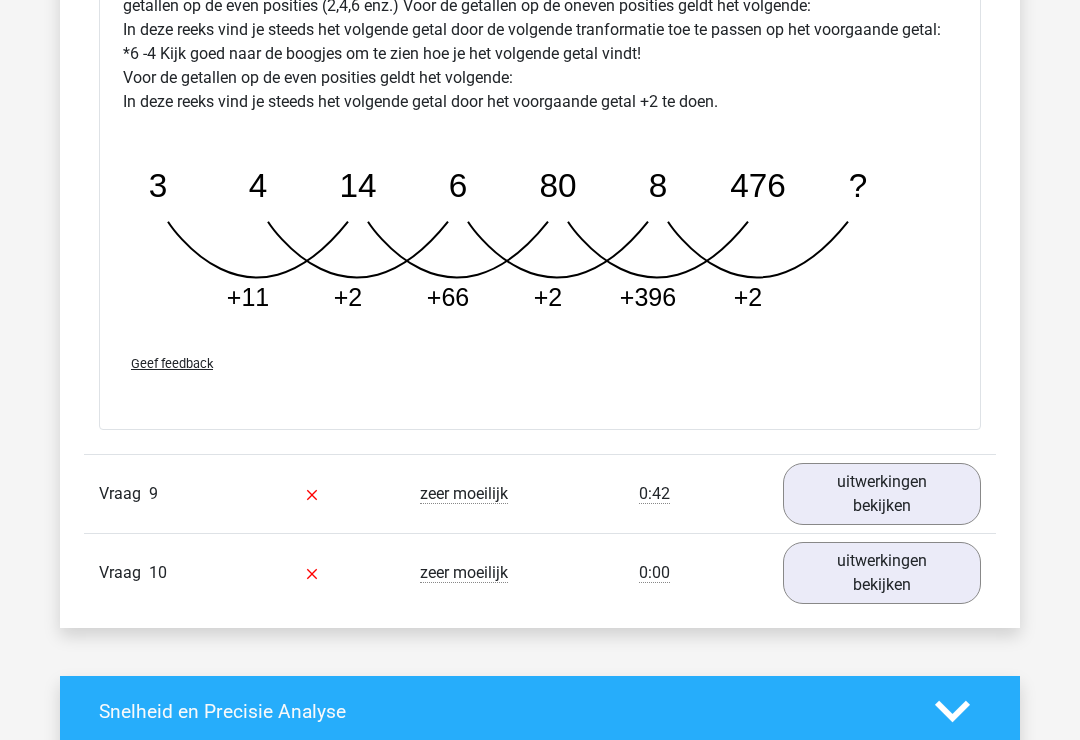 scroll, scrollTop: 9356, scrollLeft: 0, axis: vertical 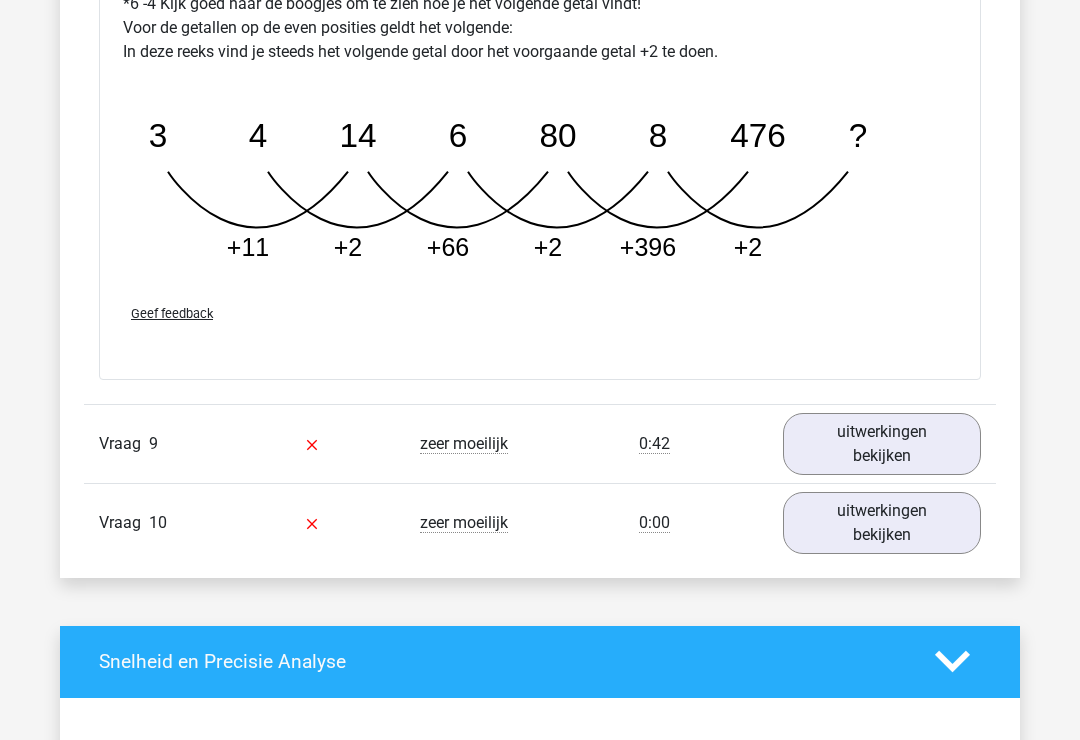 click on "uitwerkingen bekijken" at bounding box center (882, 444) 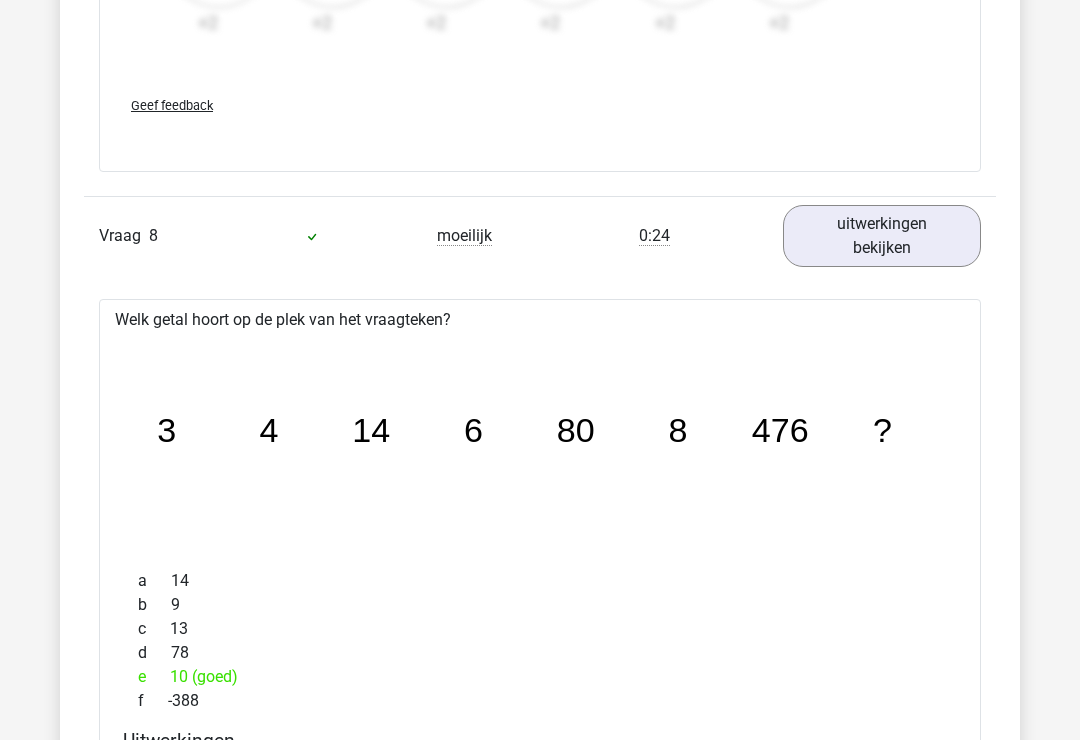 scroll, scrollTop: 8494, scrollLeft: 0, axis: vertical 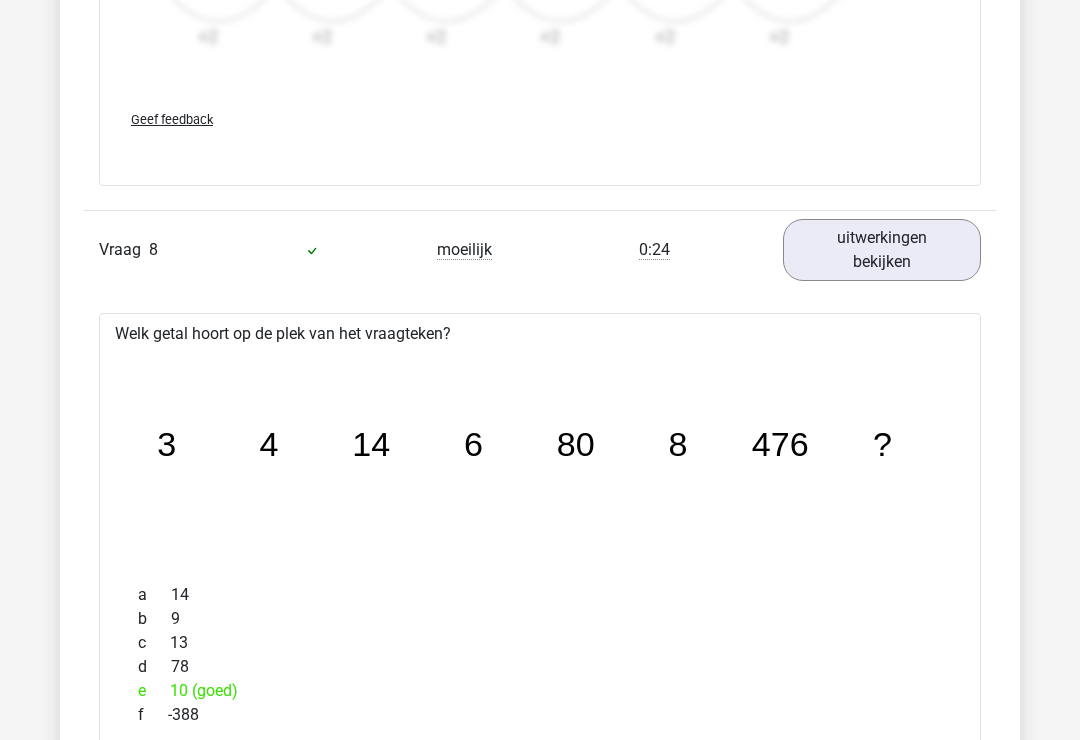 click on "uitwerkingen bekijken" at bounding box center [882, 250] 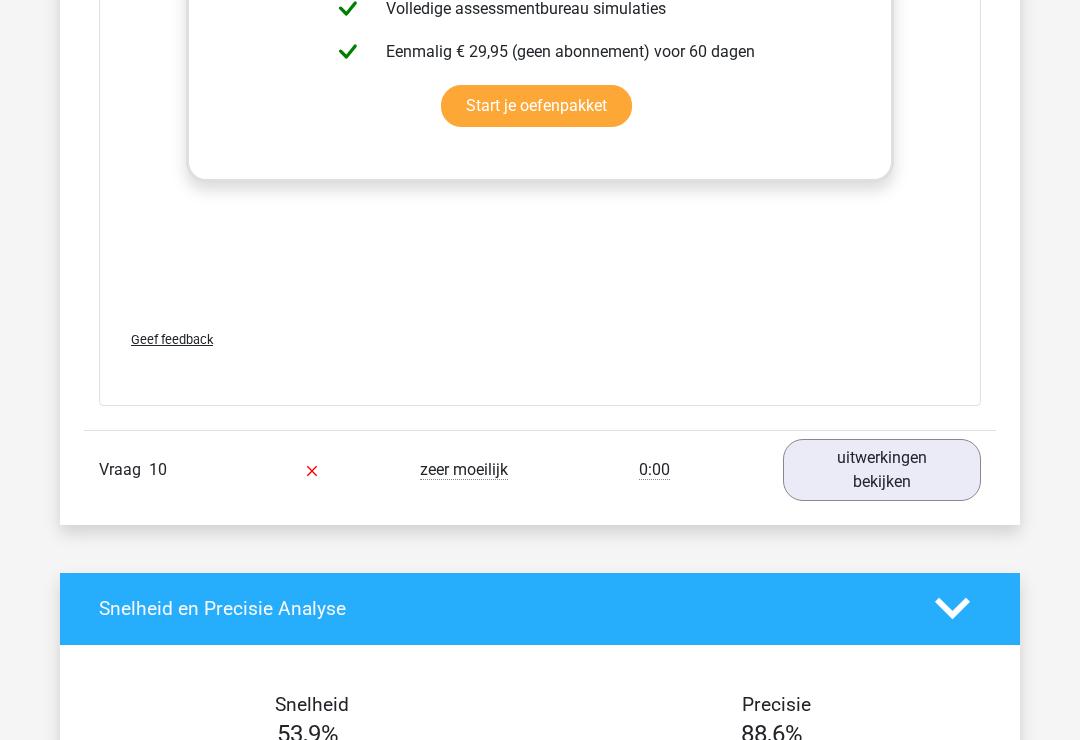 scroll, scrollTop: 9653, scrollLeft: 0, axis: vertical 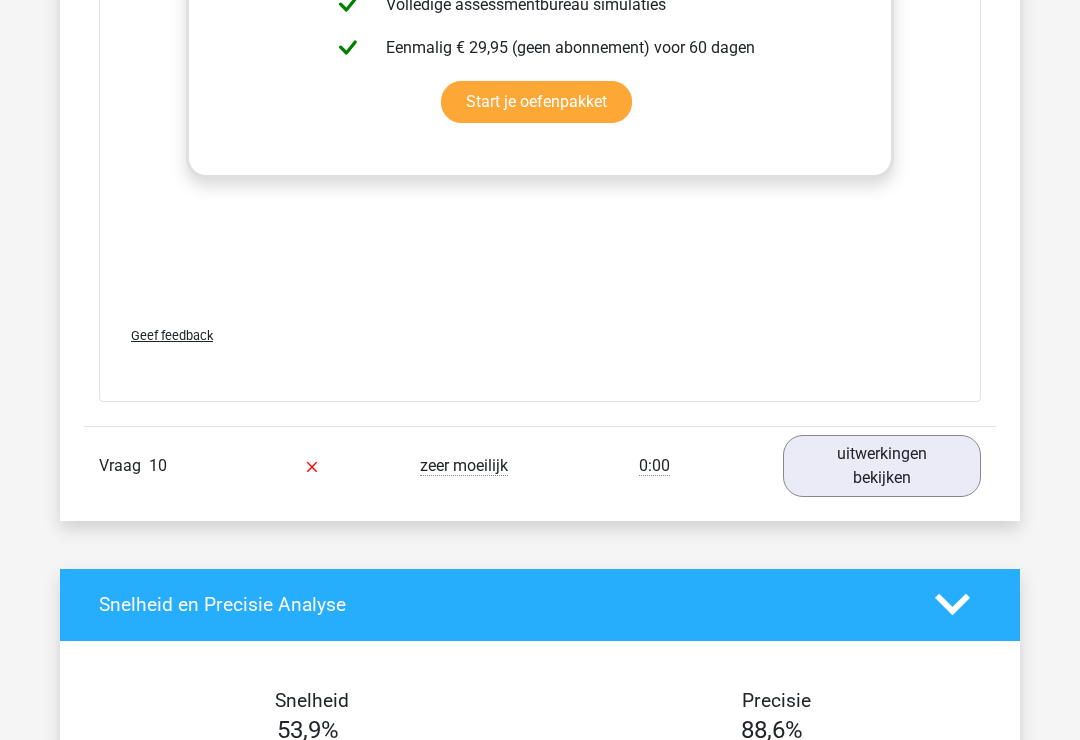 click on "uitwerkingen bekijken" at bounding box center (882, 466) 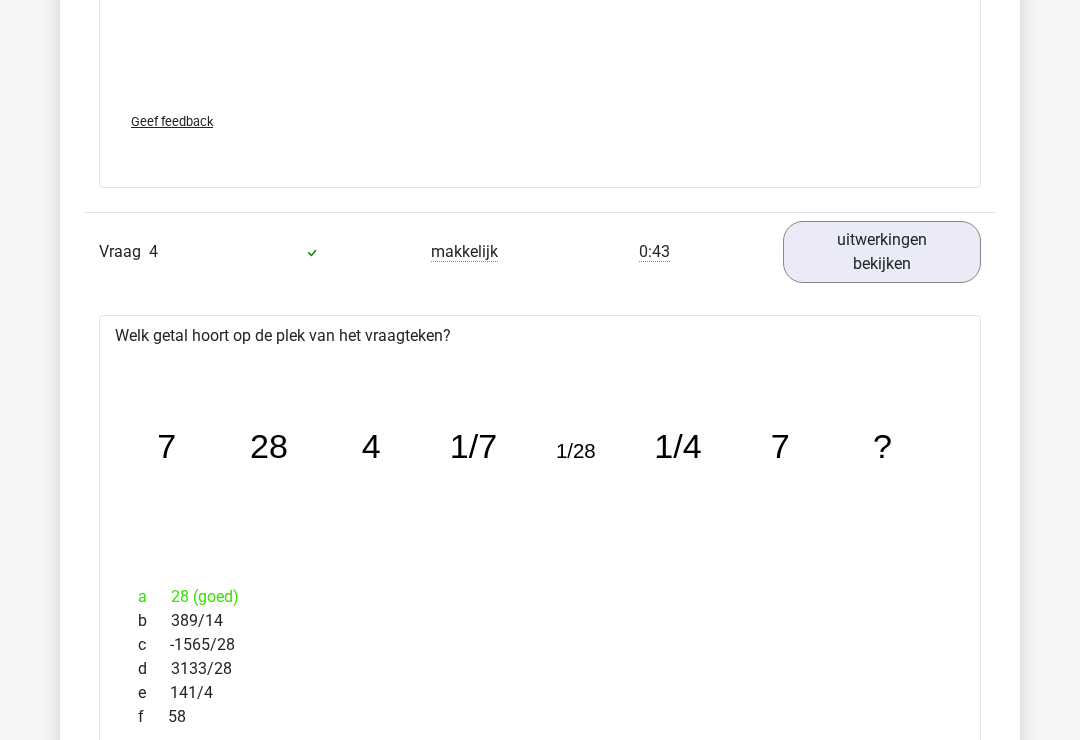scroll, scrollTop: 3857, scrollLeft: 0, axis: vertical 